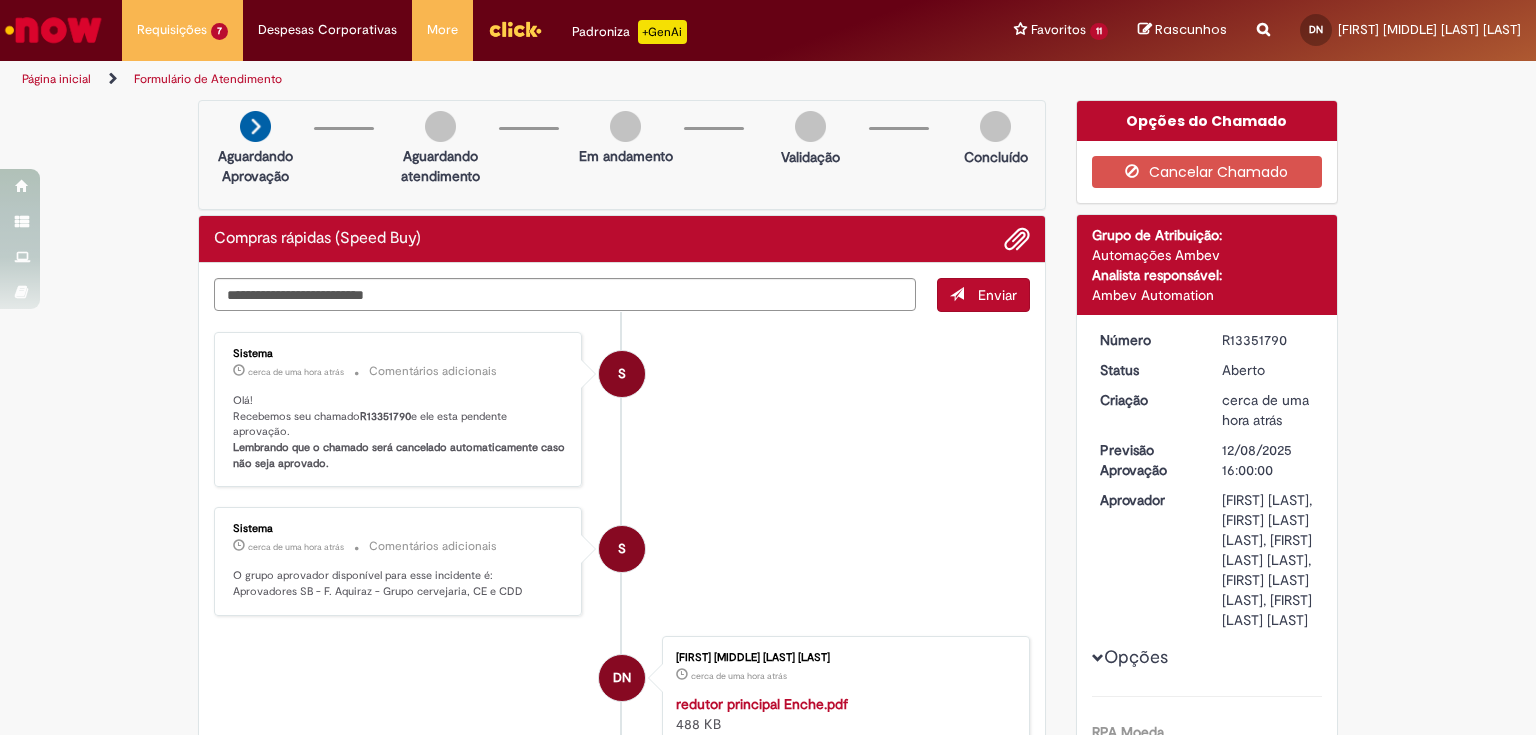 scroll, scrollTop: 0, scrollLeft: 0, axis: both 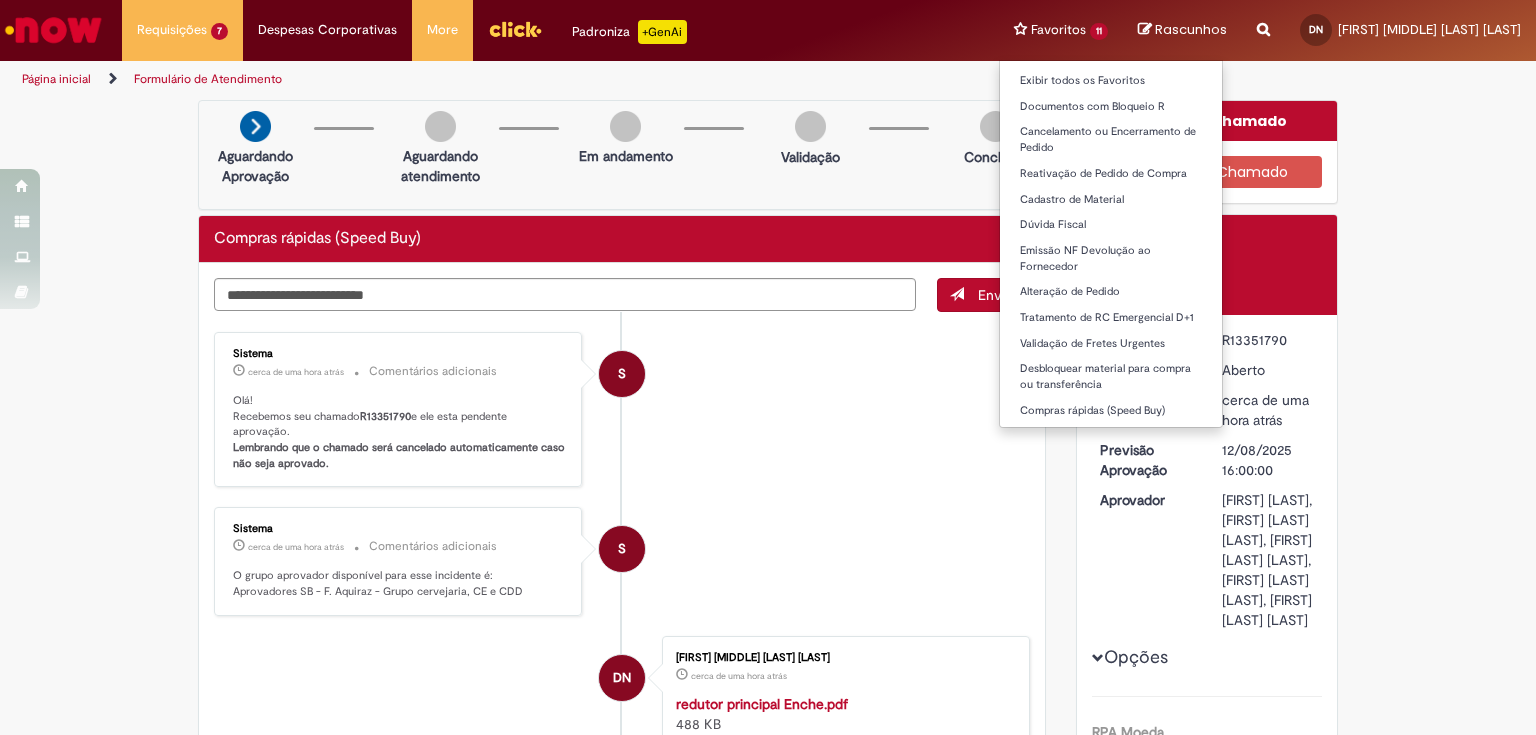 click on "Favoritos   11
Exibir todos os Favoritos
Documentos com Bloqueio R
Cancelamento ou Encerramento de Pedido
Reativação de Pedido de Compra
Cadastro de Material
Dúvida Fiscal
Emissão NF Devolução ao Fornecedor
Alteração de Pedido
Tratamento de RC Emergencial D+1
Validação de Fretes Urgentes
Desbloquear material para compra ou transferência
Compras rápidas (Speed Buy)" at bounding box center (1061, 30) 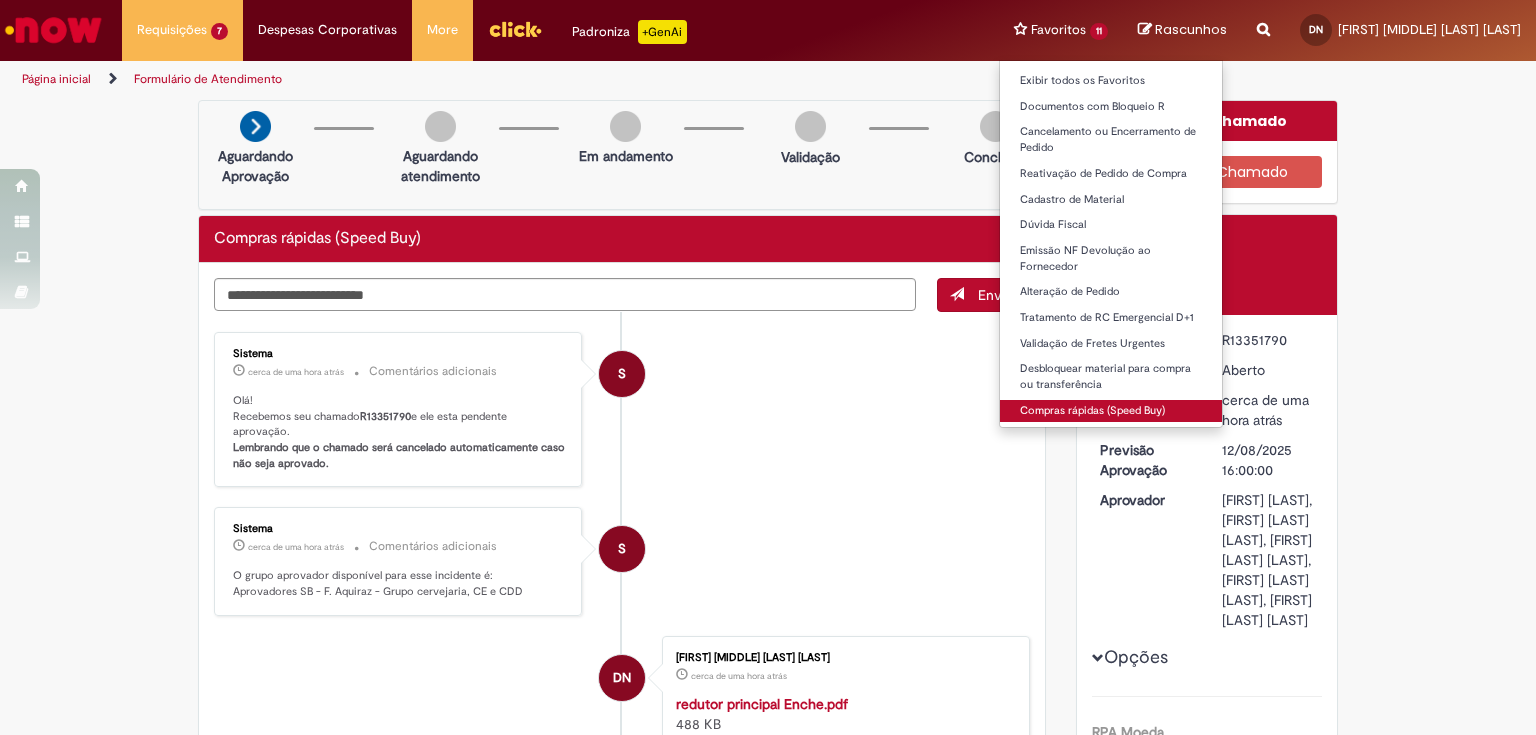 click on "Compras rápidas (Speed Buy)" at bounding box center [1111, 411] 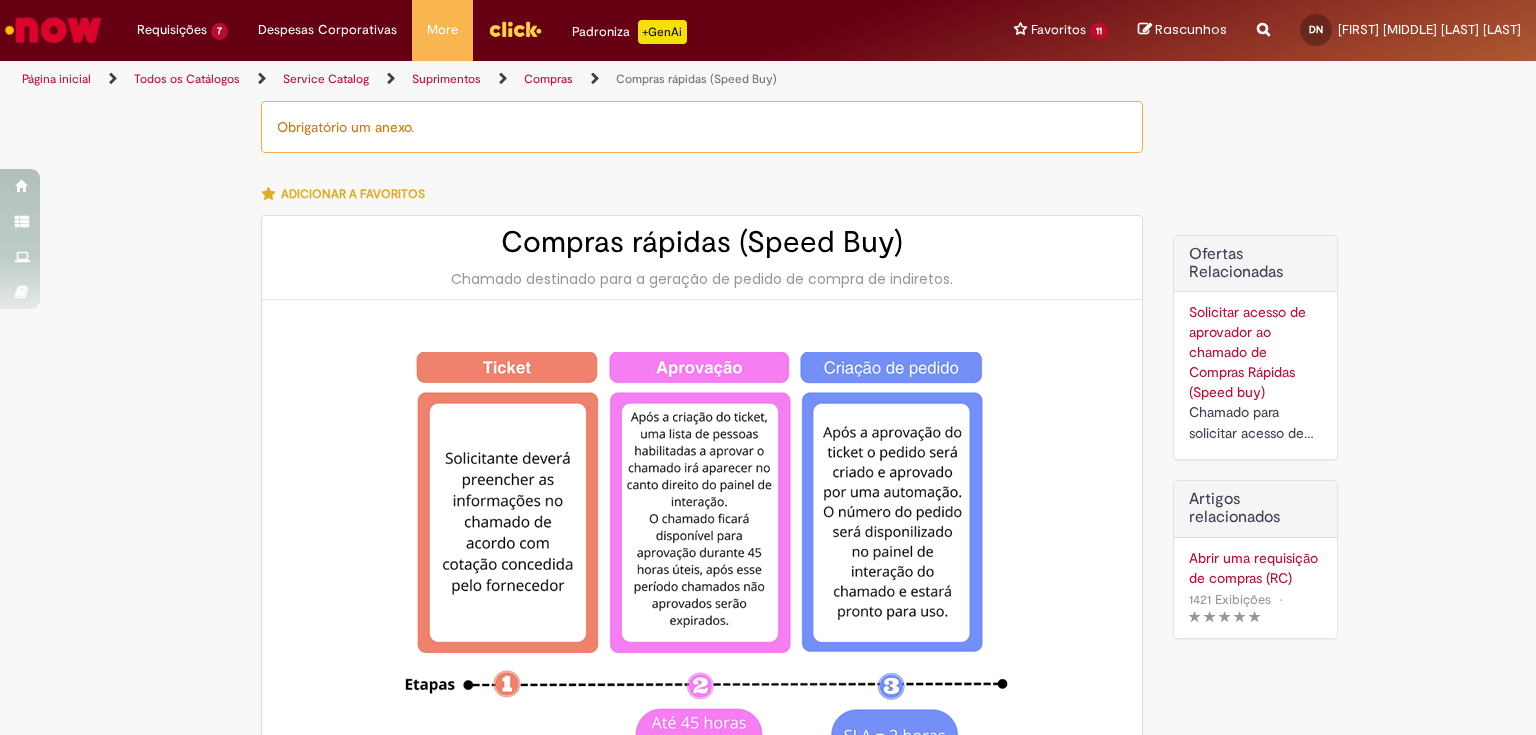 type on "********" 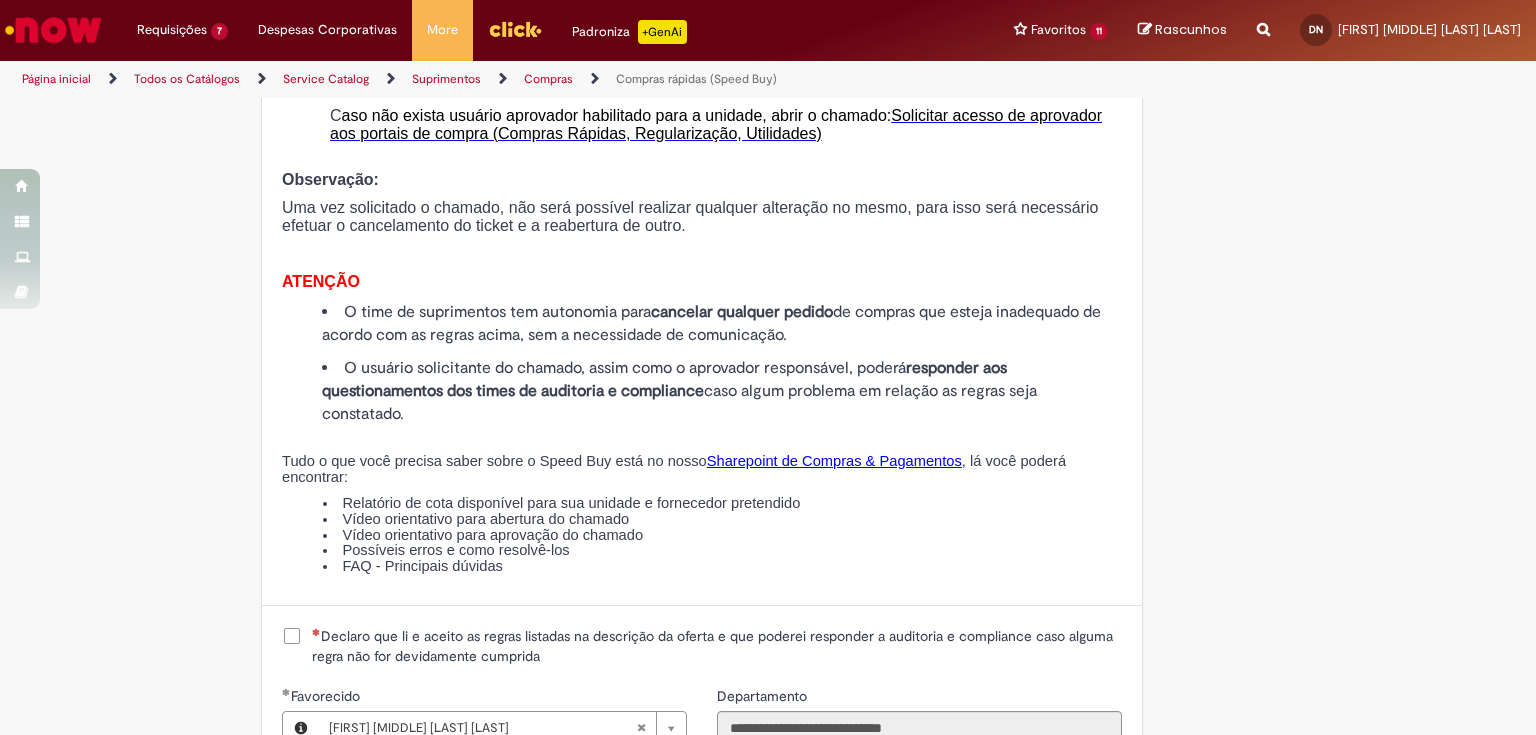 scroll, scrollTop: 2320, scrollLeft: 0, axis: vertical 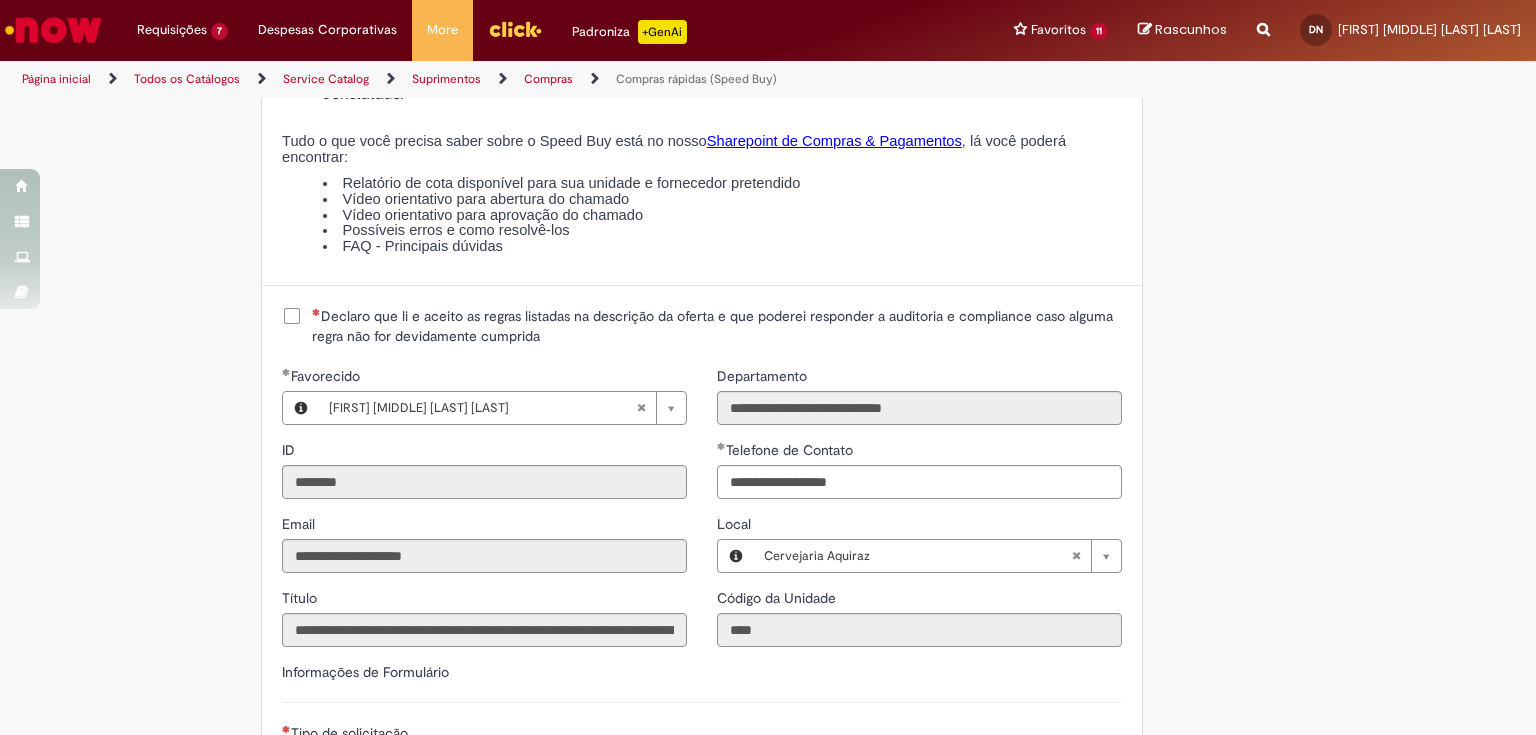 click on "Declaro que li e aceito as regras listadas na descrição da oferta e que poderei responder a auditoria e compliance caso alguma regra não for devidamente cumprida" at bounding box center [702, 326] 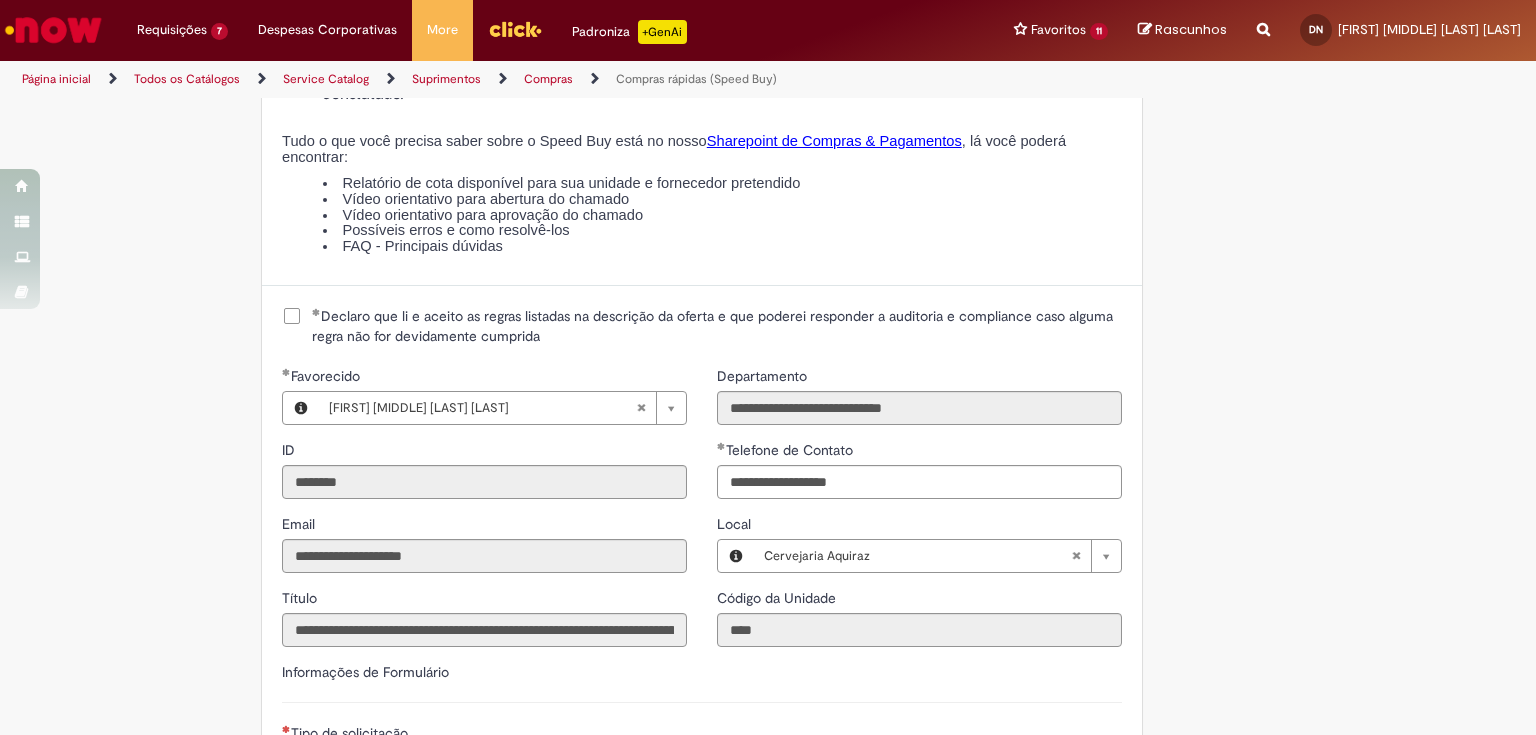 scroll, scrollTop: 2560, scrollLeft: 0, axis: vertical 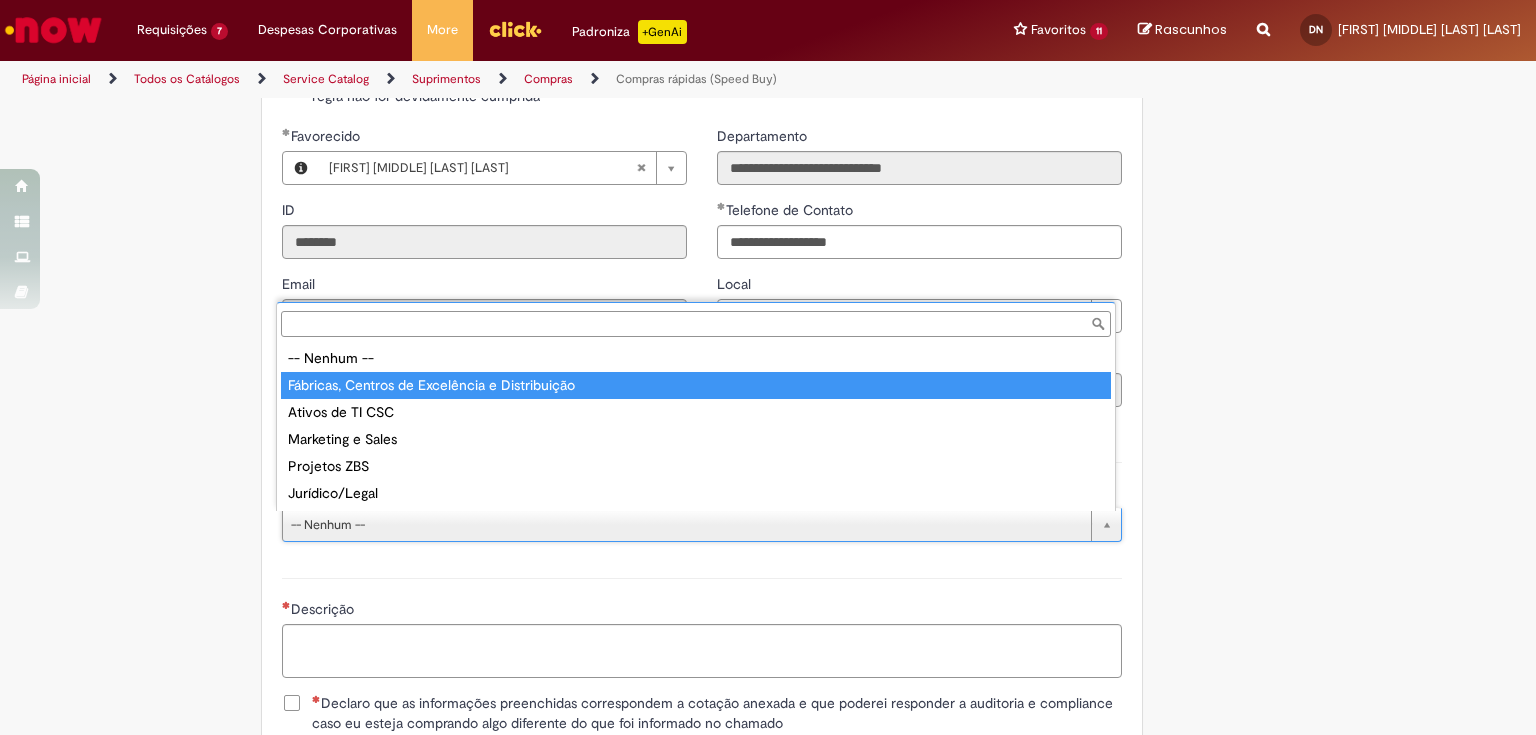 type on "**********" 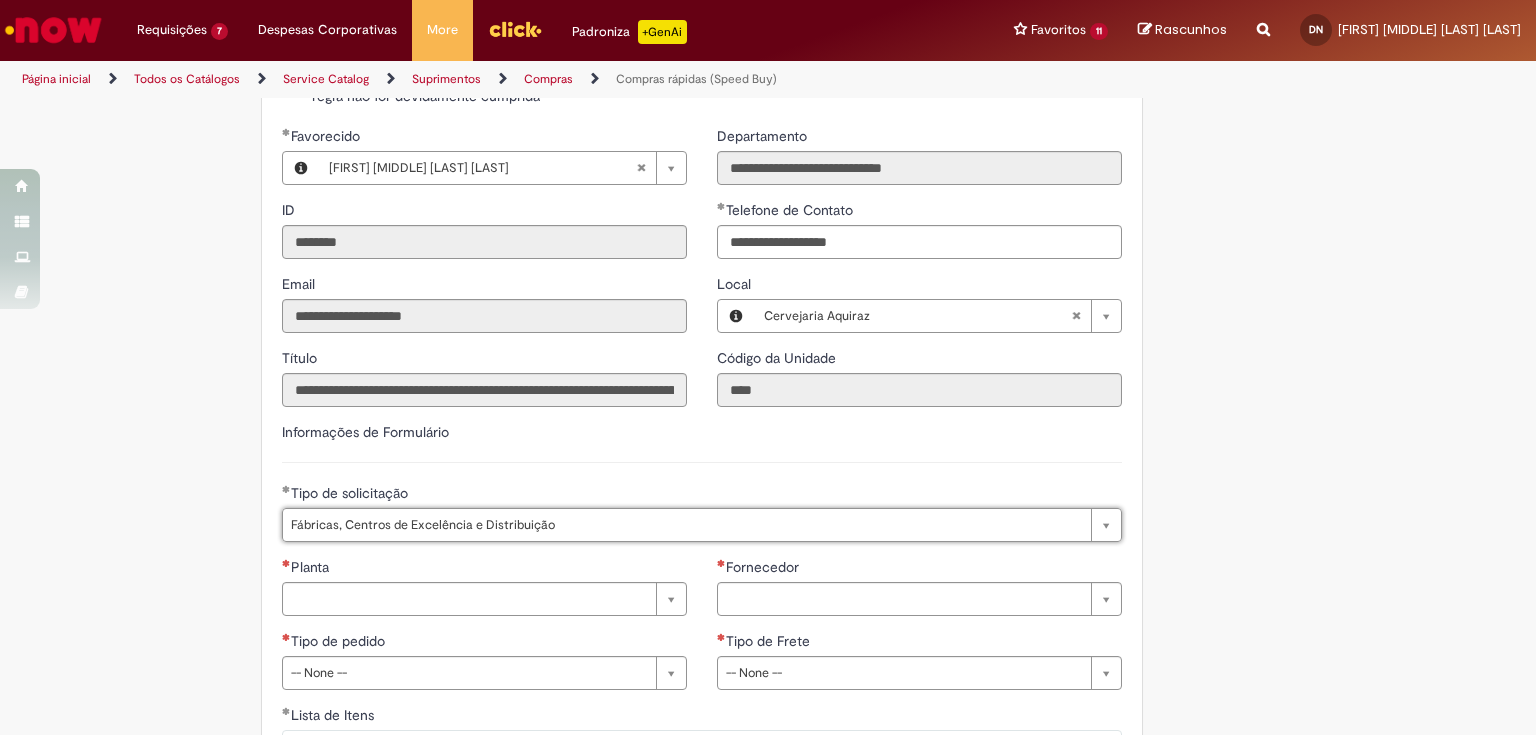 scroll, scrollTop: 2640, scrollLeft: 0, axis: vertical 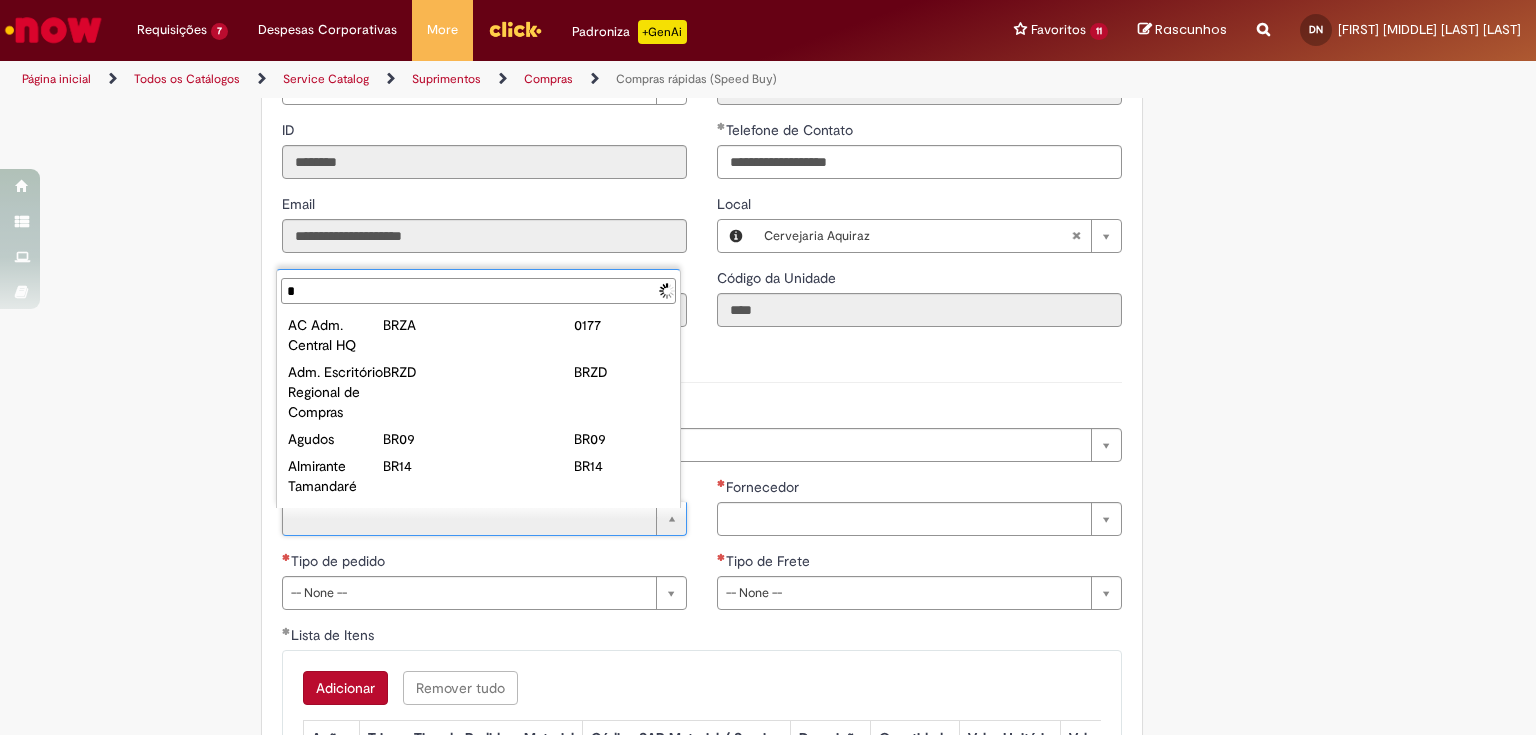 type on "**" 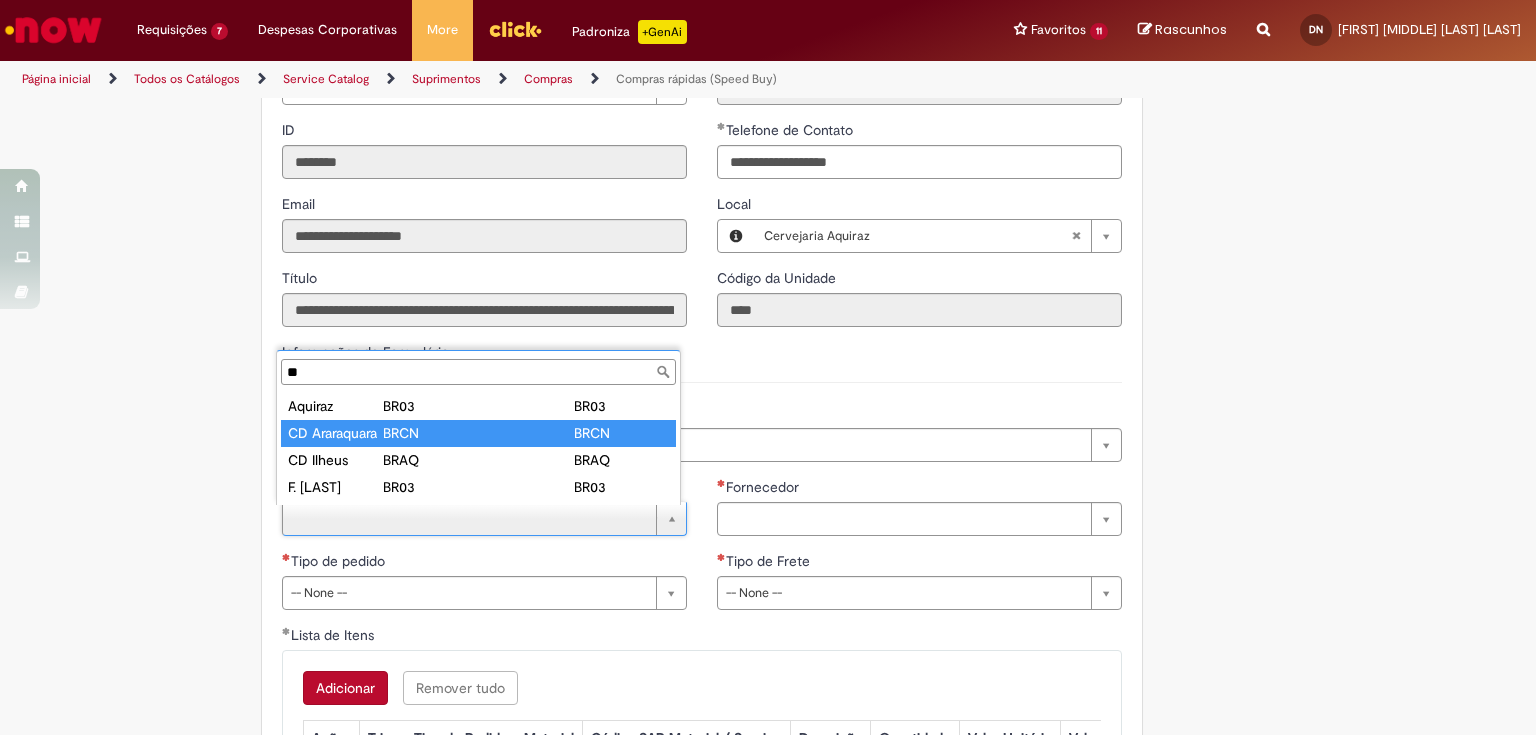 scroll, scrollTop: 0, scrollLeft: 0, axis: both 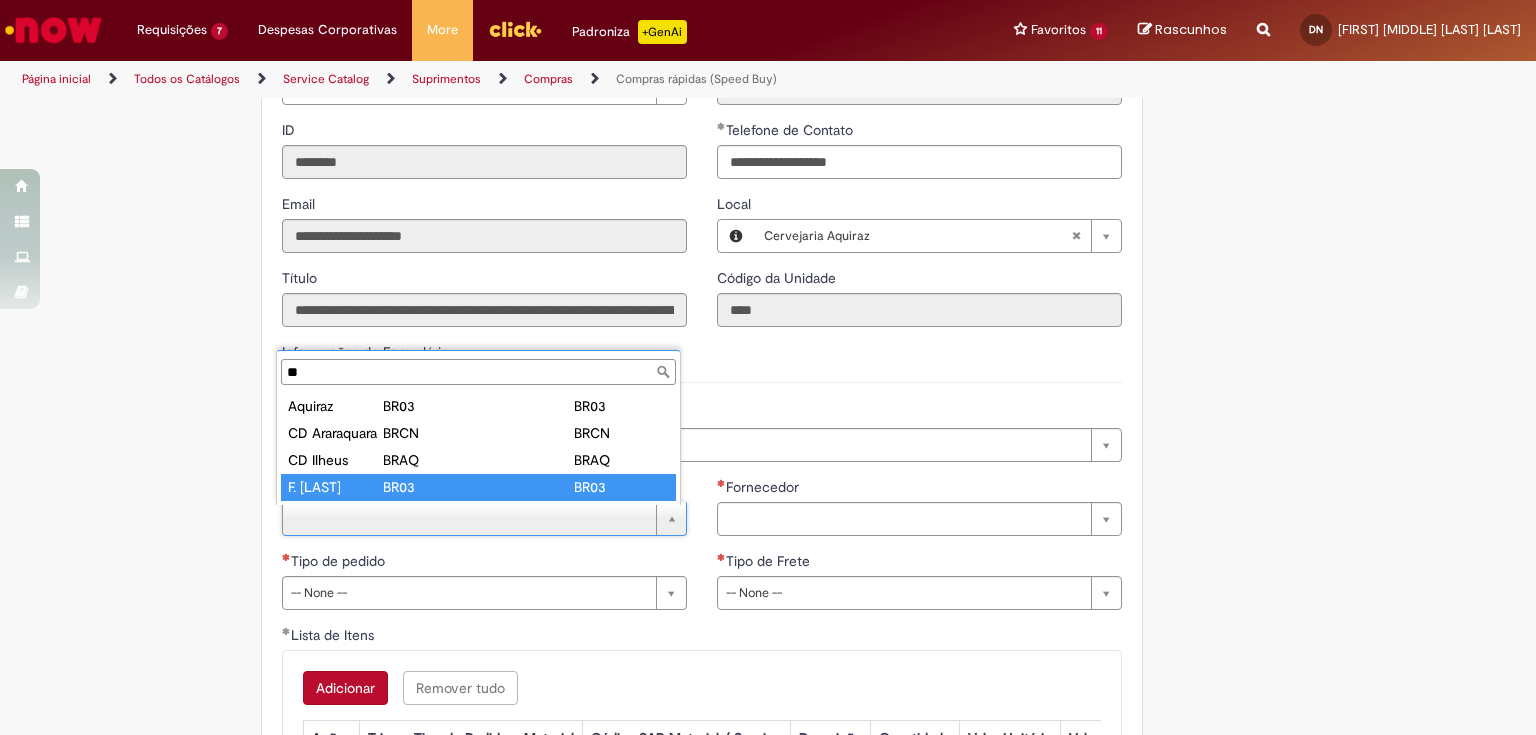 drag, startPoint x: 341, startPoint y: 491, endPoint x: 393, endPoint y: 460, distance: 60.53924 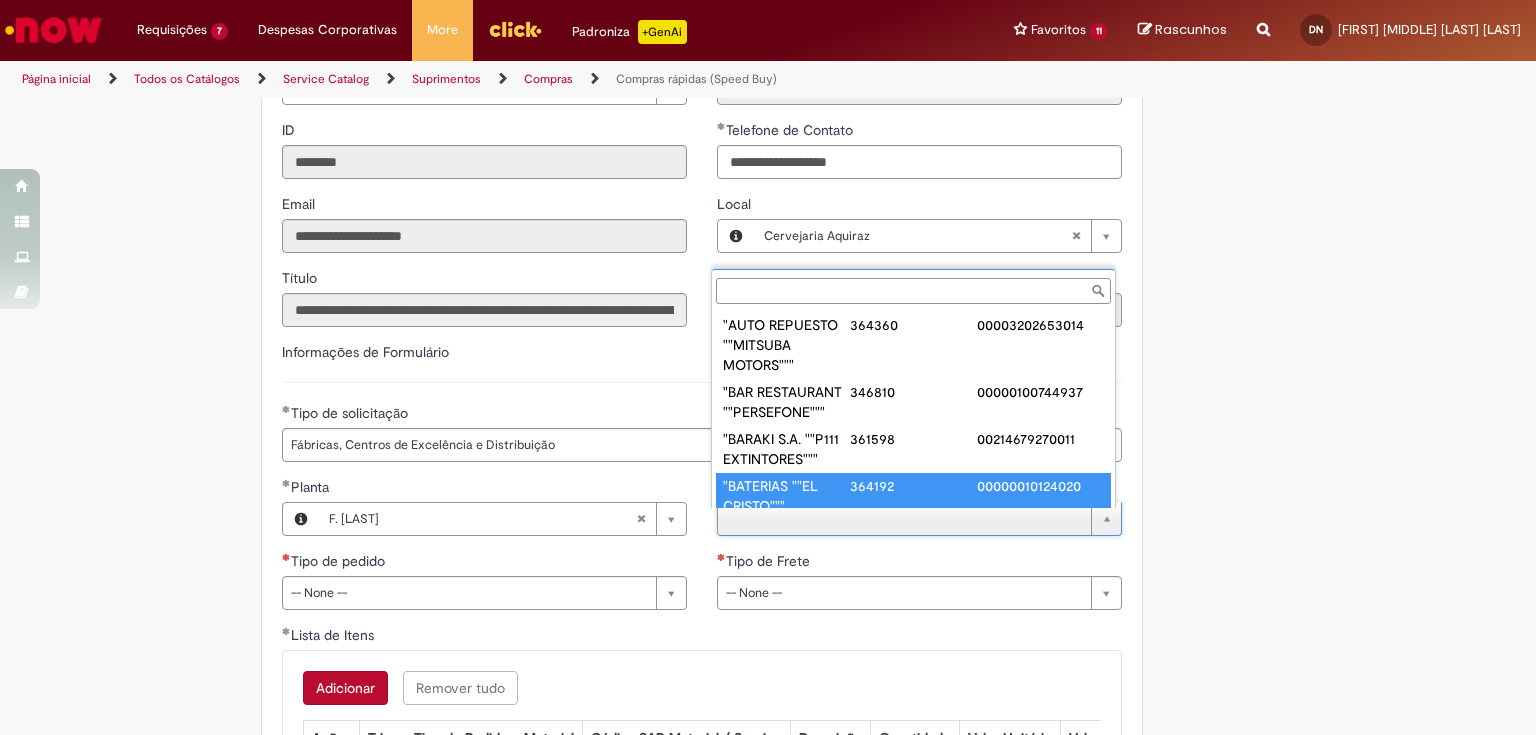 scroll, scrollTop: 8, scrollLeft: 0, axis: vertical 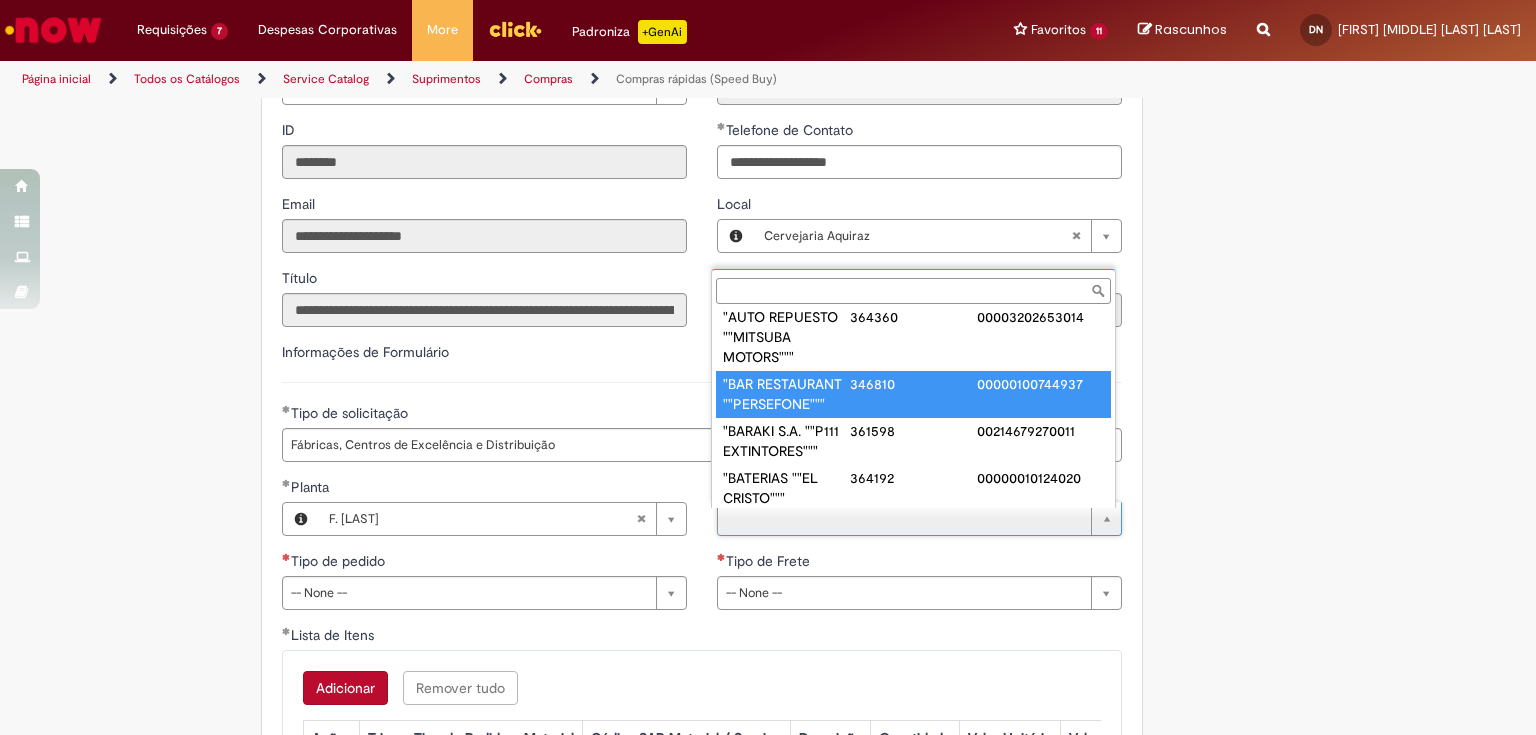 click on "Fornecedor" at bounding box center [913, 291] 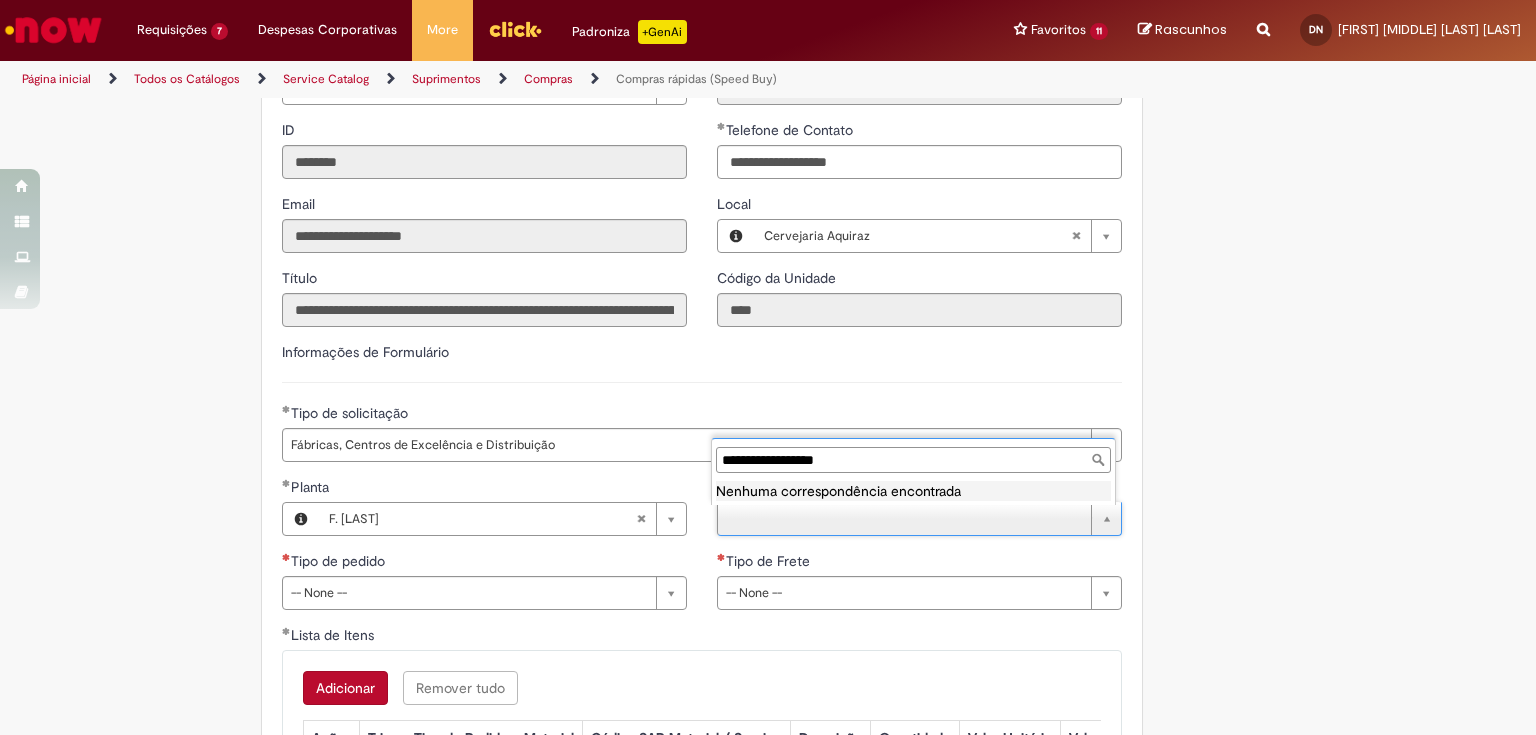 scroll, scrollTop: 0, scrollLeft: 0, axis: both 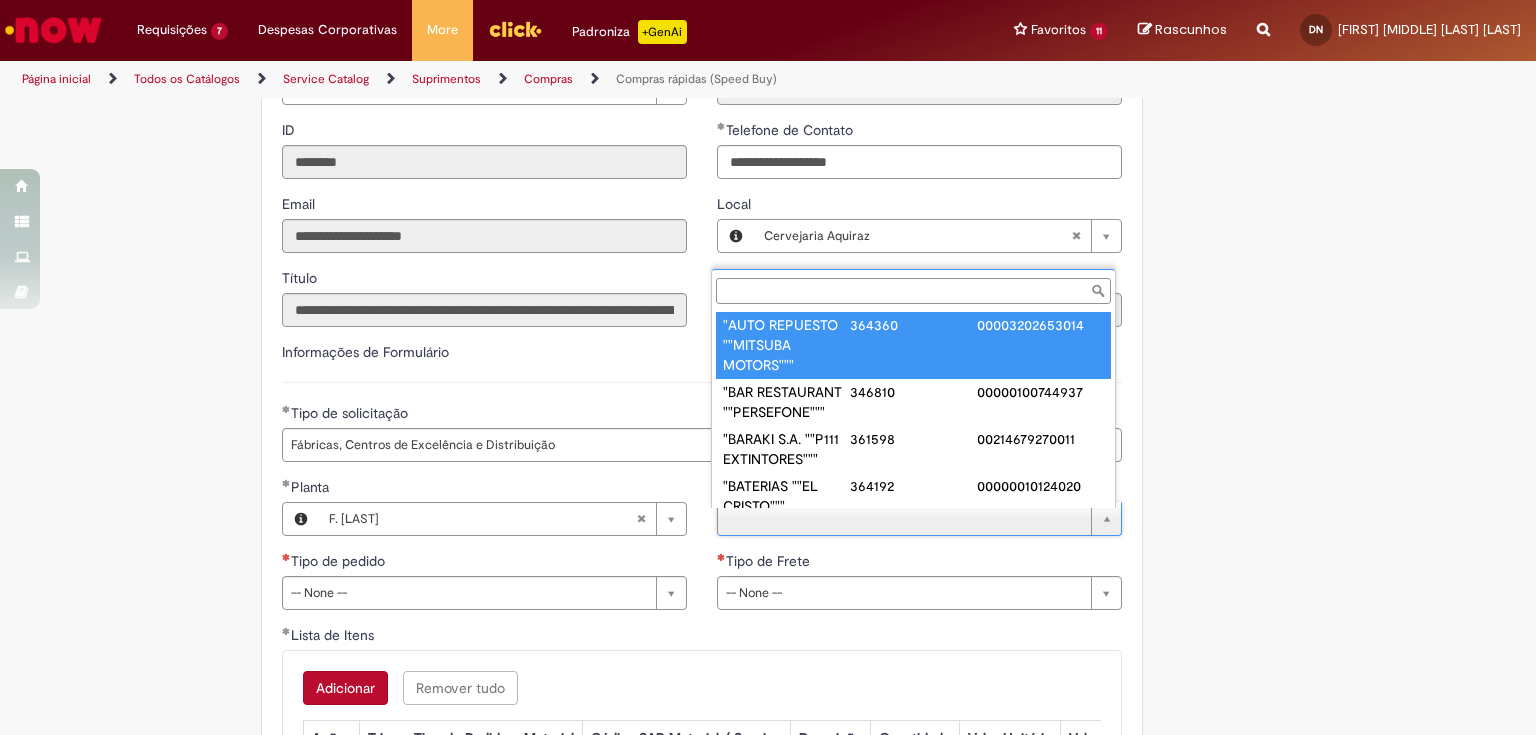 paste on "**********" 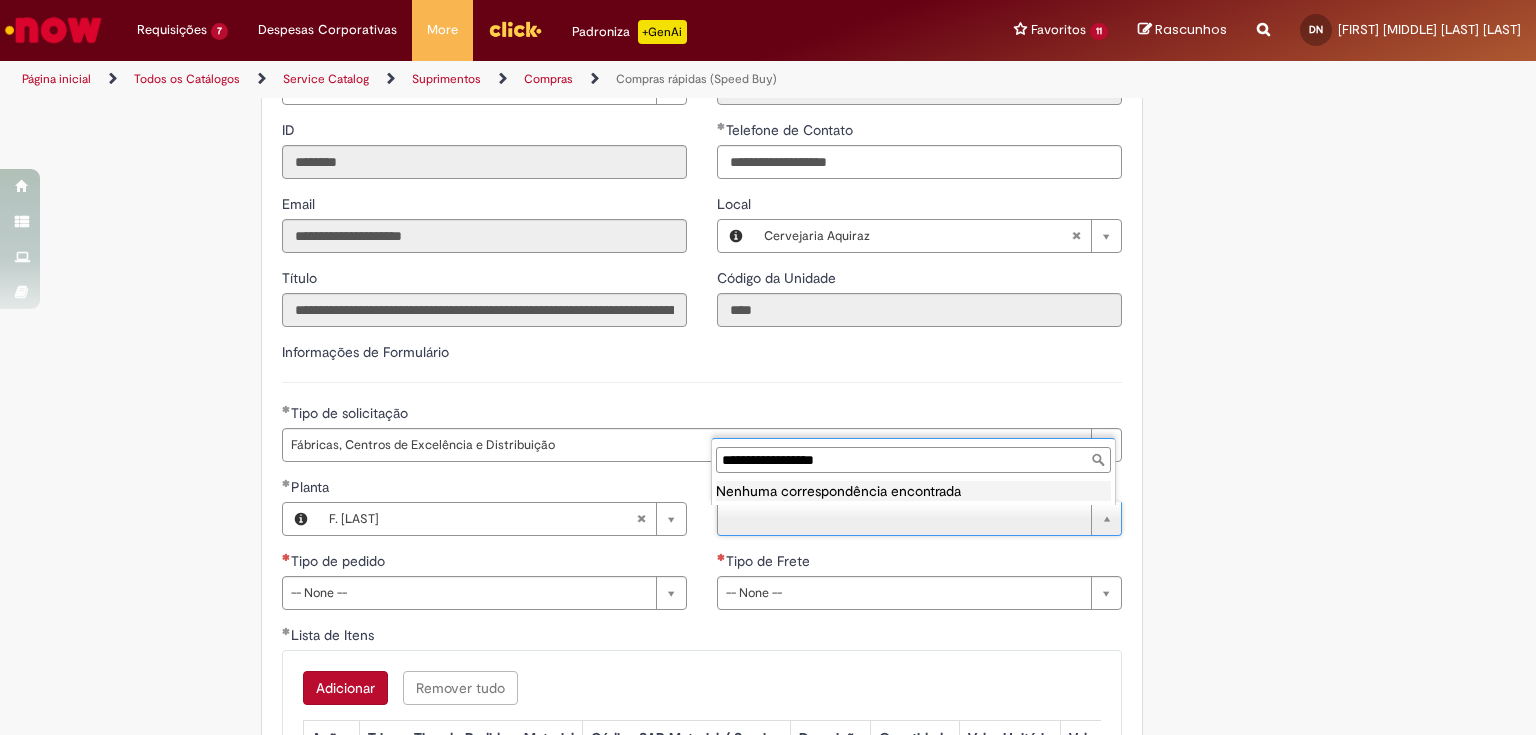 click on "**********" at bounding box center [913, 460] 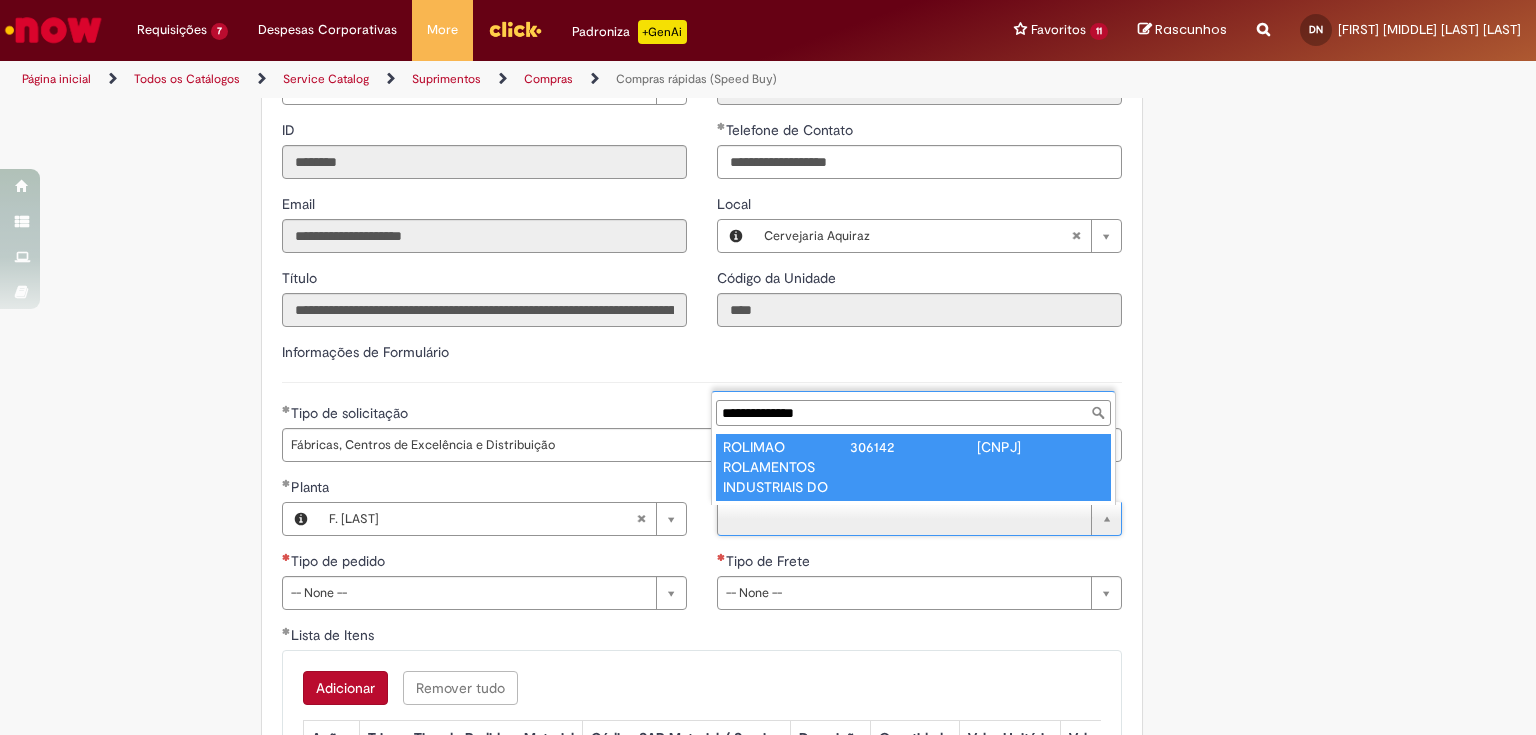 type on "**********" 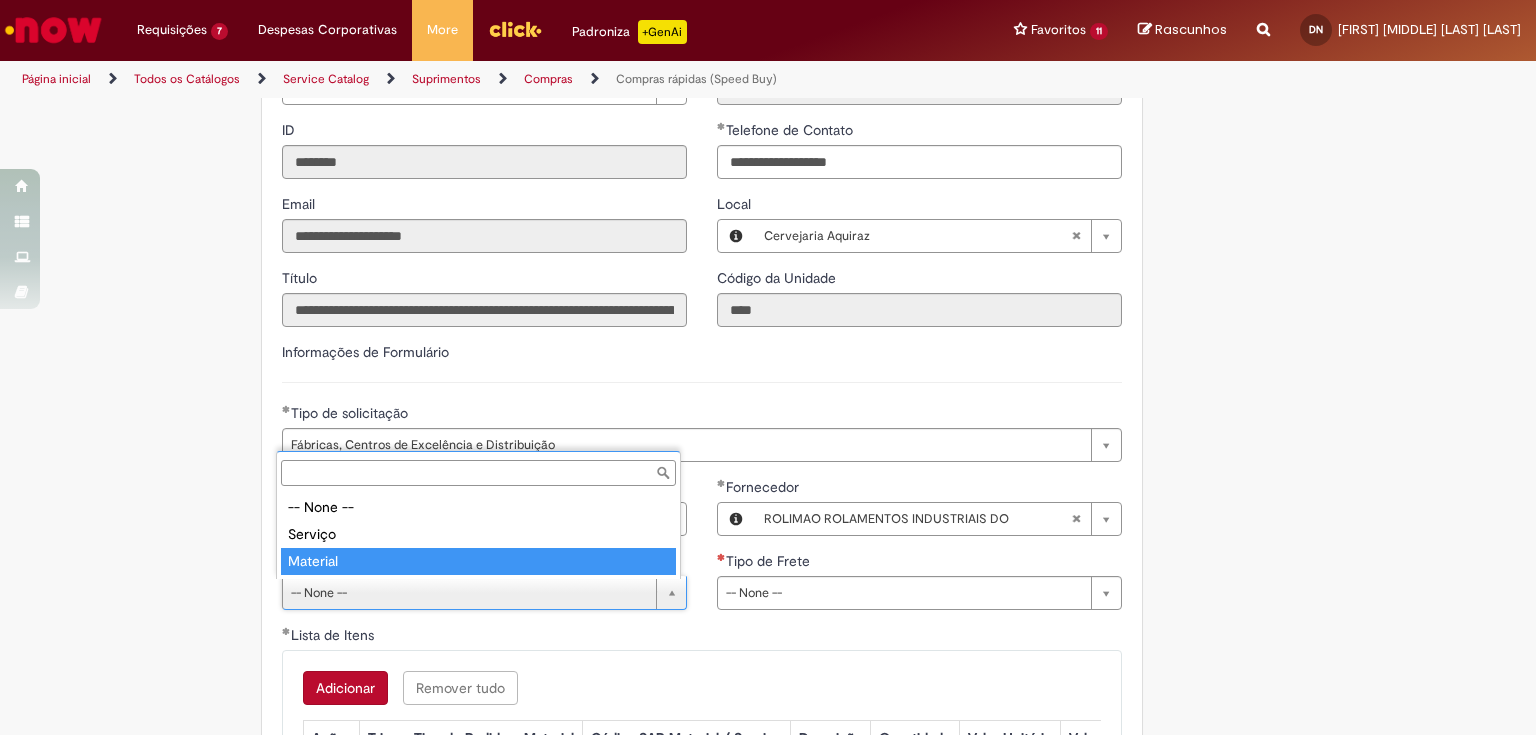 type on "********" 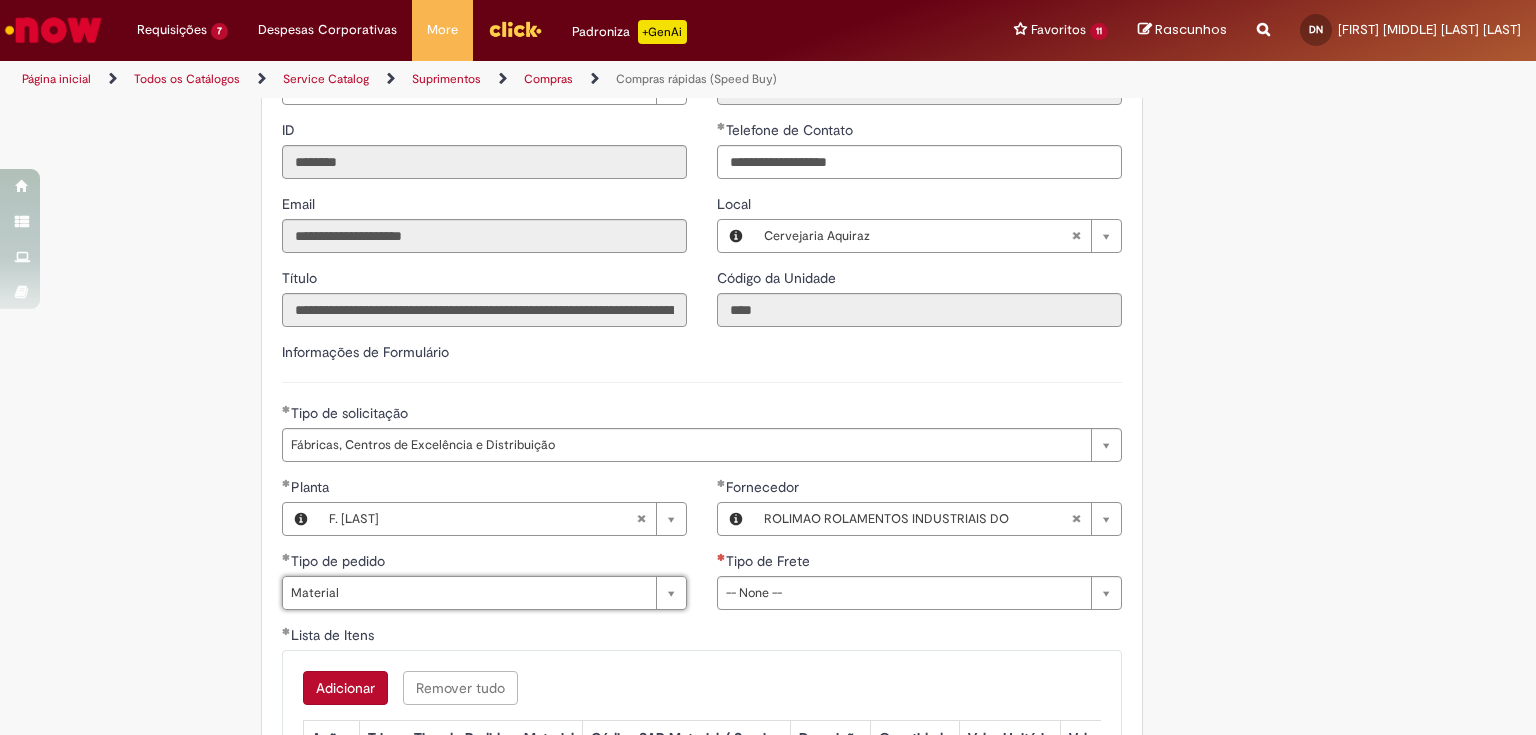 click on "Tipo de Frete" at bounding box center (919, 563) 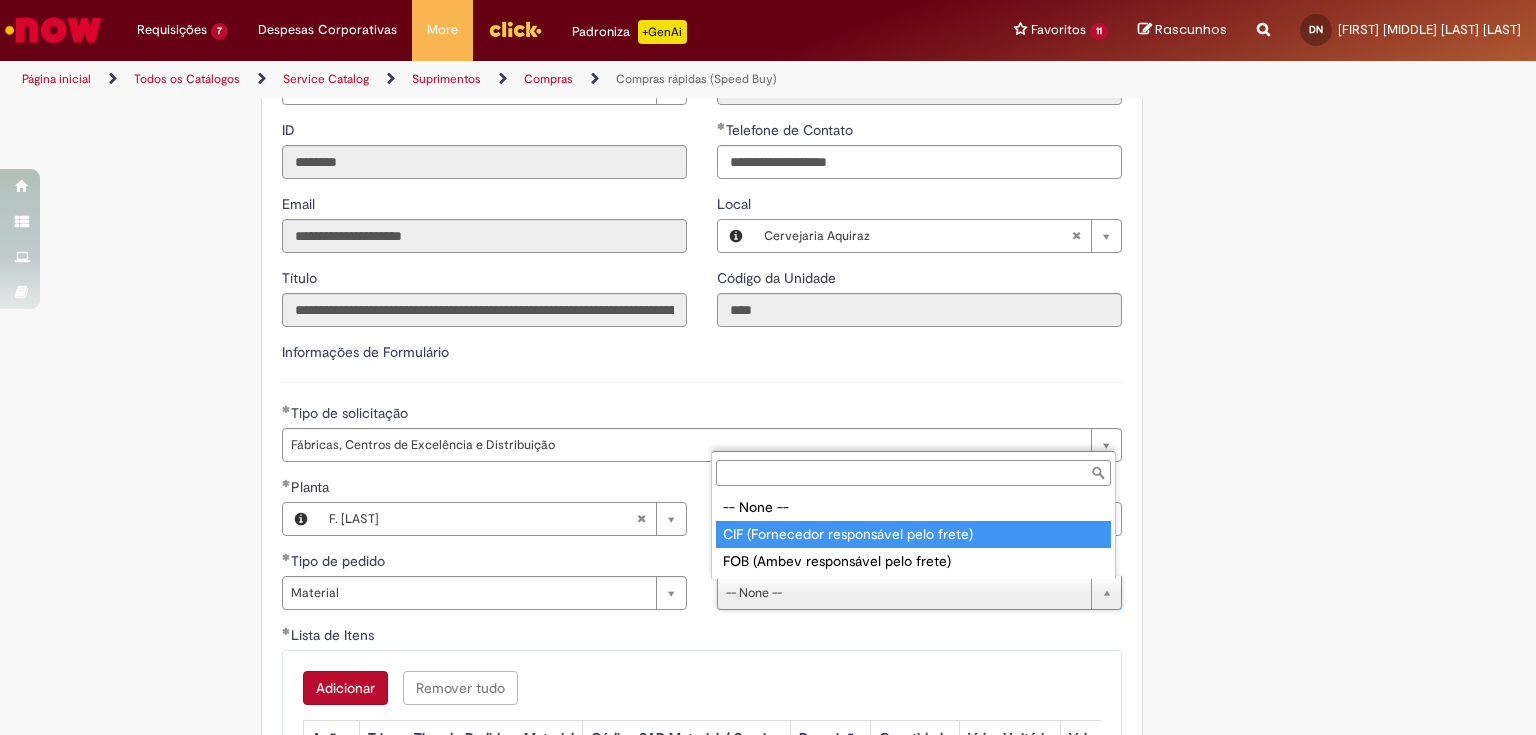 type on "**********" 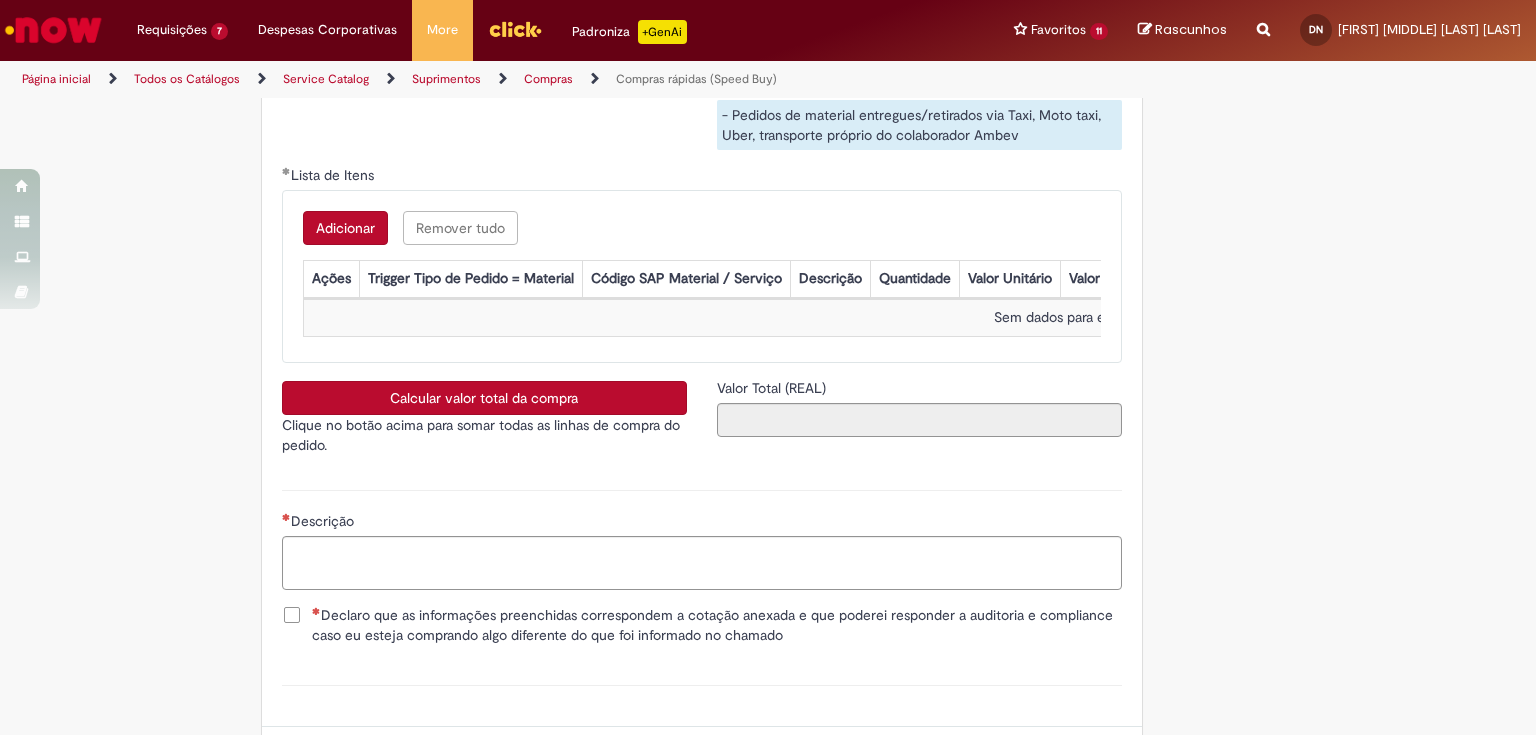 scroll, scrollTop: 3200, scrollLeft: 0, axis: vertical 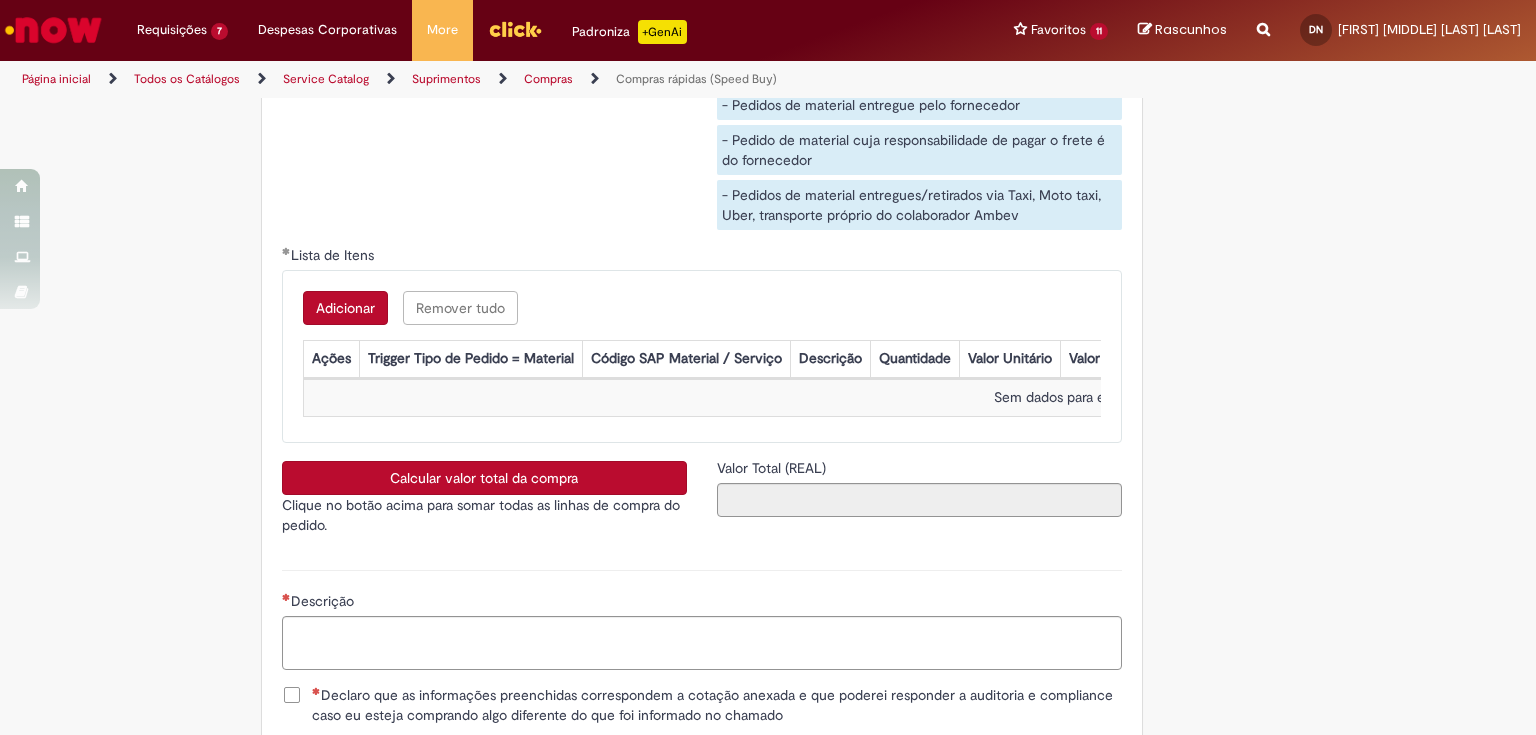 click on "Adicionar" at bounding box center (345, 308) 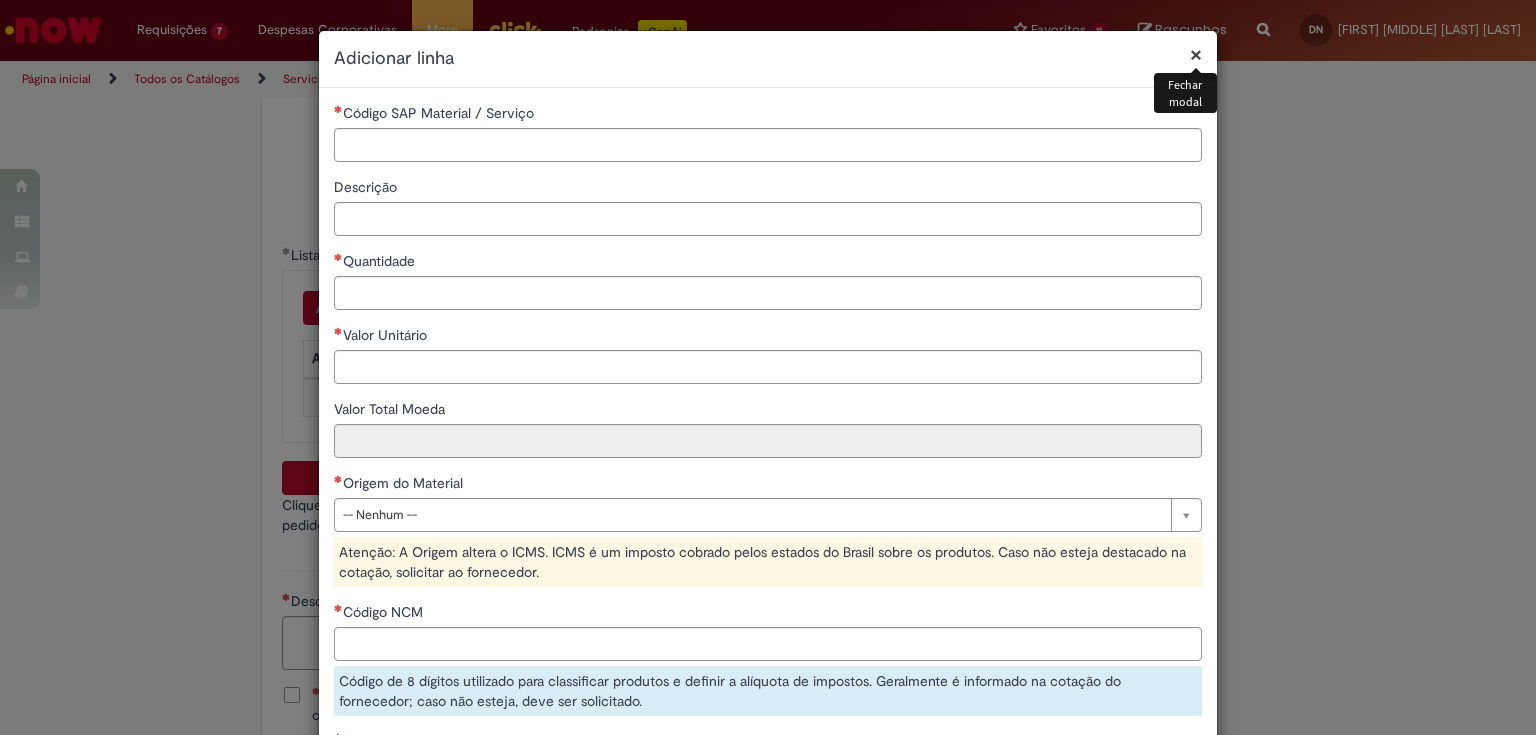type 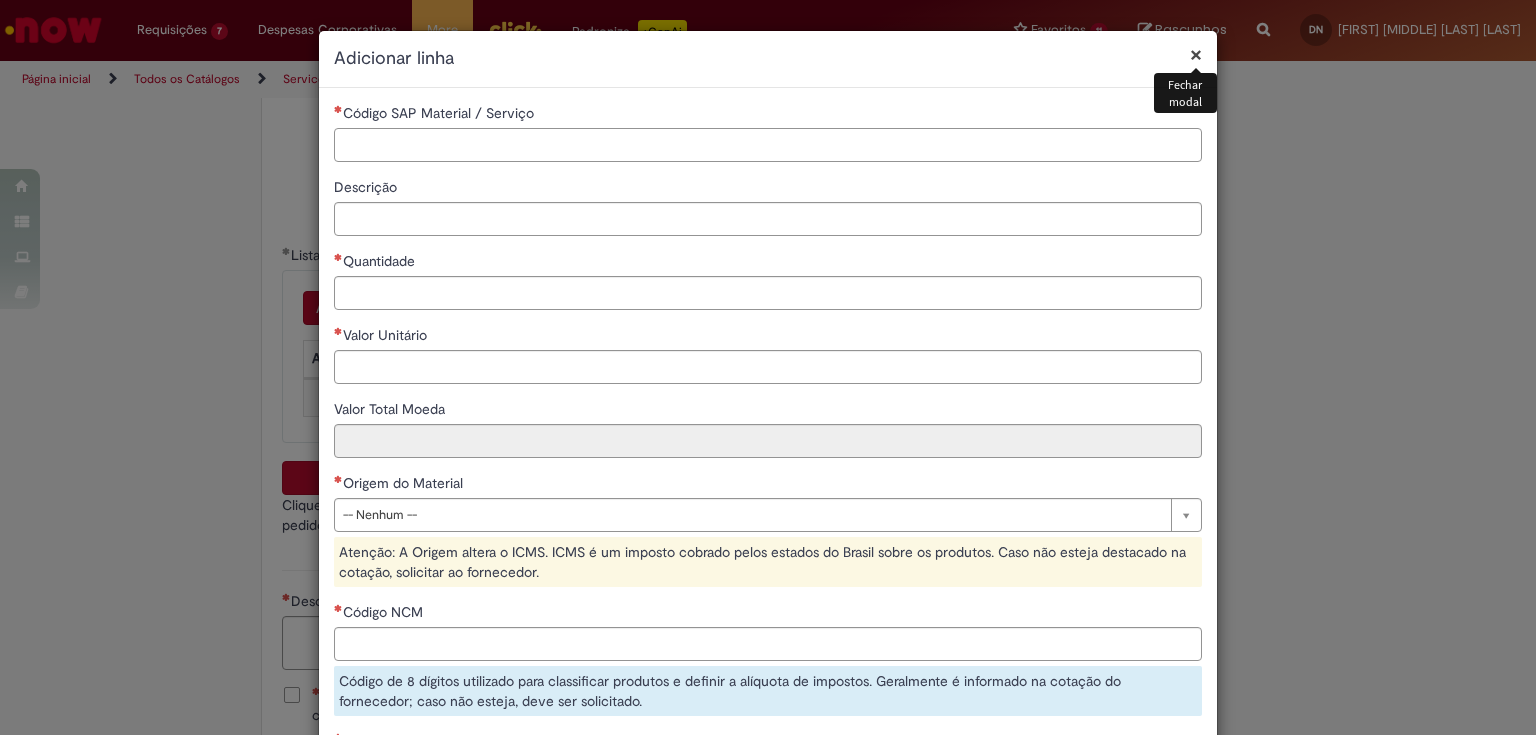 click on "Código SAP Material / Serviço" at bounding box center [768, 145] 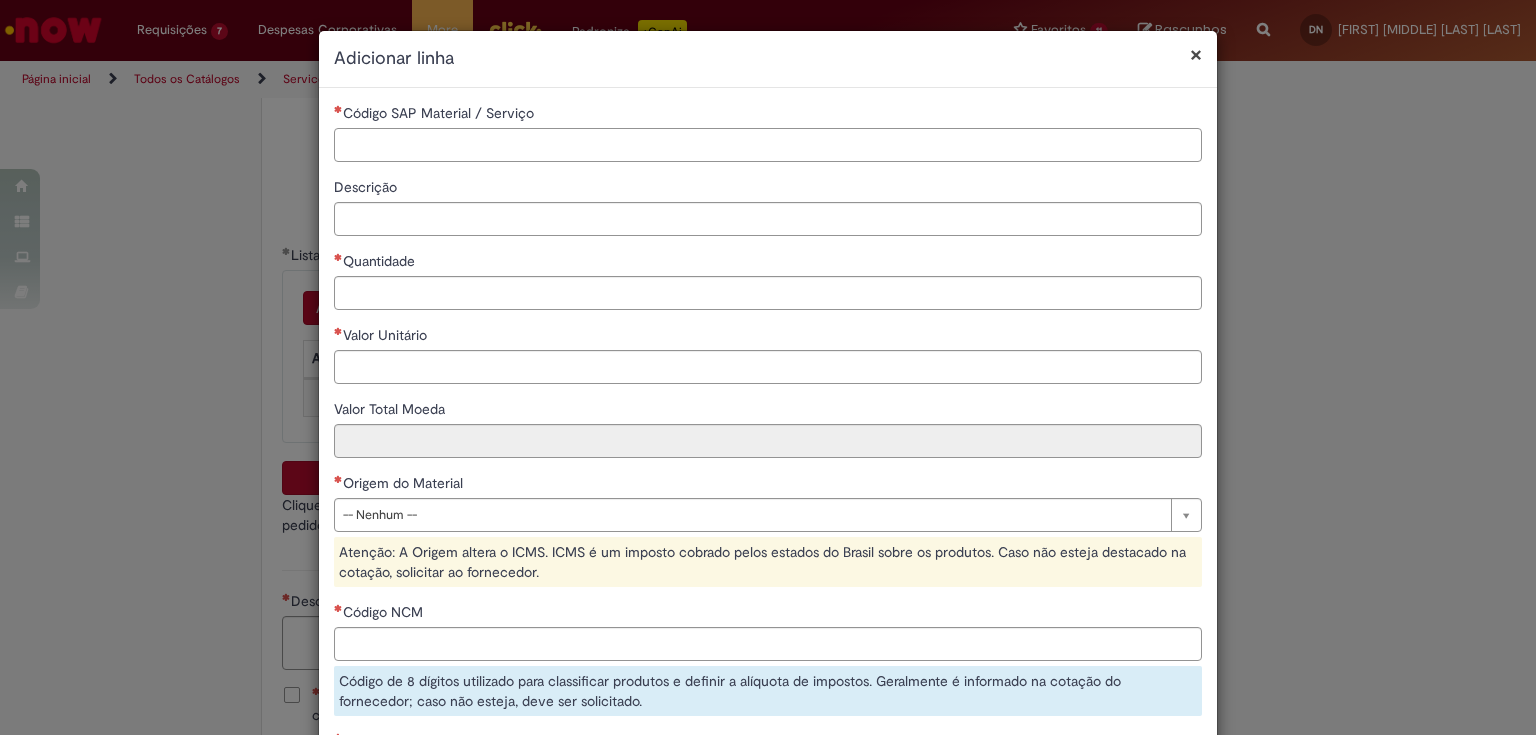 paste on "********" 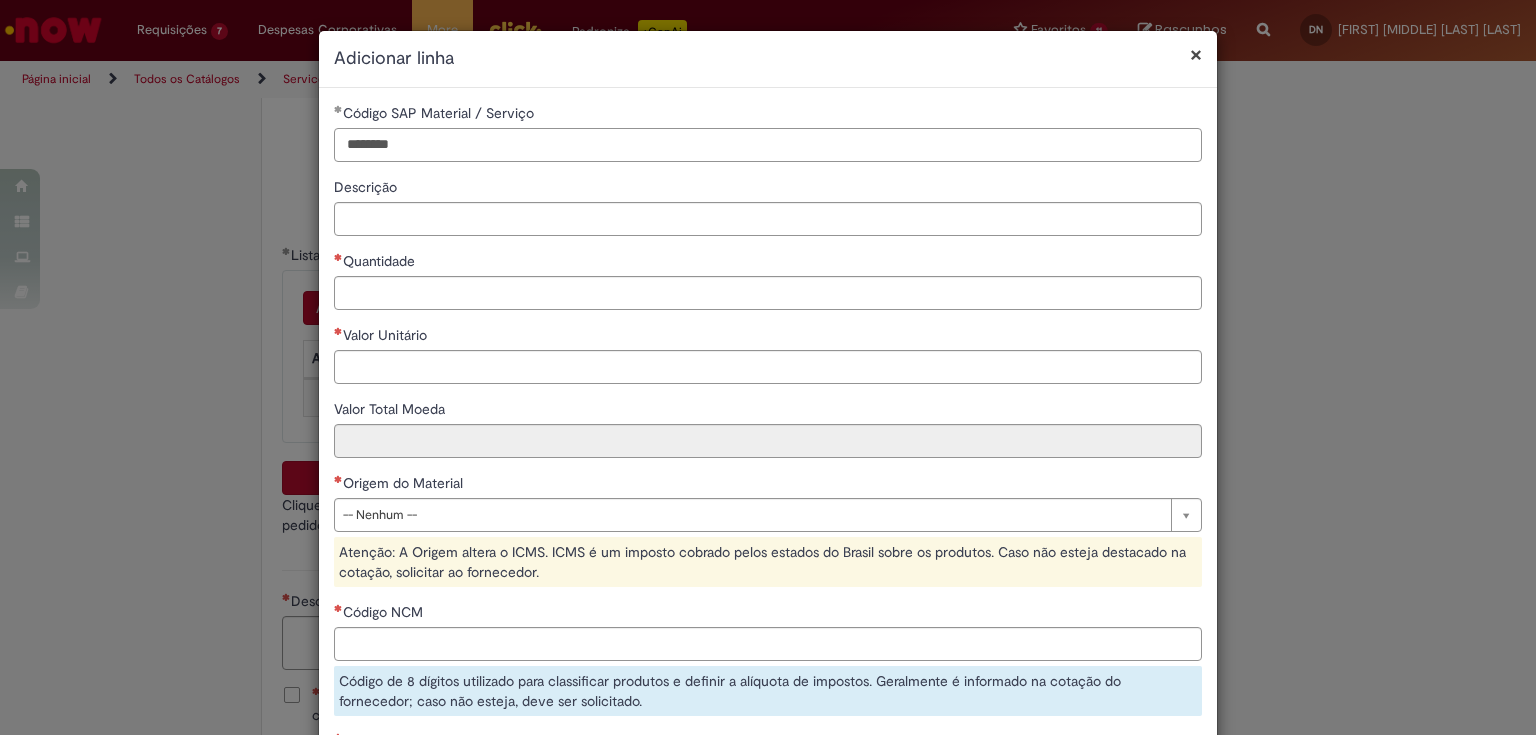 type on "********" 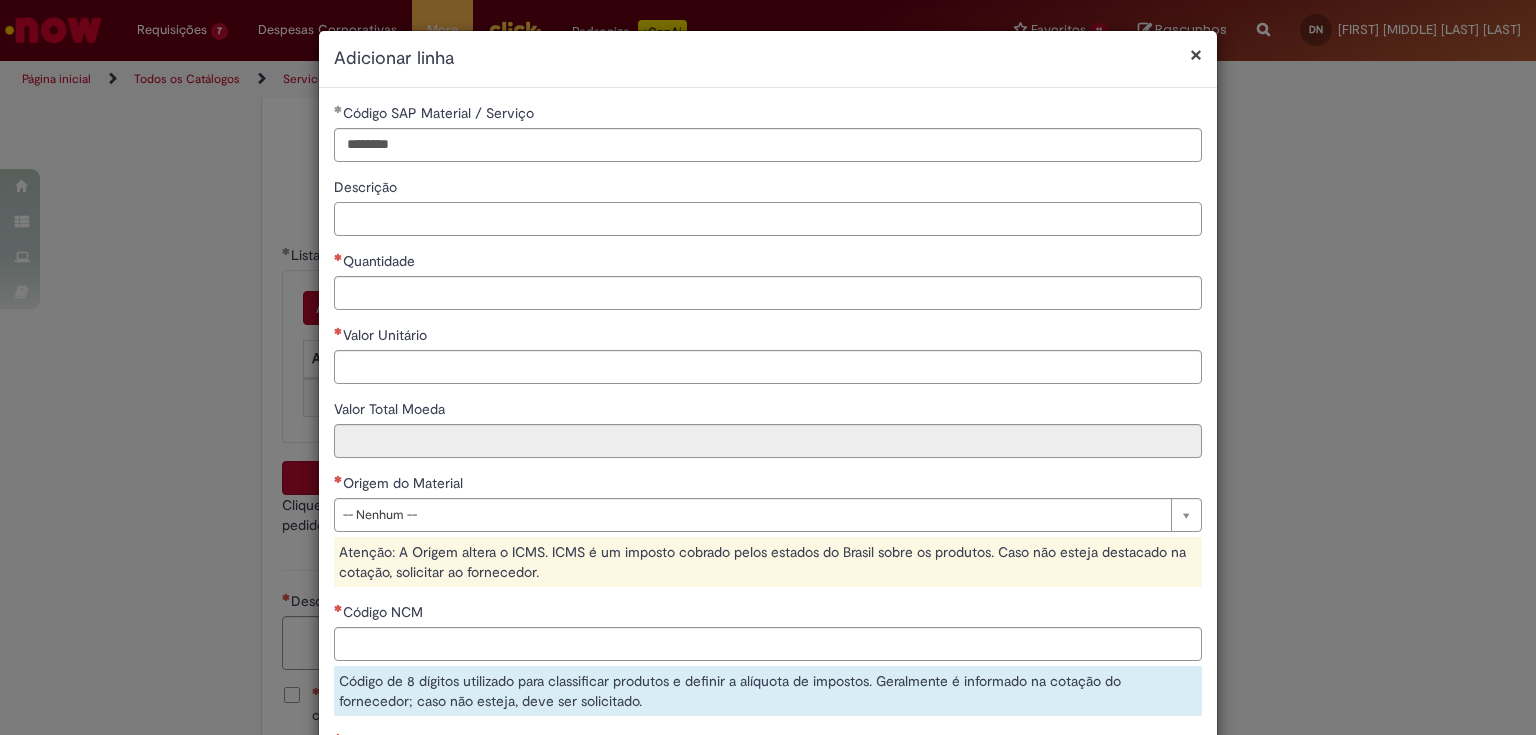 click on "Descrição" at bounding box center (768, 219) 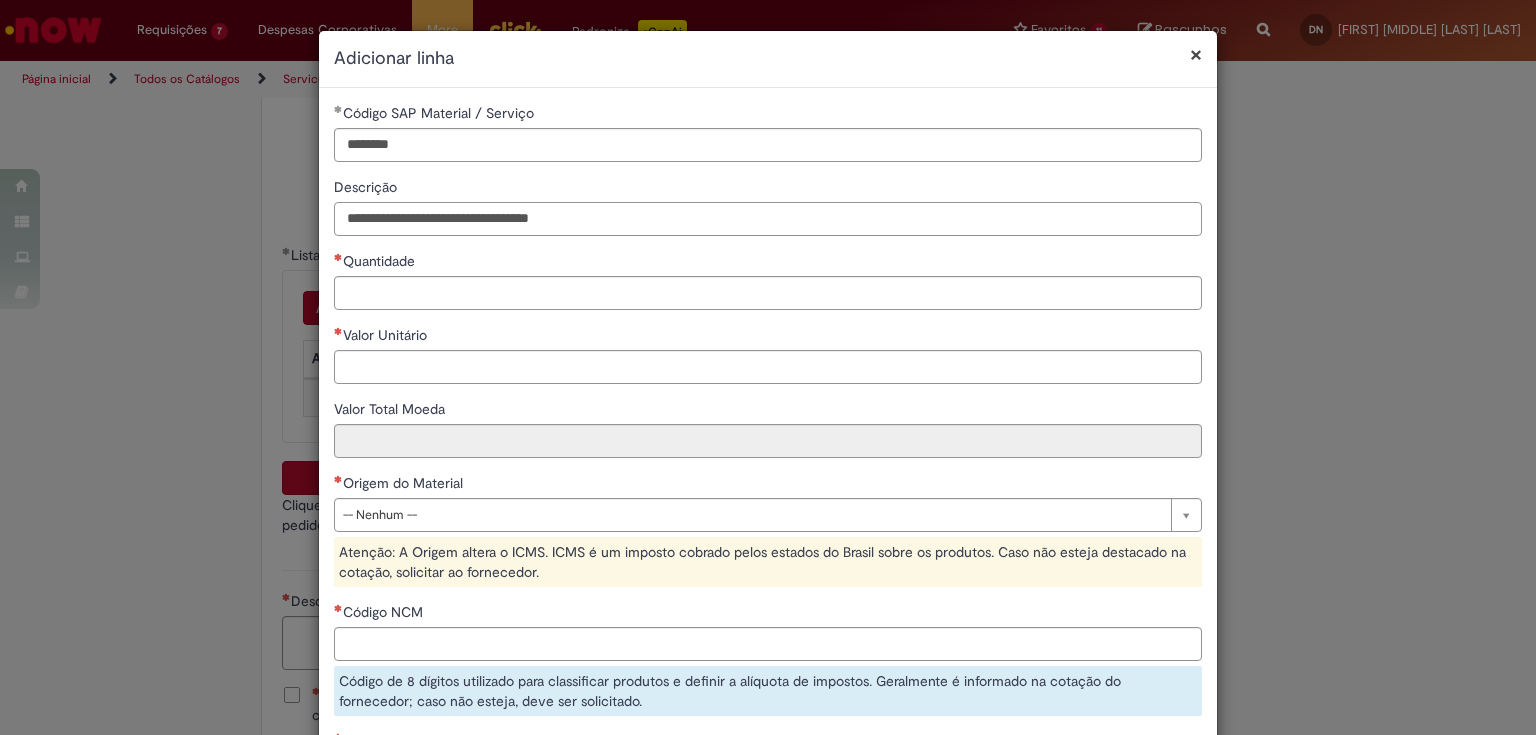 type on "**********" 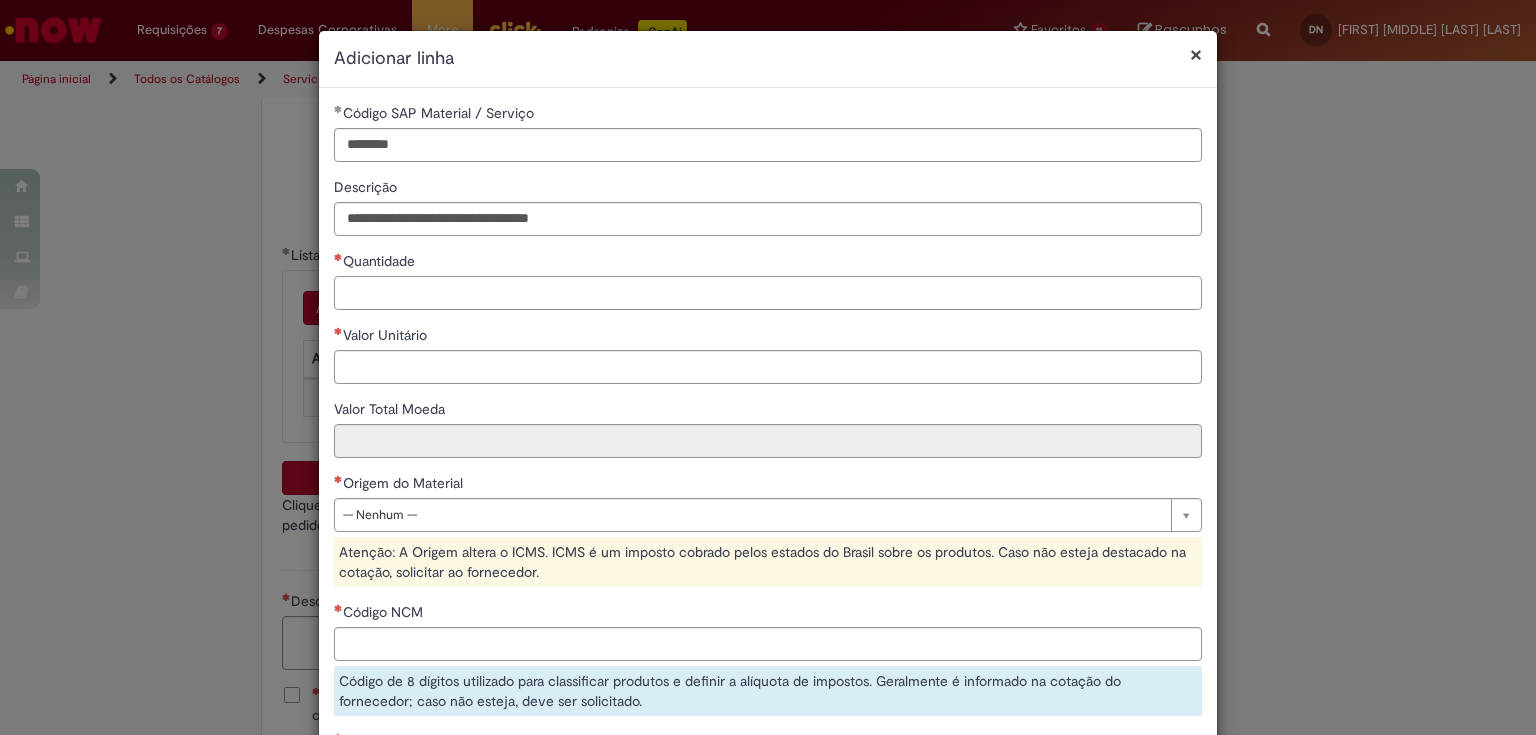 click on "Quantidade" at bounding box center (768, 293) 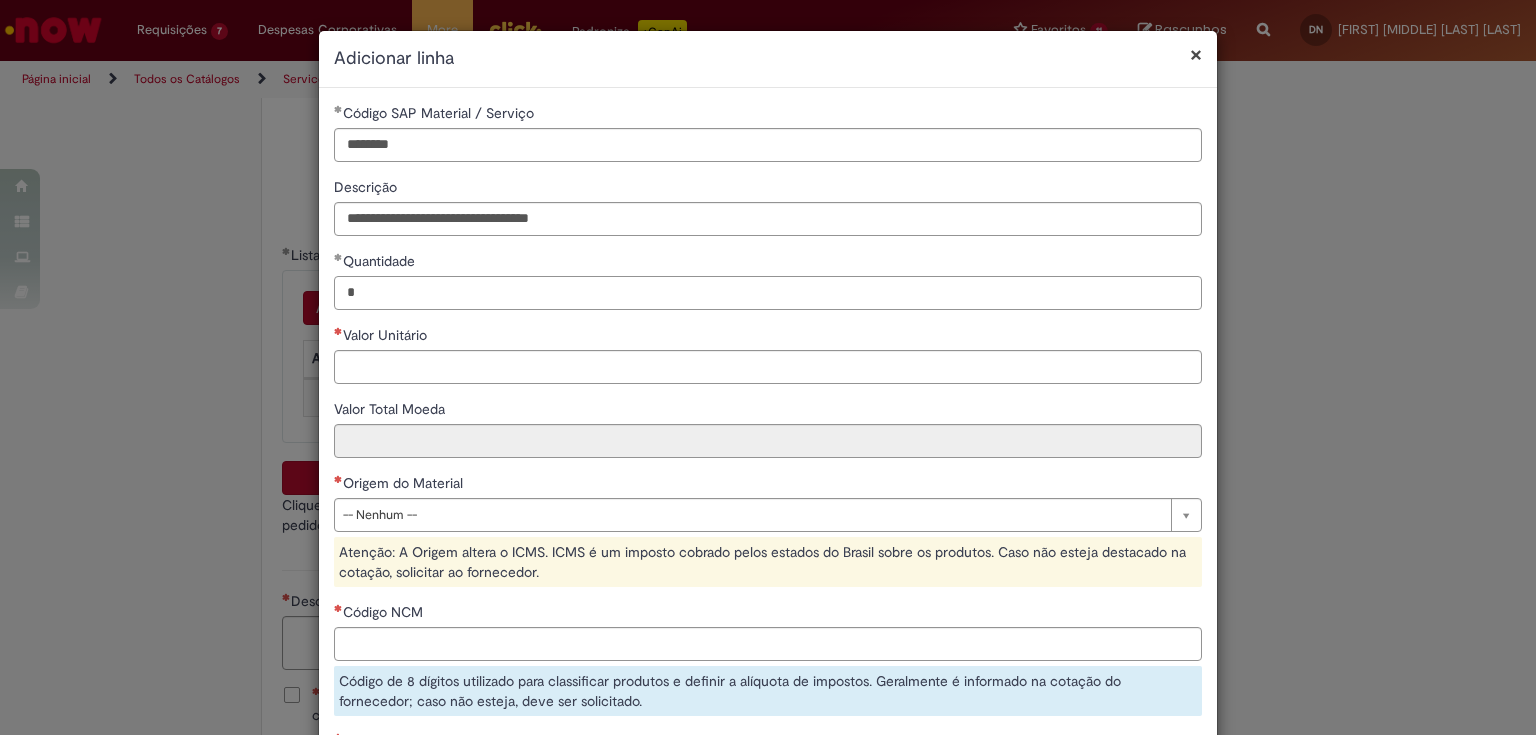 type on "*" 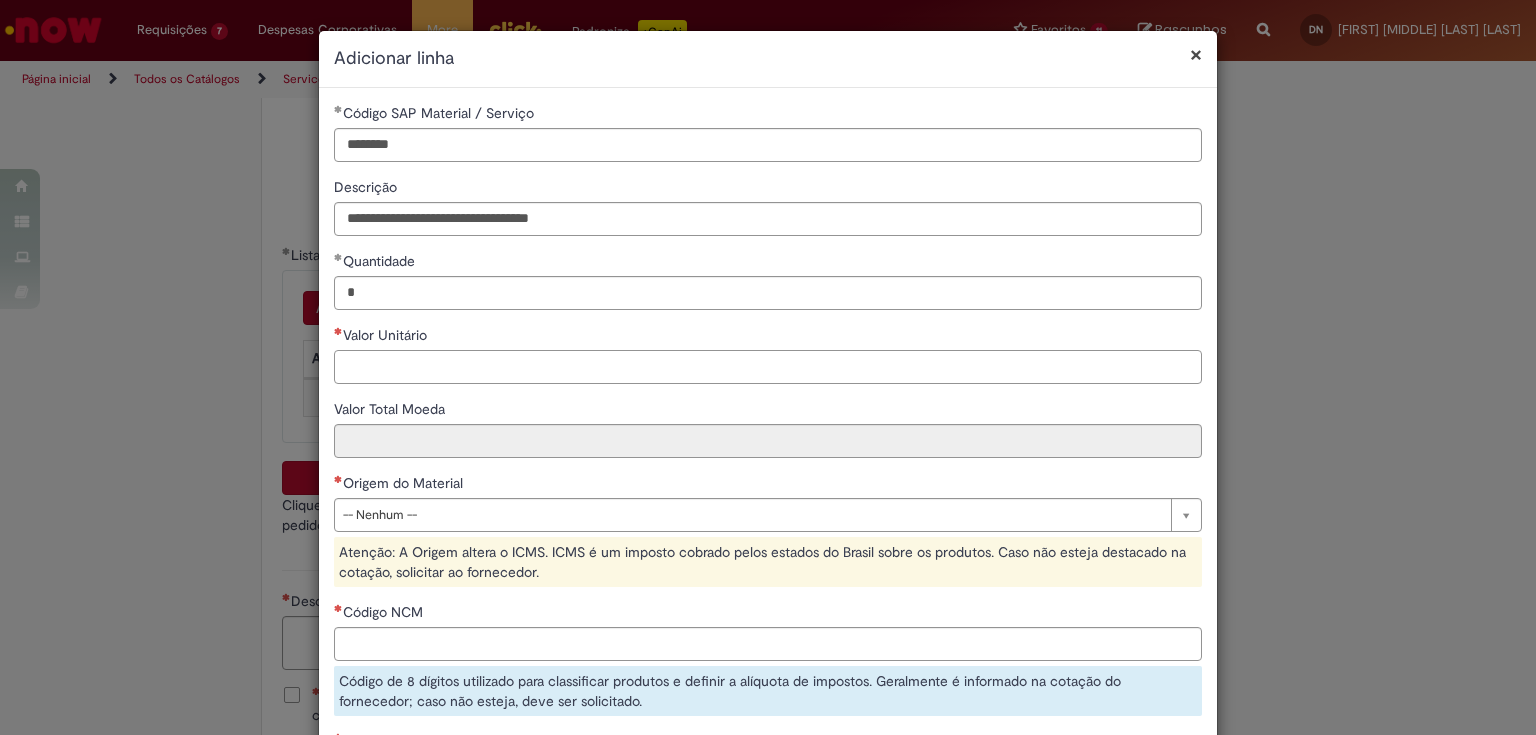 click on "Valor Unitário" at bounding box center [768, 367] 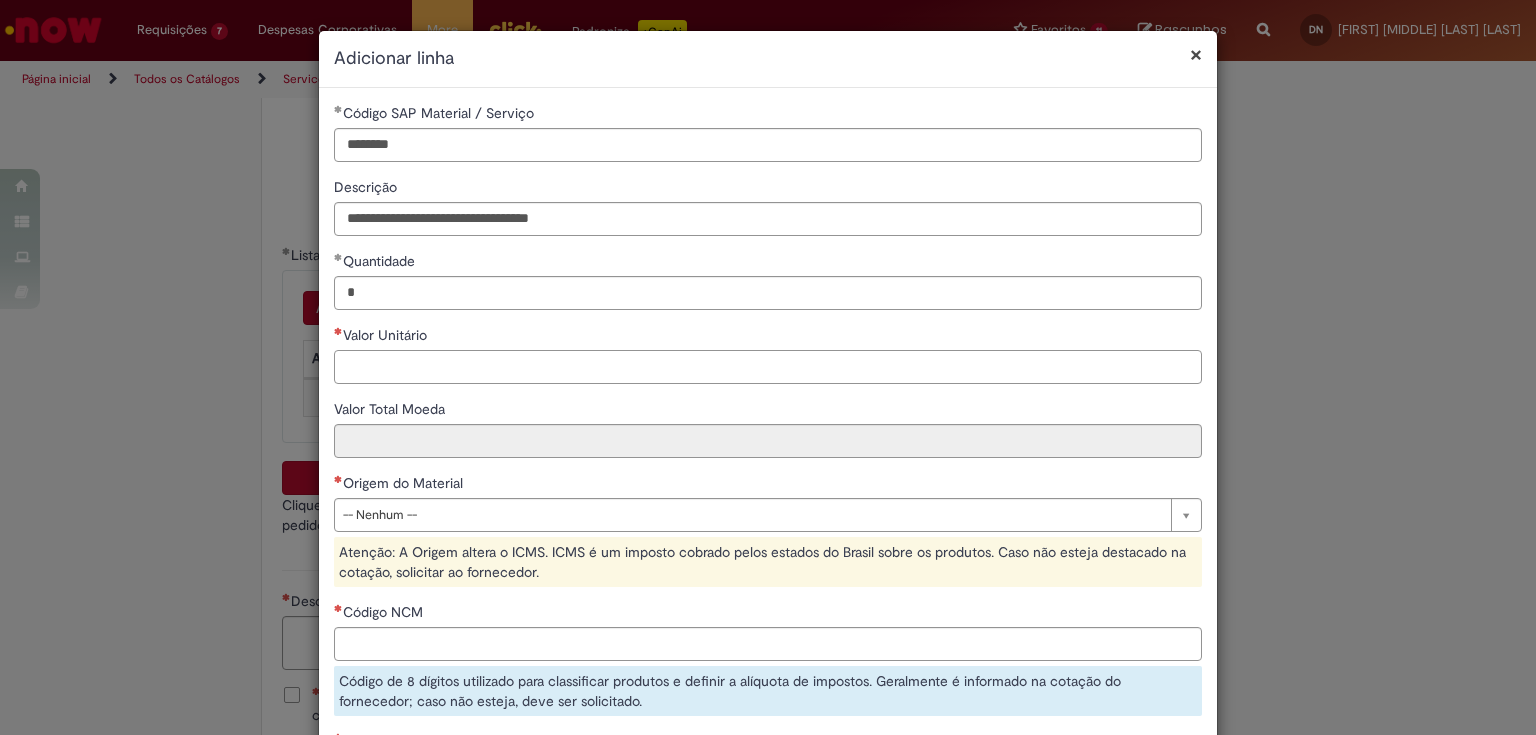 paste on "*****" 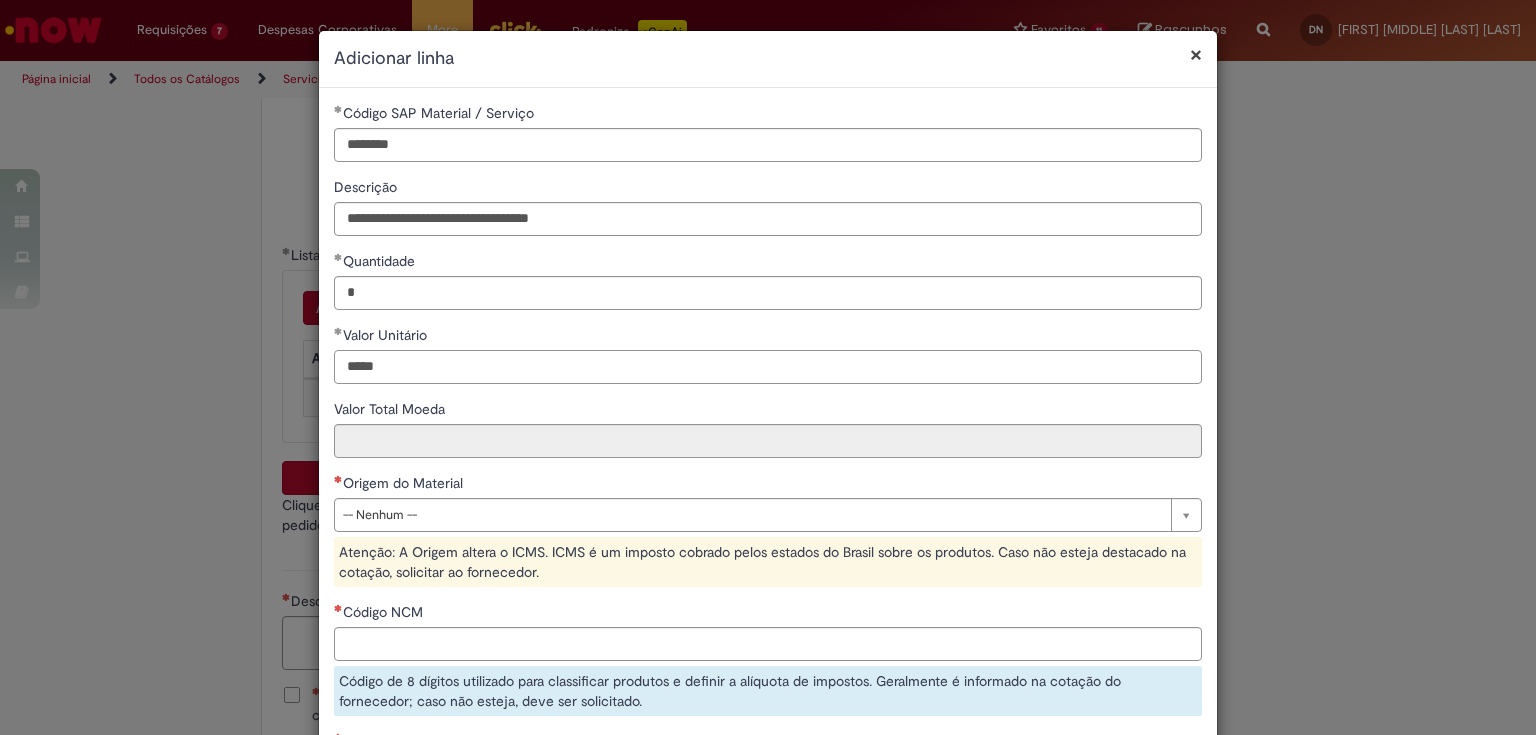 type on "*****" 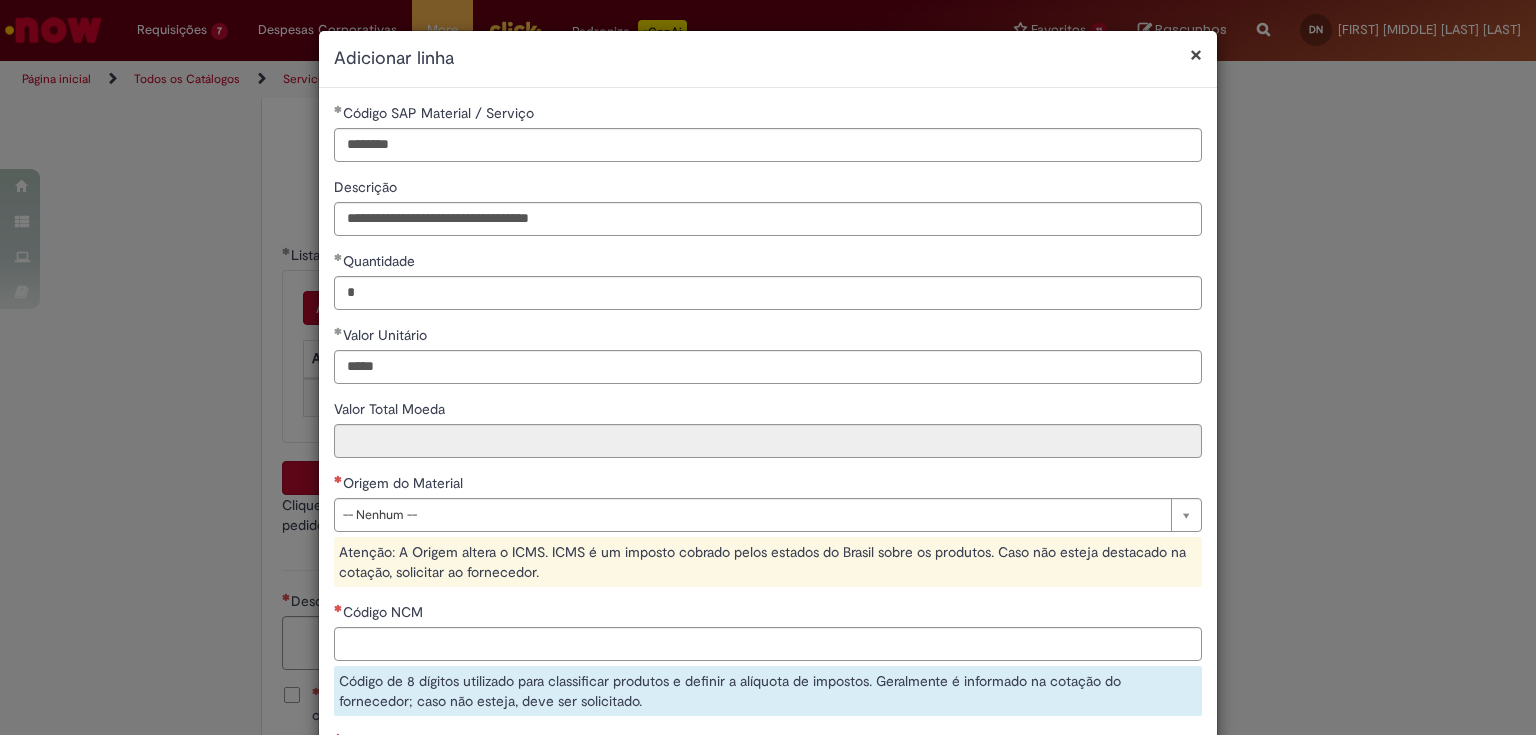 type on "******" 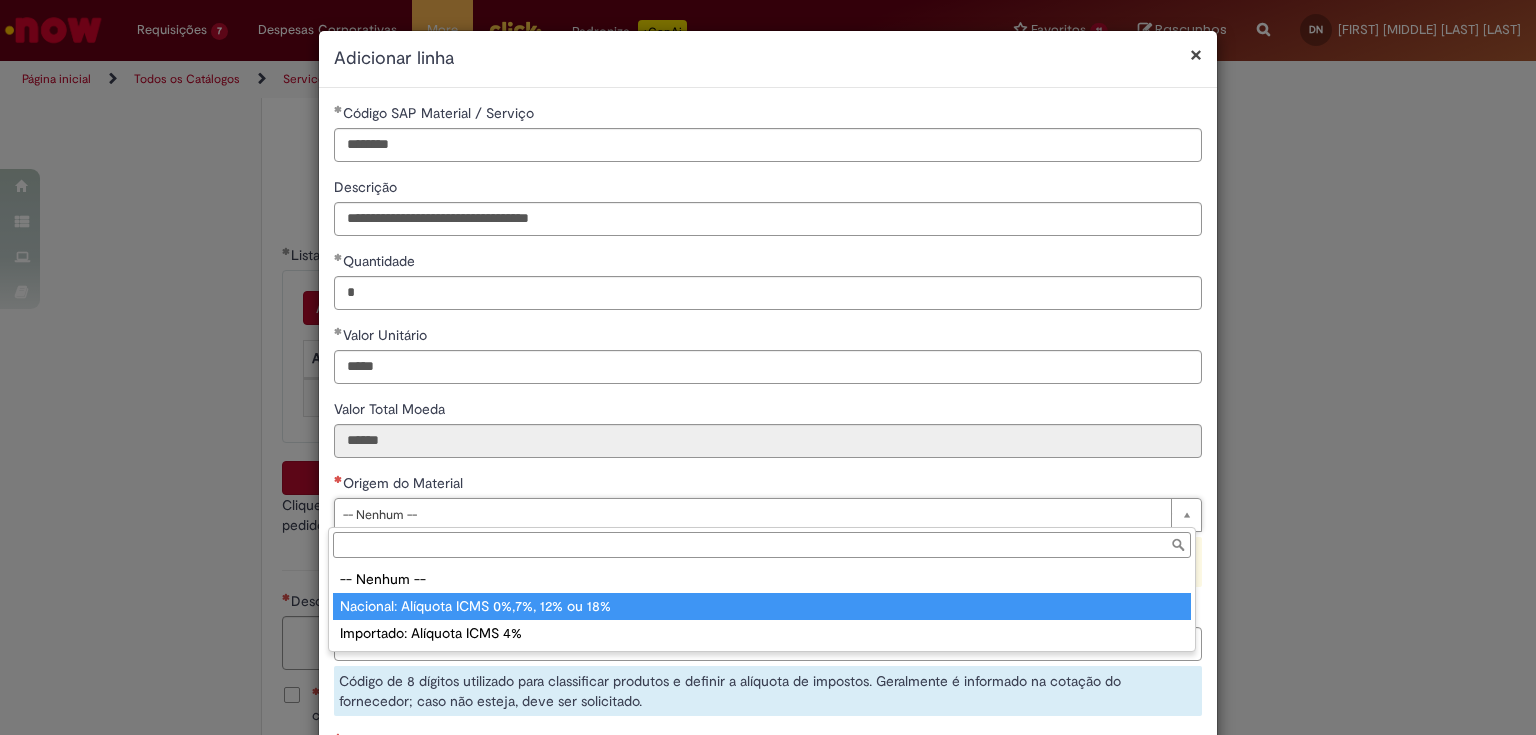 type on "**********" 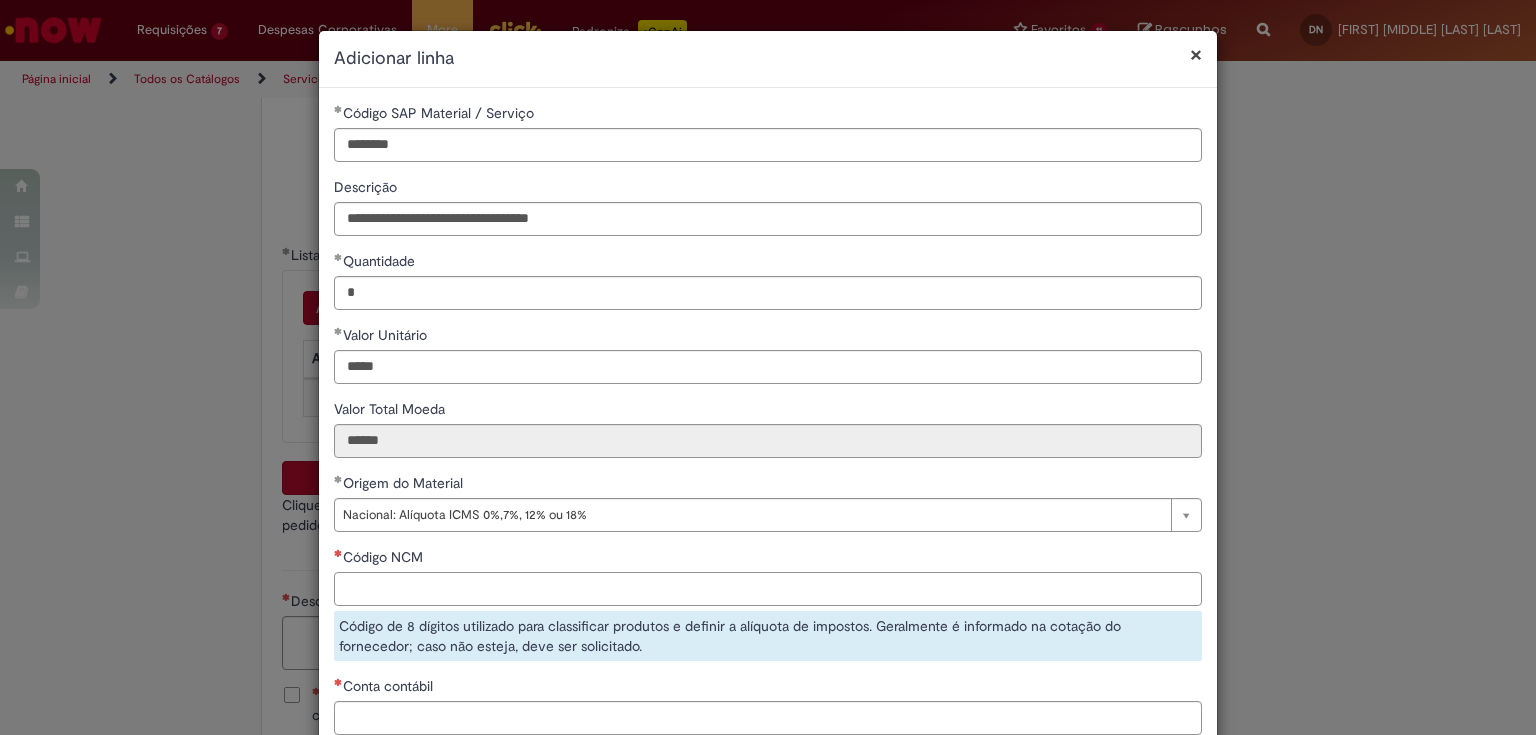 click on "Código NCM" at bounding box center (768, 589) 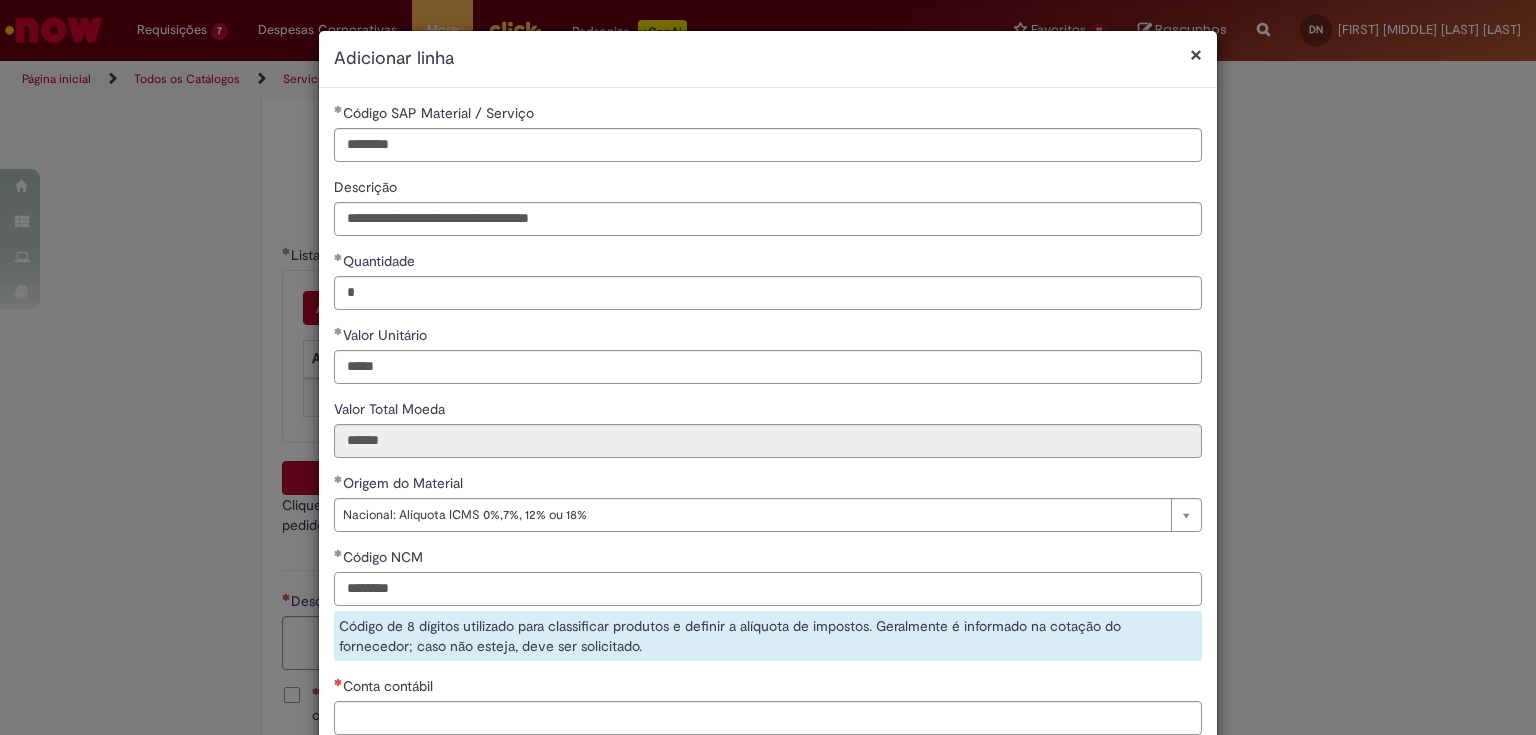 scroll, scrollTop: 80, scrollLeft: 0, axis: vertical 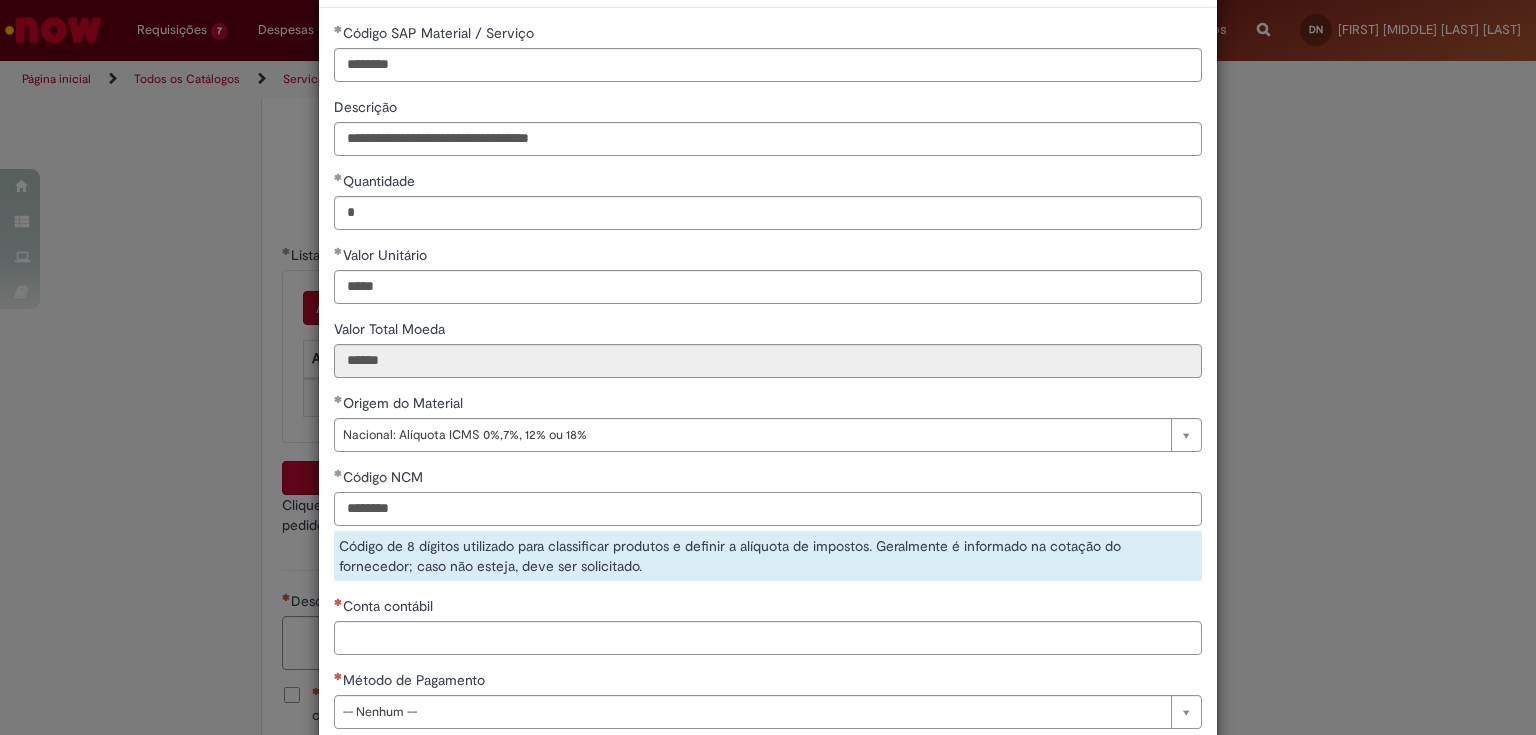 type on "********" 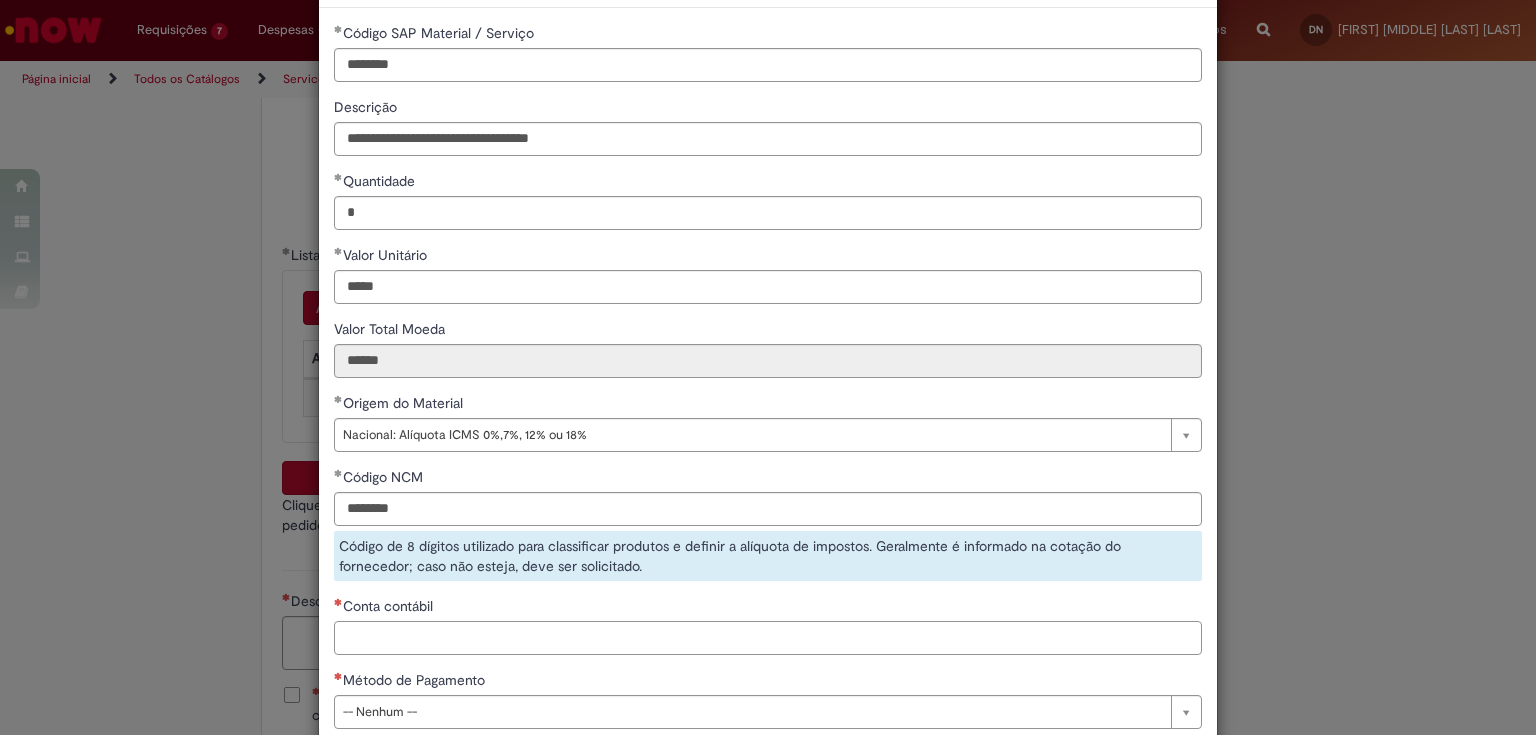 click on "**********" at bounding box center (768, 383) 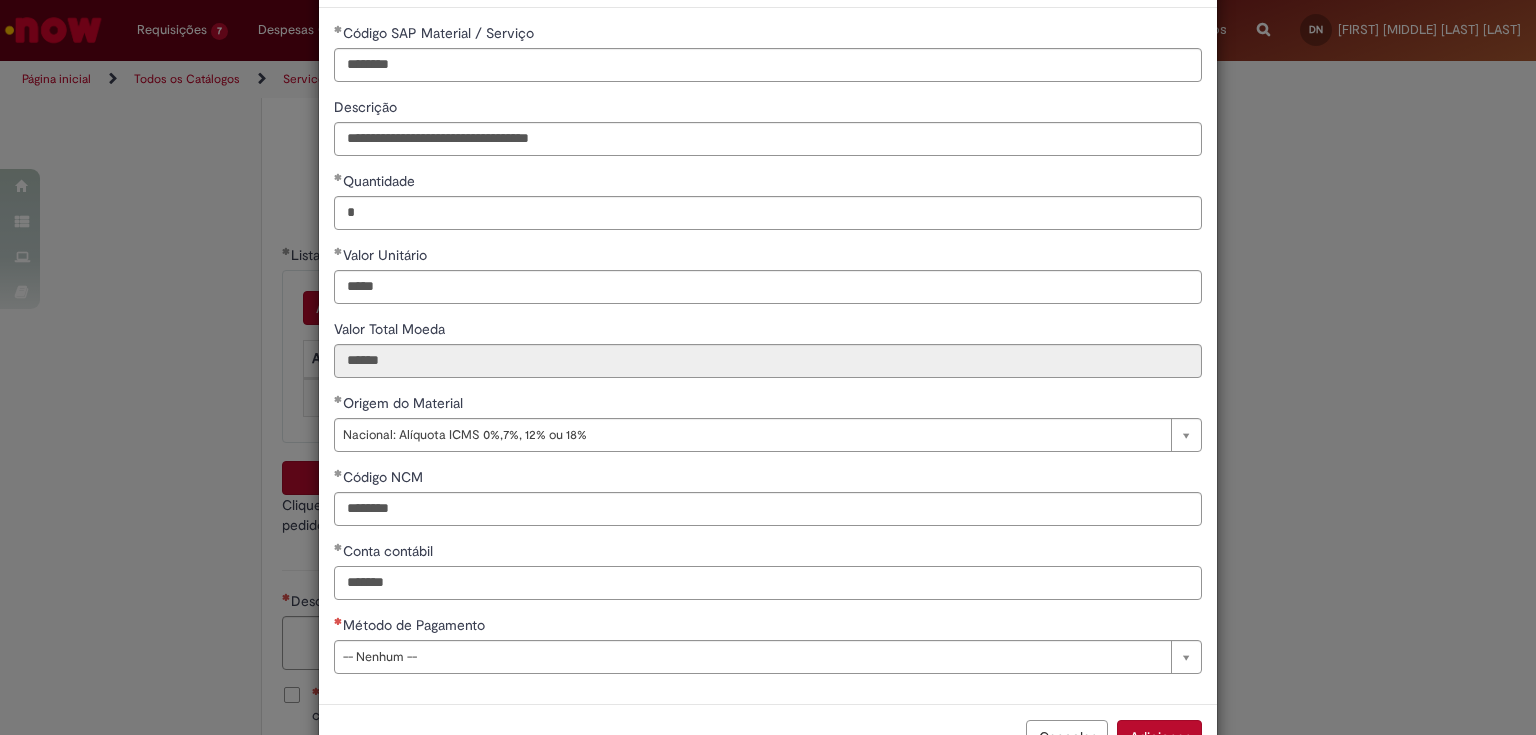 type on "*******" 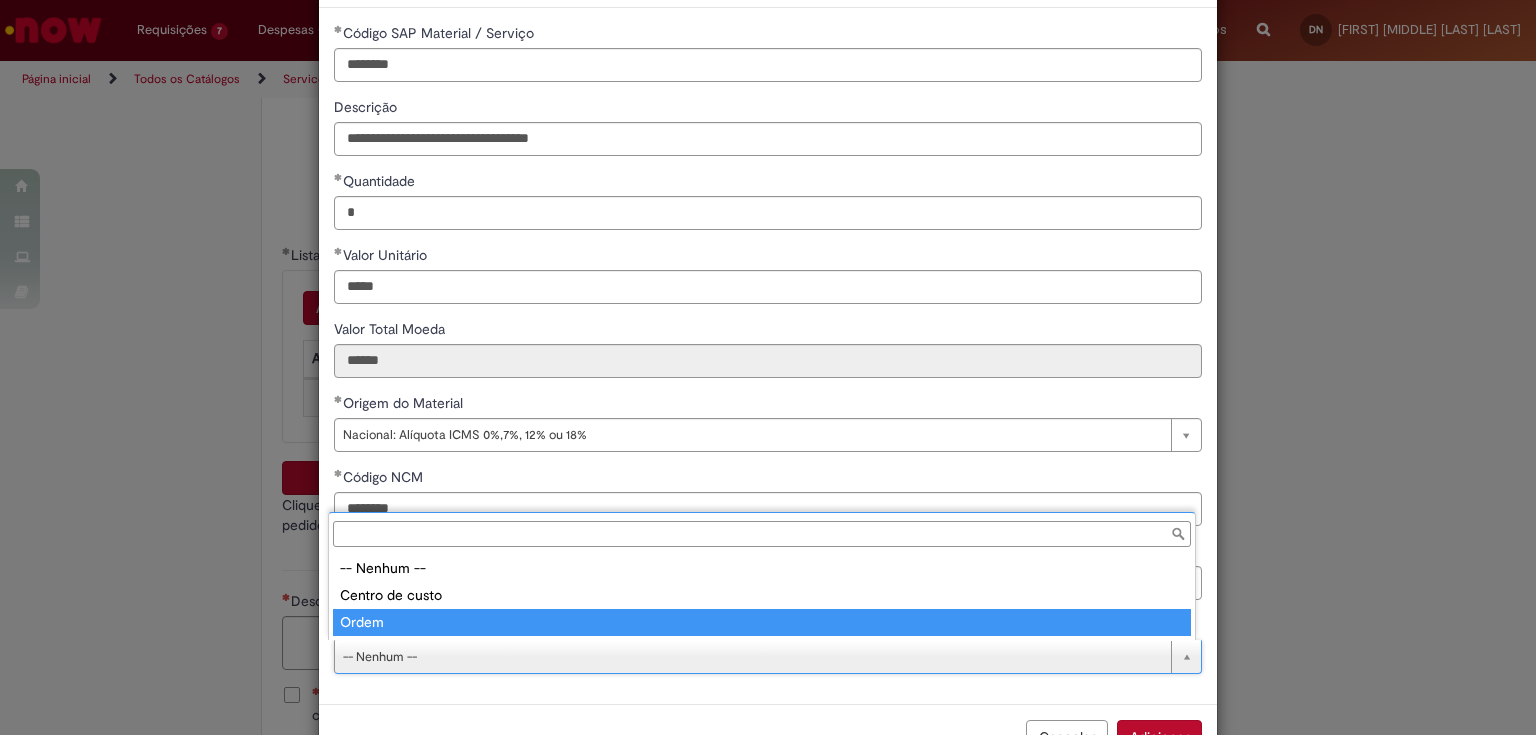 type on "*****" 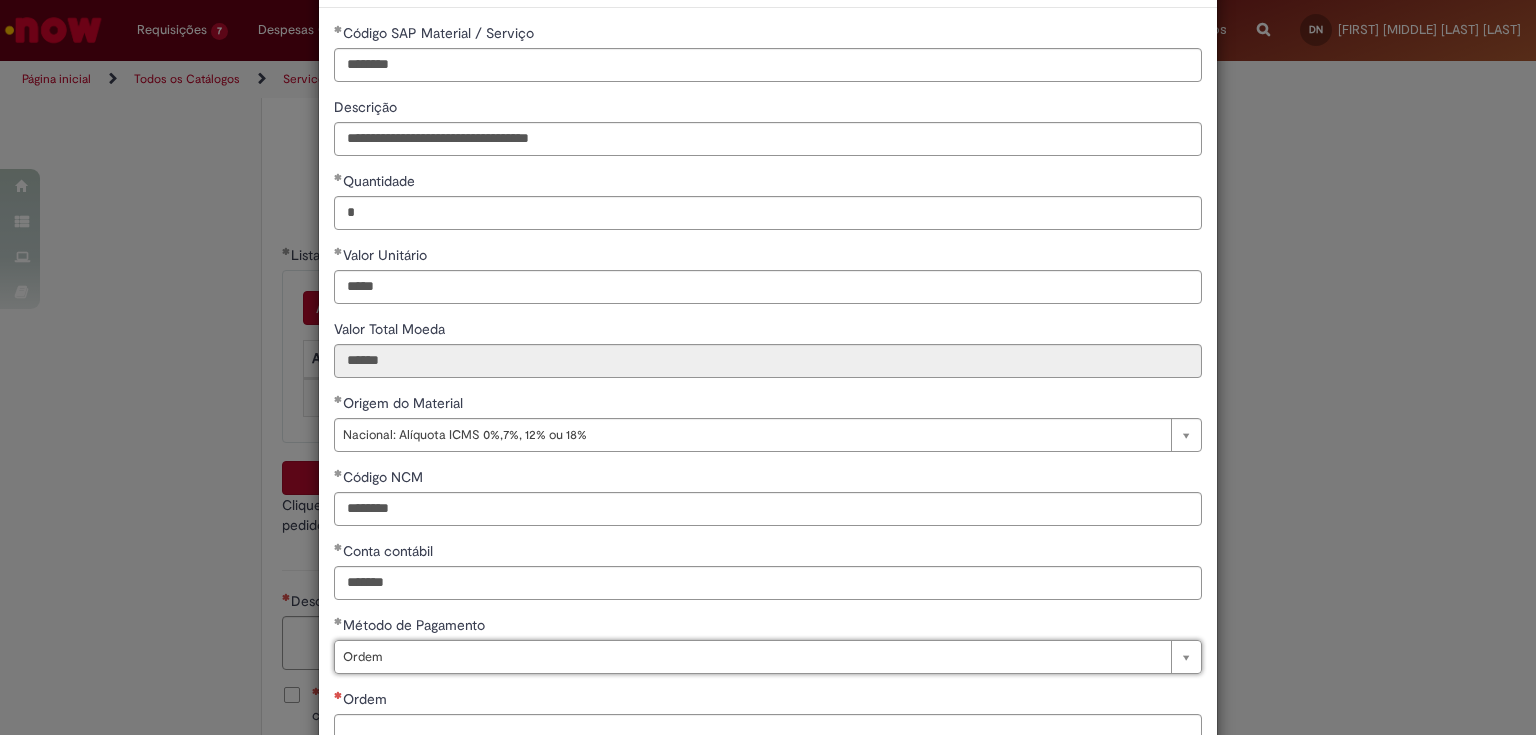 scroll, scrollTop: 160, scrollLeft: 0, axis: vertical 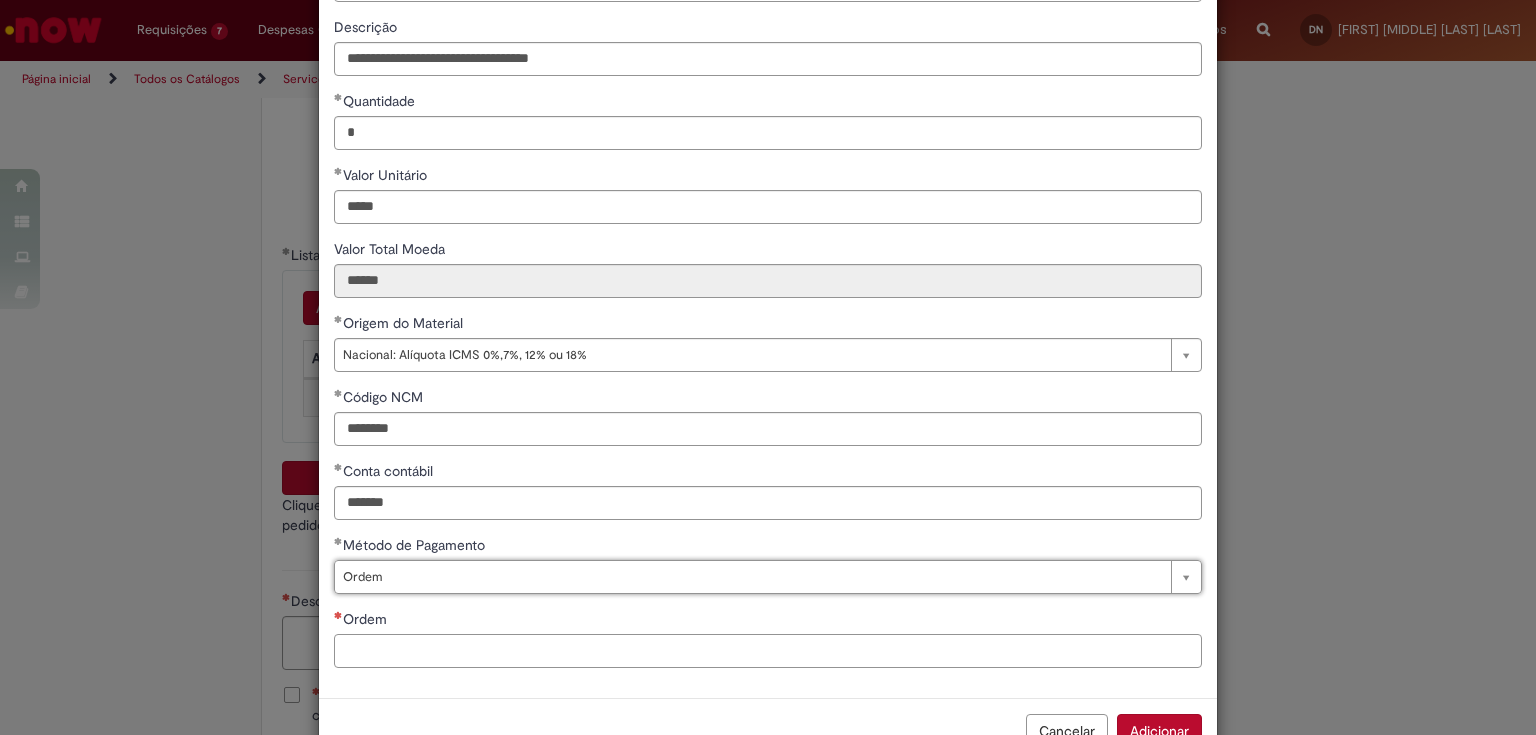 click on "Ordem" at bounding box center (768, 651) 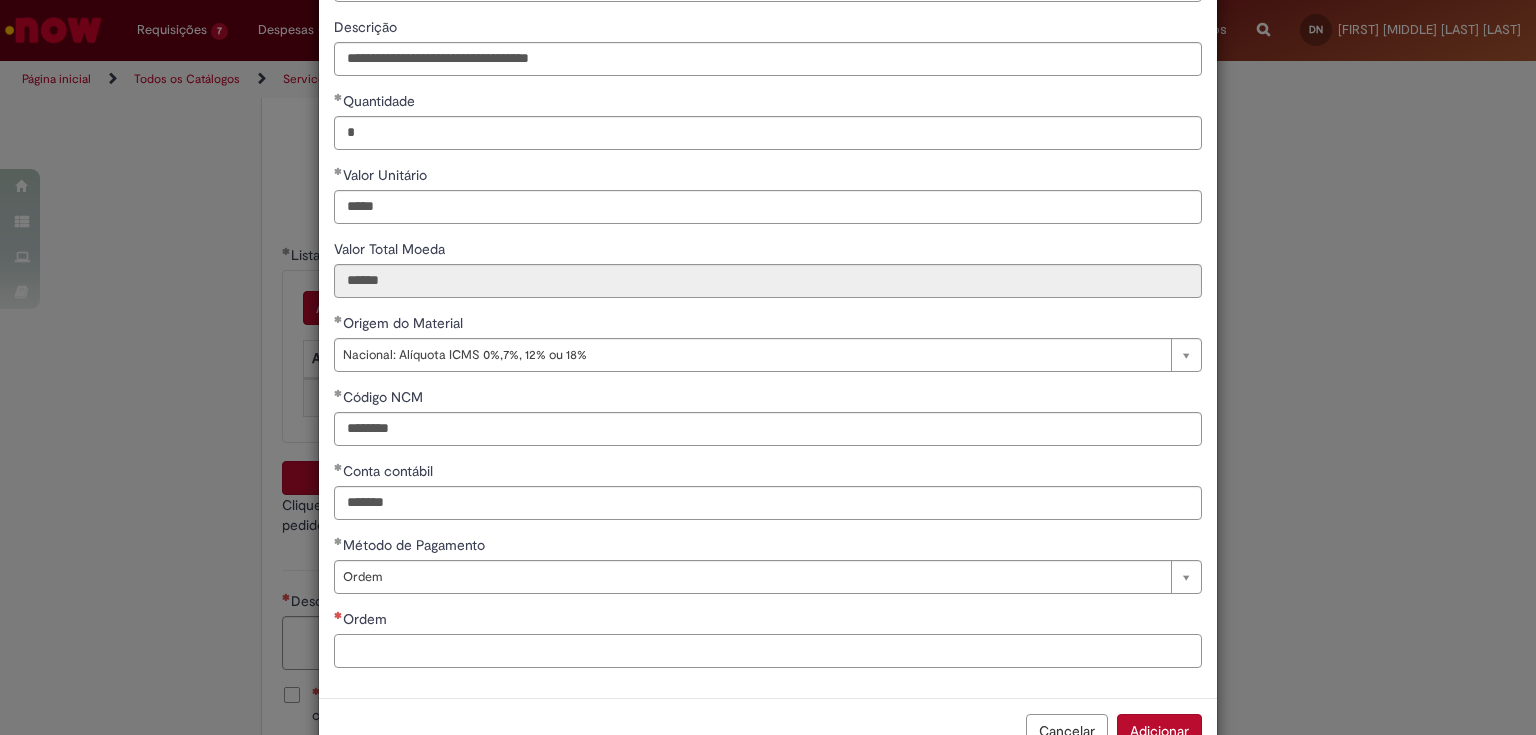 paste on "**********" 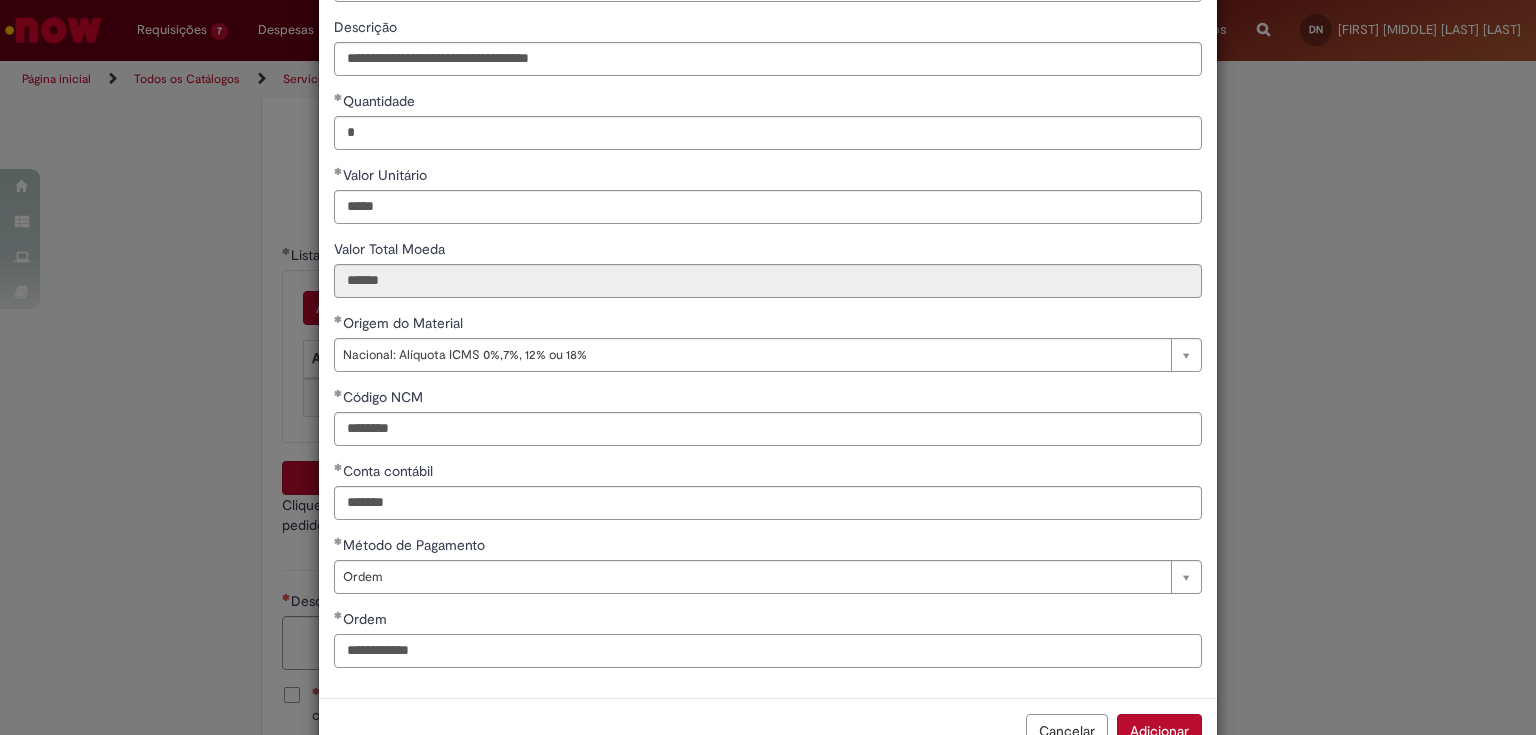 scroll, scrollTop: 217, scrollLeft: 0, axis: vertical 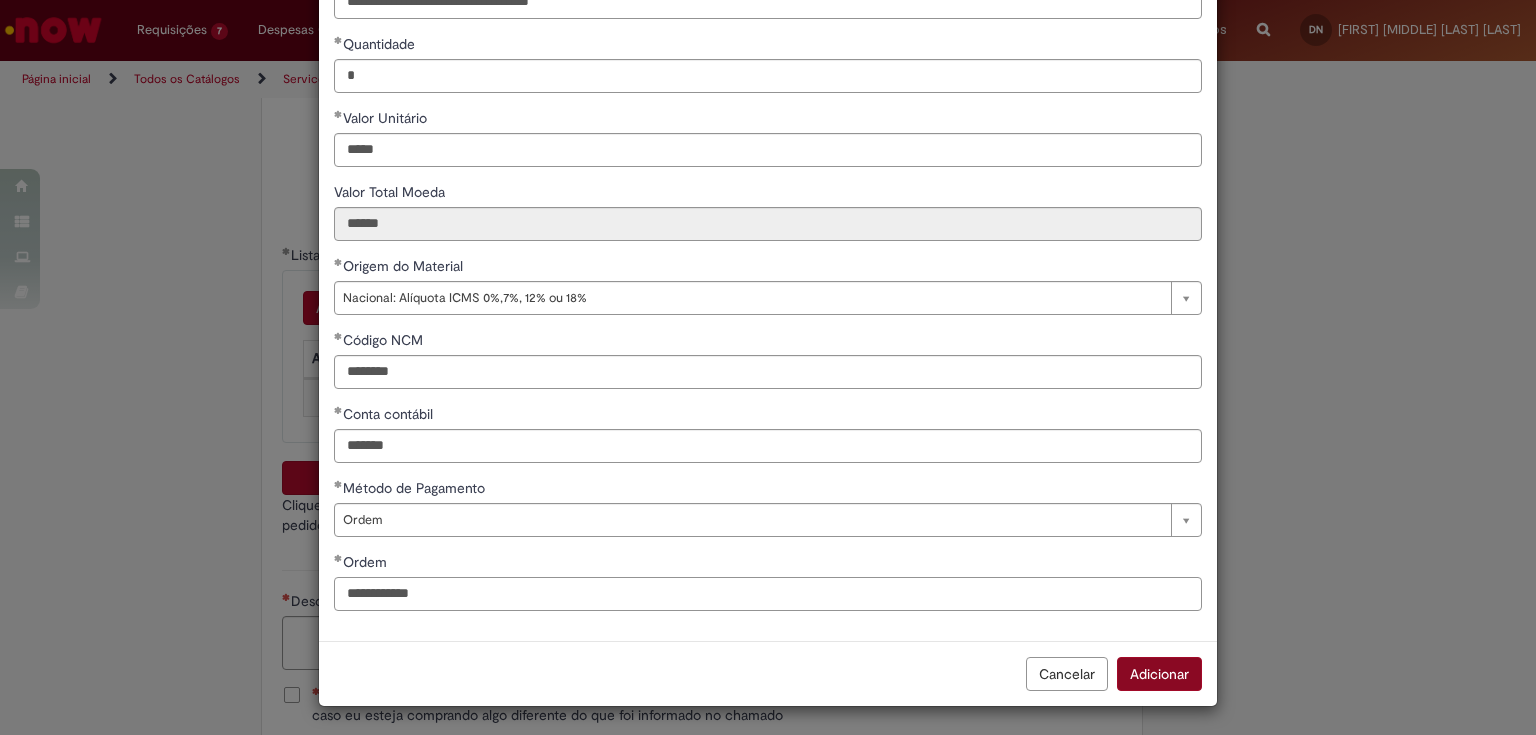 type on "**********" 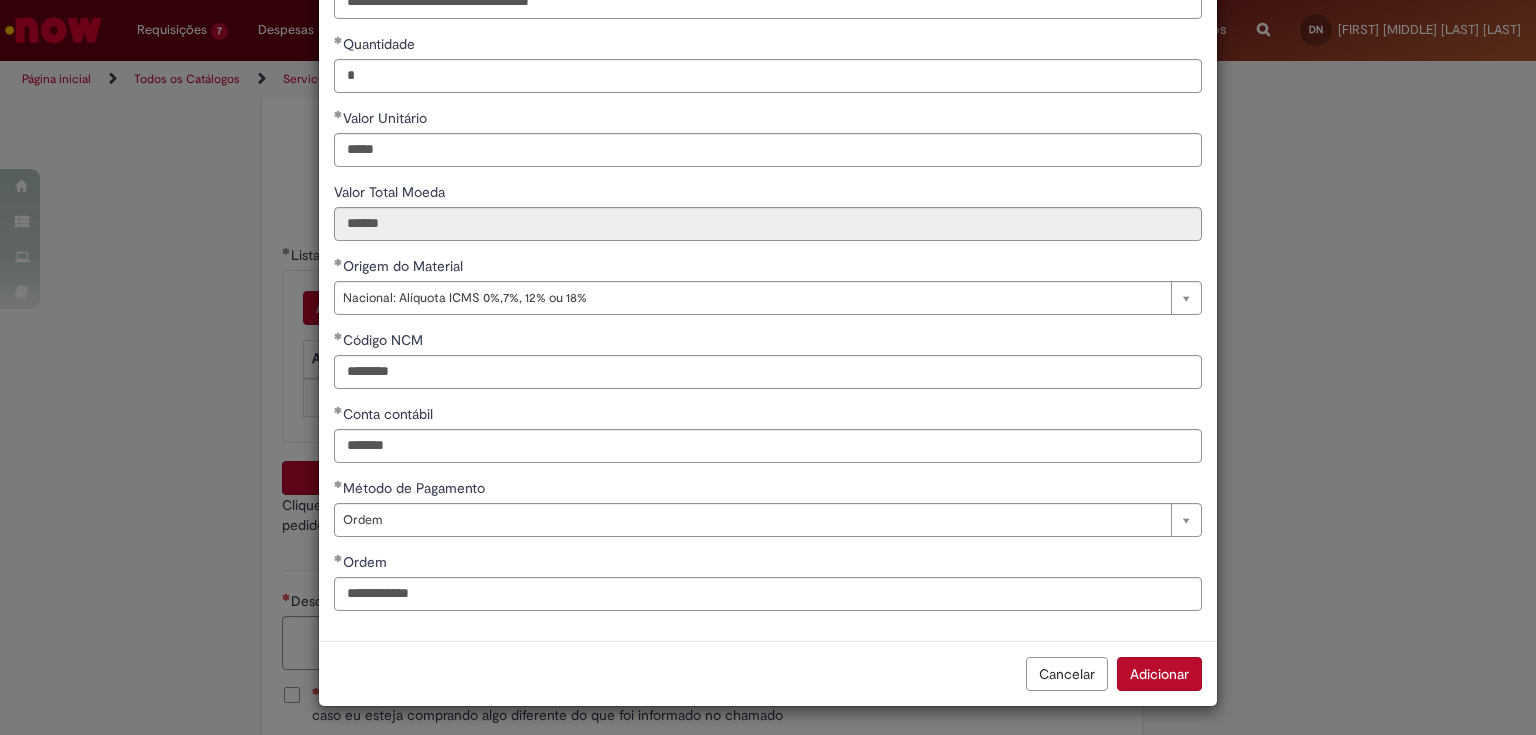 click on "Adicionar" at bounding box center (1159, 674) 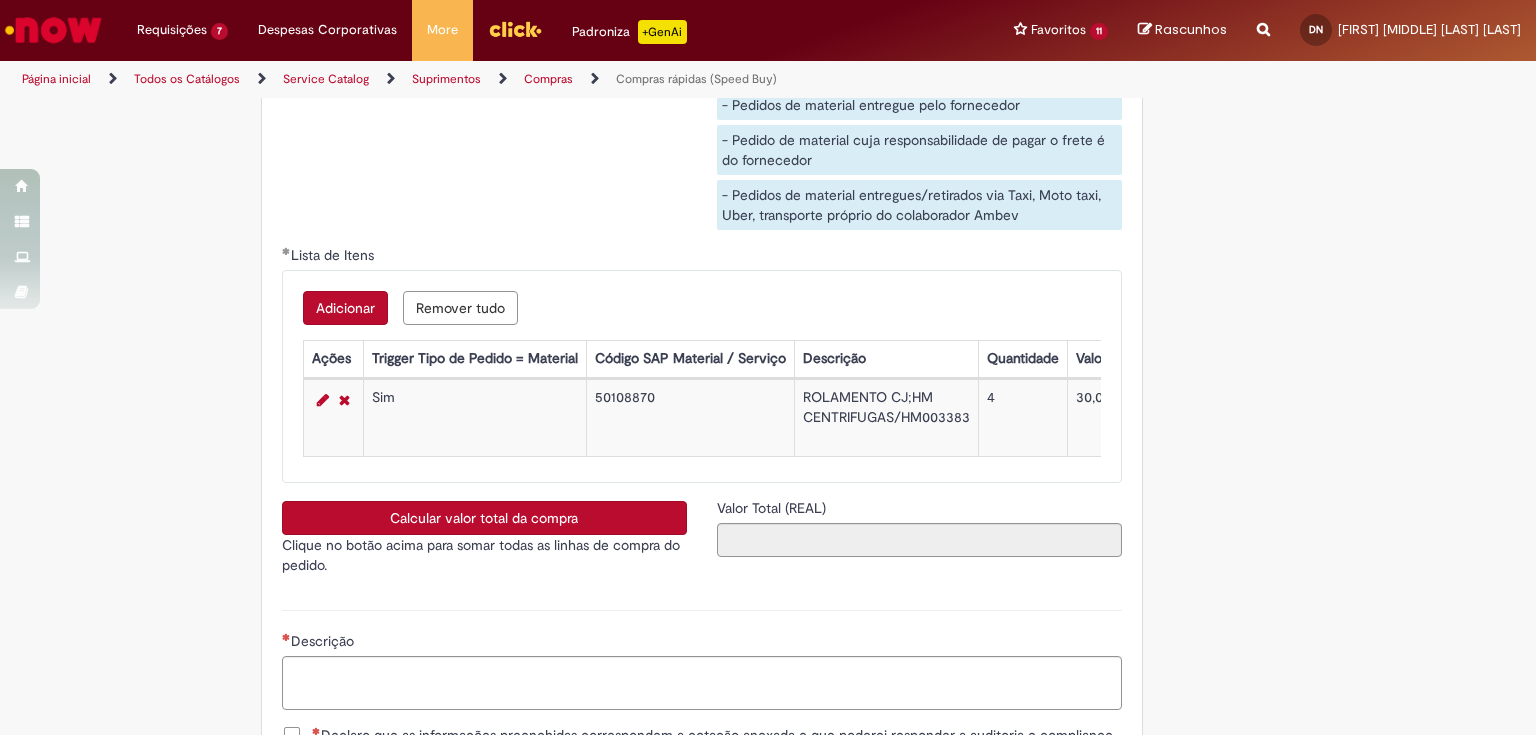 click on "Calcular valor total da compra" at bounding box center [484, 518] 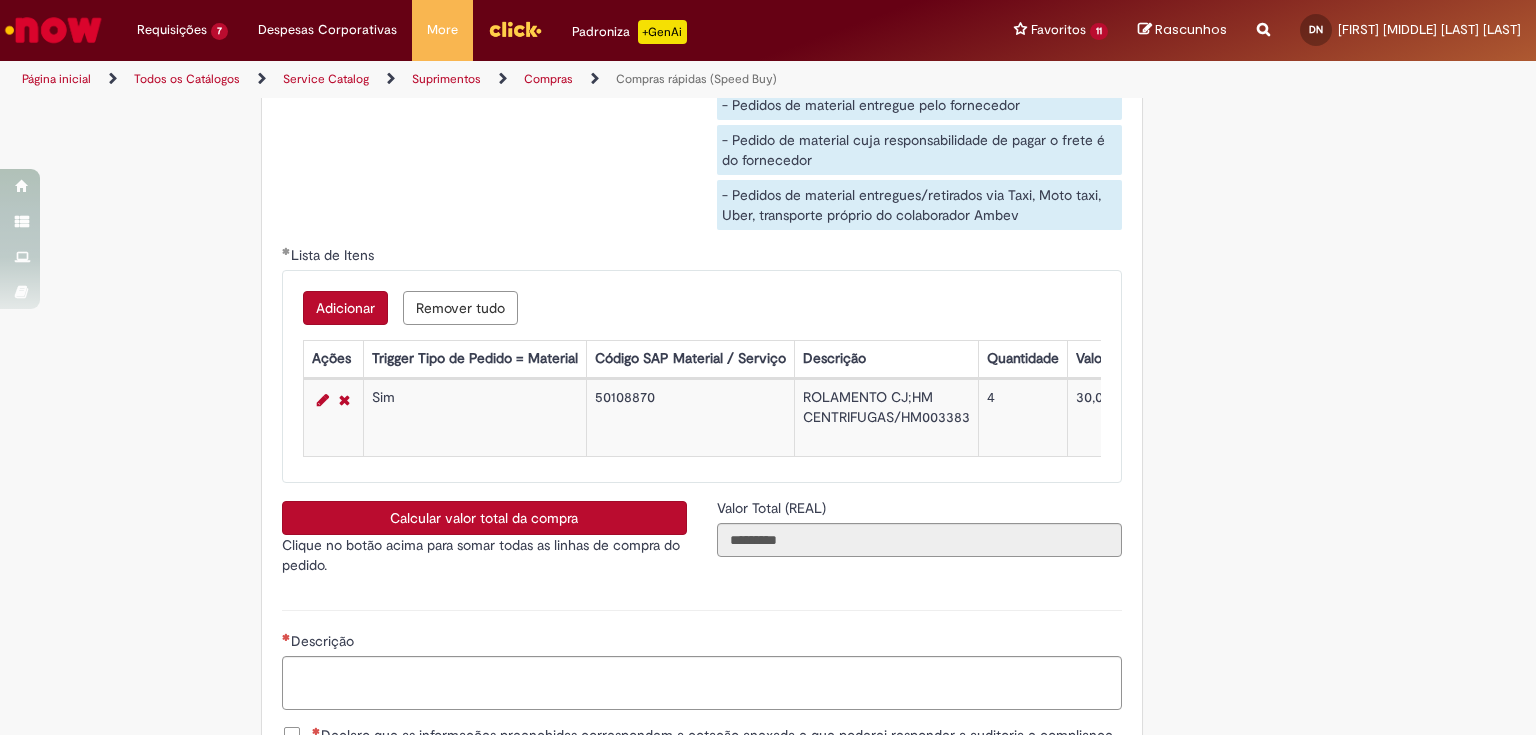 click on "Adicionar" at bounding box center [345, 308] 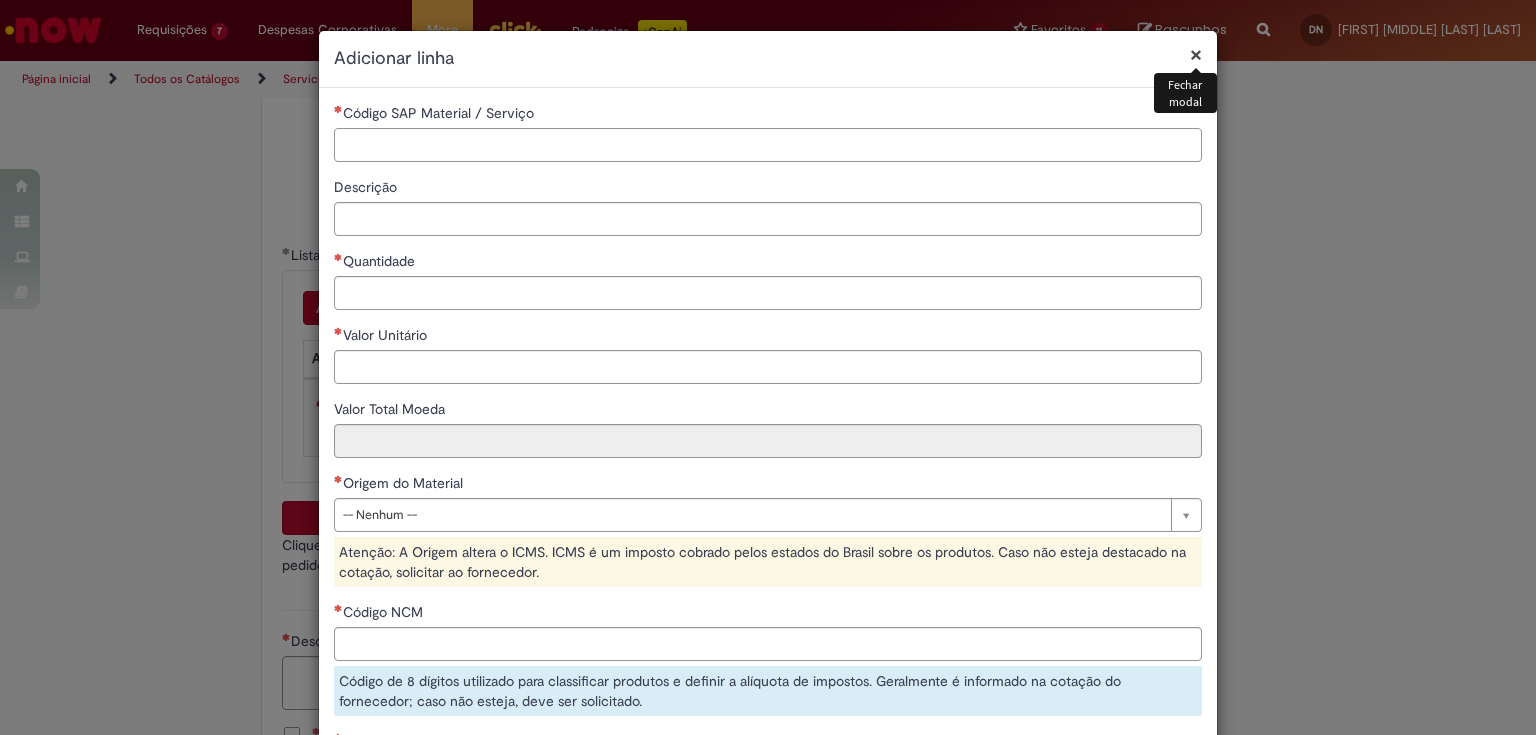 click on "Código SAP Material / Serviço" at bounding box center [768, 145] 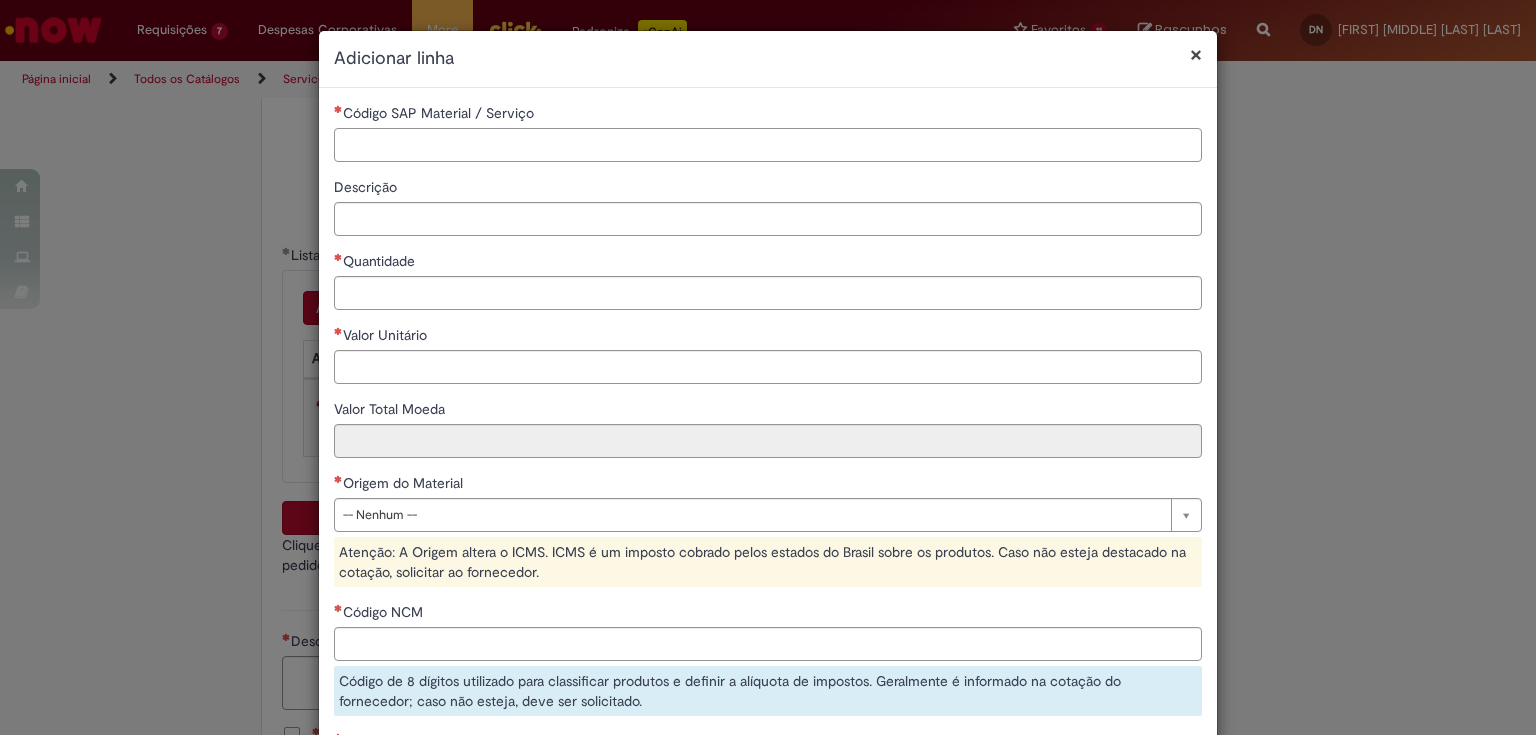 paste on "********" 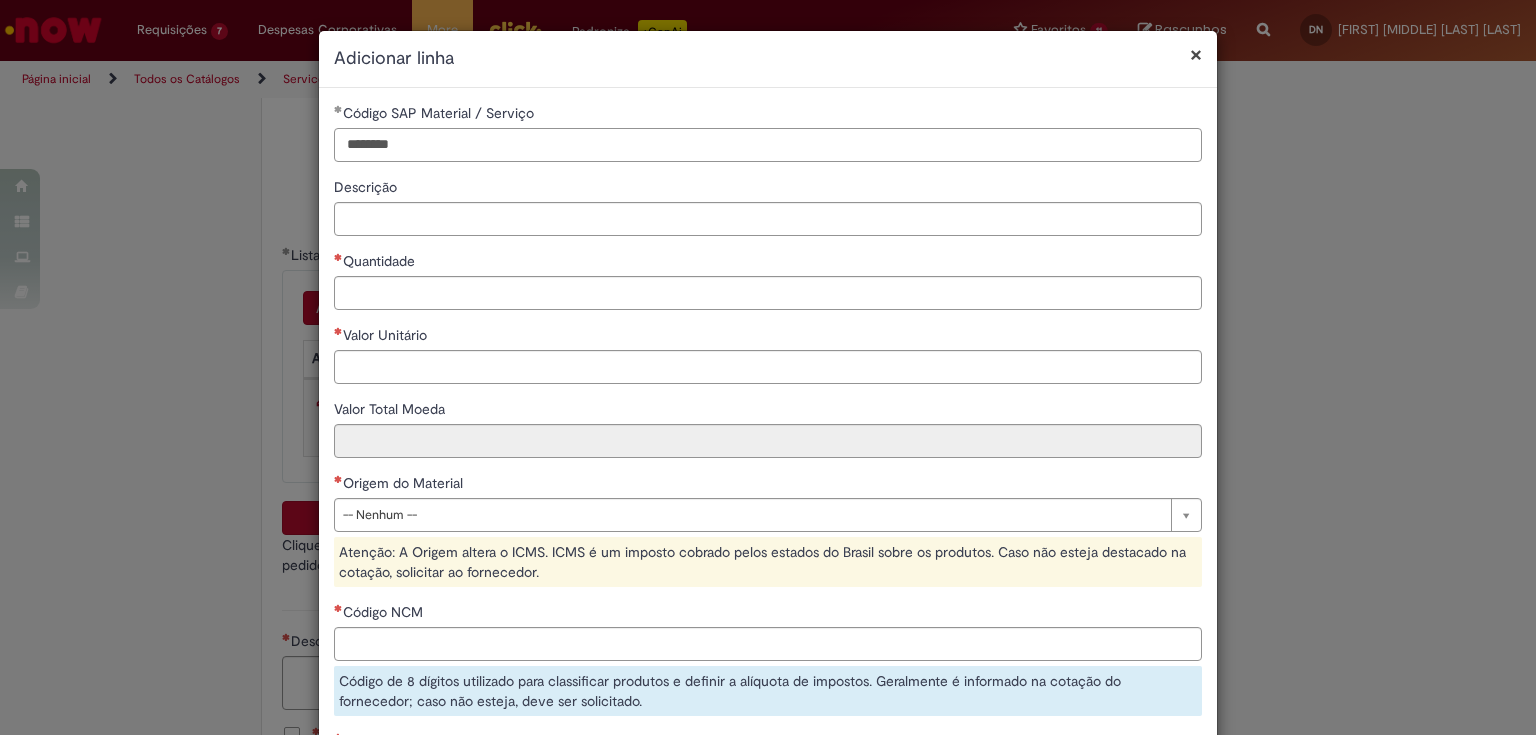 type on "********" 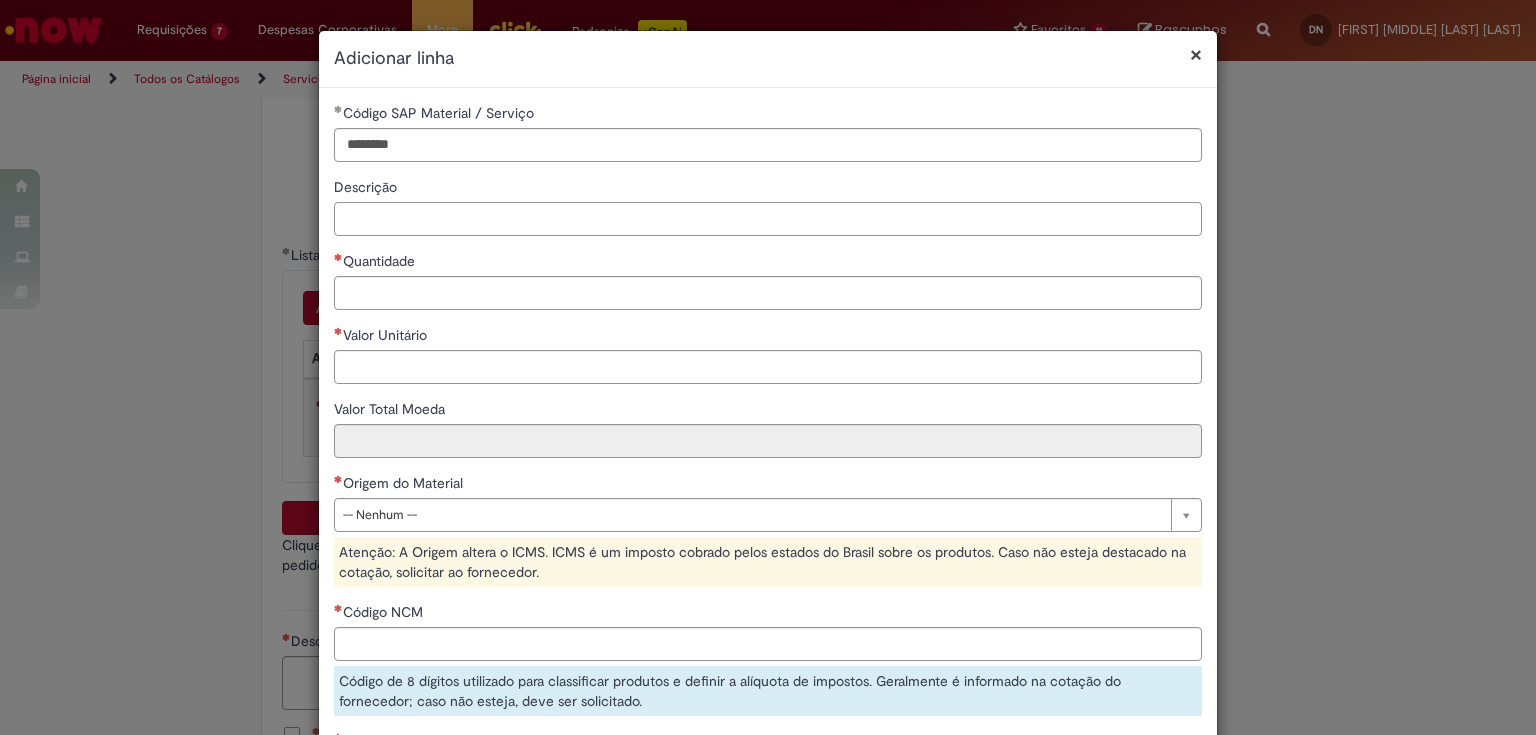 click on "Descrição" at bounding box center [768, 219] 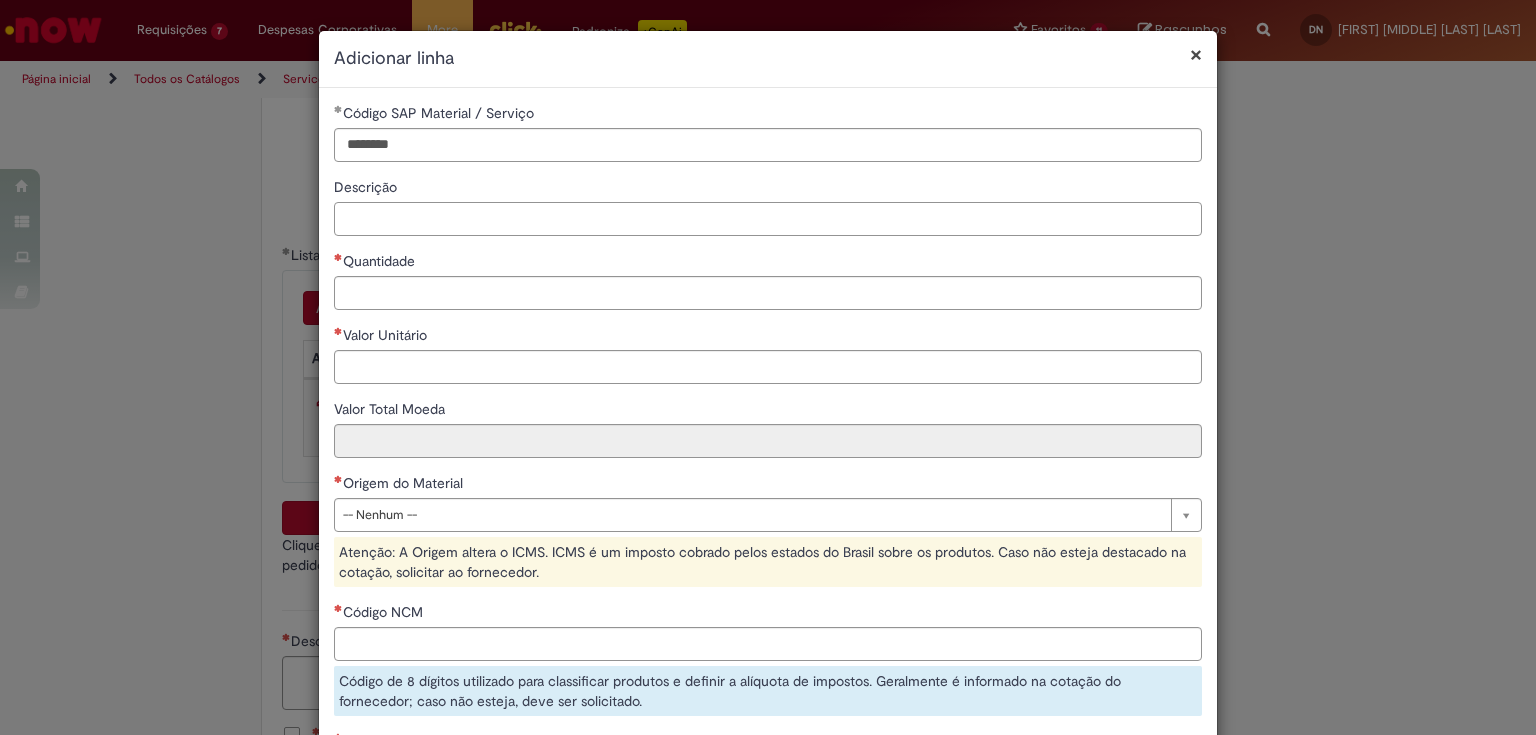paste on "**********" 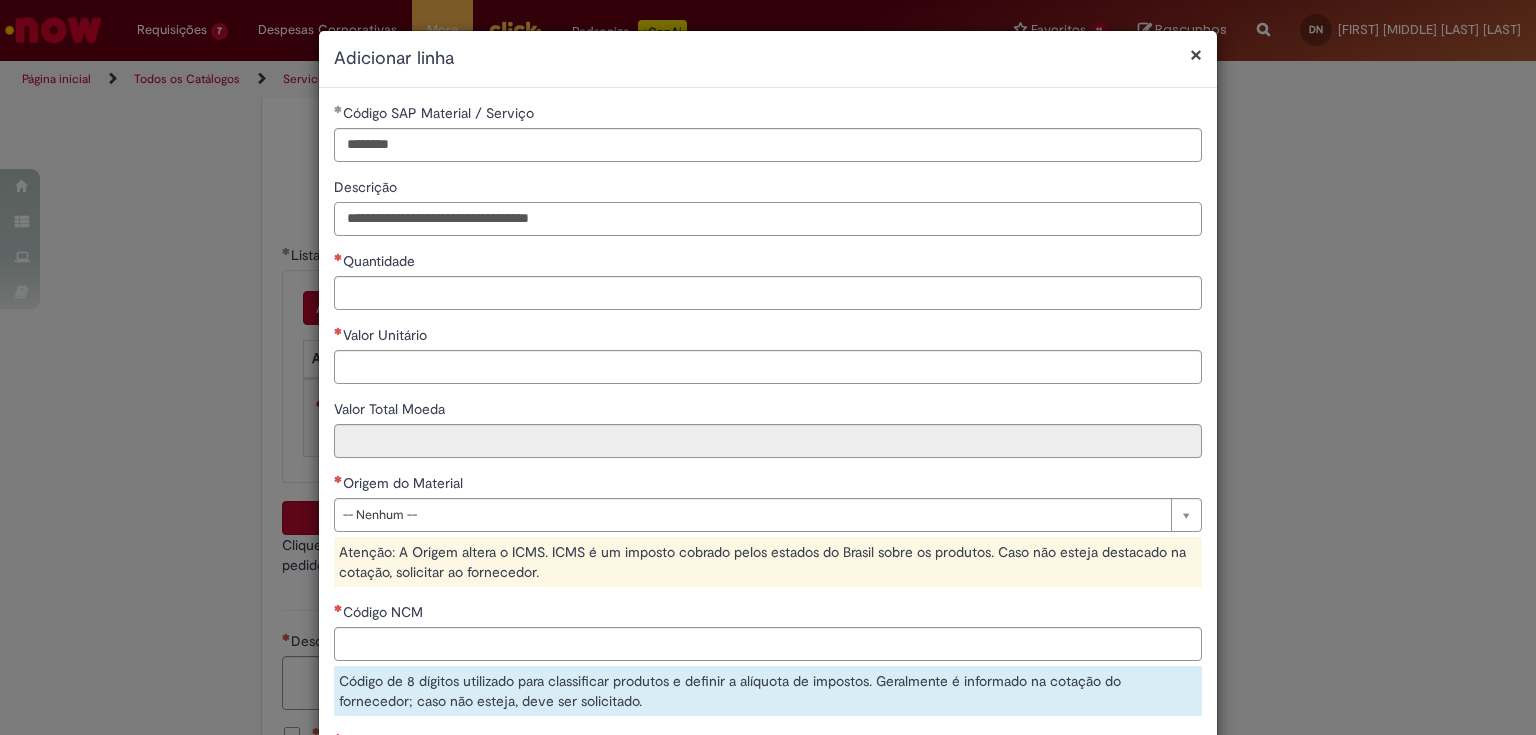 type on "**********" 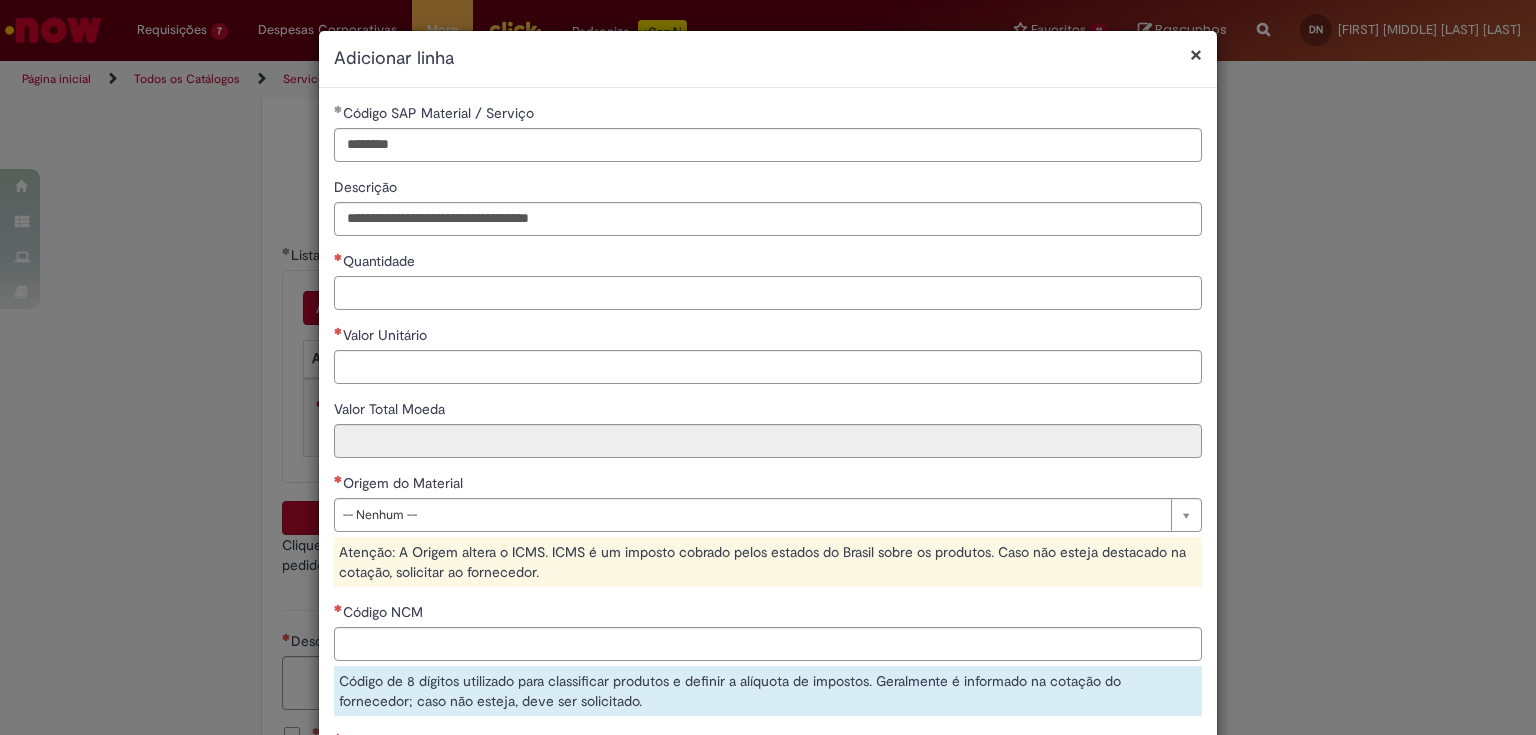 click on "Quantidade" at bounding box center [768, 293] 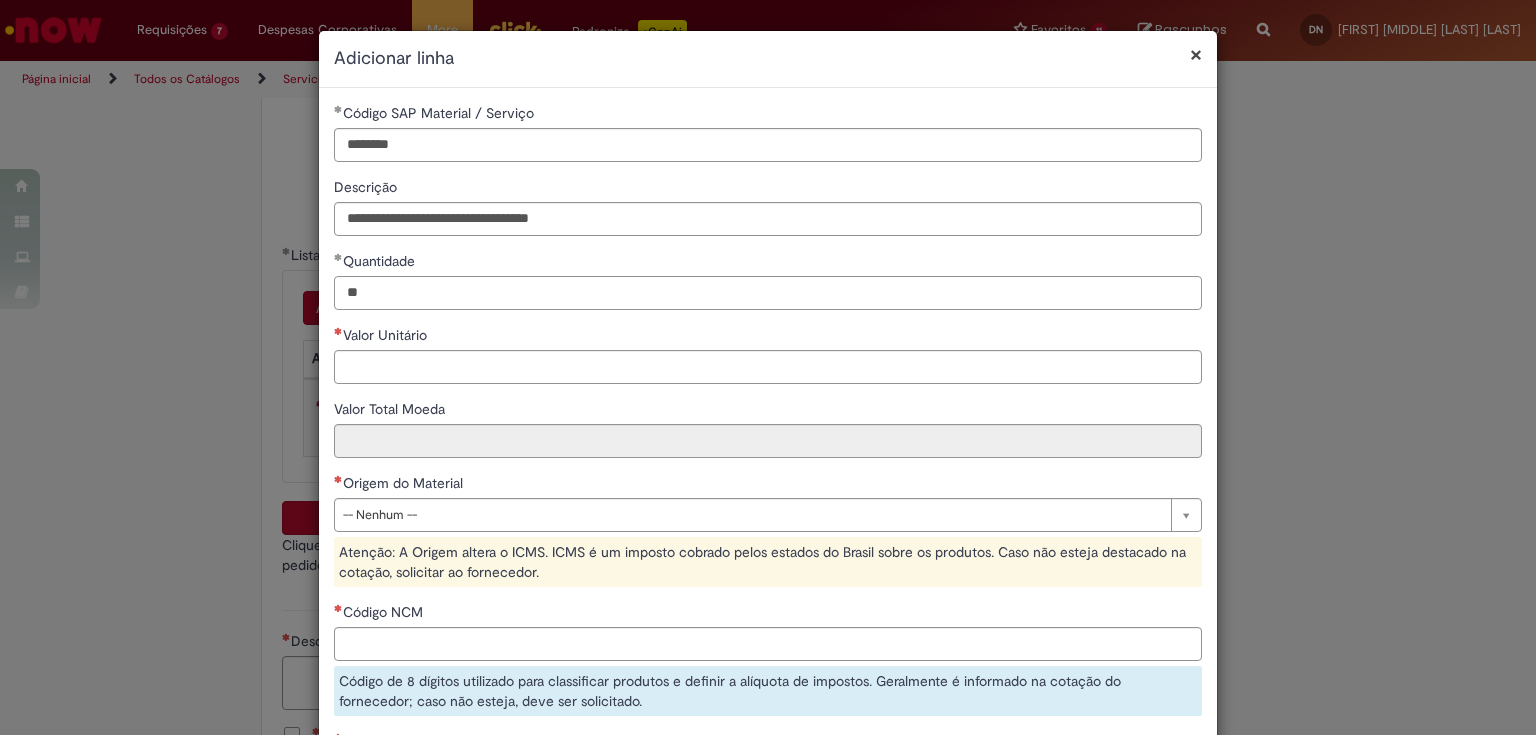type on "**" 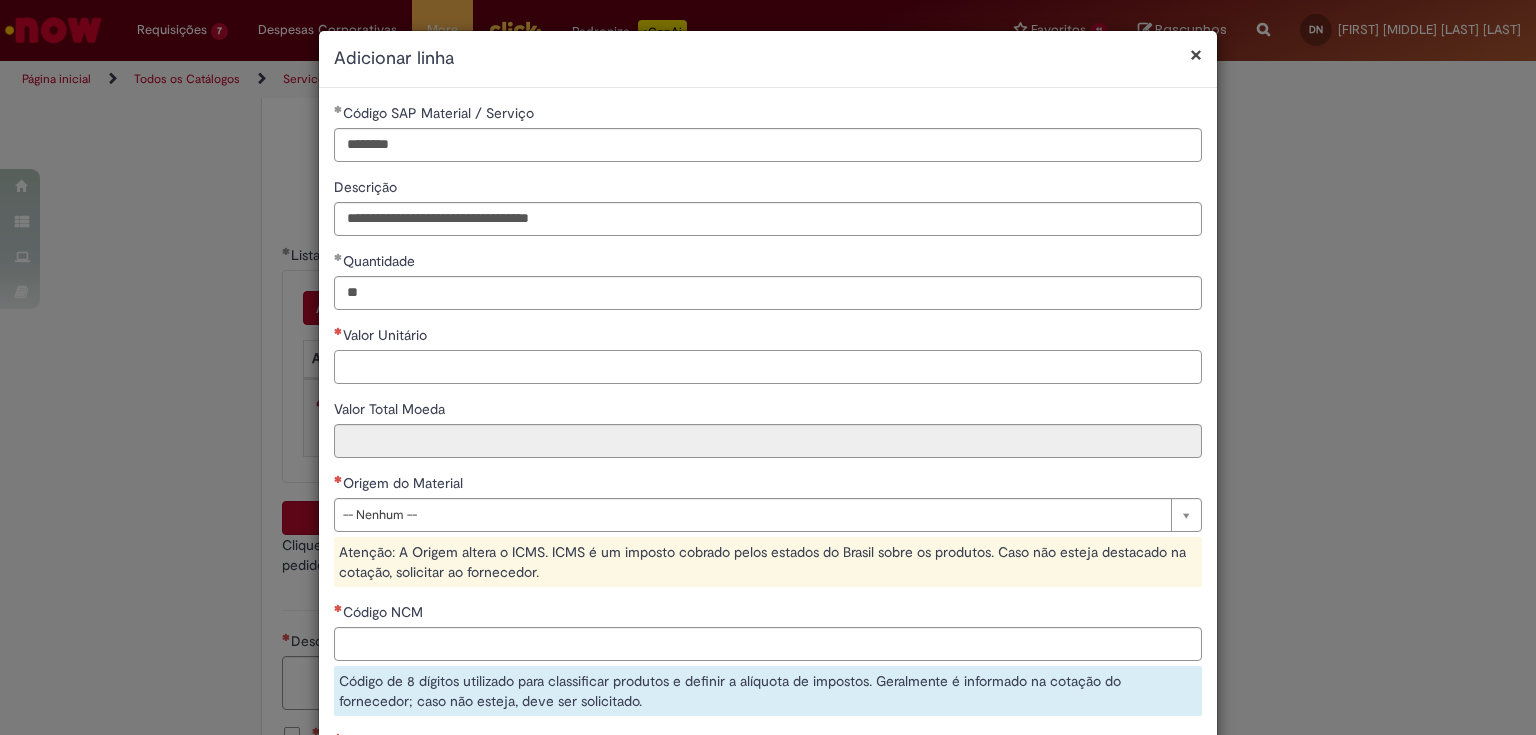 click on "Valor Unitário" at bounding box center [768, 367] 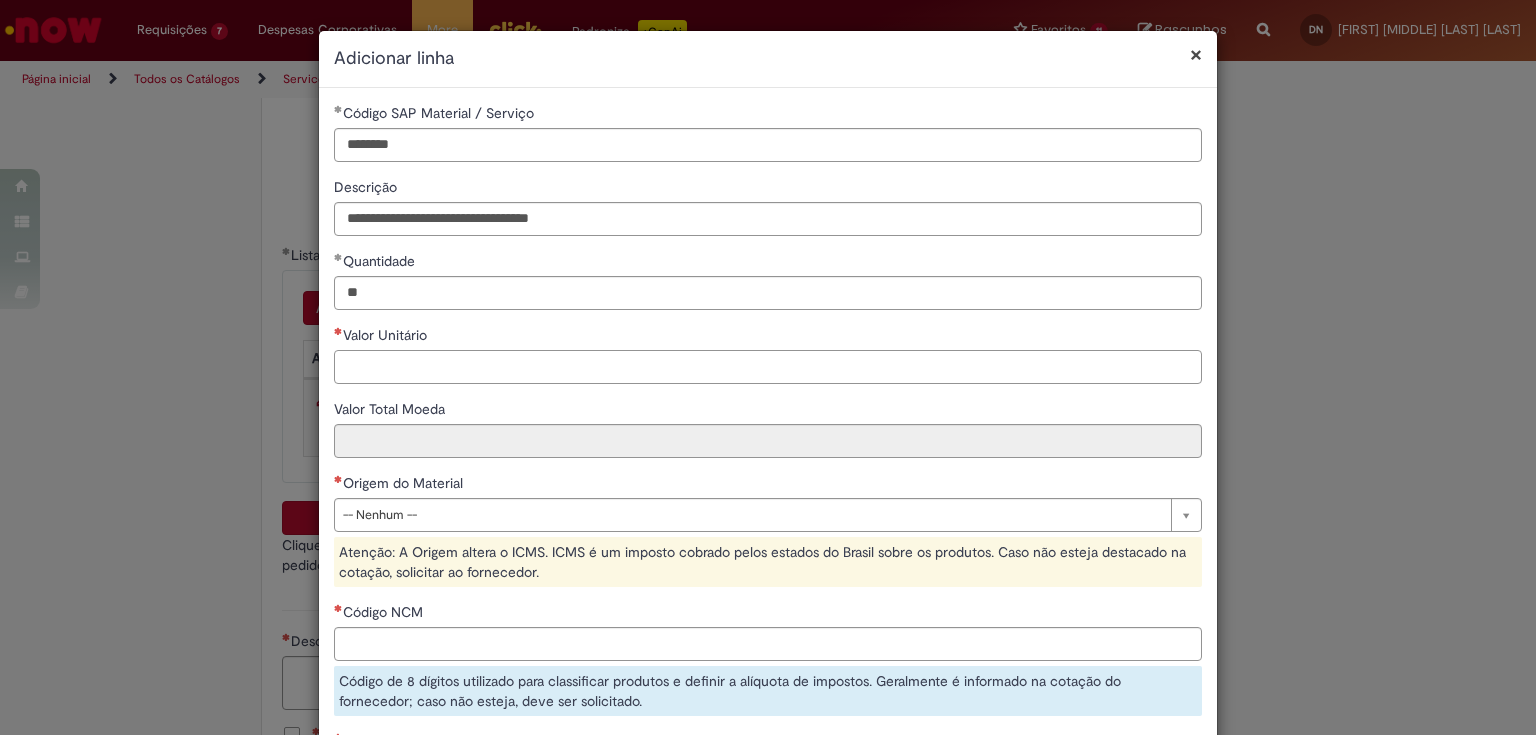 paste on "*****" 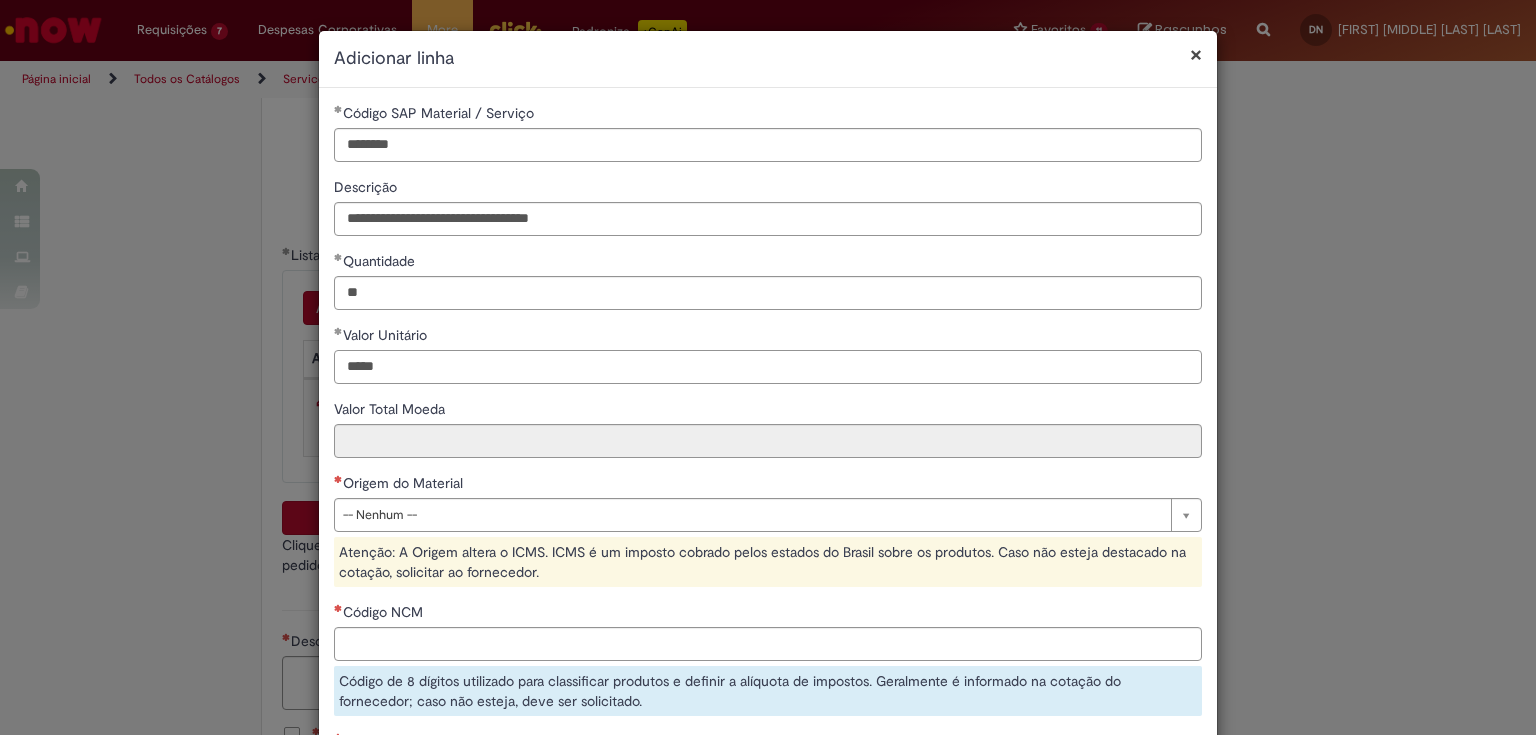 type on "*****" 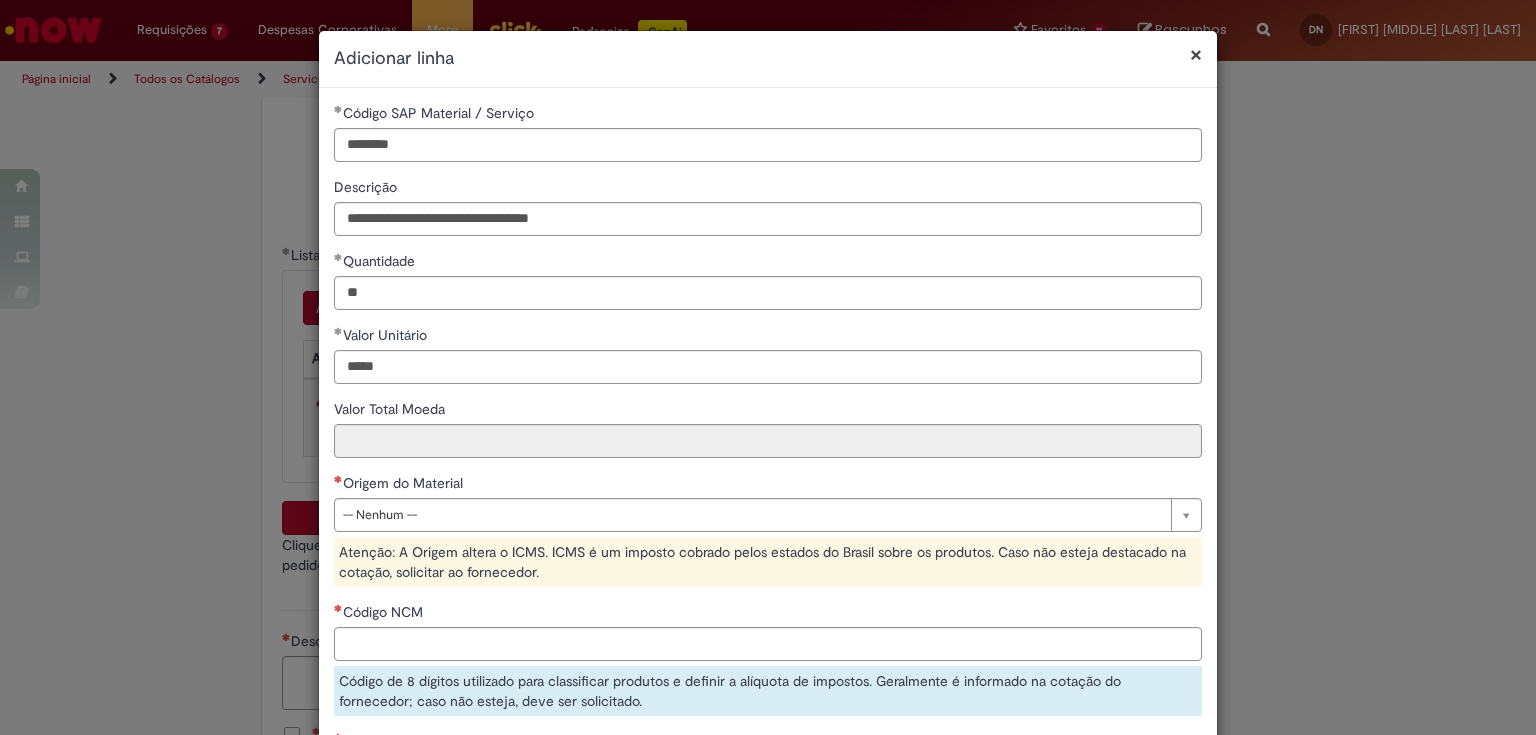 type on "******" 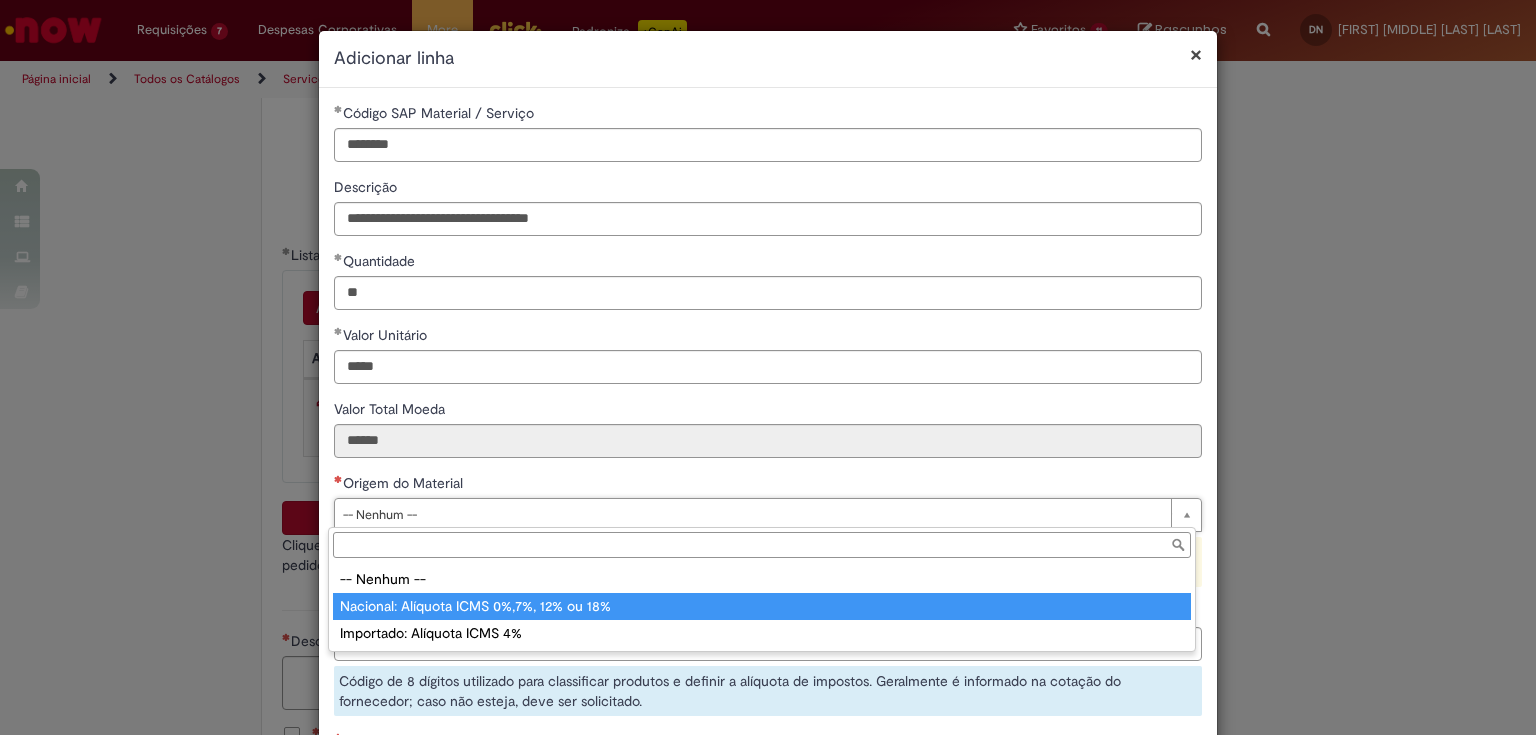 type on "**********" 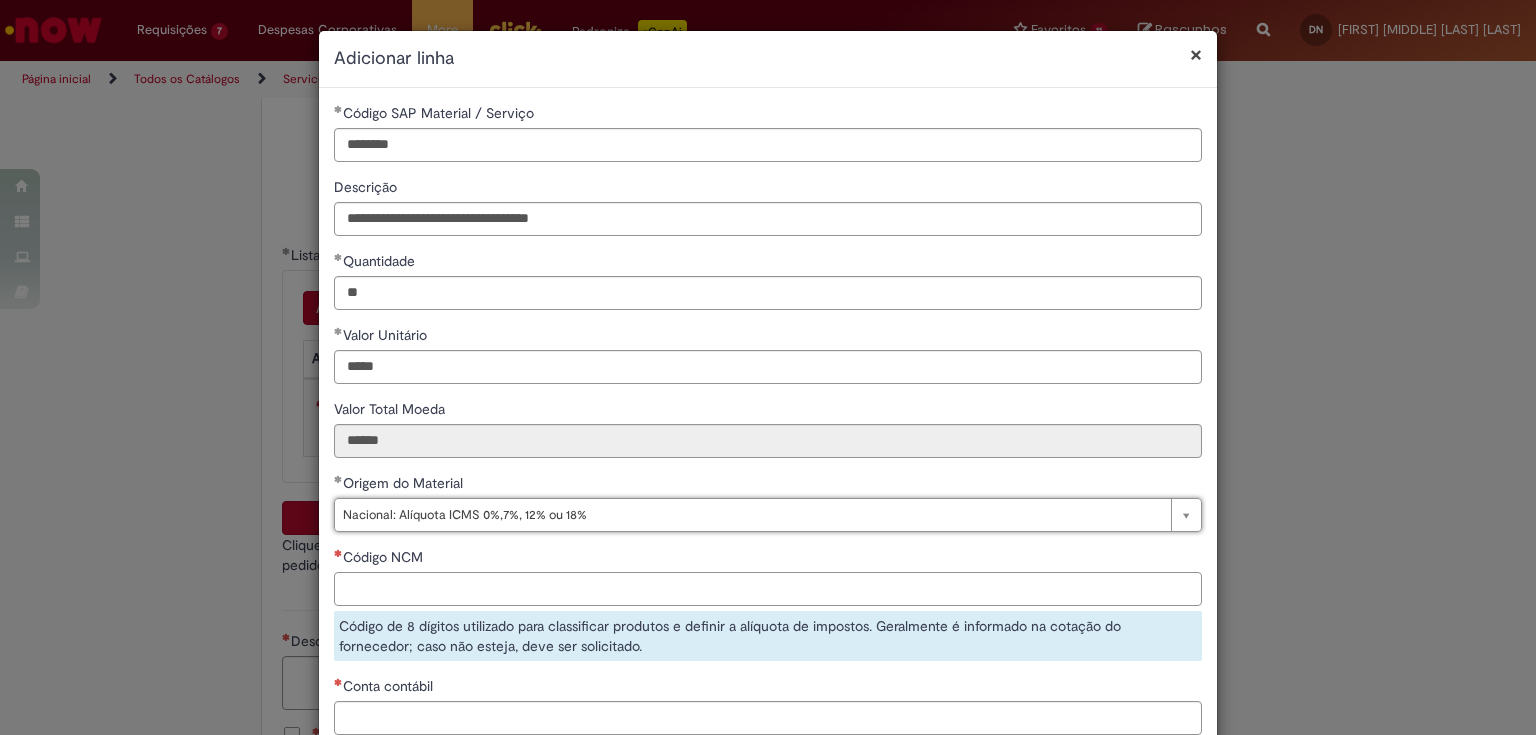 click on "Código NCM" at bounding box center (768, 589) 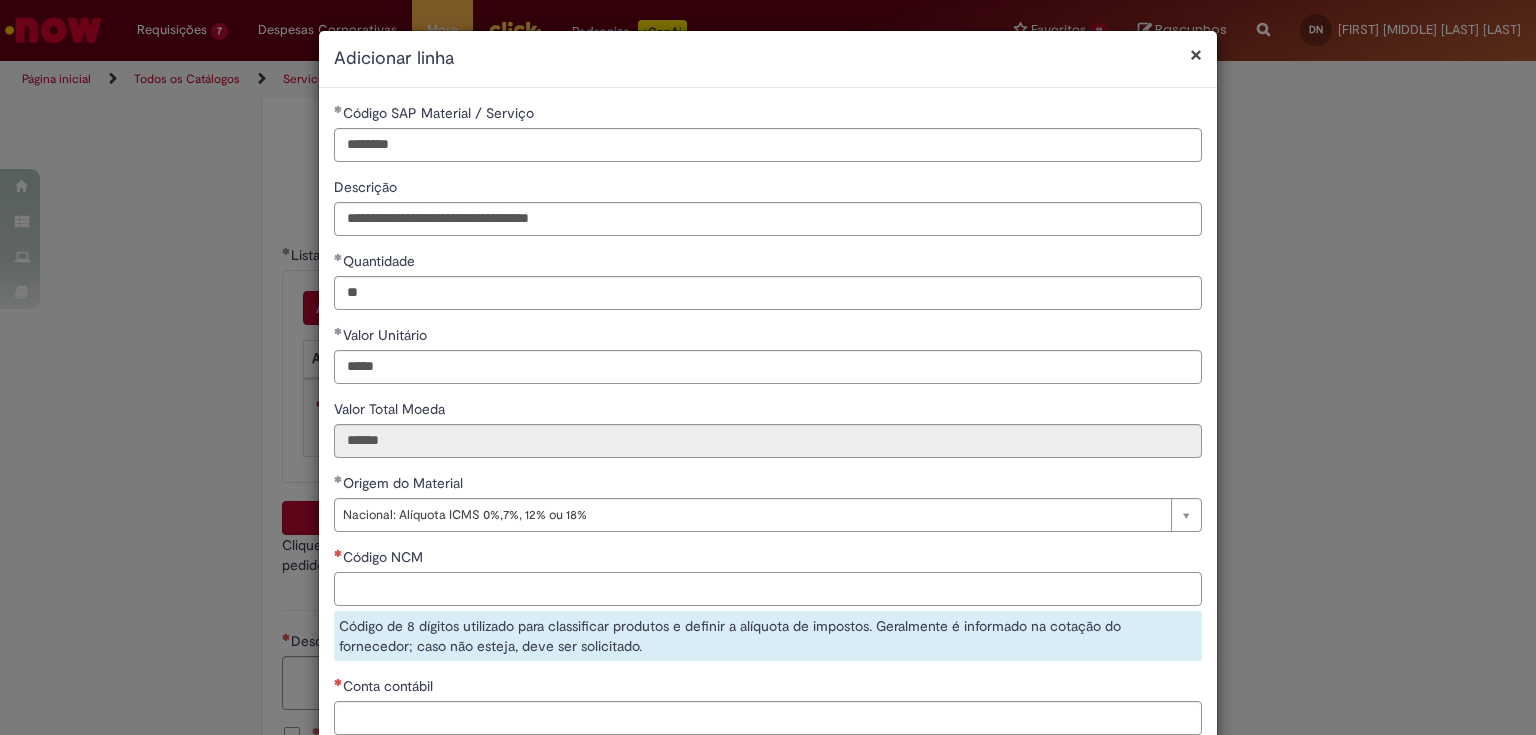 click on "Código NCM" at bounding box center [768, 589] 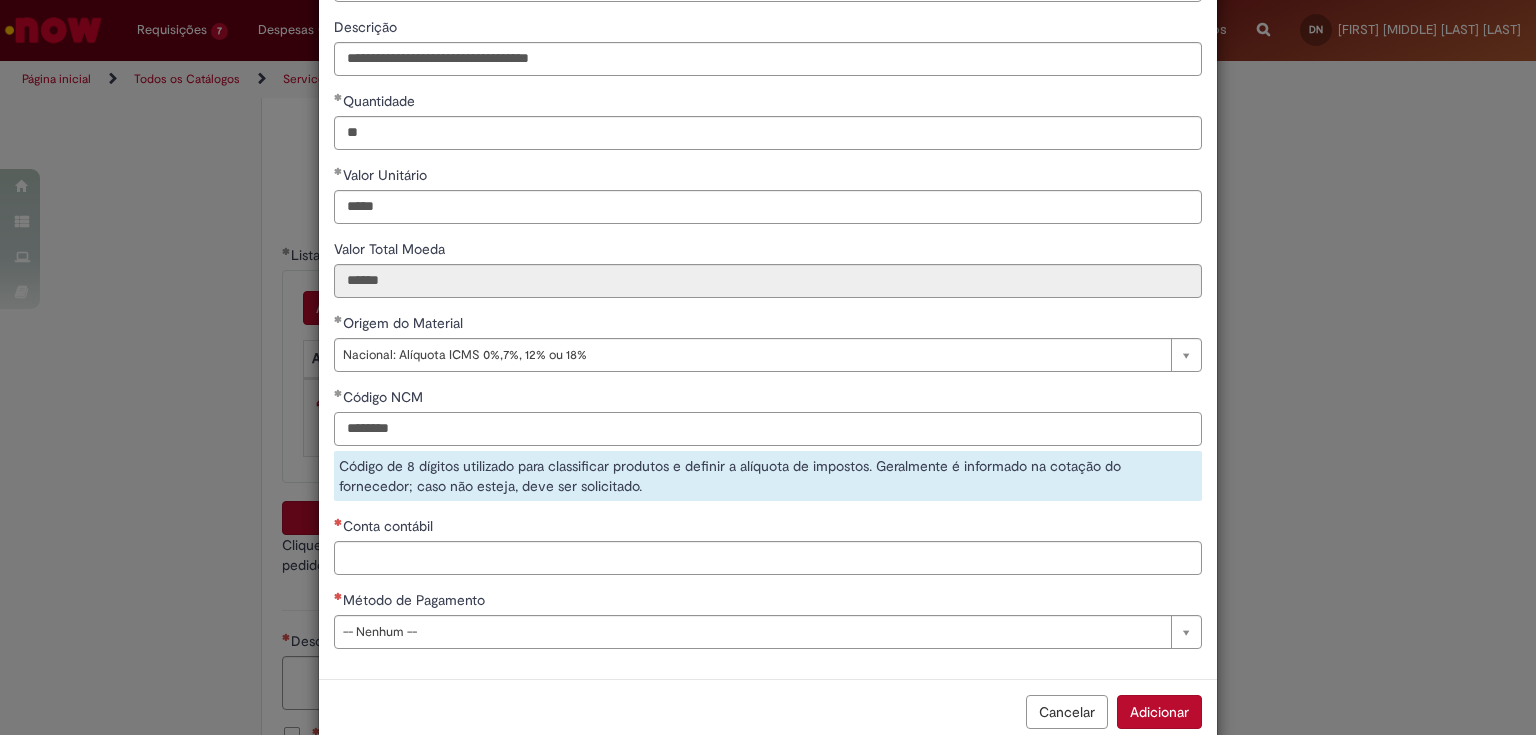type on "********" 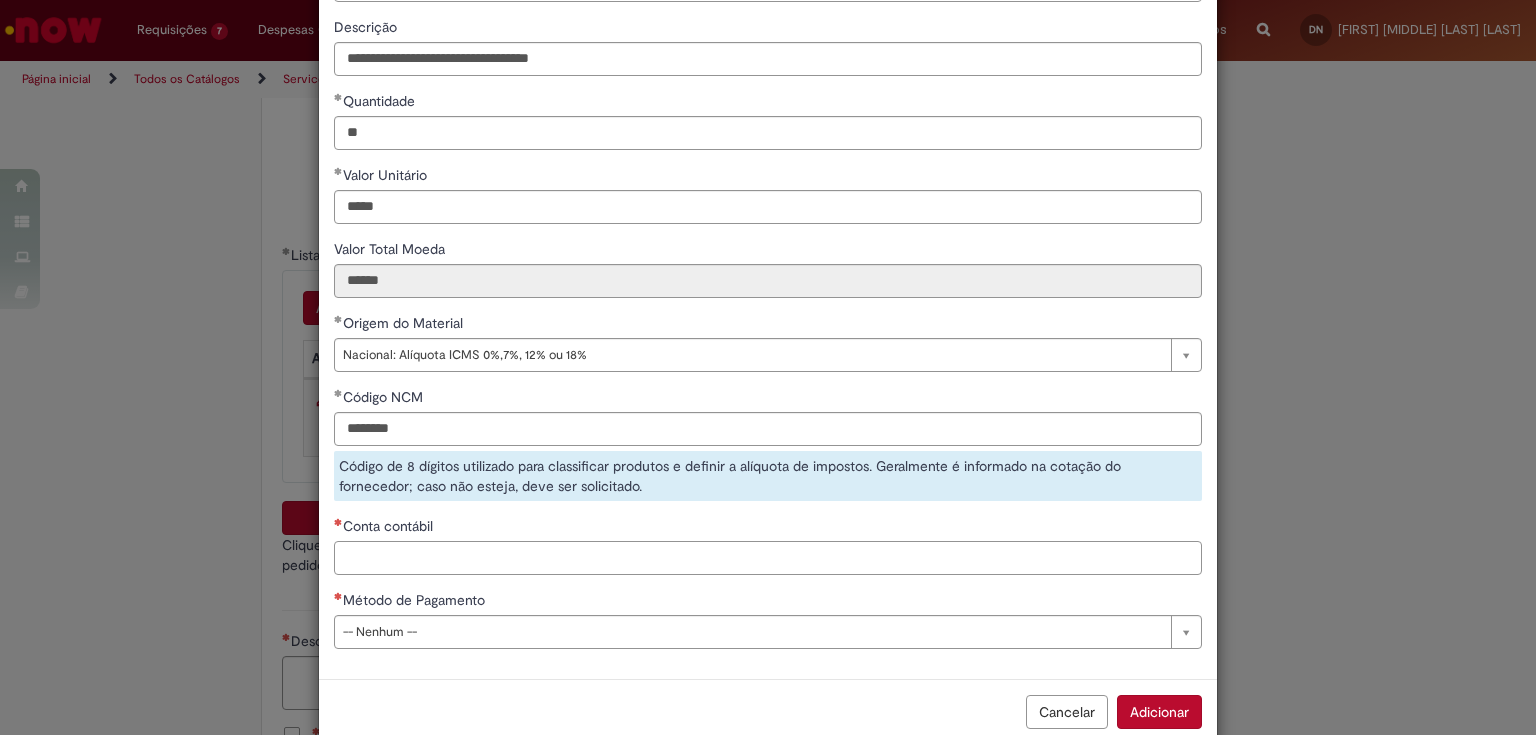 click on "**********" at bounding box center [768, 303] 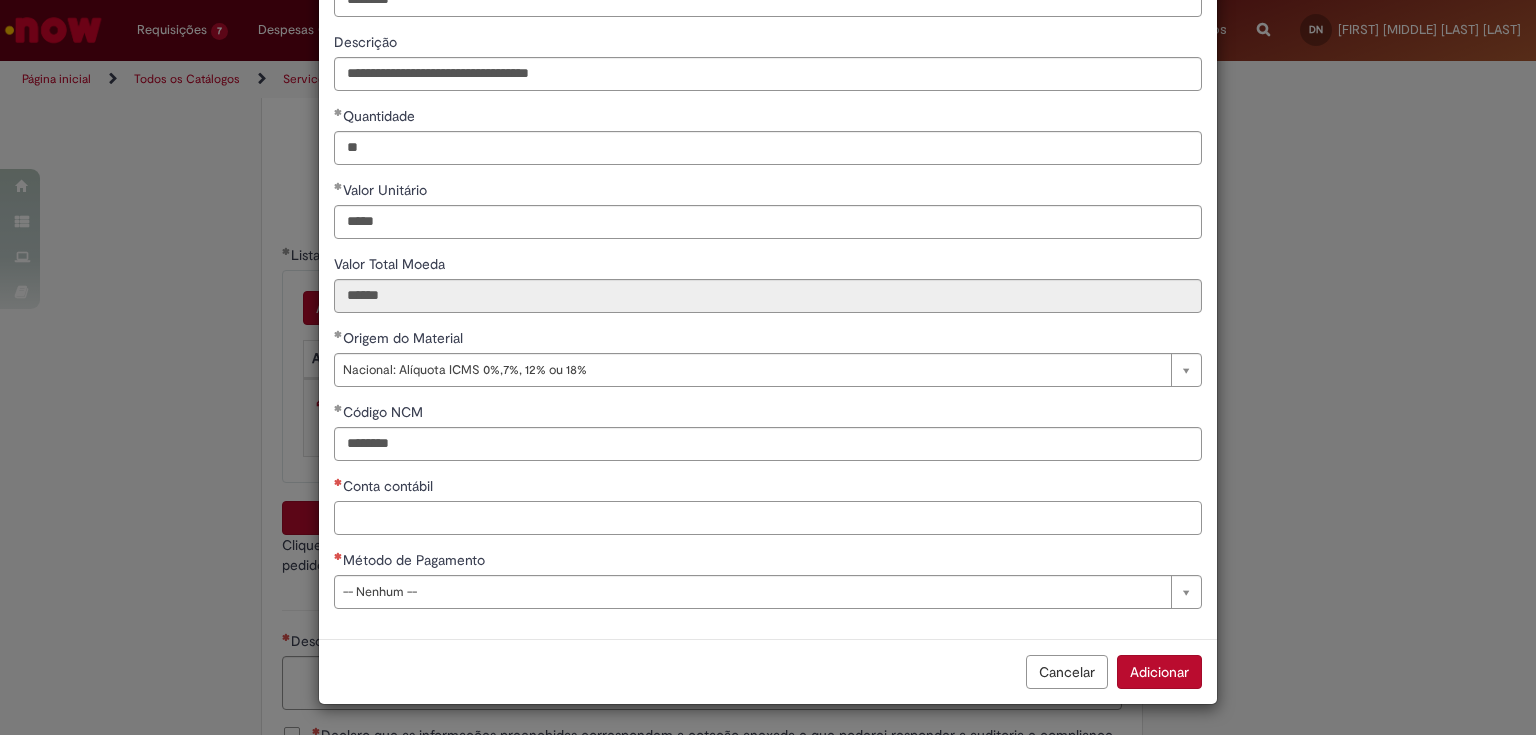 scroll, scrollTop: 143, scrollLeft: 0, axis: vertical 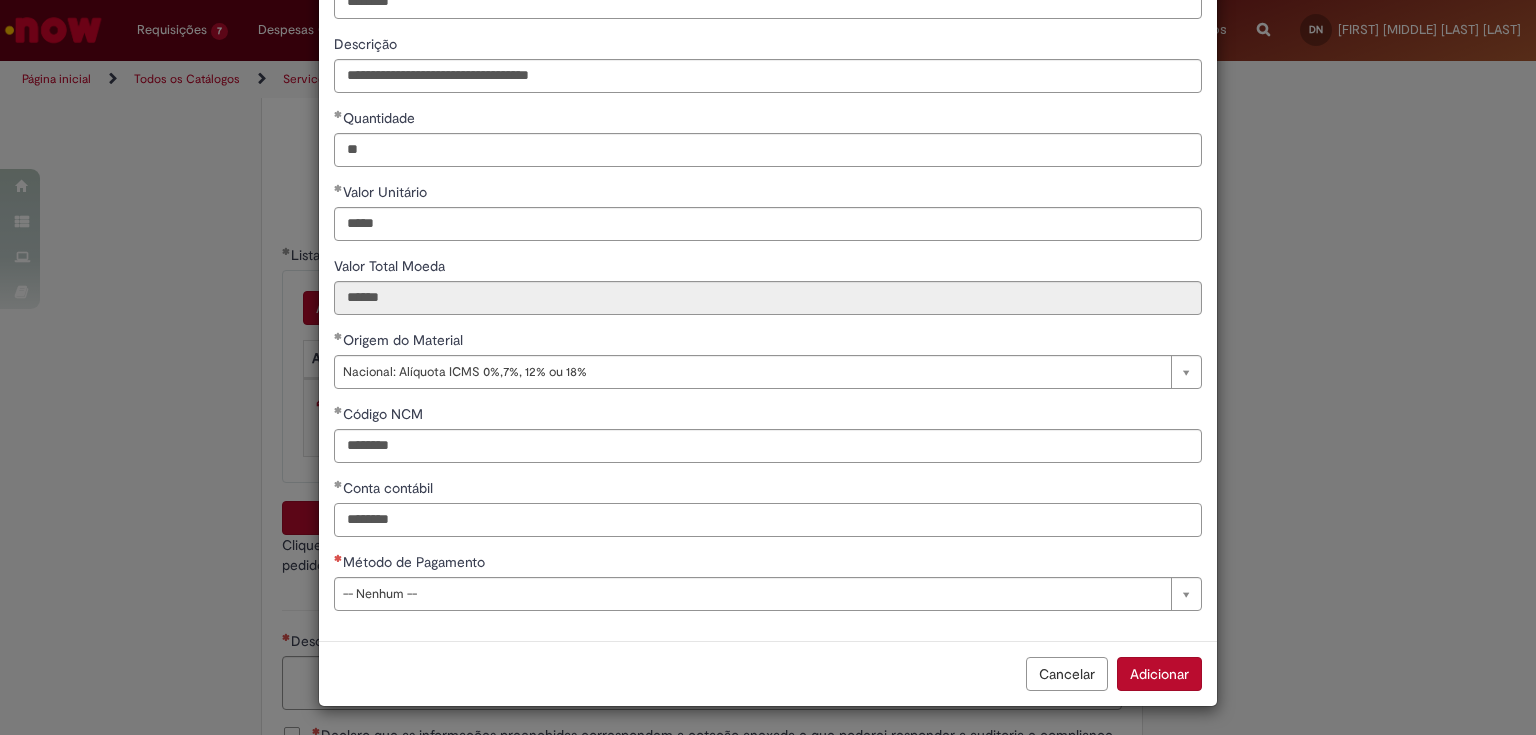type on "********" 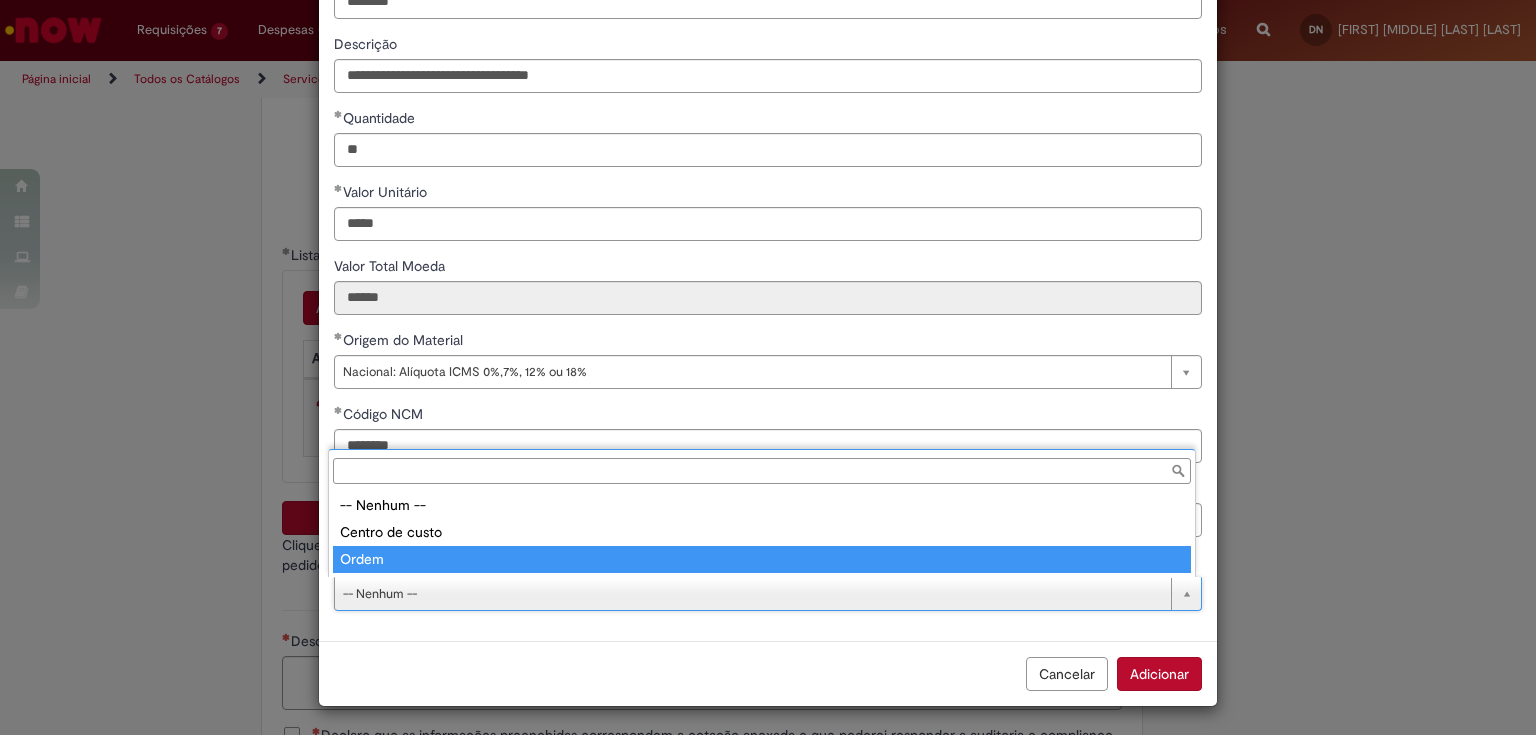 drag, startPoint x: 392, startPoint y: 563, endPoint x: 400, endPoint y: 577, distance: 16.124516 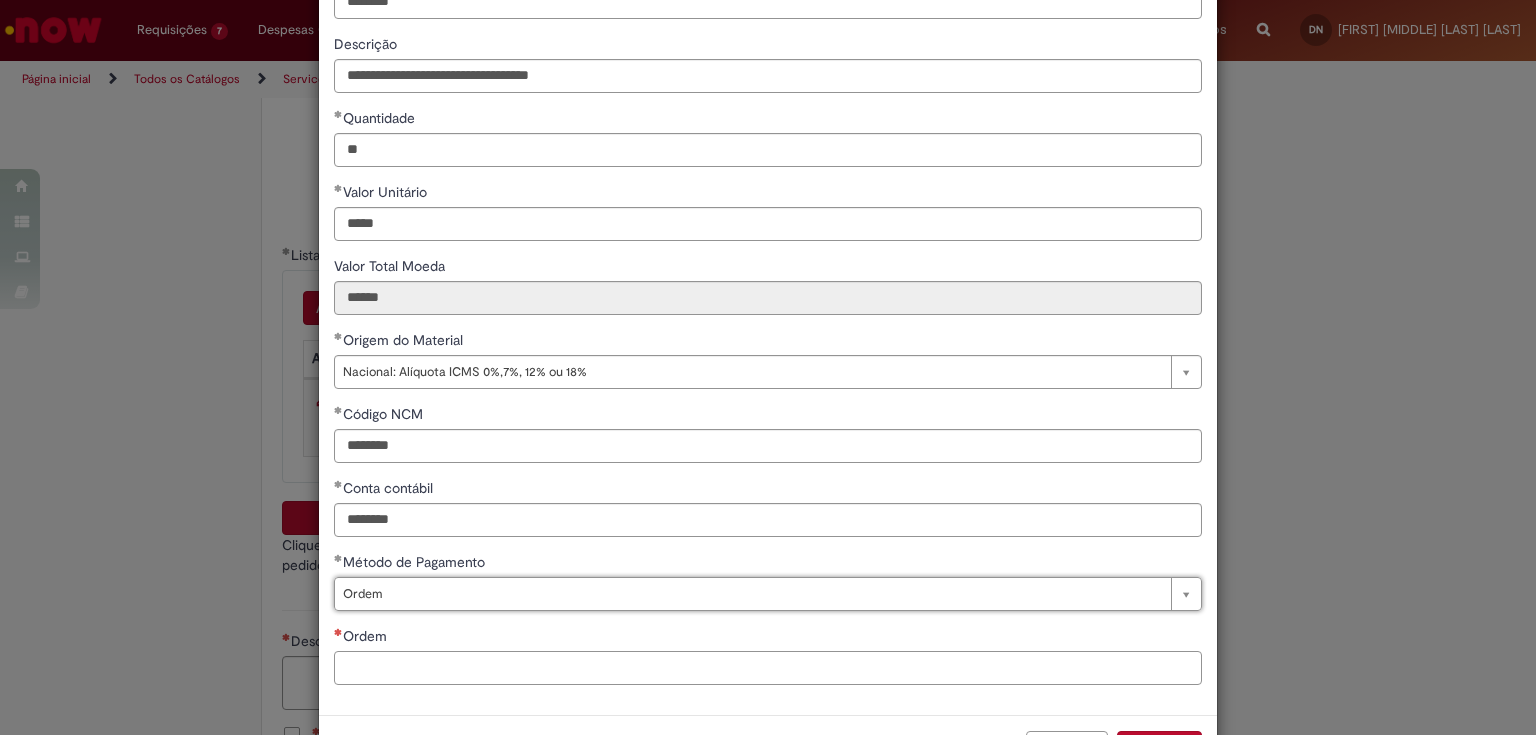 click on "Ordem" at bounding box center (768, 668) 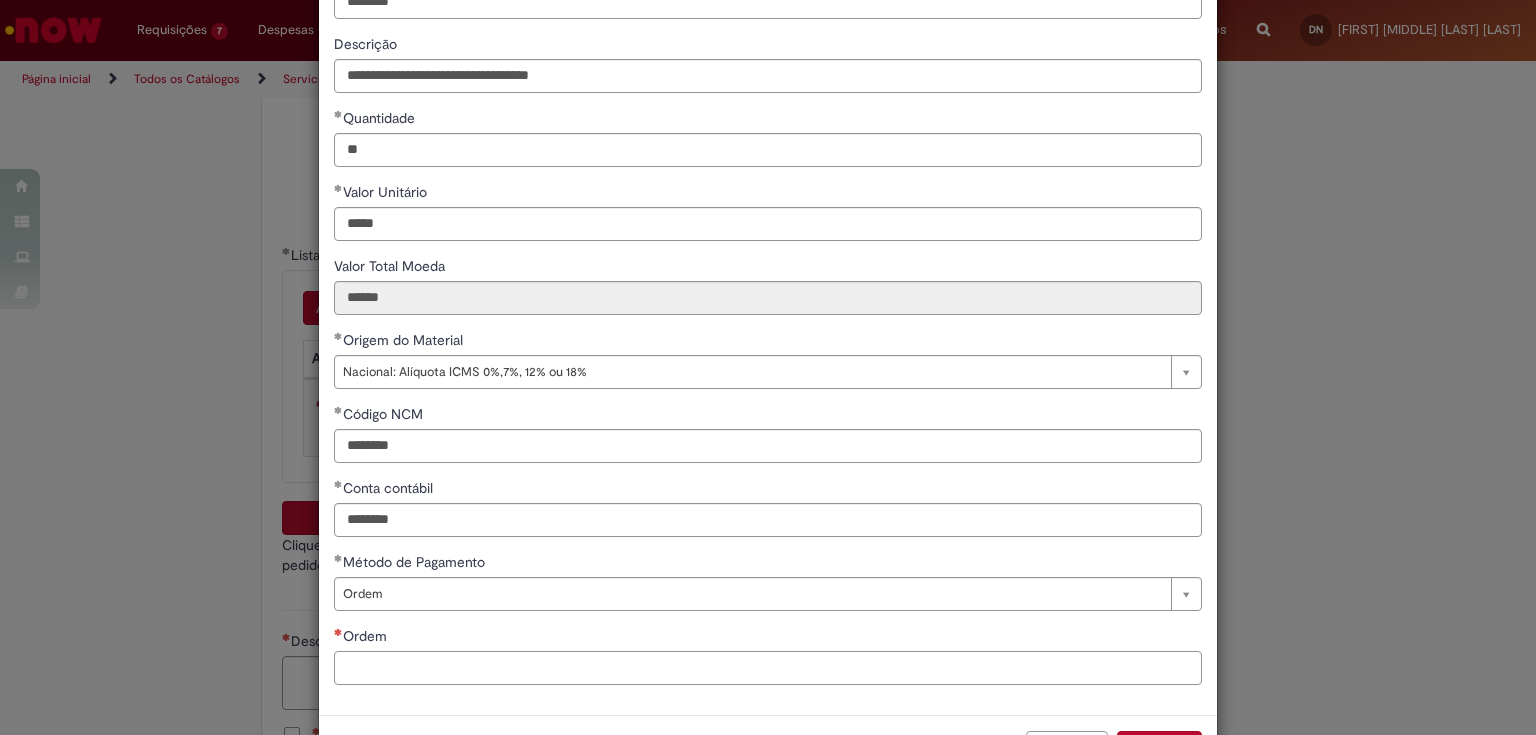 paste on "**********" 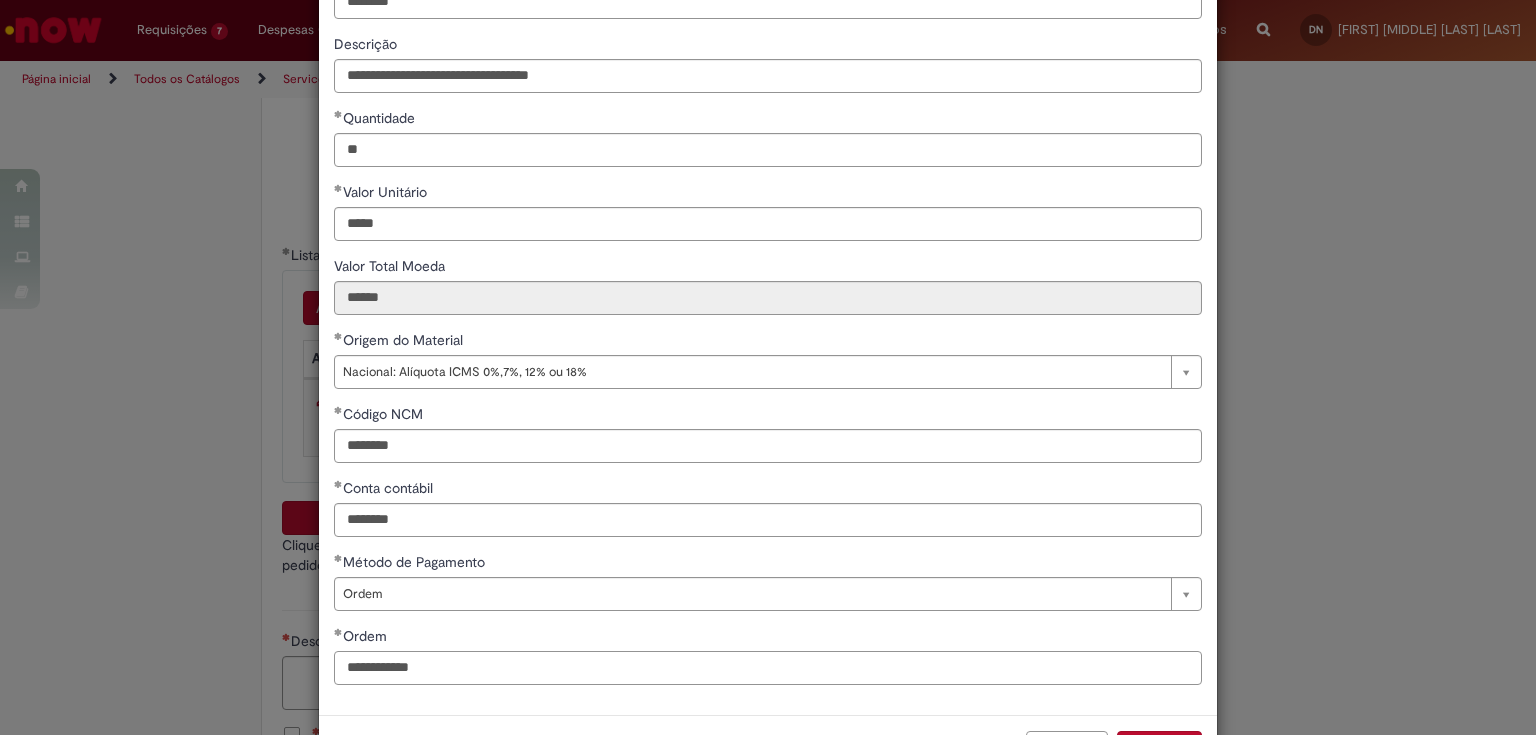 scroll, scrollTop: 217, scrollLeft: 0, axis: vertical 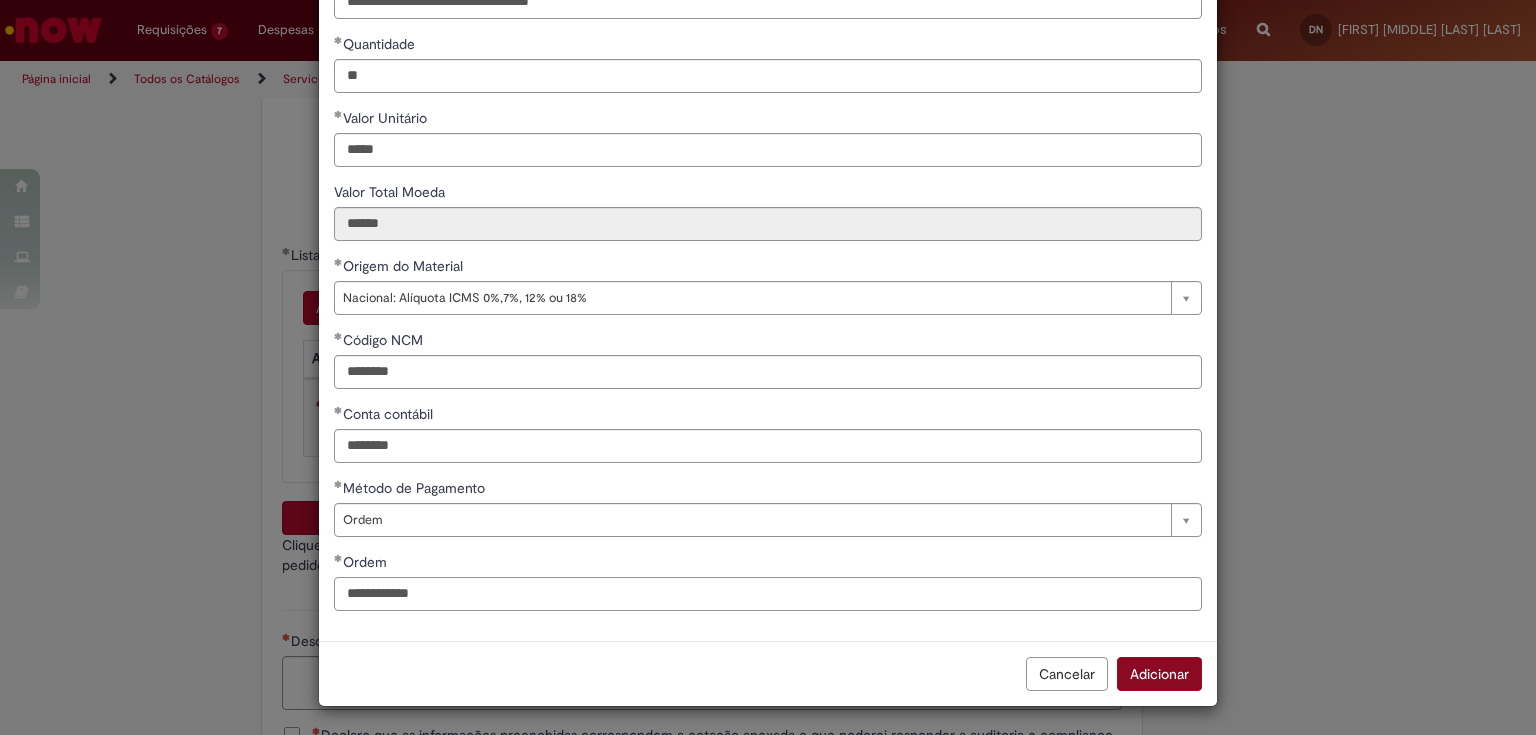 type on "**********" 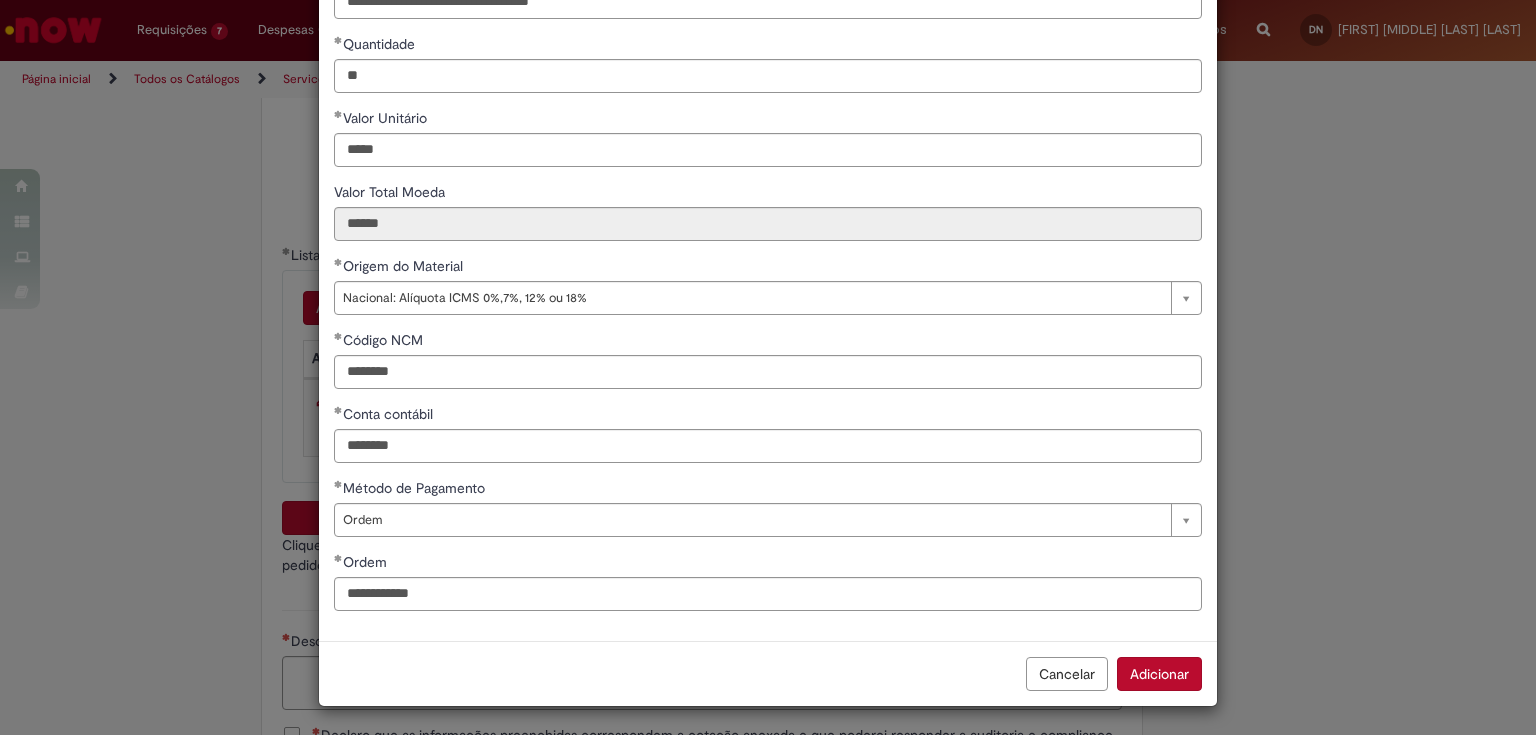 click on "Adicionar" at bounding box center [1159, 674] 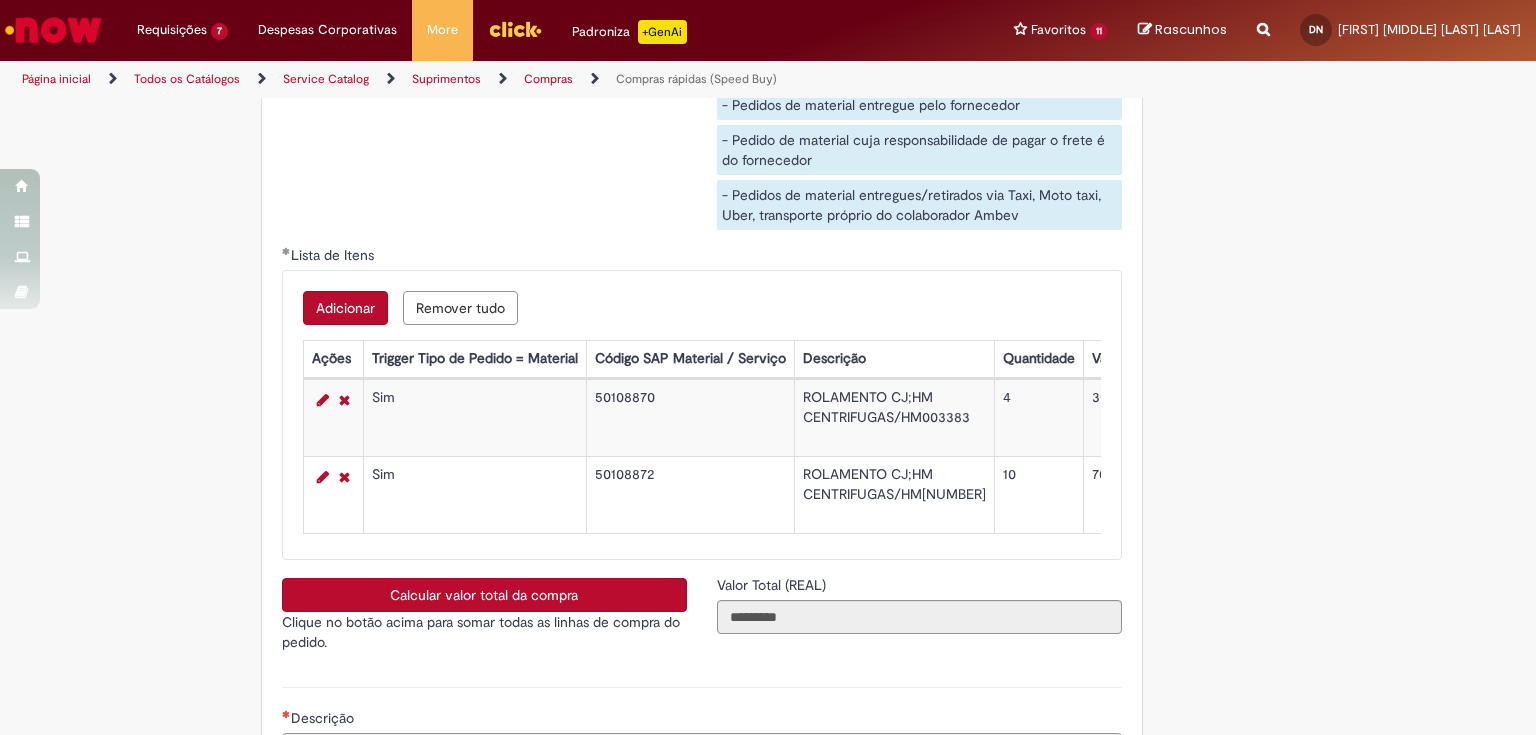click on "Adicionar" at bounding box center (345, 308) 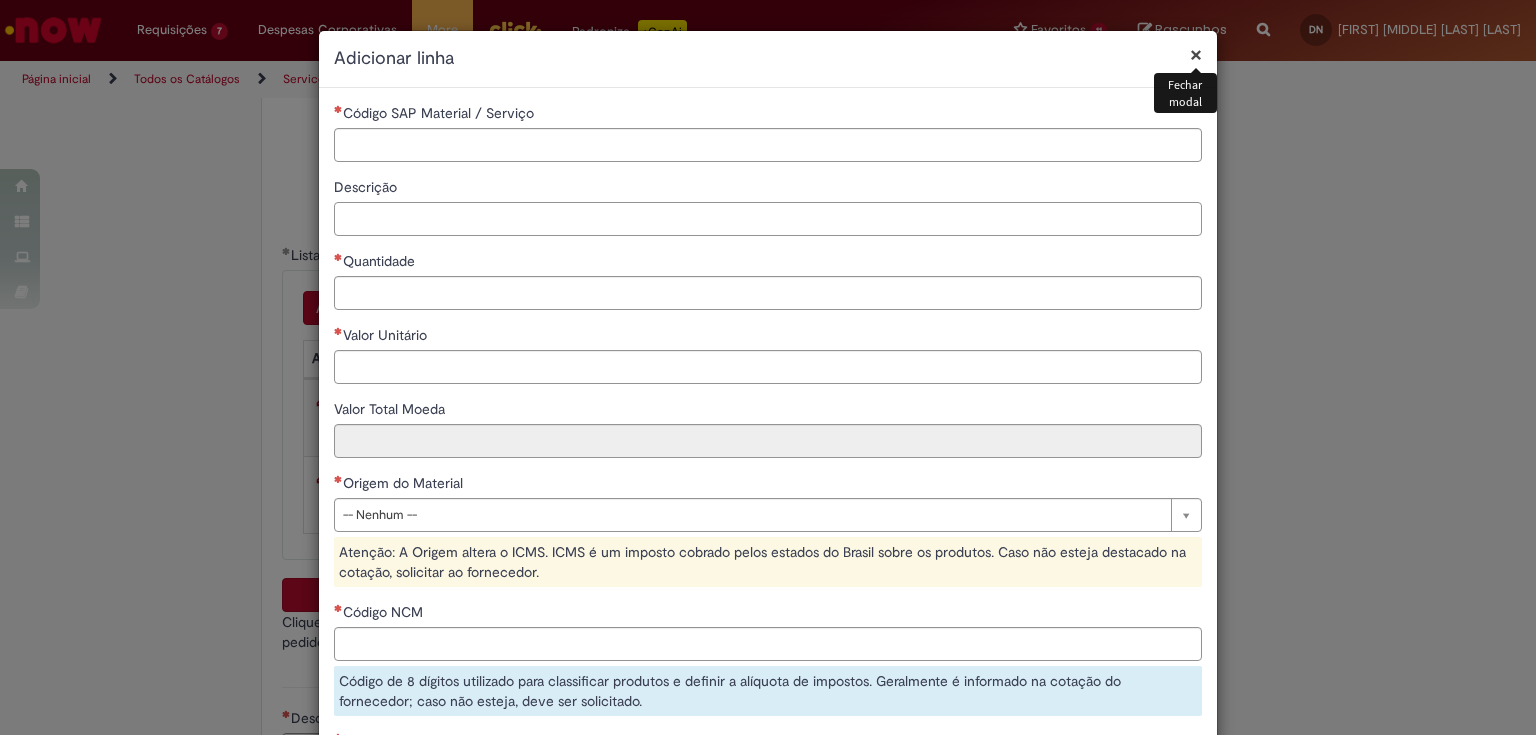 click on "Descrição" at bounding box center [768, 219] 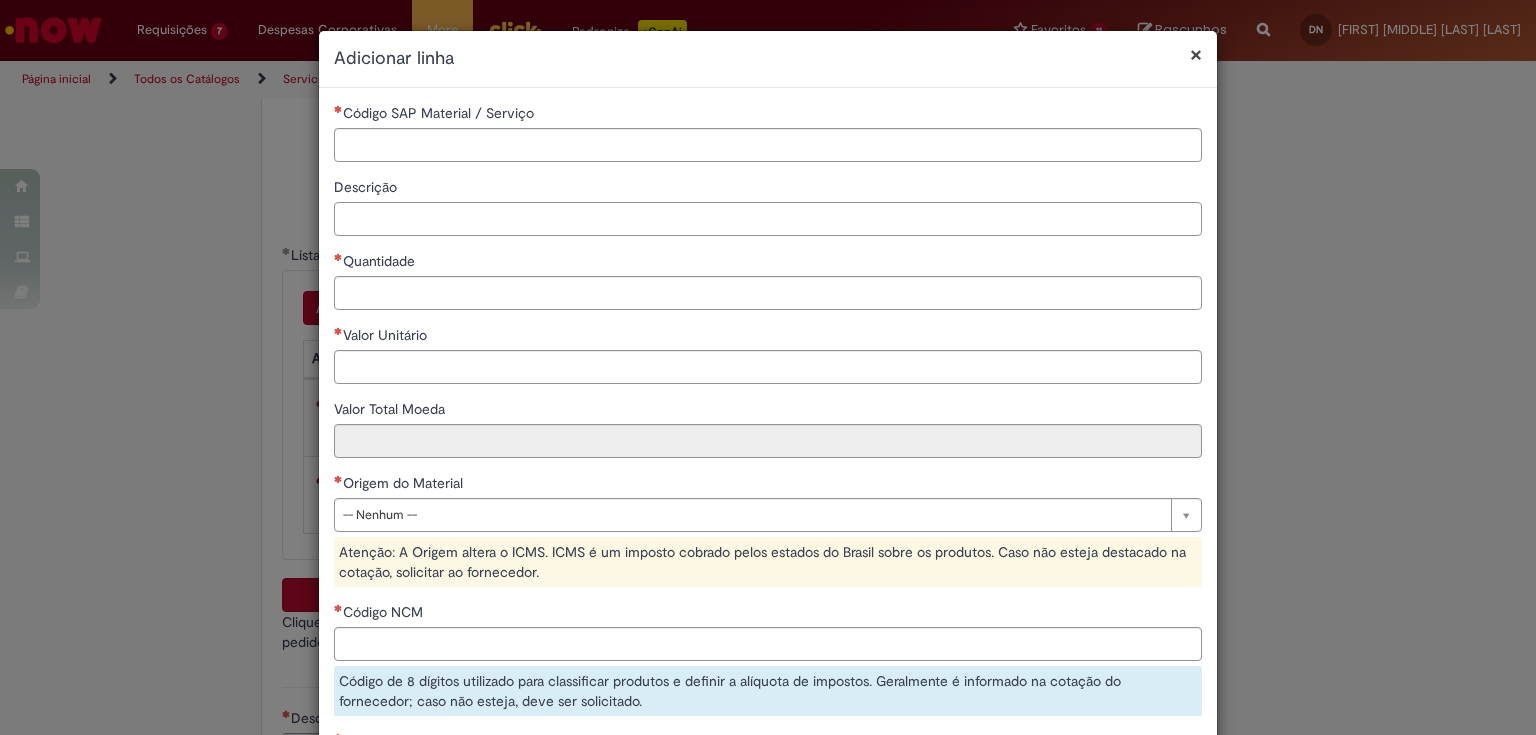 paste on "**********" 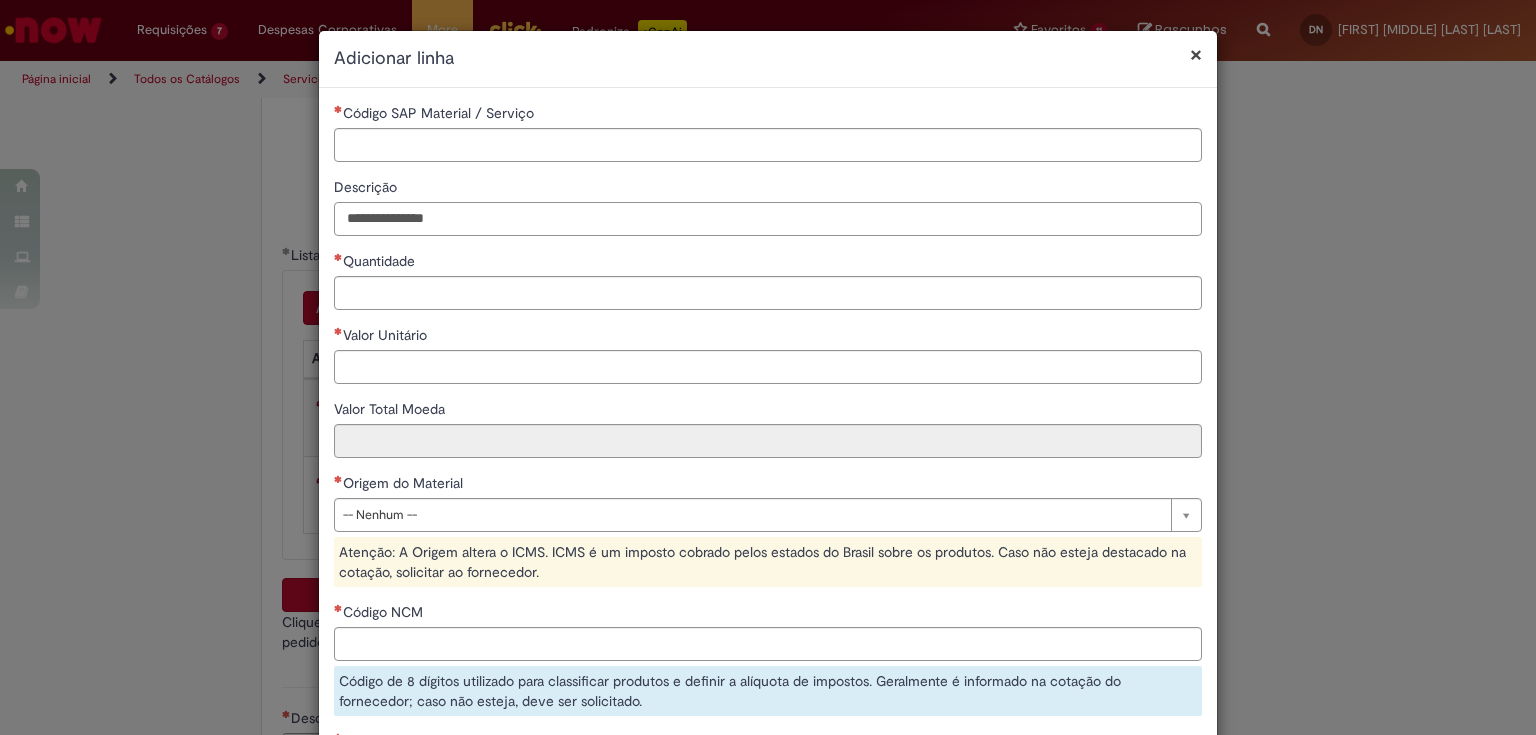 type on "**********" 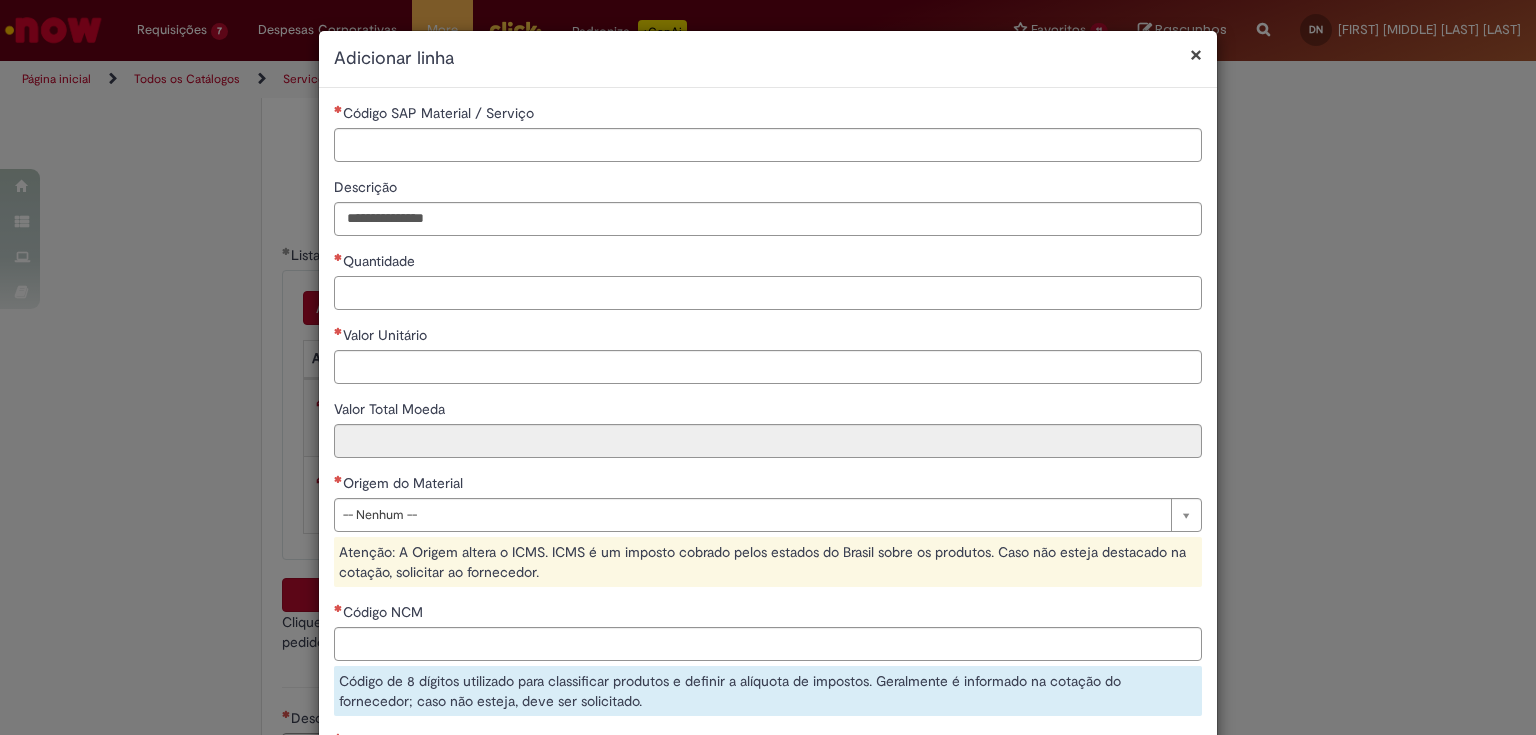 click on "Quantidade" at bounding box center [768, 293] 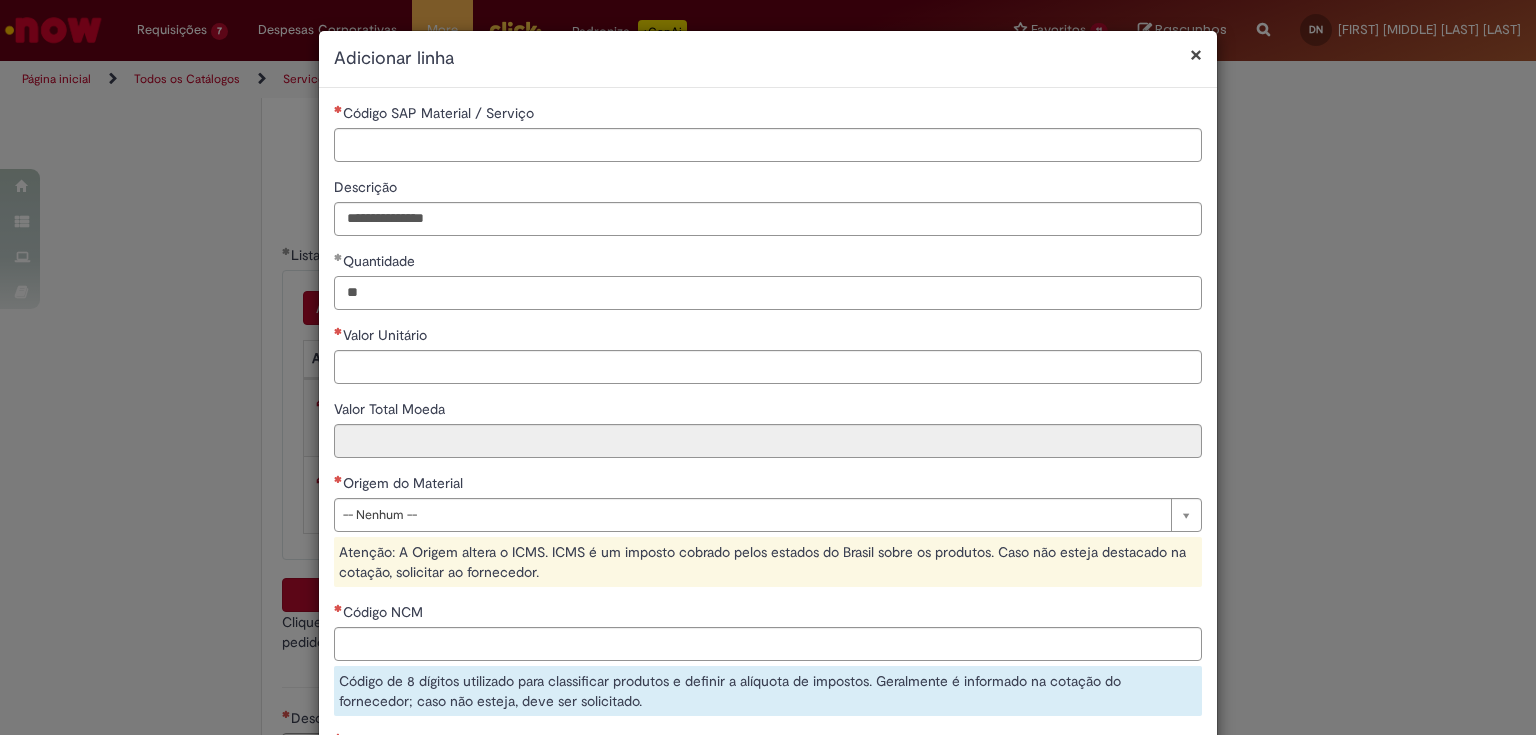 type on "**" 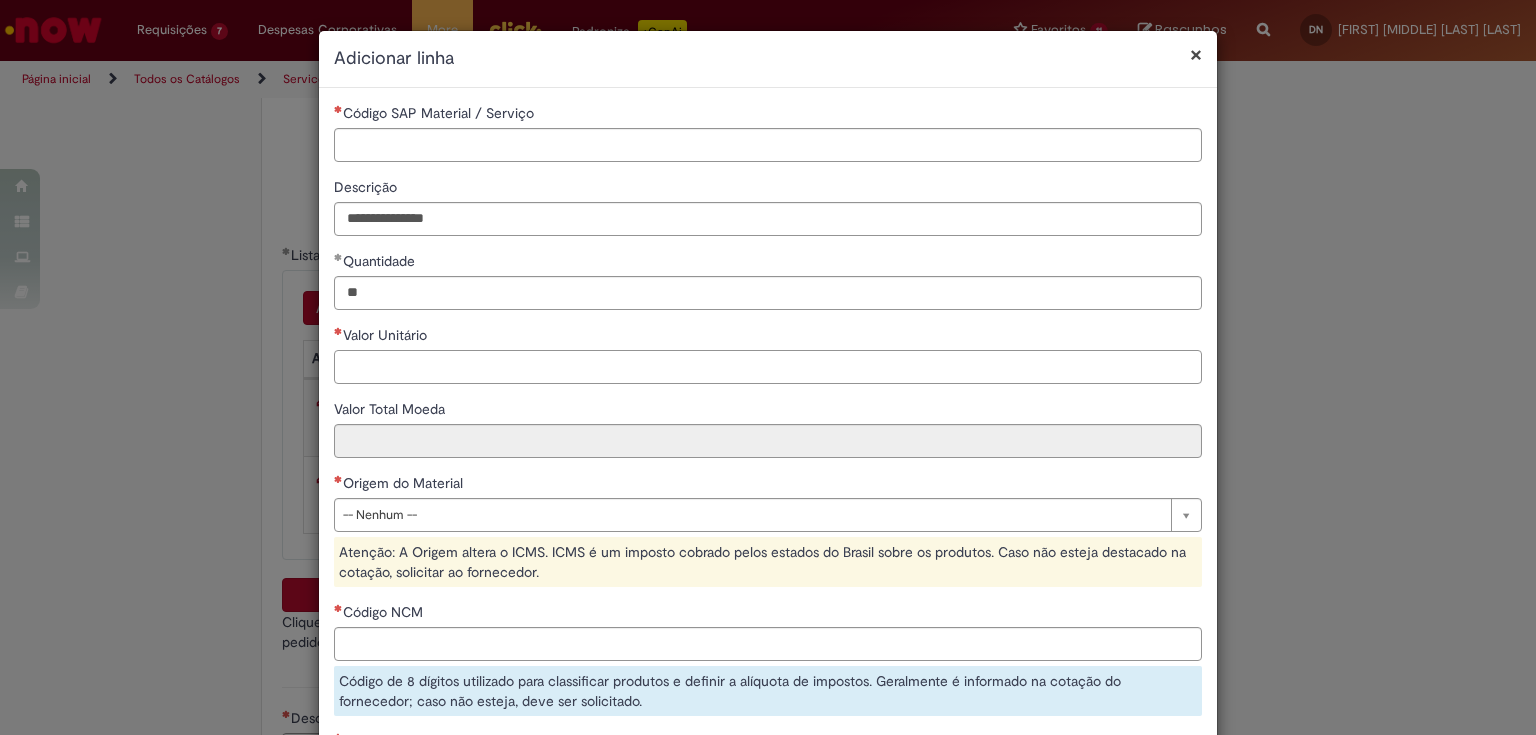click on "Valor Unitário" at bounding box center [768, 367] 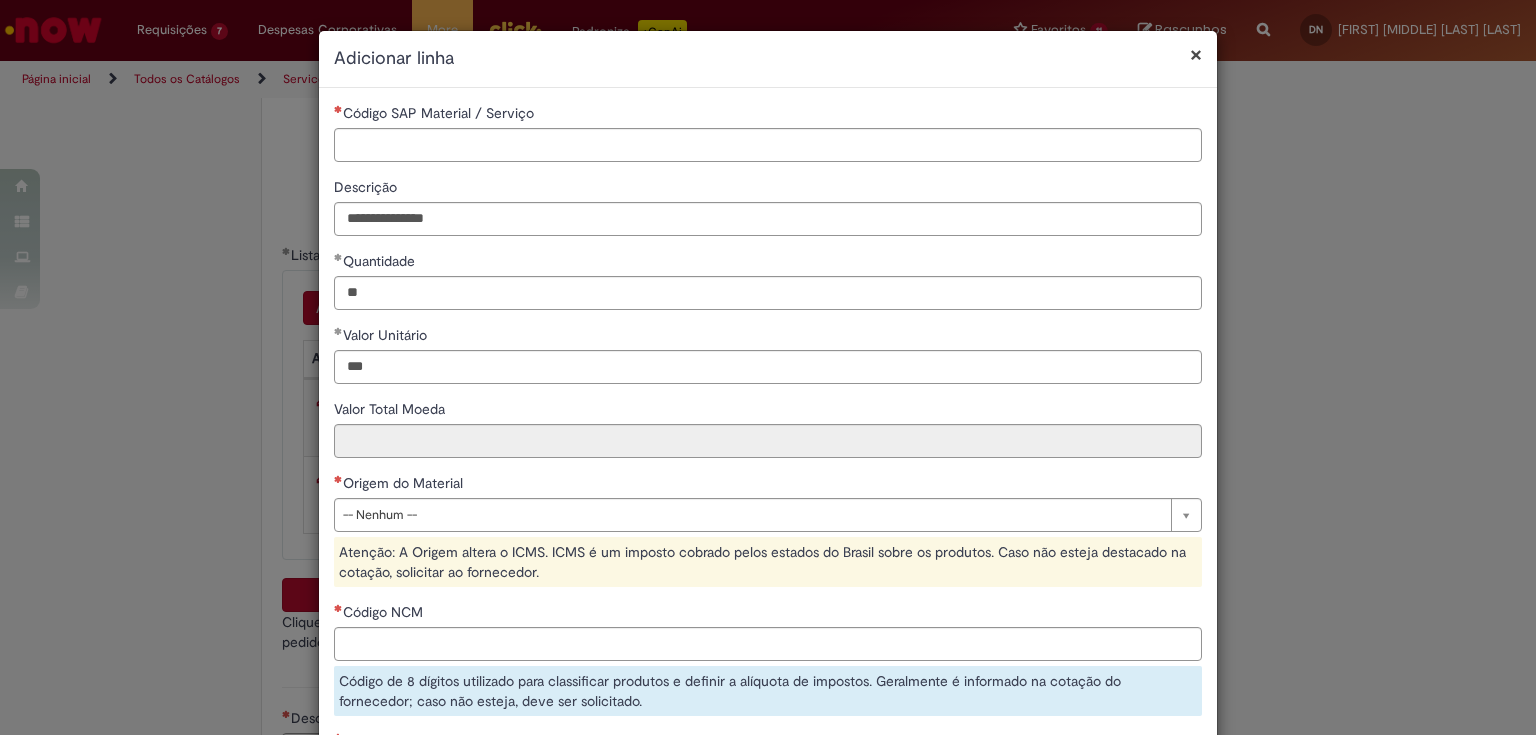 type on "******" 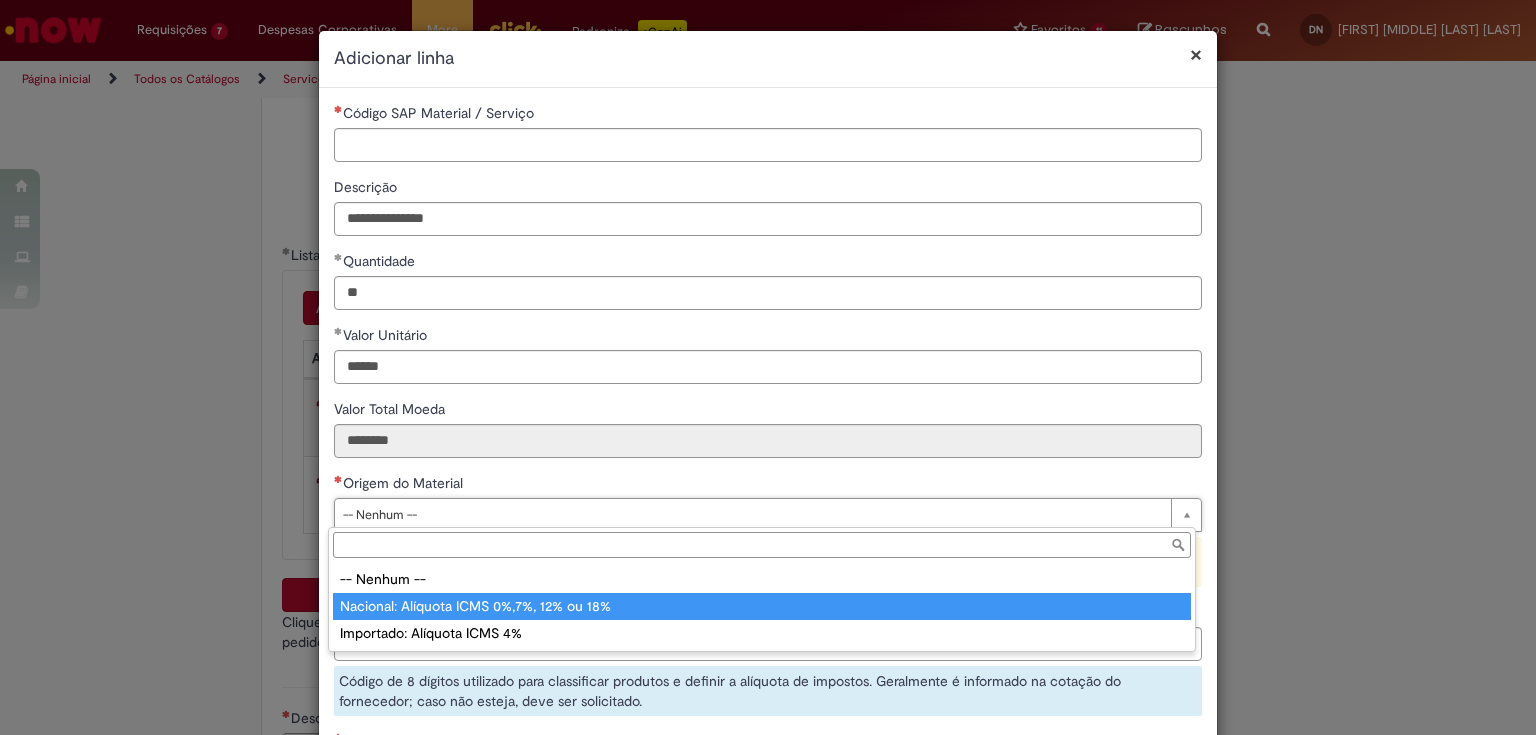 drag, startPoint x: 440, startPoint y: 602, endPoint x: 448, endPoint y: 595, distance: 10.630146 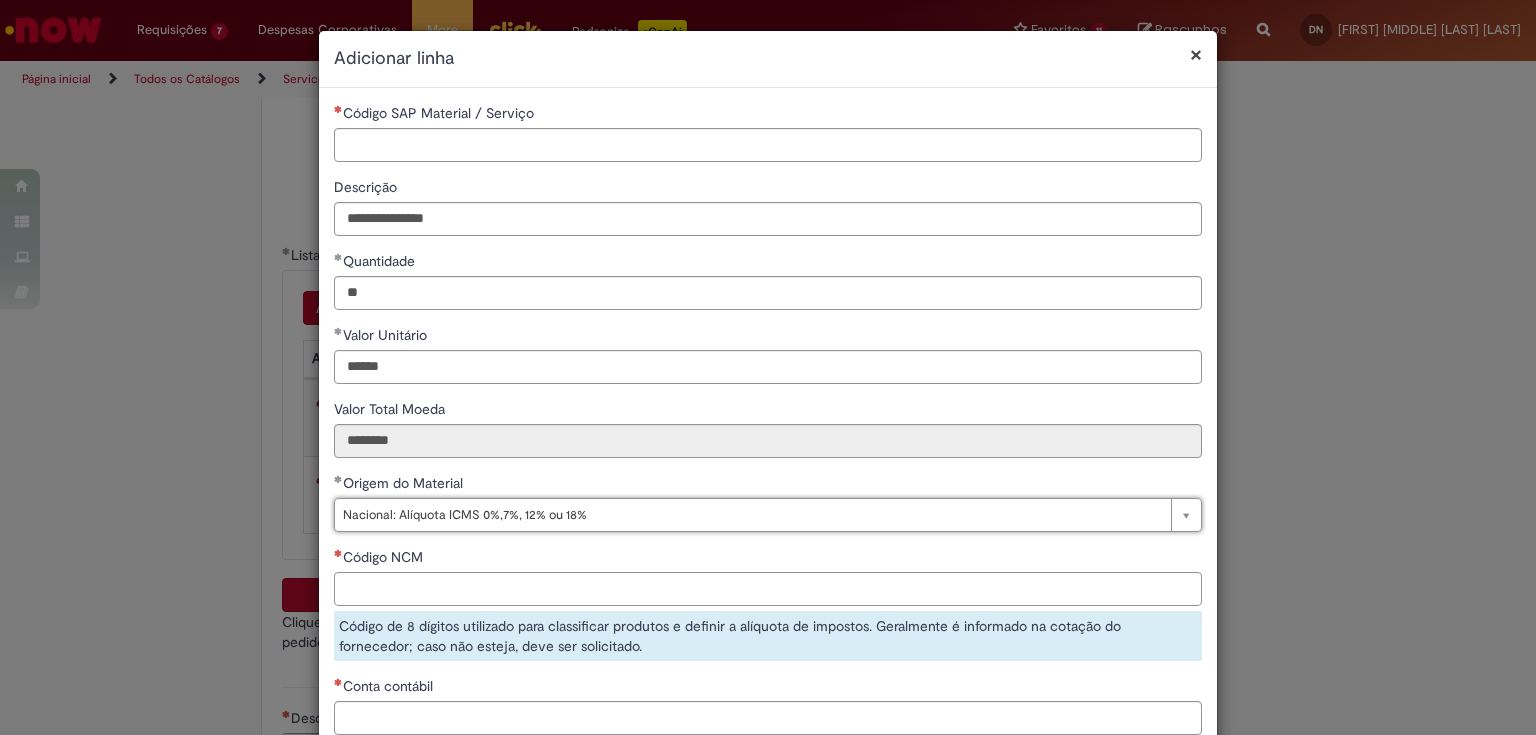 click on "Código NCM" at bounding box center (768, 589) 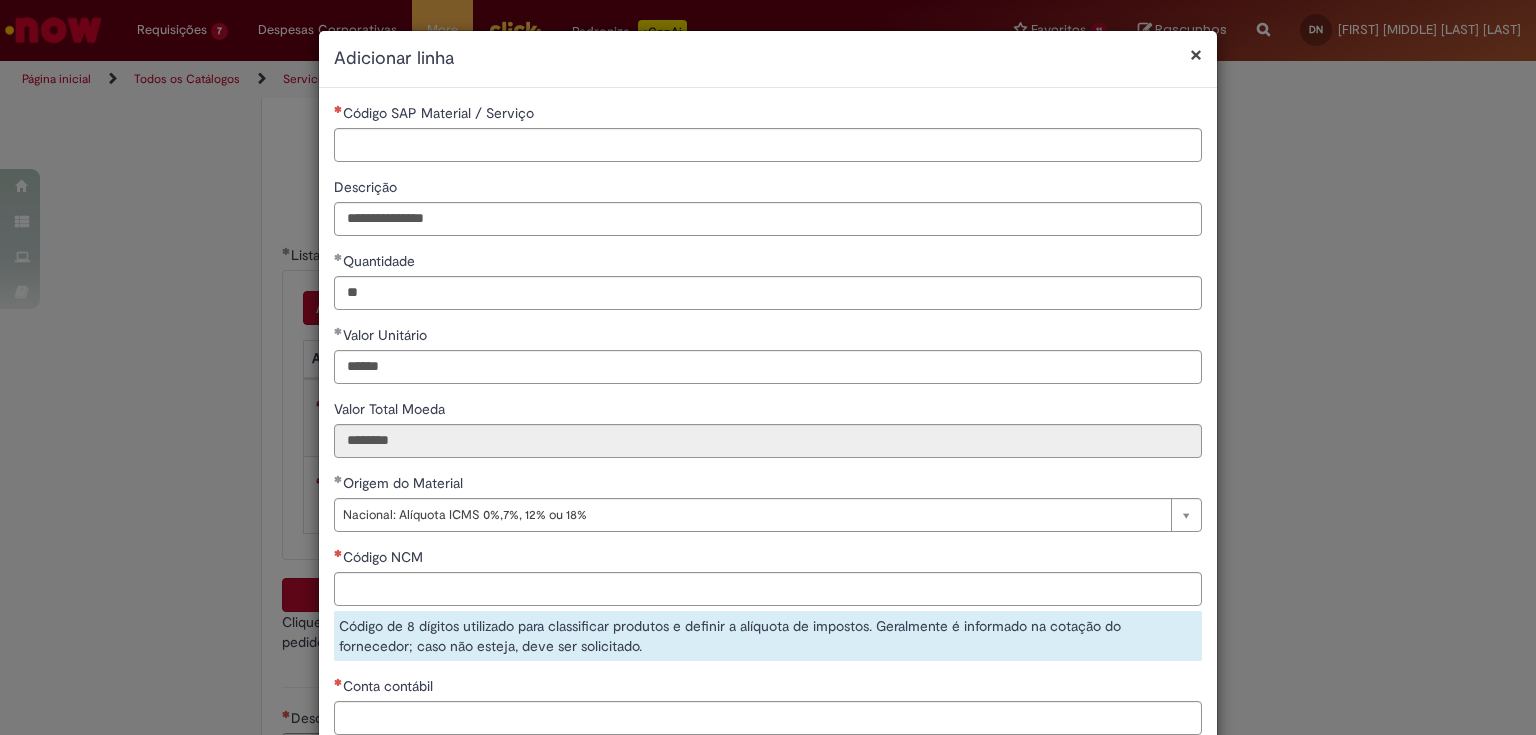click on "Código NCM Código de 8 dígitos utilizado para classificar produtos e definir a alíquota de impostos. Geralmente é informado na cotação do fornecedor; caso não esteja, deve ser solicitado." at bounding box center (768, 604) 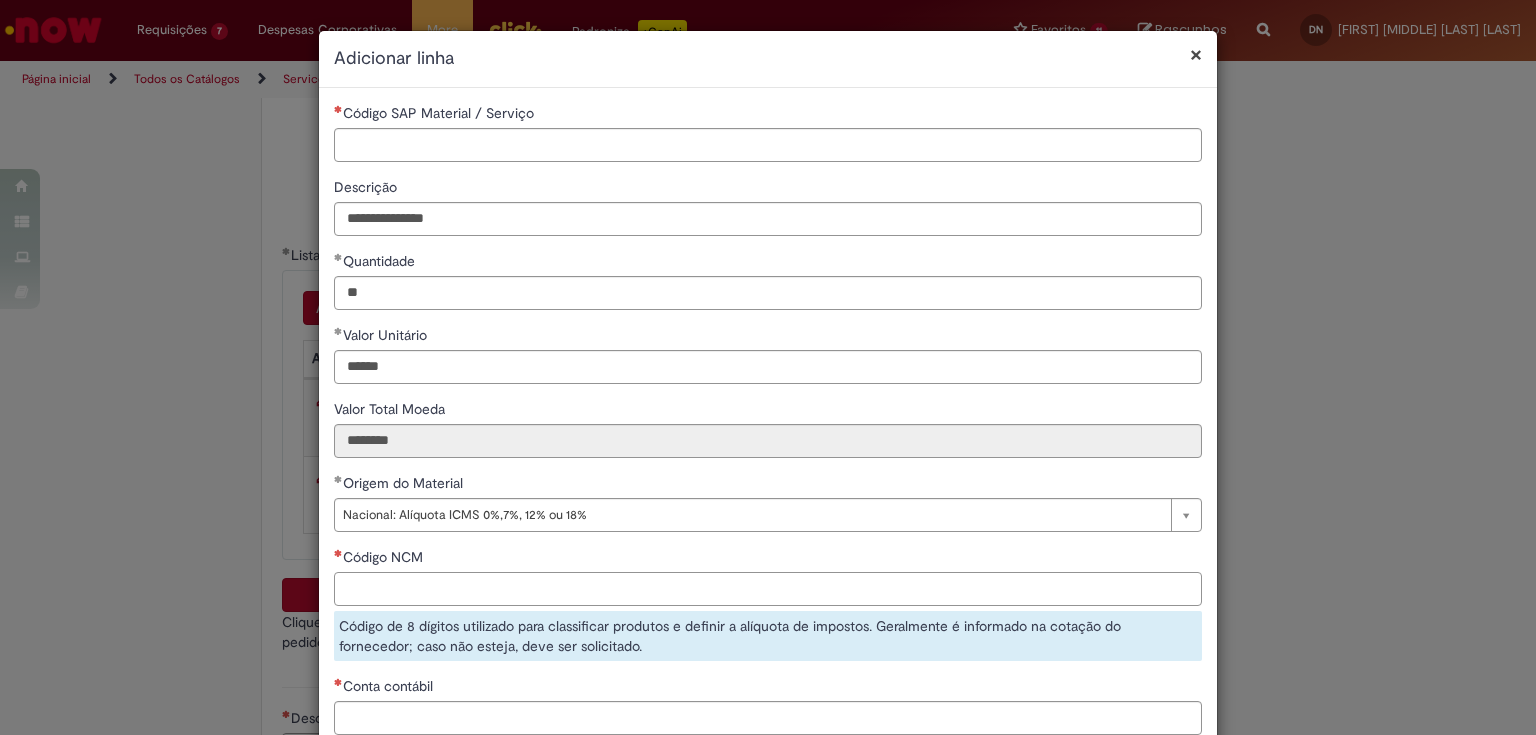 click on "Código NCM" at bounding box center (768, 589) 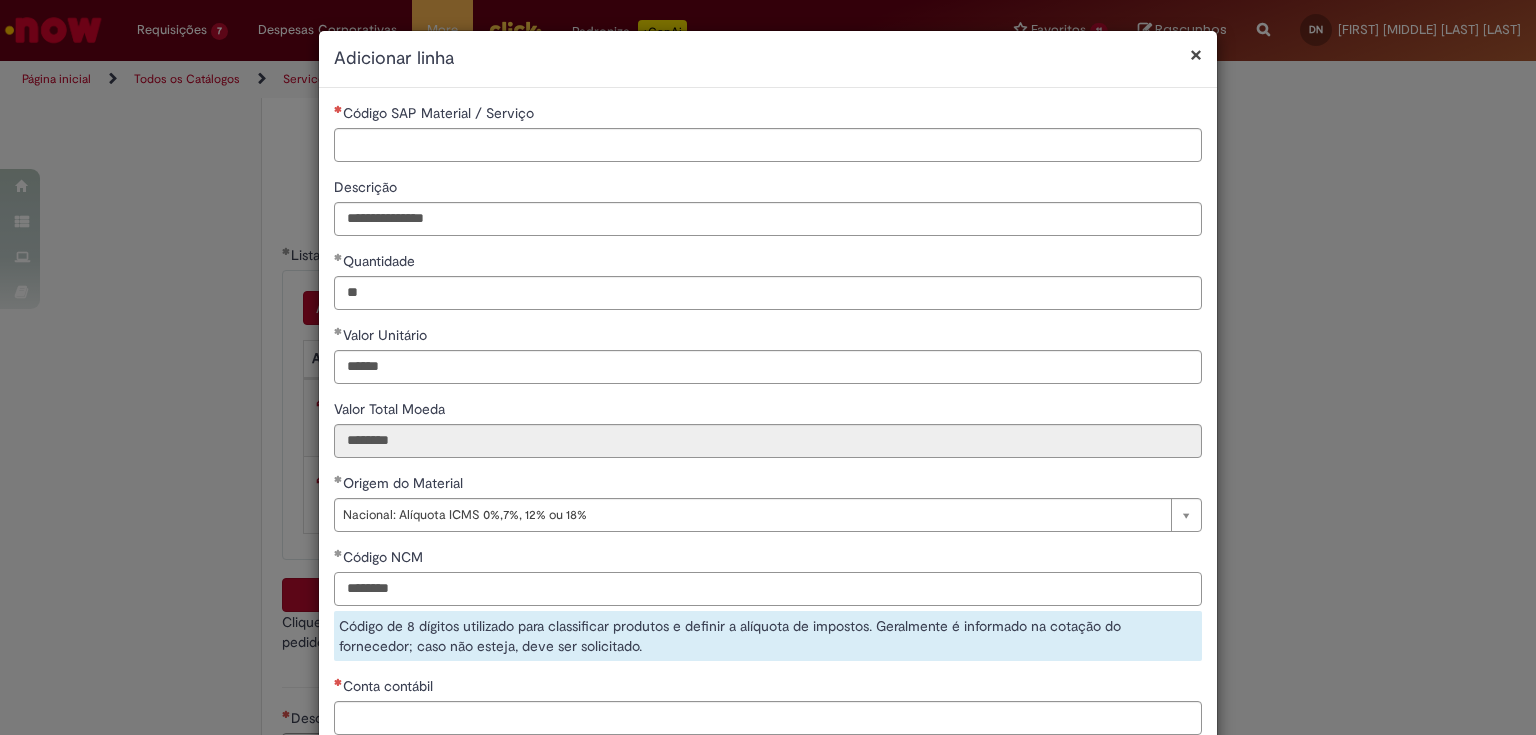 scroll, scrollTop: 80, scrollLeft: 0, axis: vertical 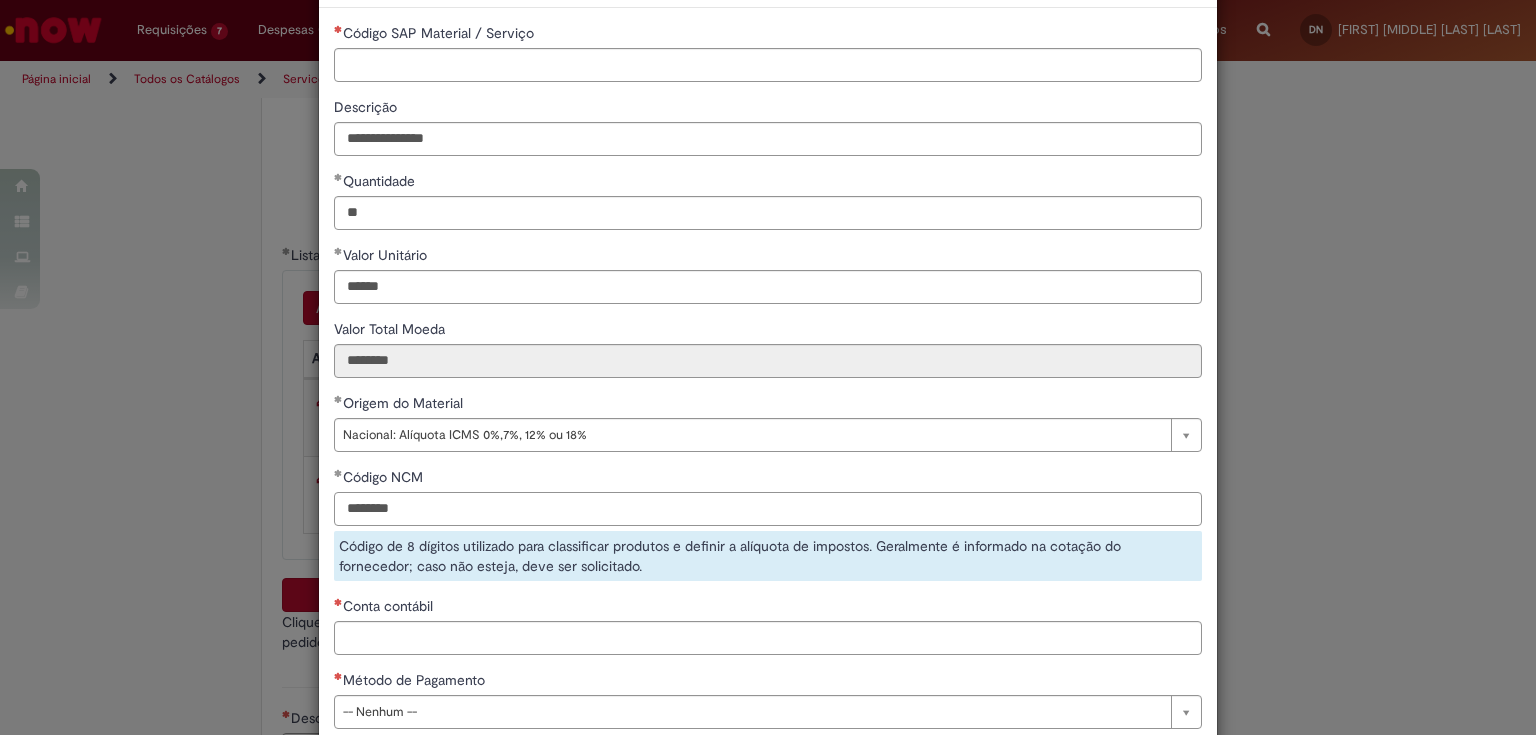 type on "********" 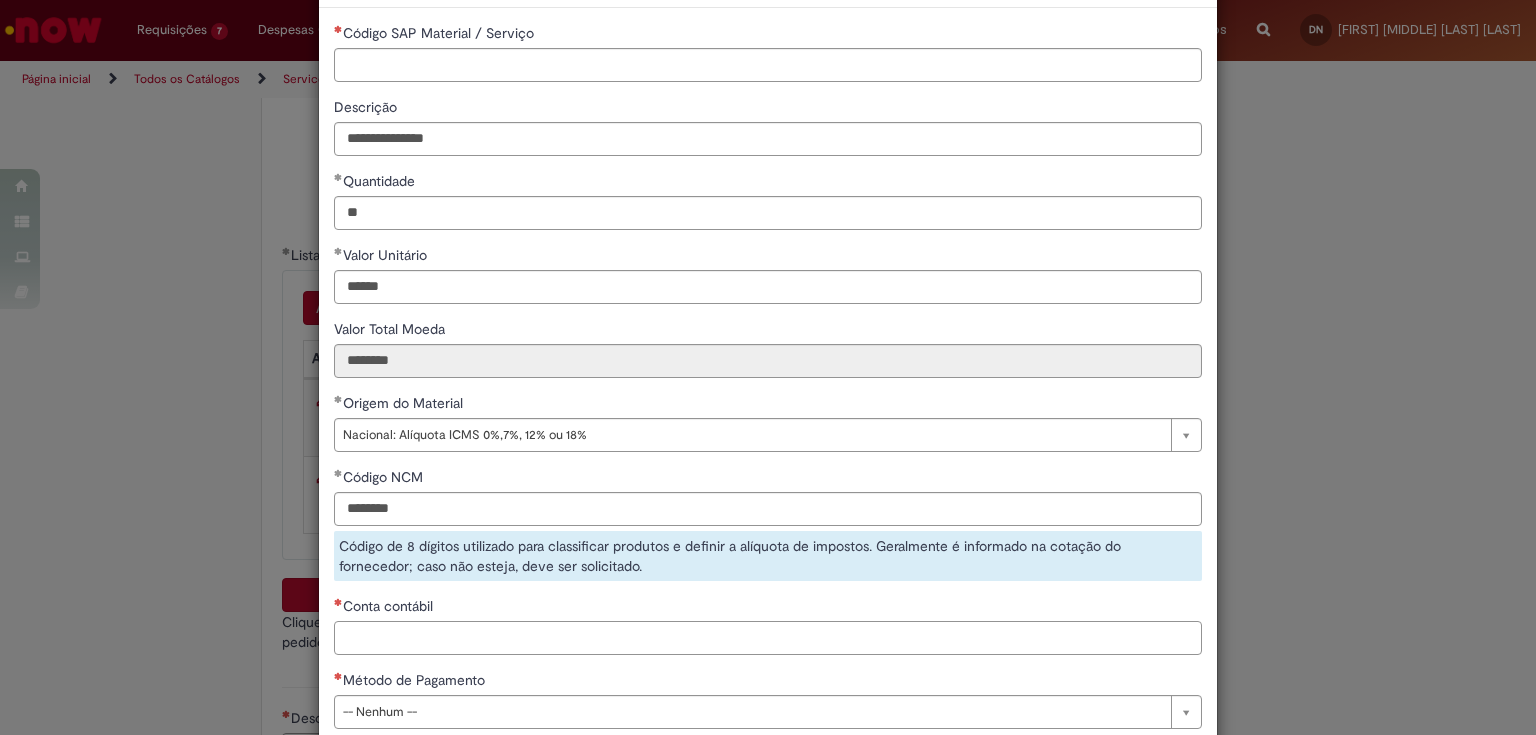 click on "**********" at bounding box center [768, 383] 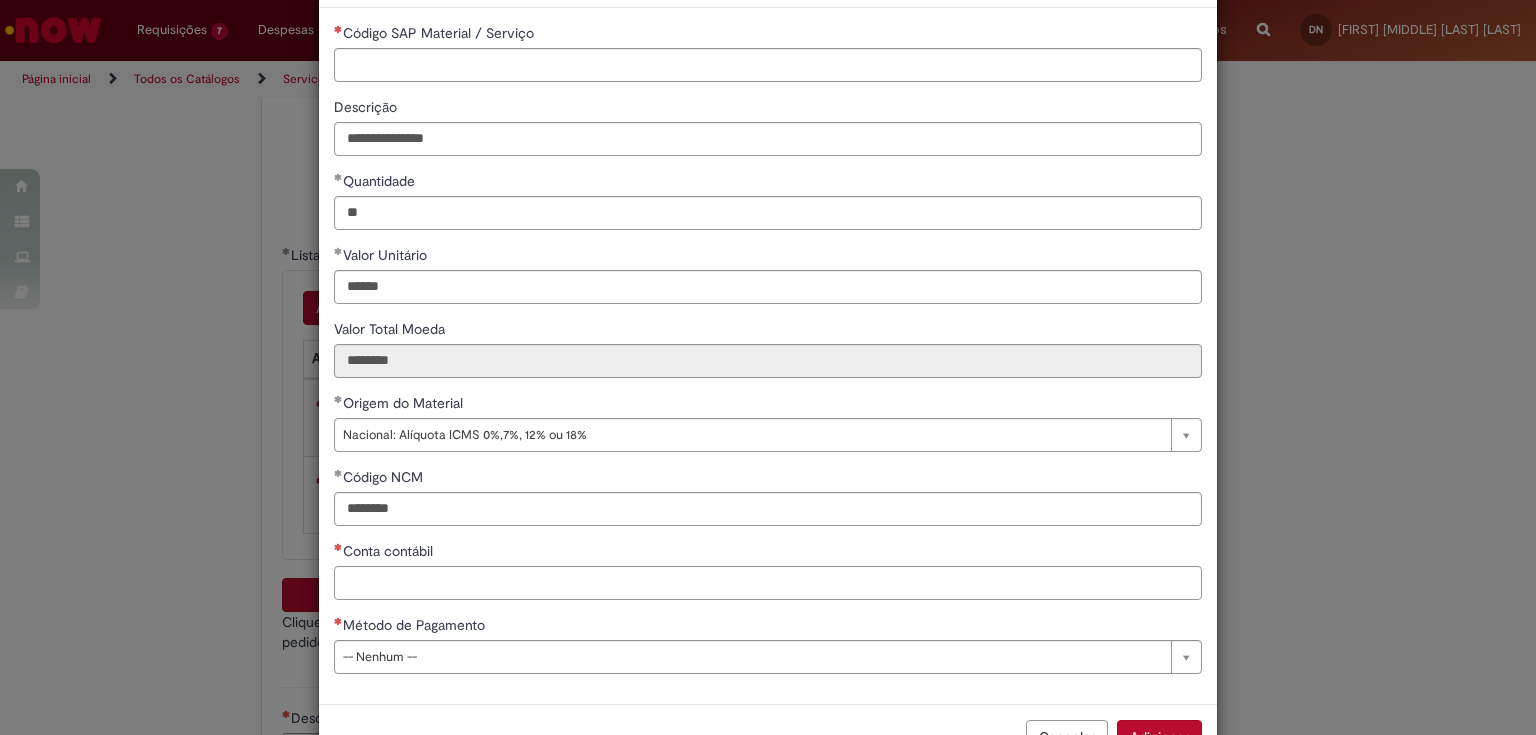 click on "Conta contábil" at bounding box center (768, 583) 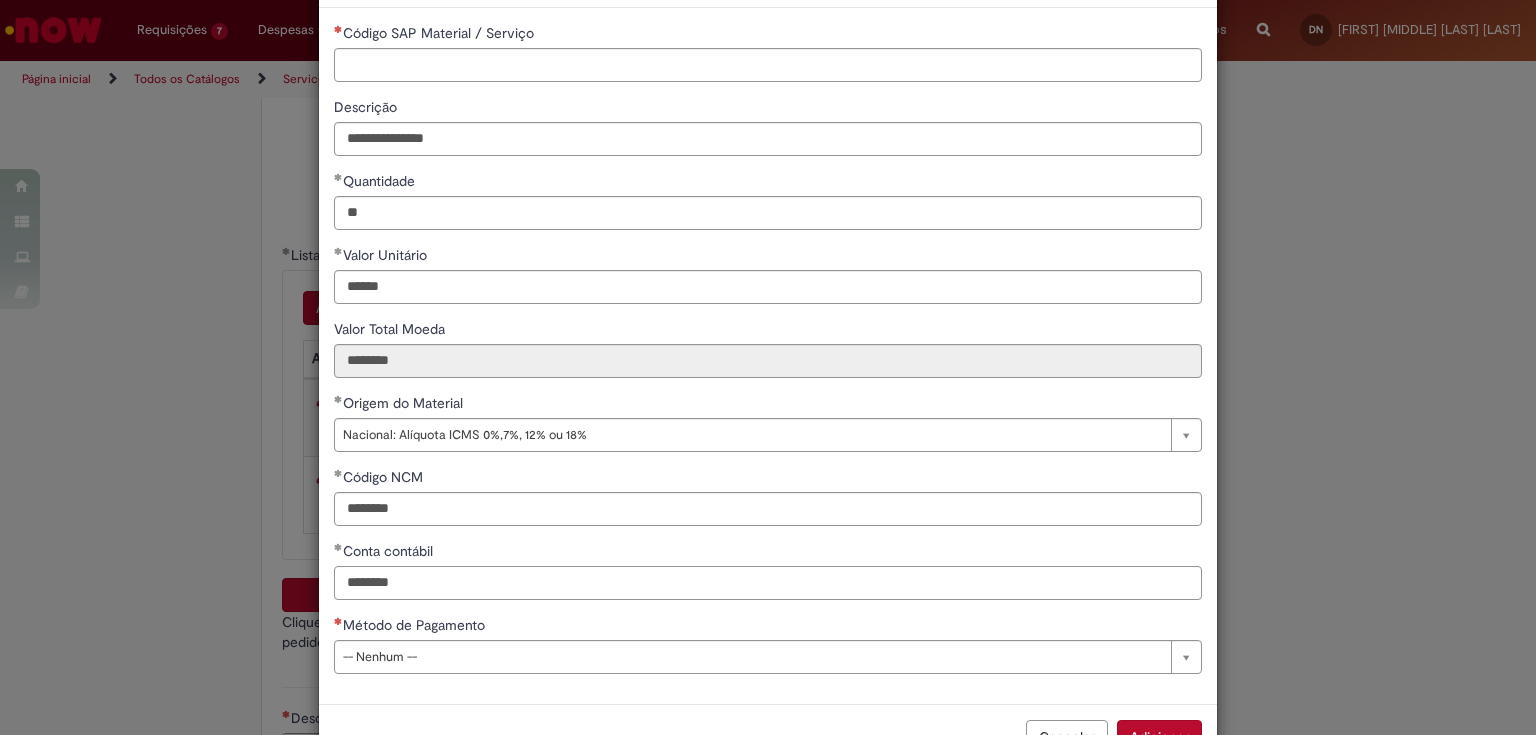 type on "********" 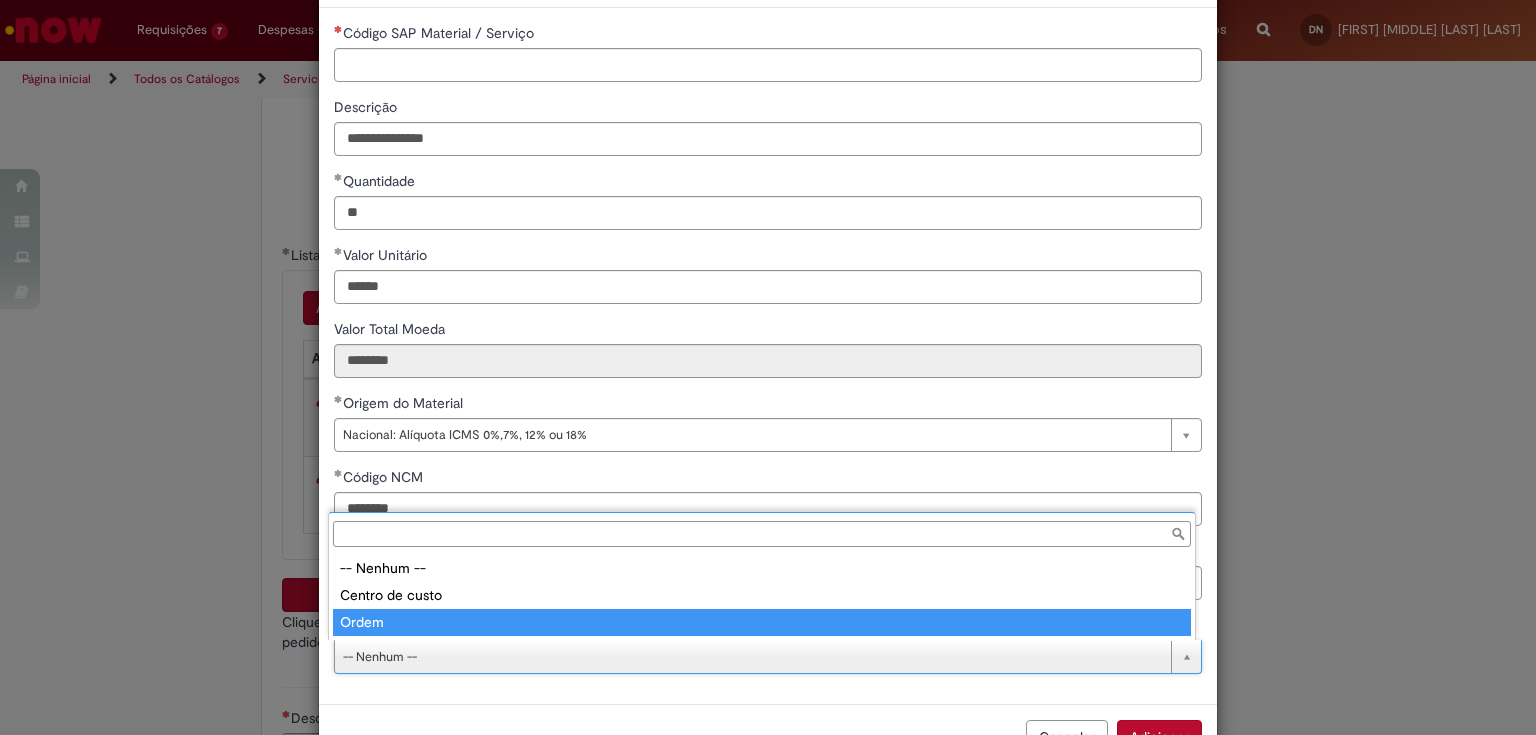 type on "*****" 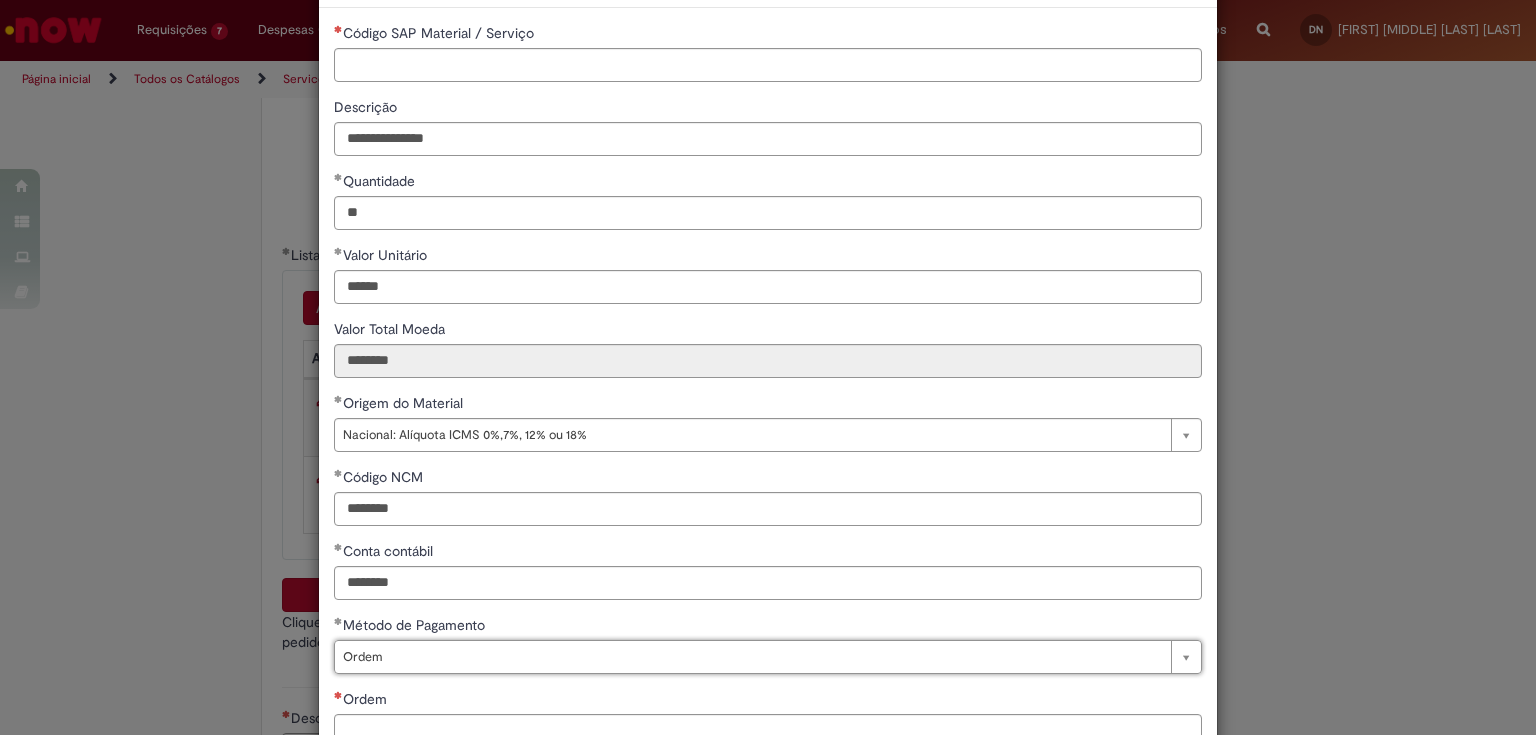 scroll, scrollTop: 217, scrollLeft: 0, axis: vertical 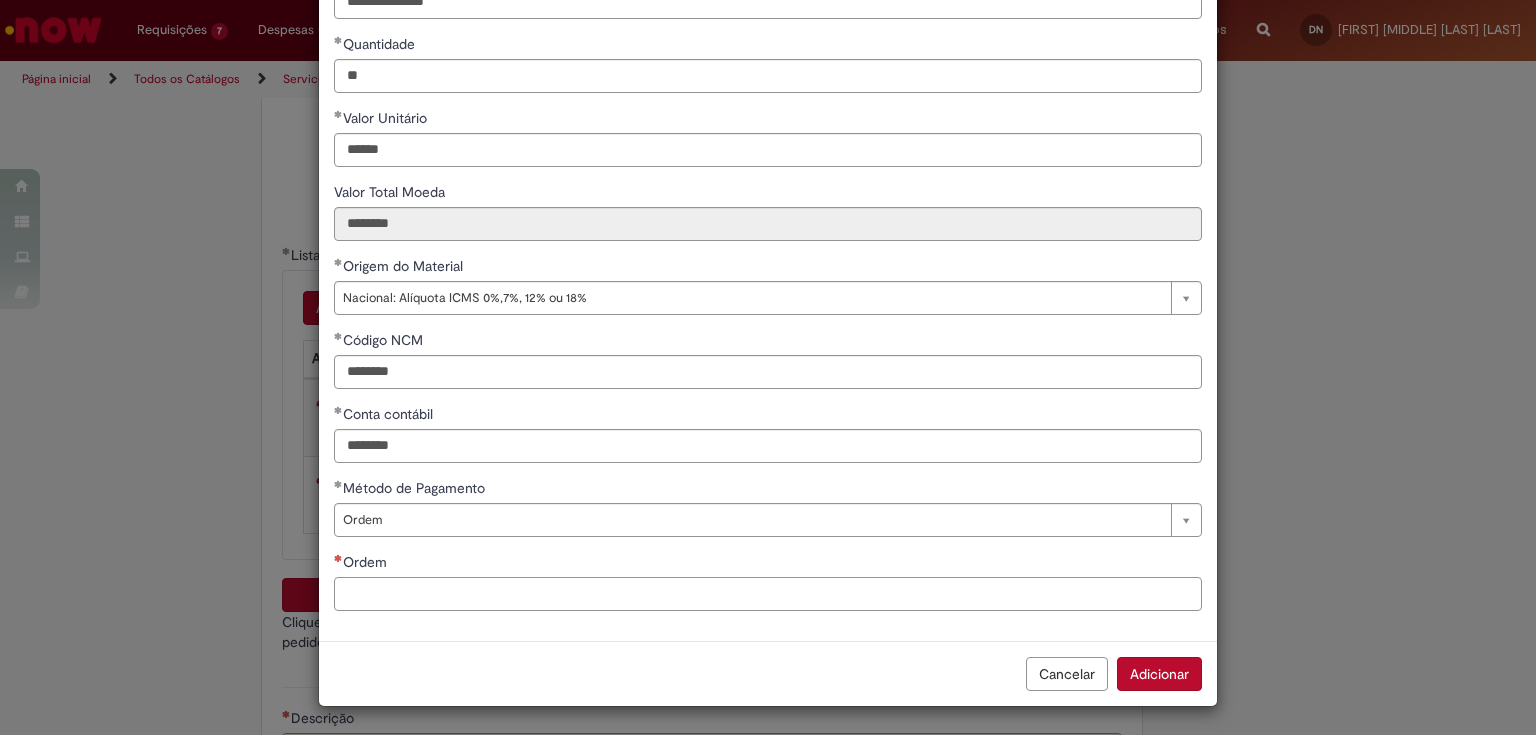 click on "Ordem" at bounding box center [768, 594] 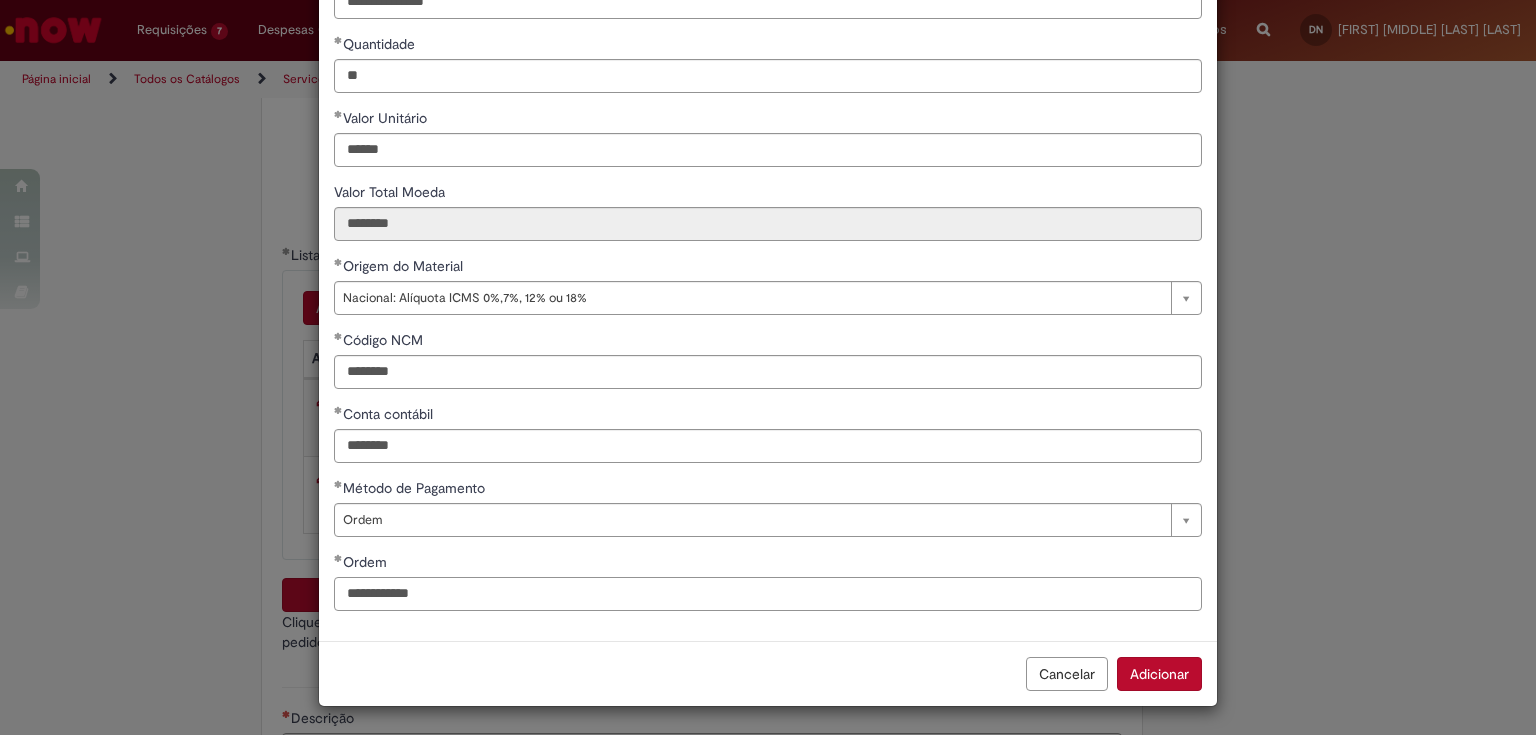 scroll, scrollTop: 57, scrollLeft: 0, axis: vertical 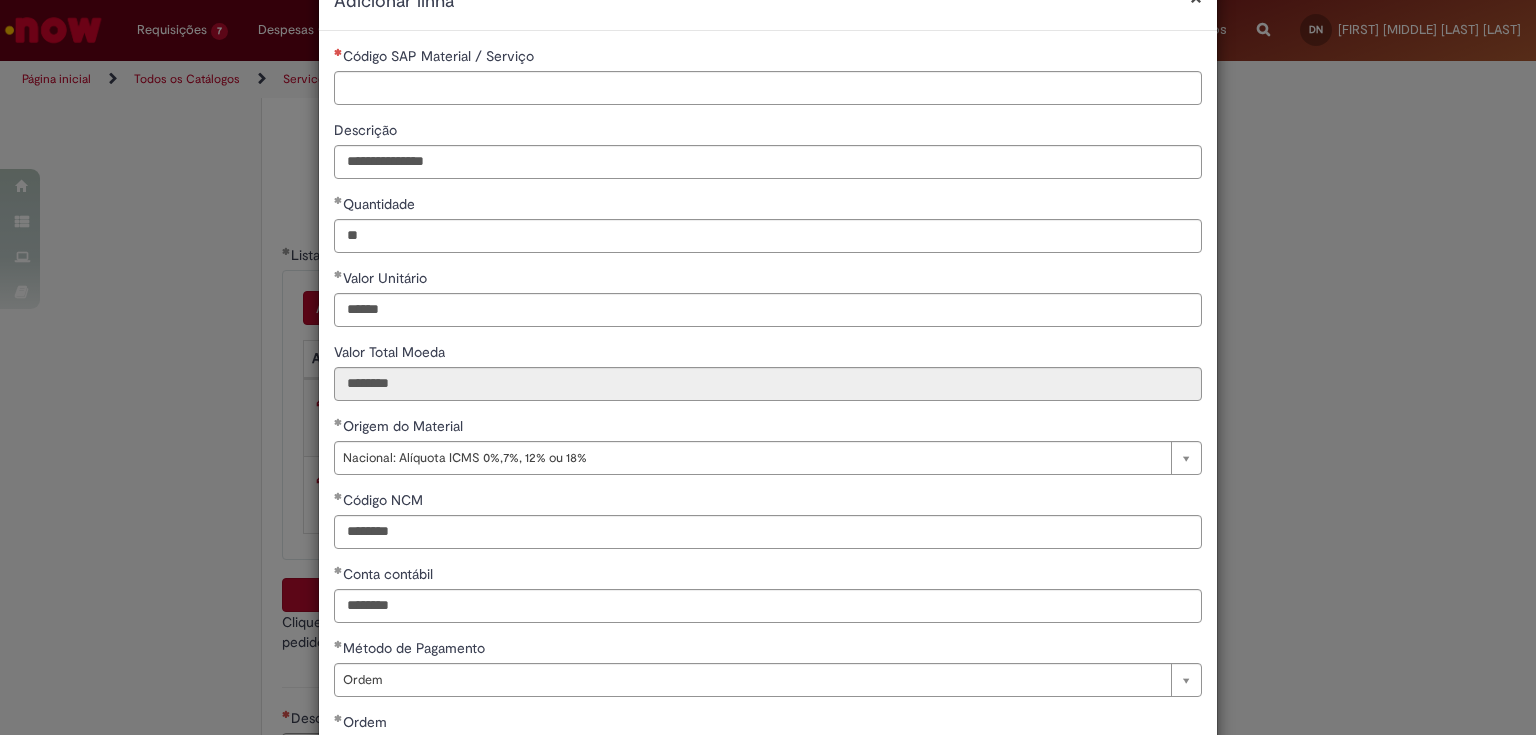 type on "**********" 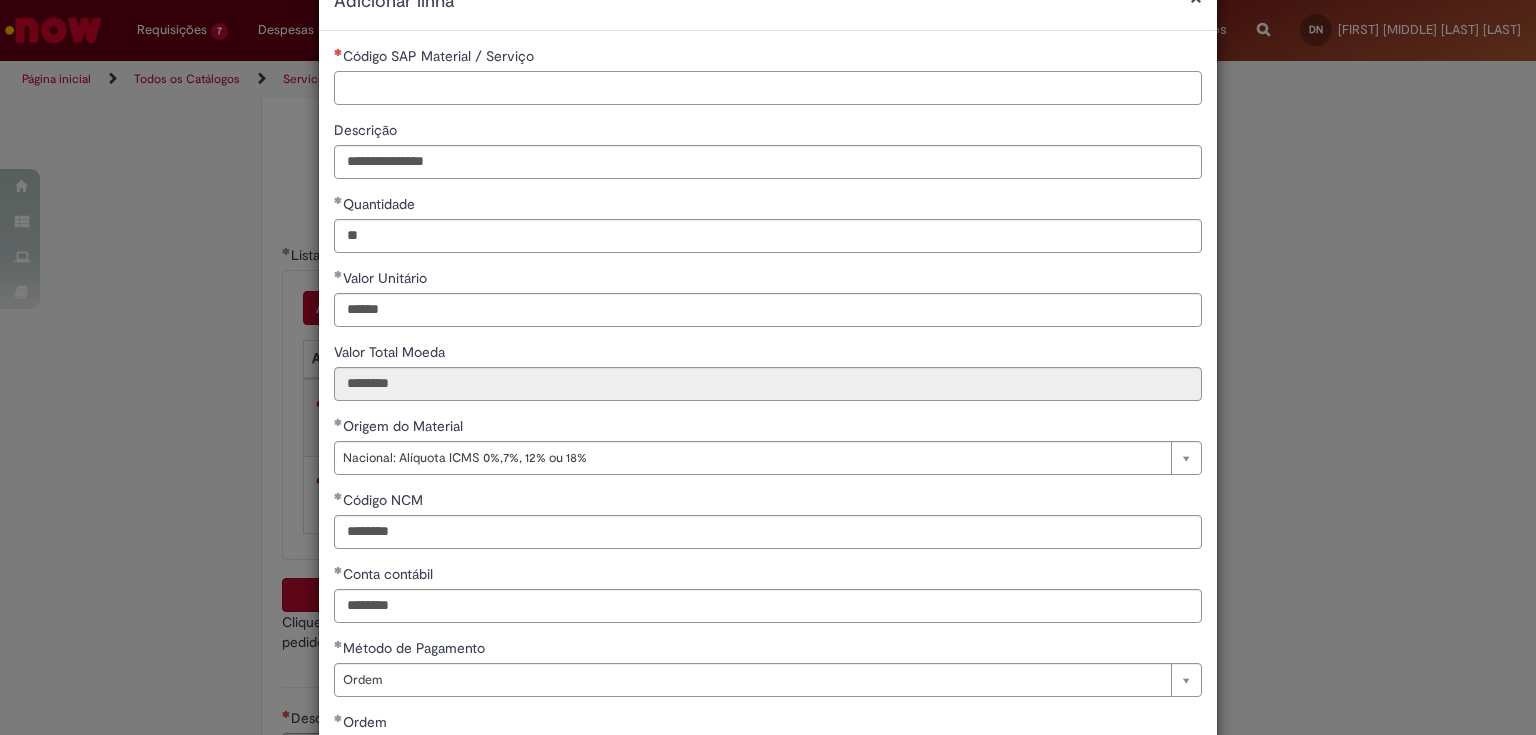 click on "Código SAP Material / Serviço" at bounding box center [768, 88] 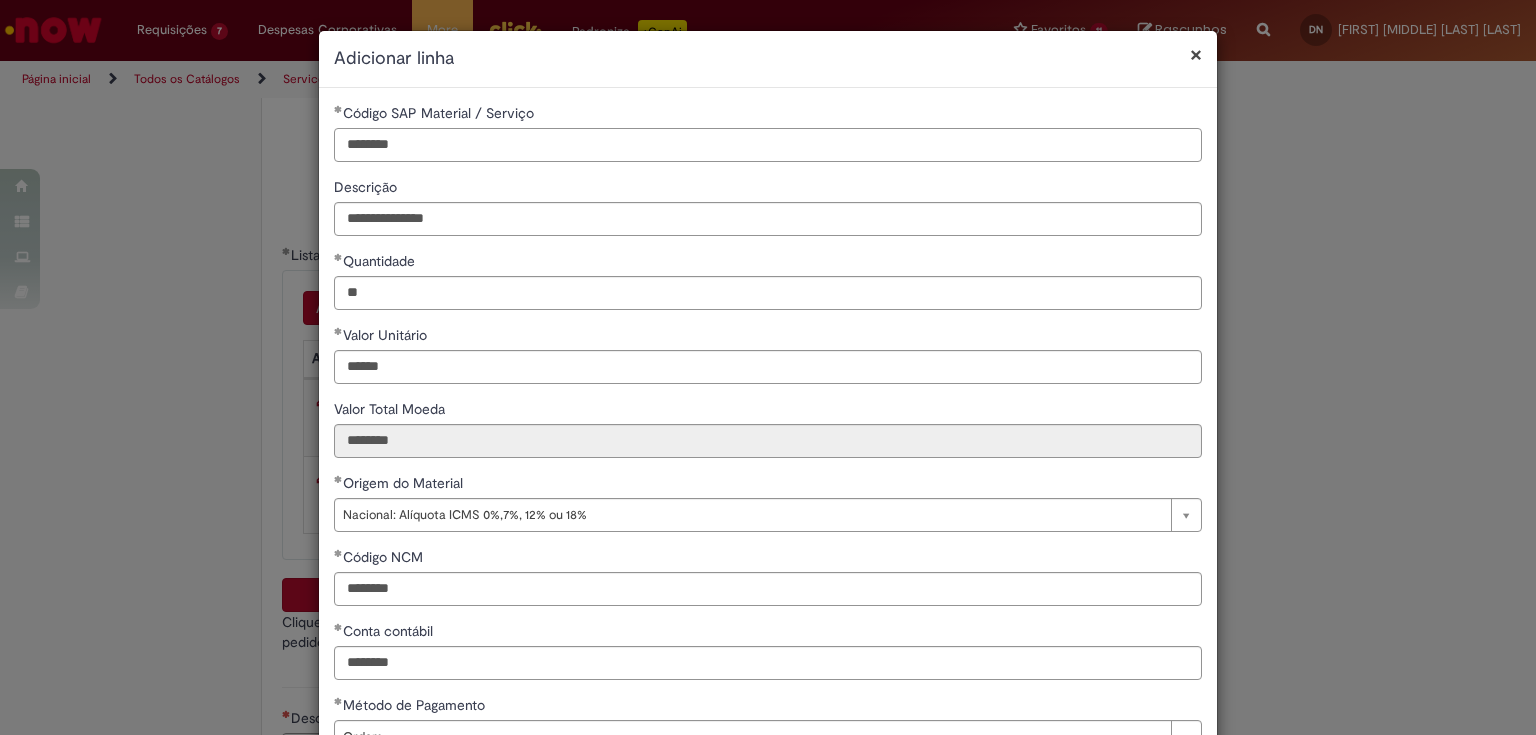 scroll, scrollTop: 160, scrollLeft: 0, axis: vertical 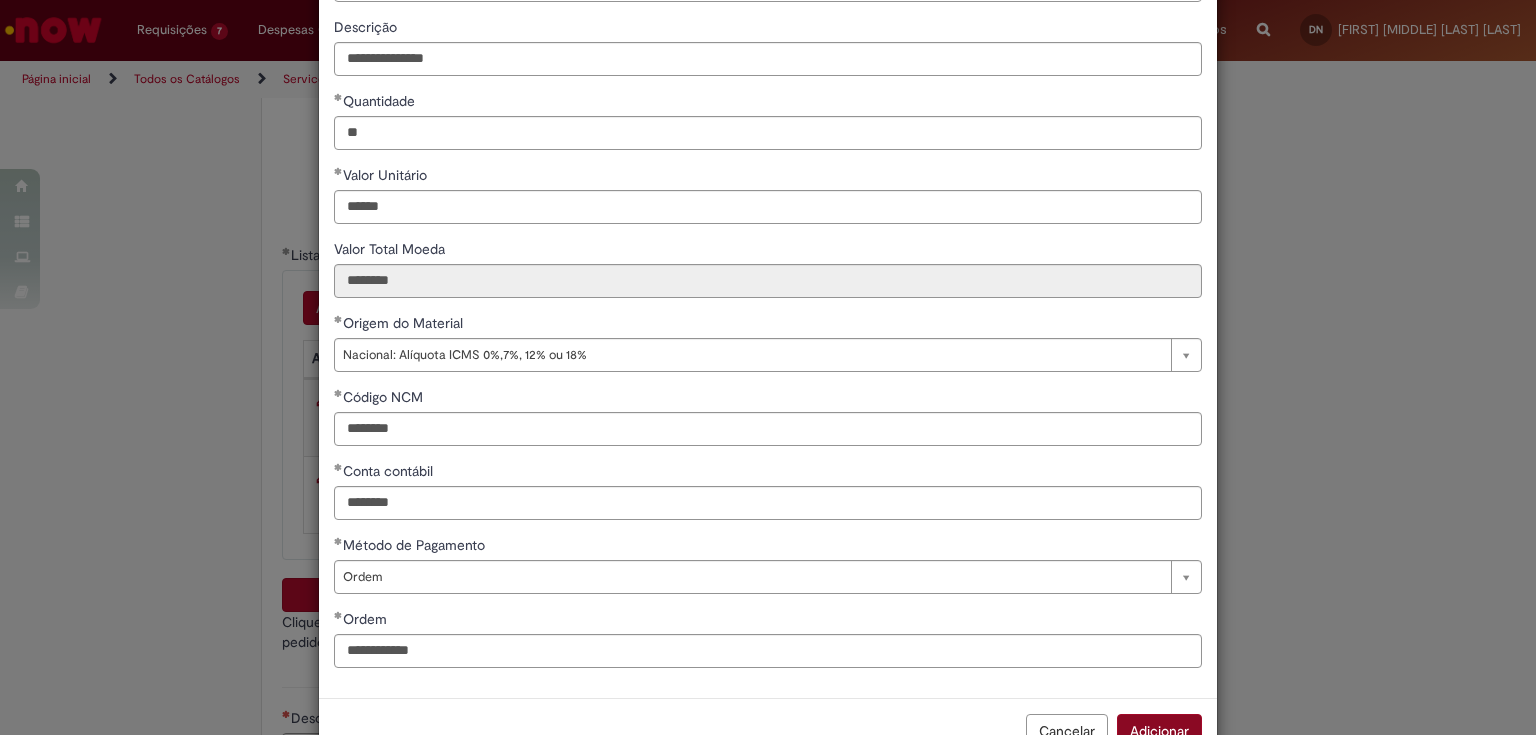 type on "********" 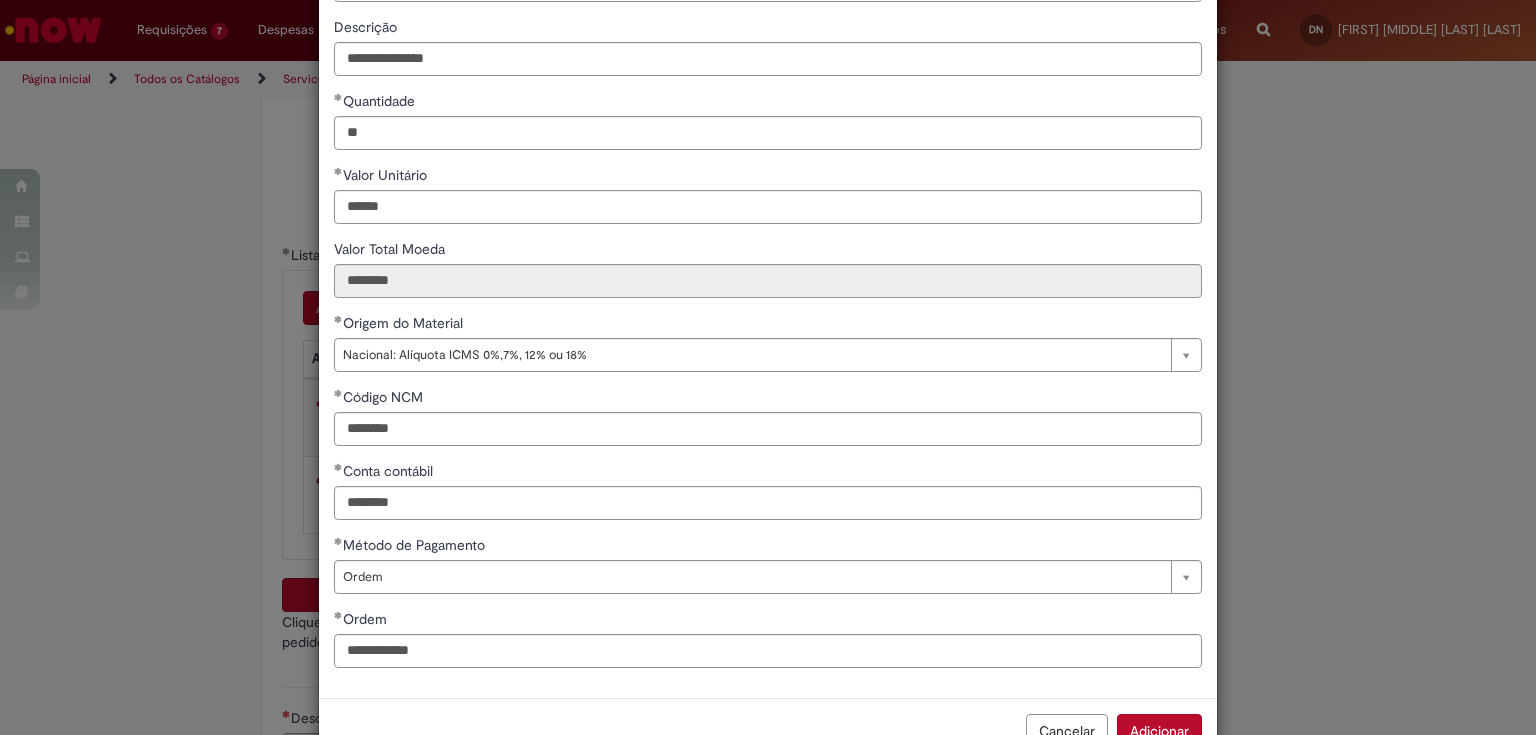 click on "Adicionar" at bounding box center (1159, 731) 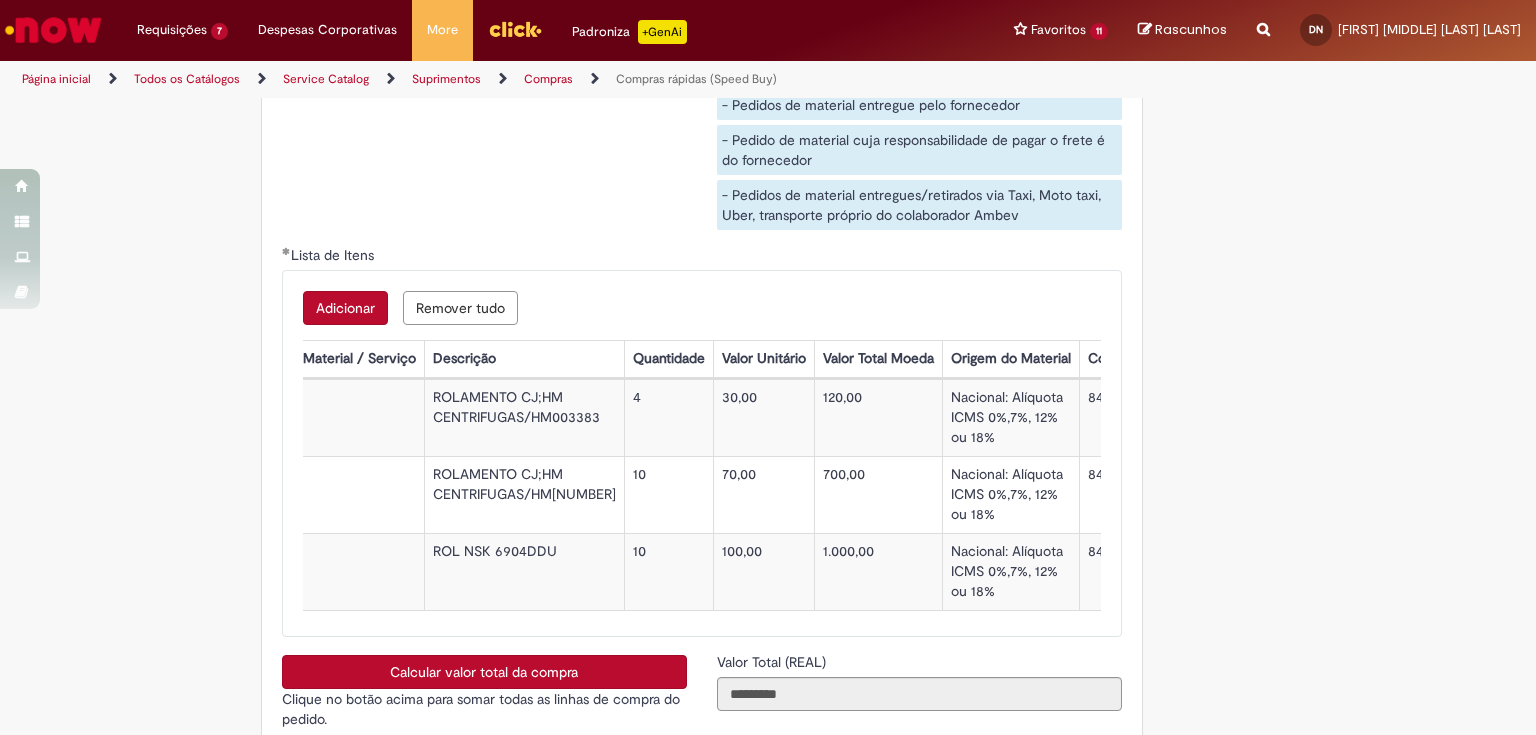 scroll, scrollTop: 0, scrollLeft: 0, axis: both 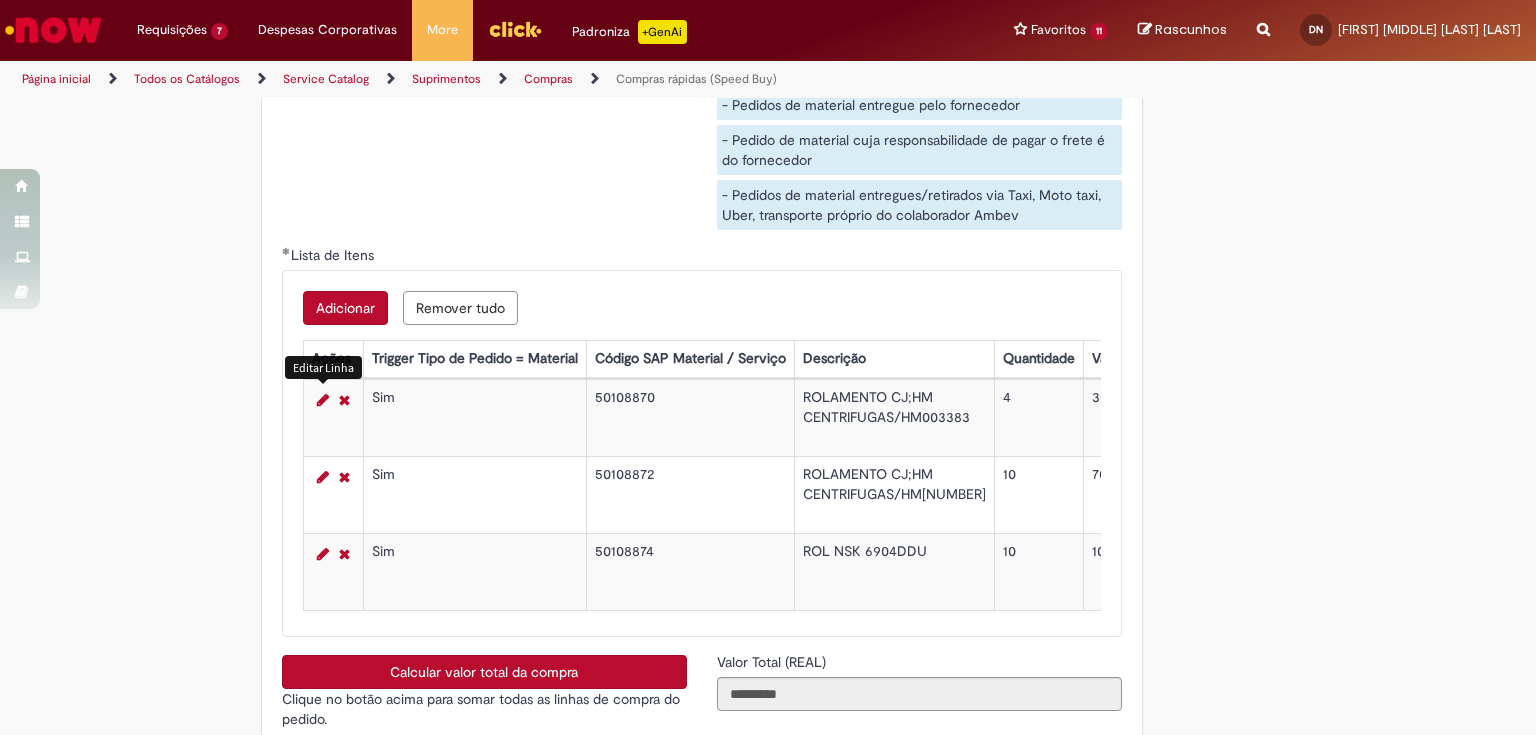 click at bounding box center [323, 400] 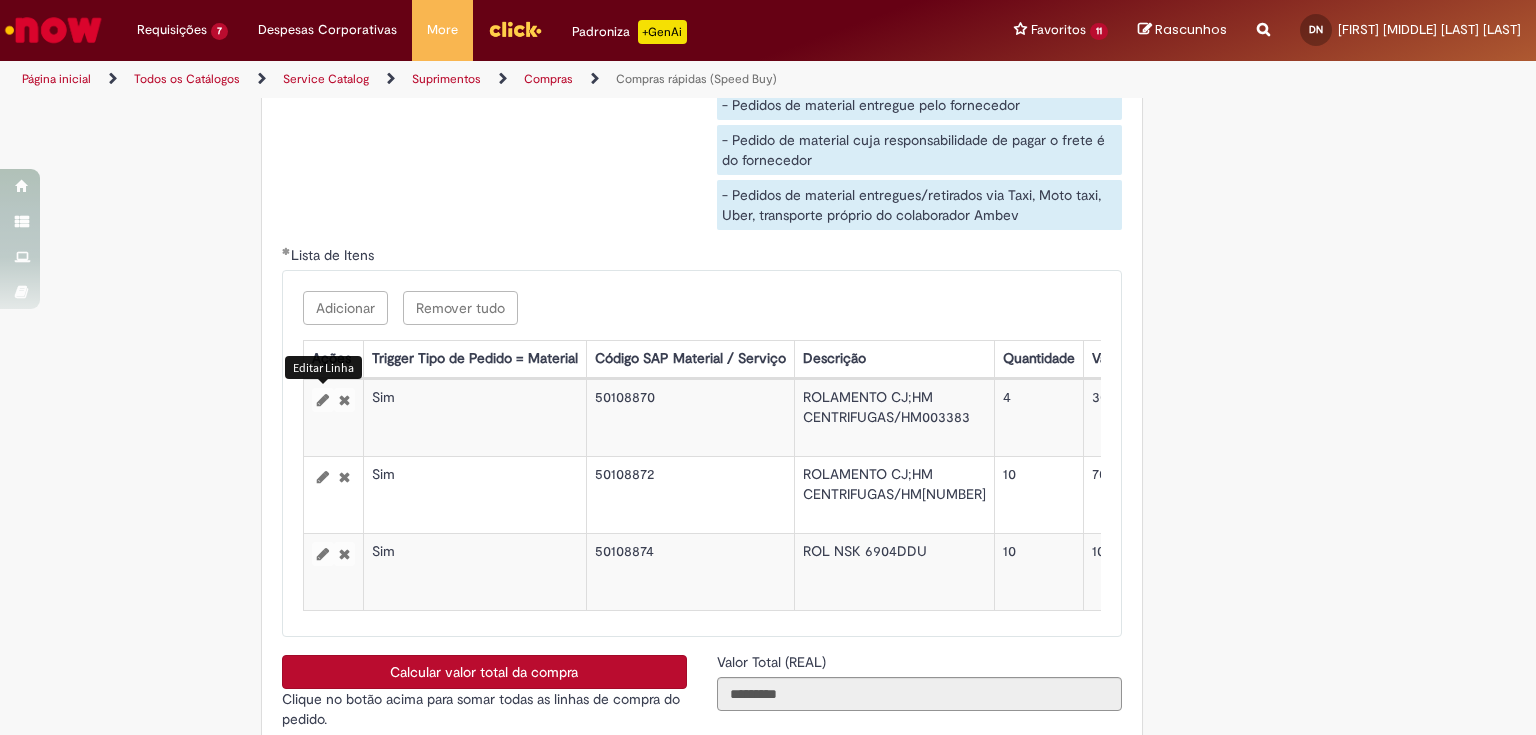 select on "*" 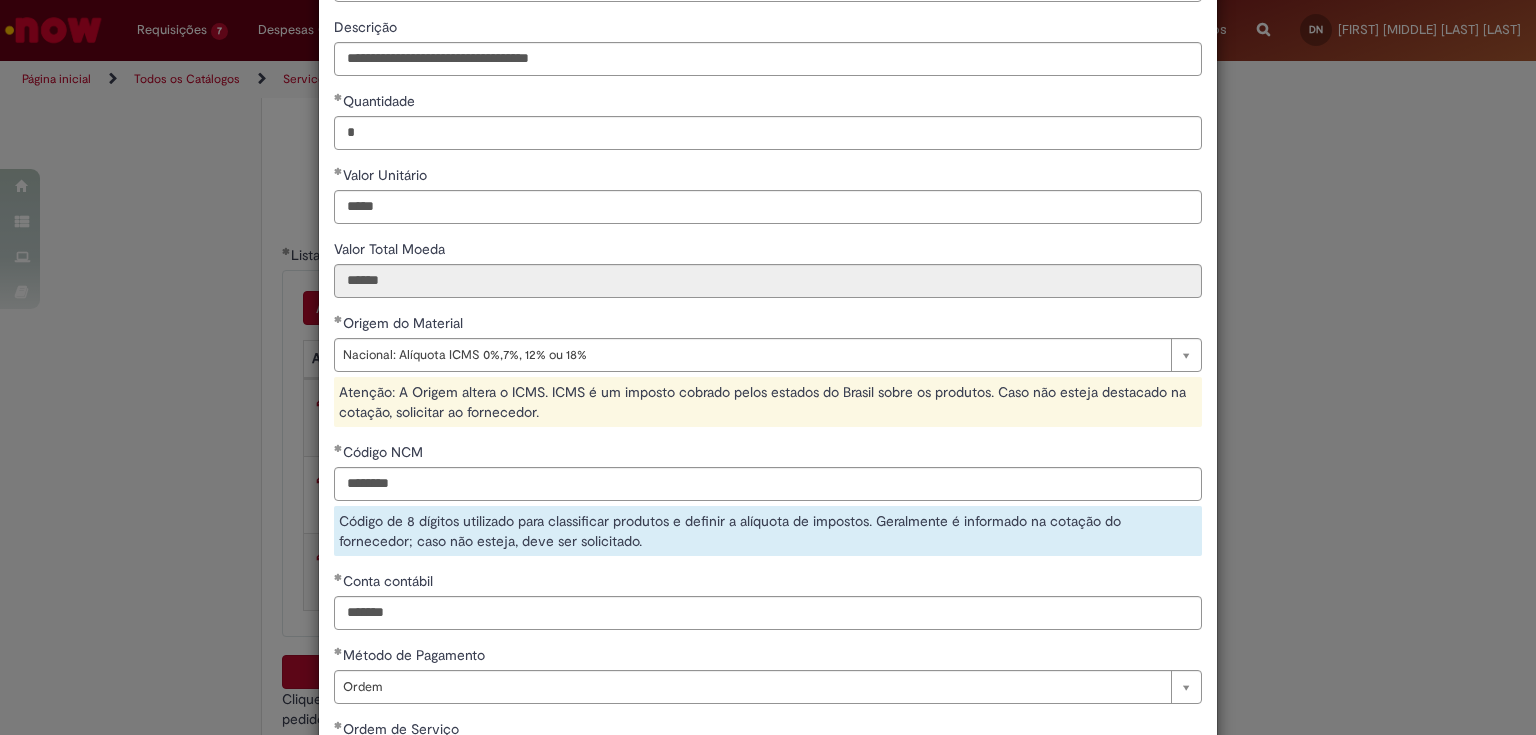 scroll, scrollTop: 240, scrollLeft: 0, axis: vertical 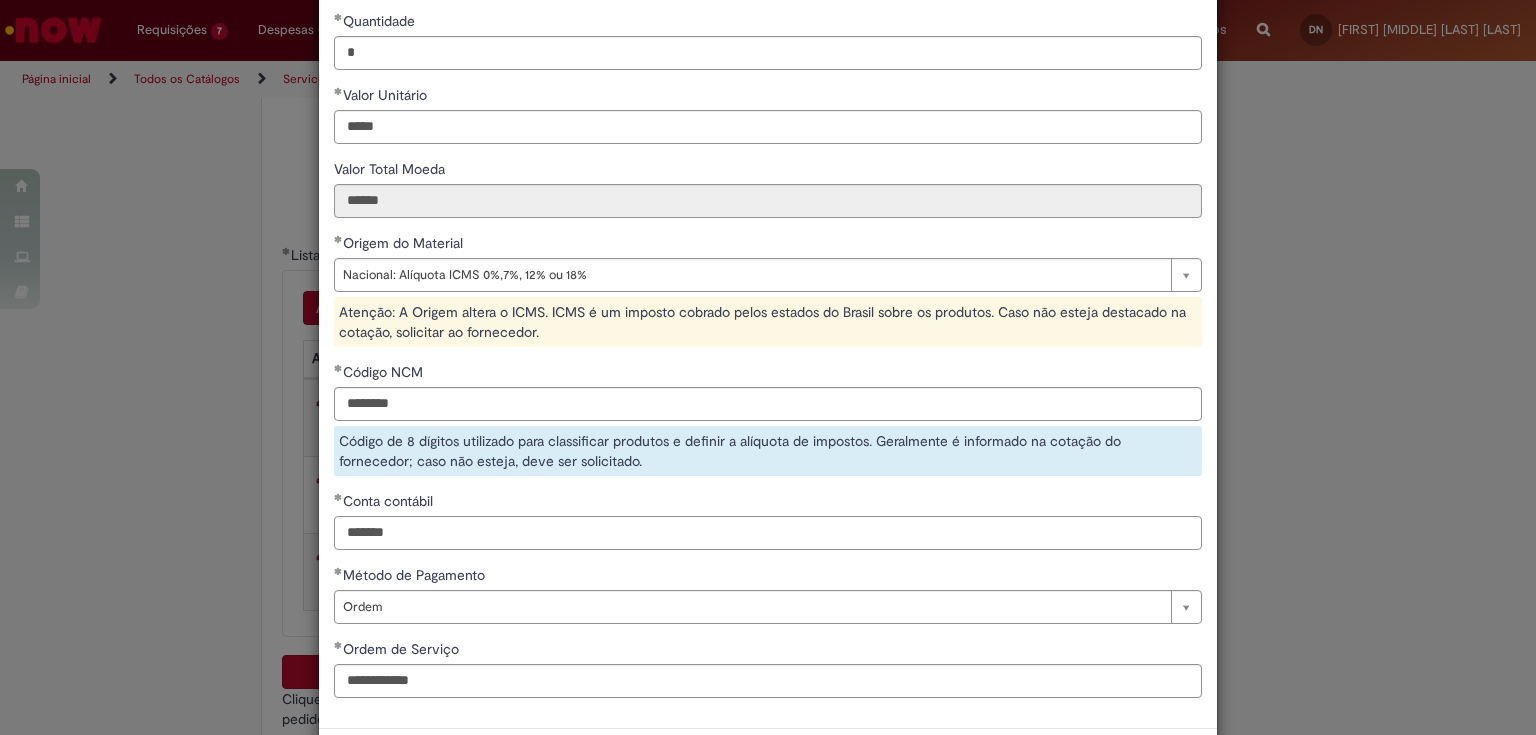 click on "*******" at bounding box center (768, 533) 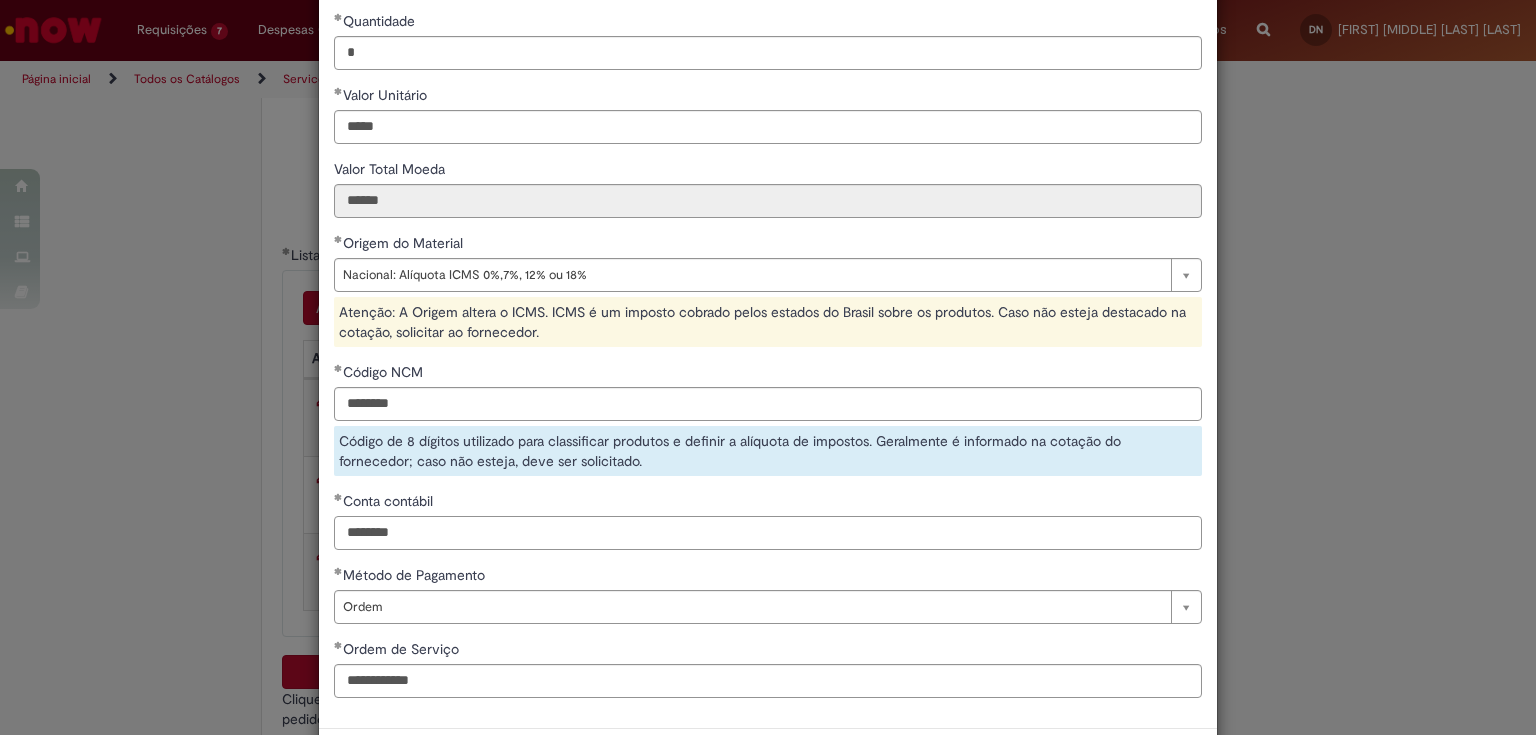 scroll, scrollTop: 327, scrollLeft: 0, axis: vertical 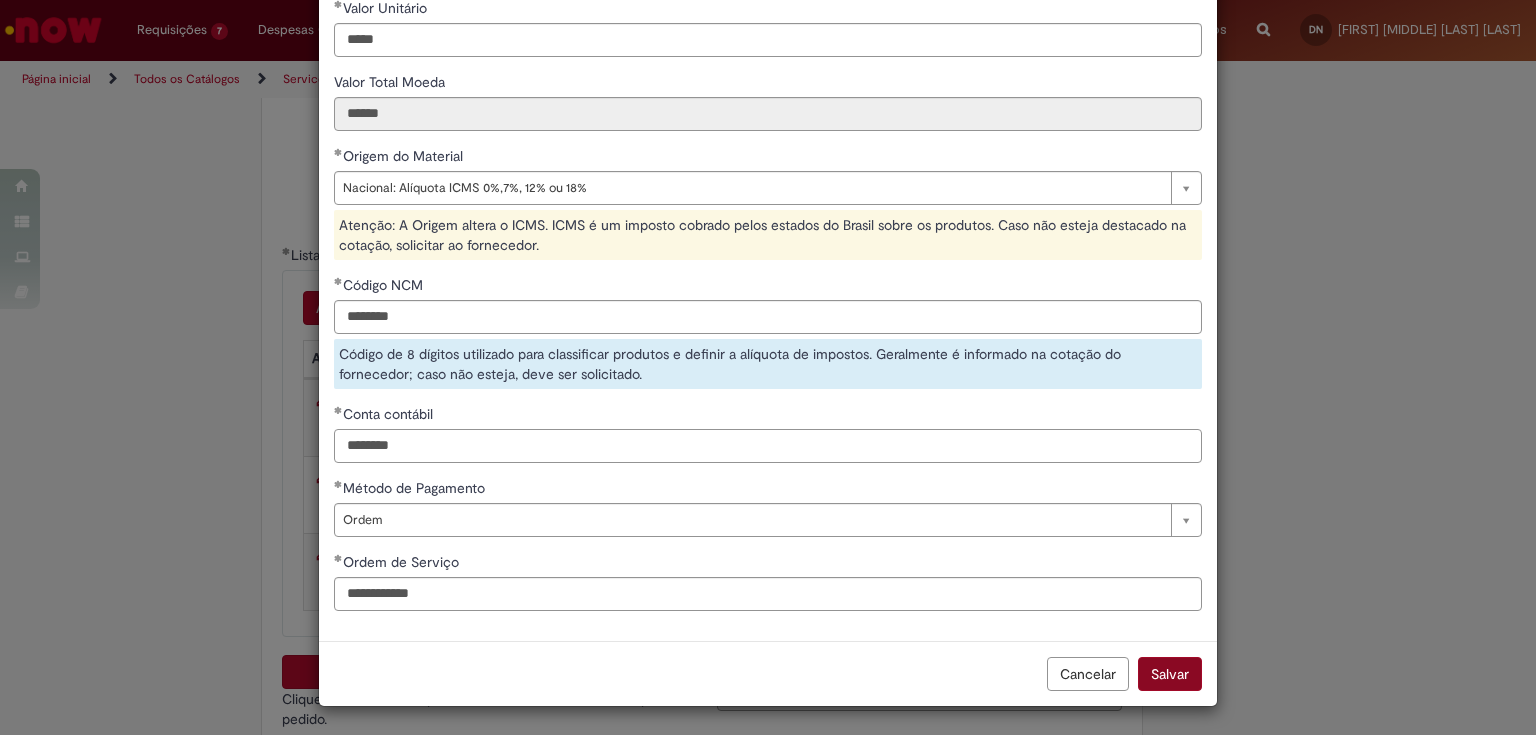 type on "********" 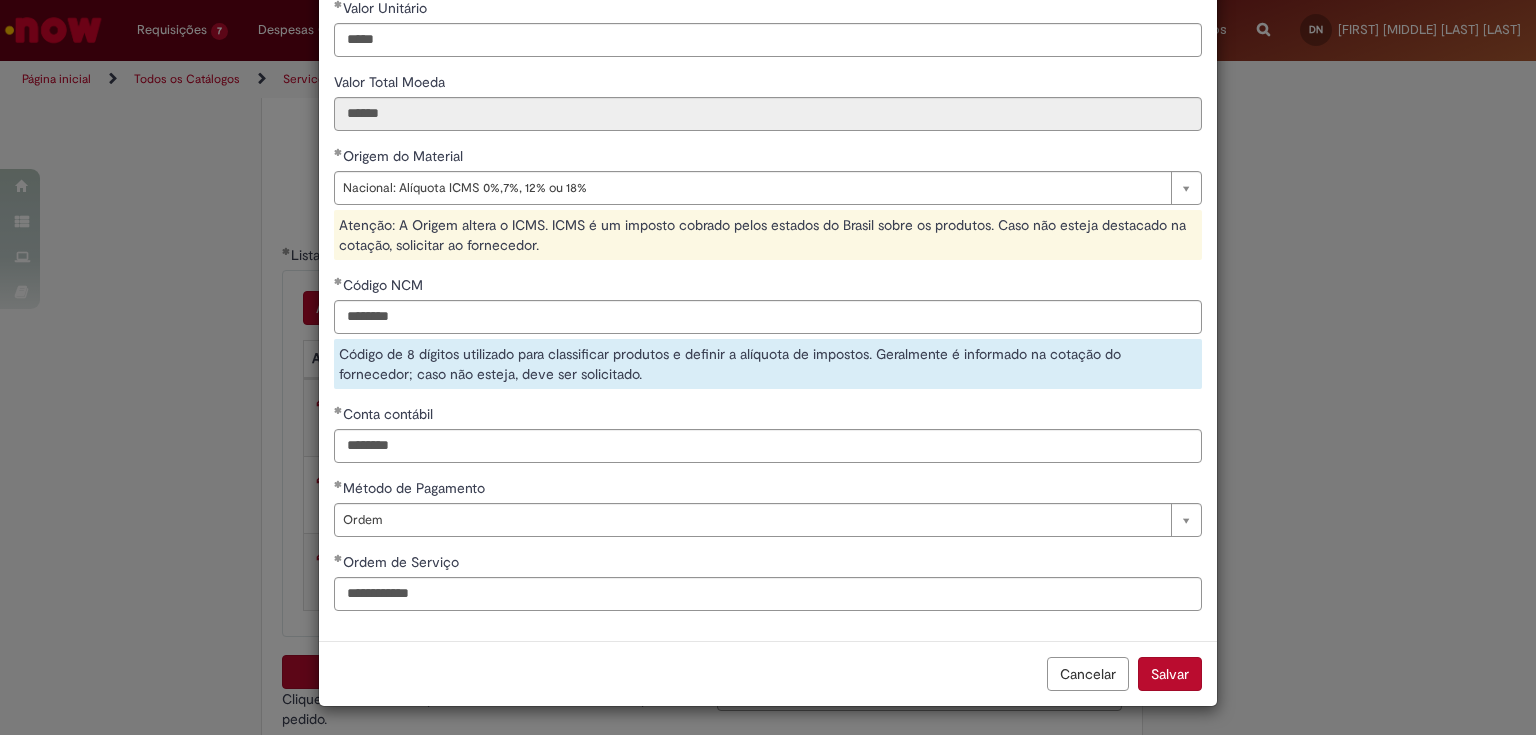 click on "Salvar" at bounding box center (1170, 674) 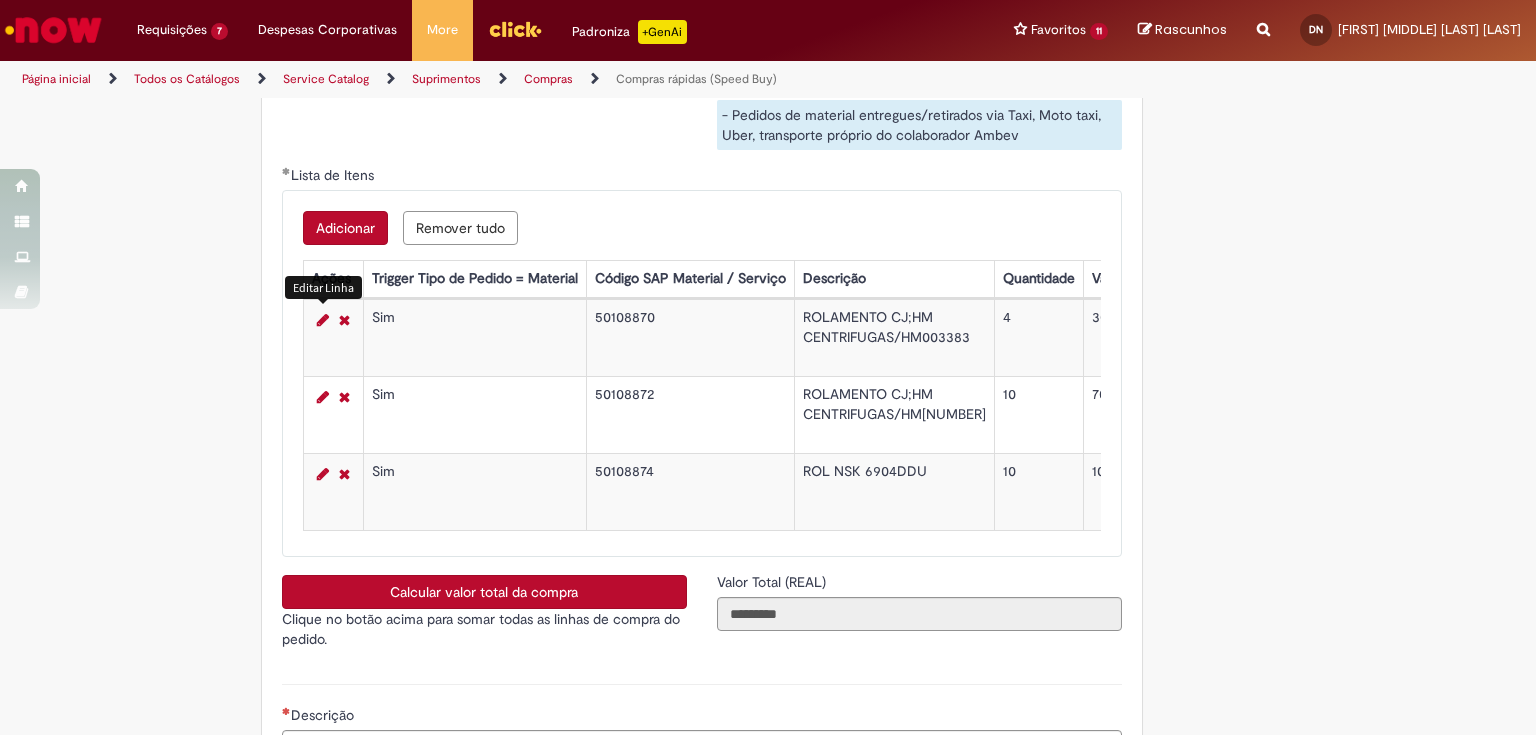 scroll, scrollTop: 3520, scrollLeft: 0, axis: vertical 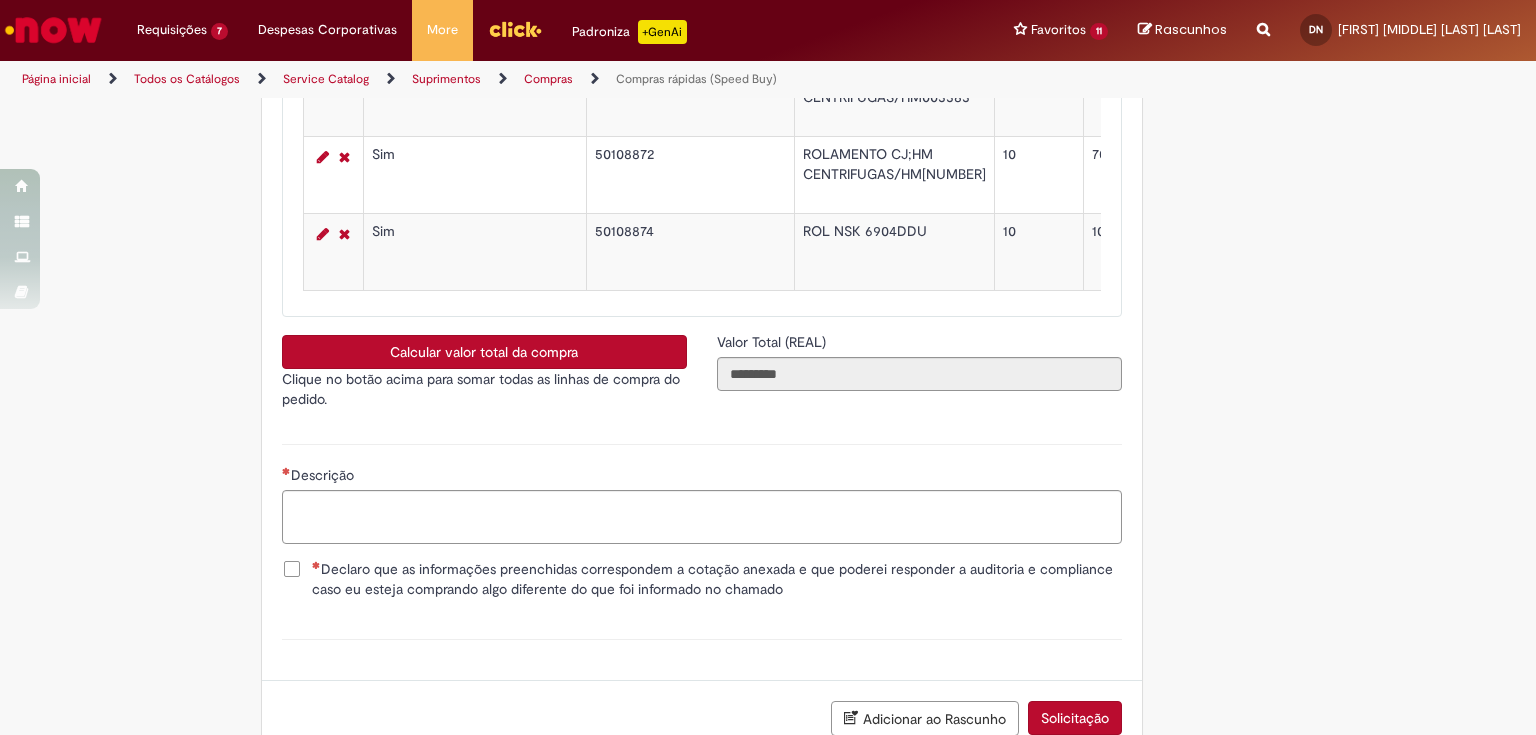 click on "Calcular valor total da compra" at bounding box center (484, 352) 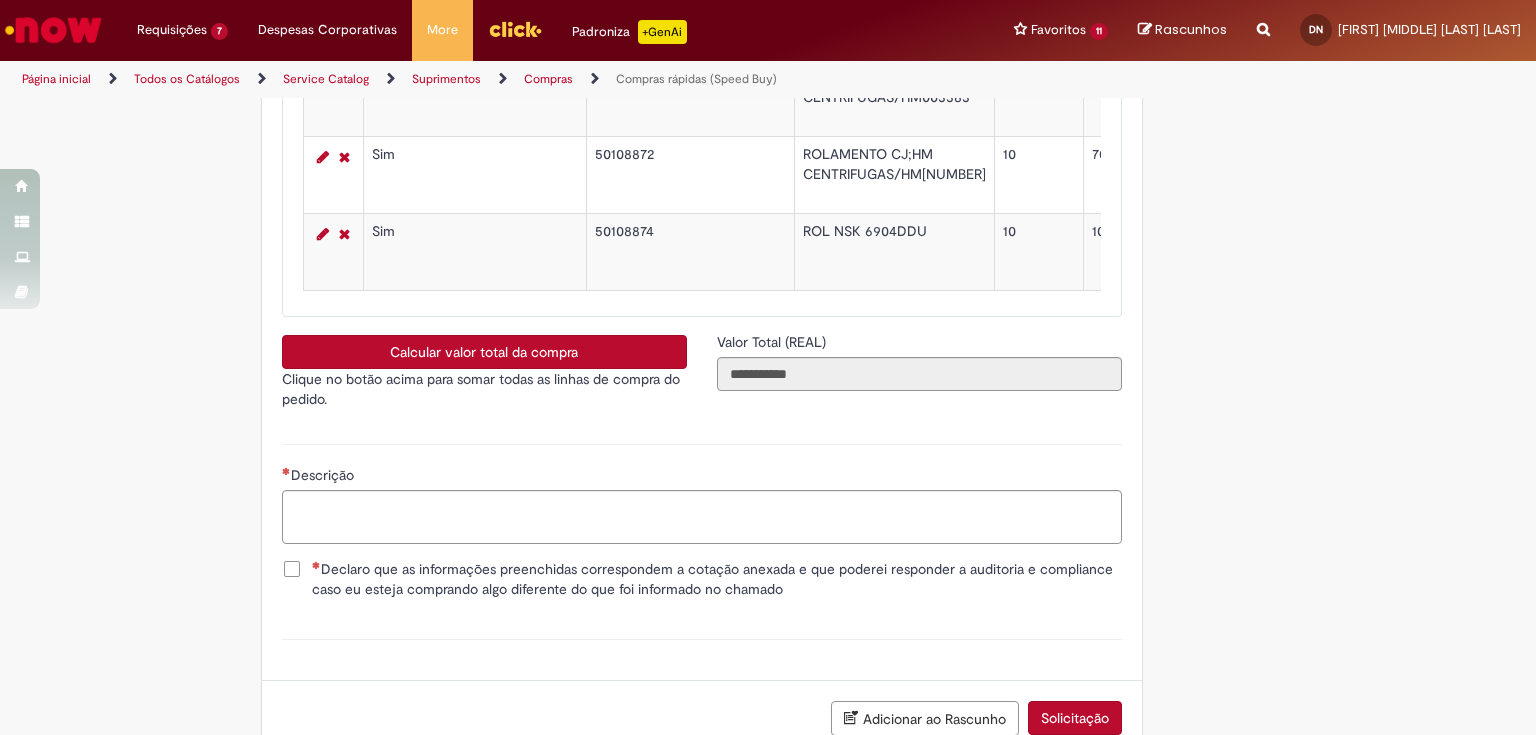 click on "Declaro que as informações preenchidas correspondem a cotação anexada e que poderei responder a auditoria e compliance caso eu esteja comprando algo diferente do que foi informado no chamado" at bounding box center (717, 579) 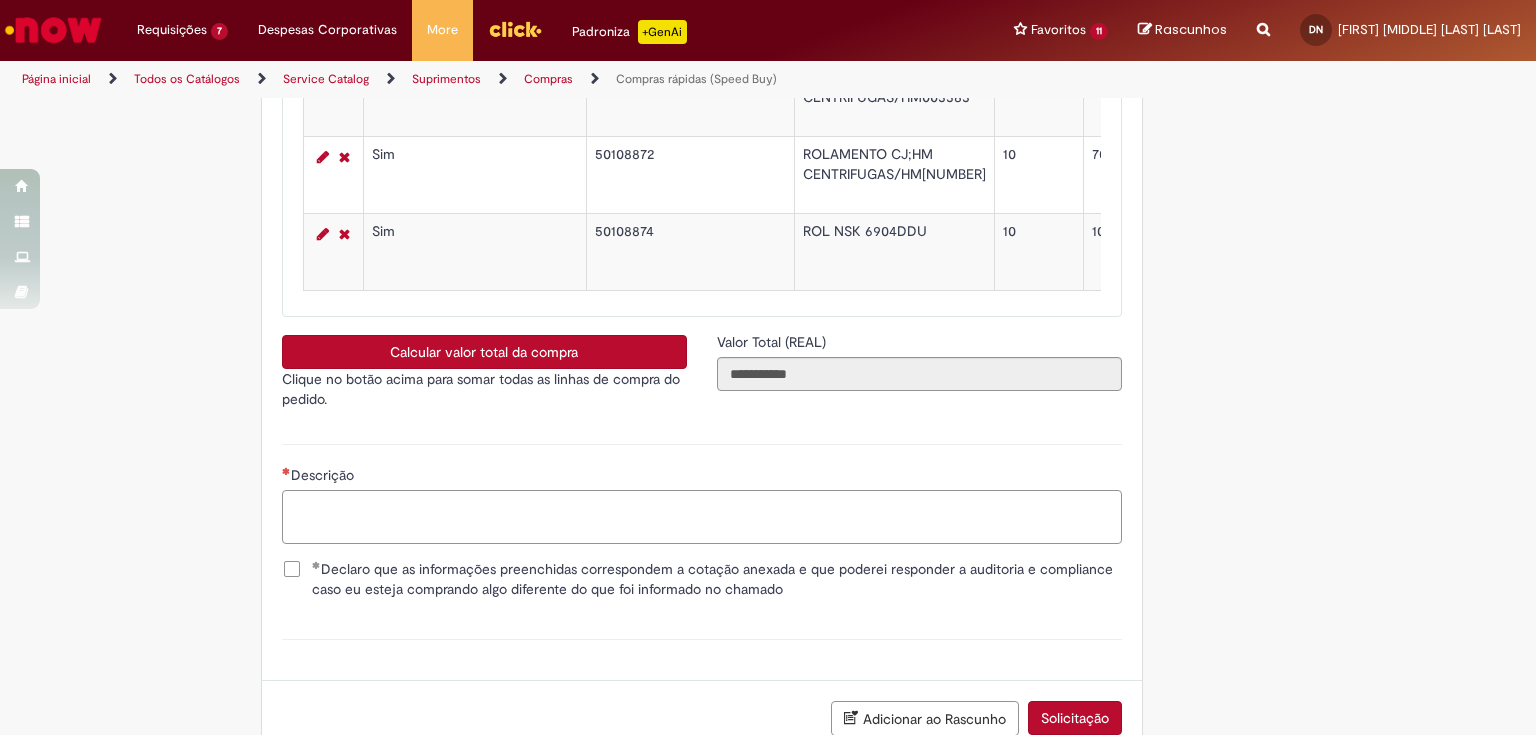 click on "Descrição" at bounding box center [702, 517] 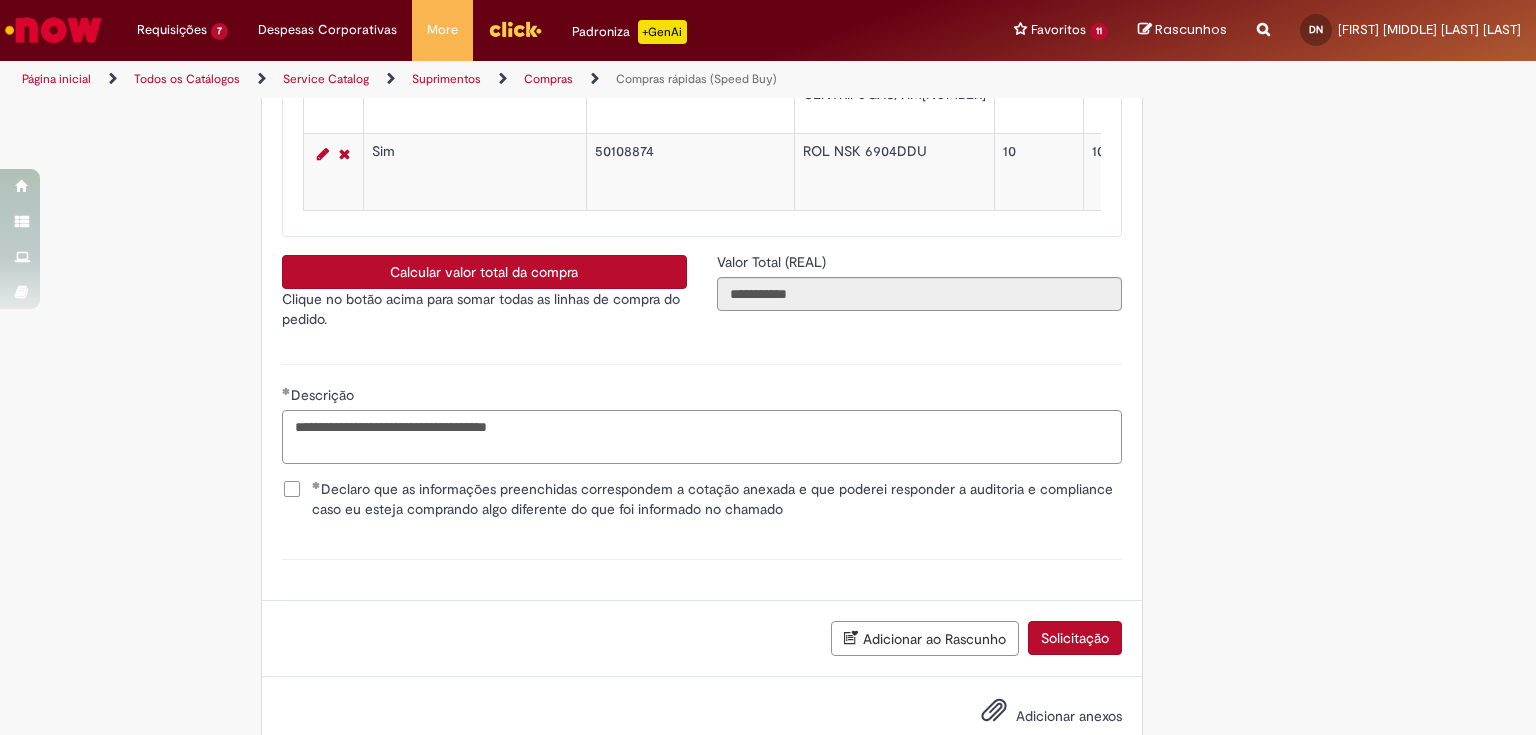 scroll, scrollTop: 3660, scrollLeft: 0, axis: vertical 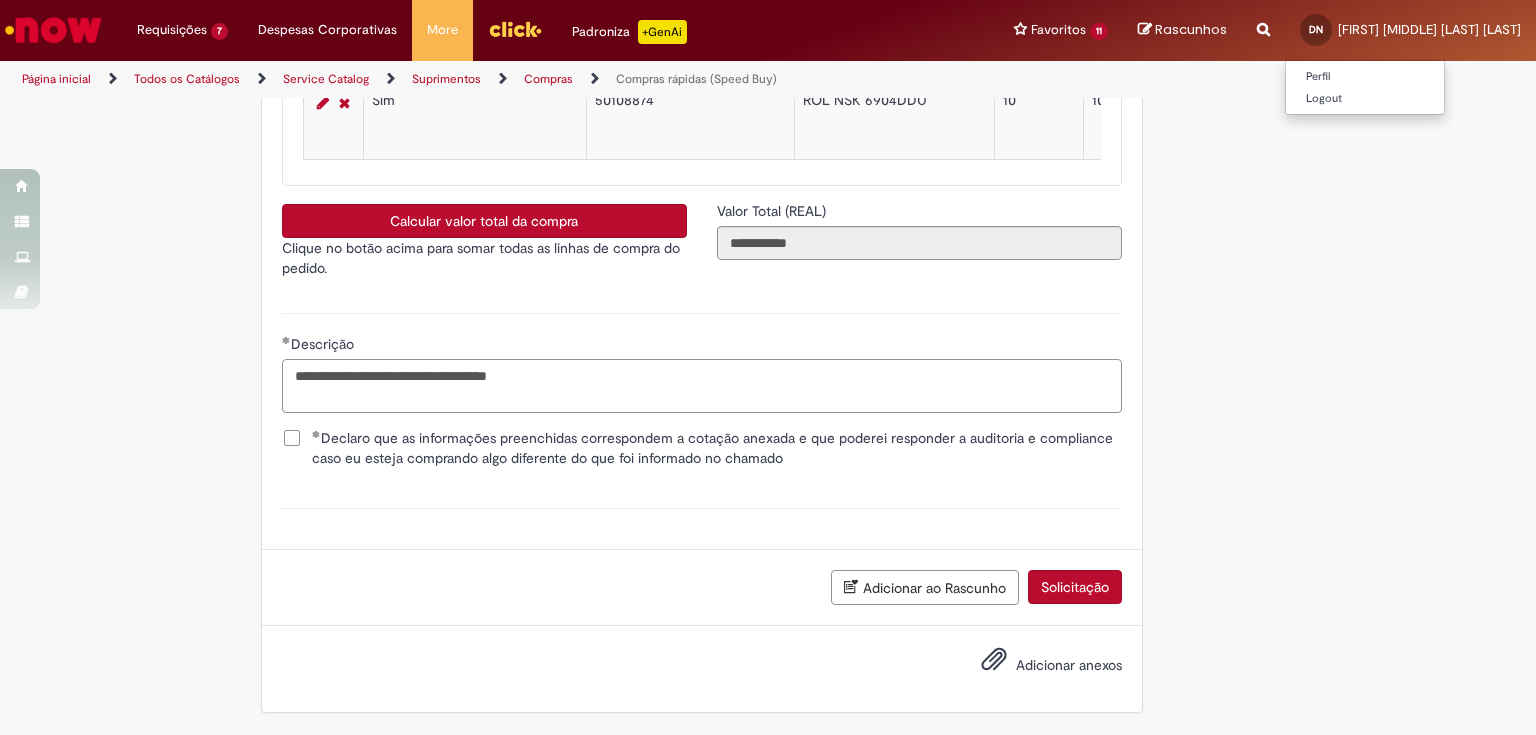type on "**********" 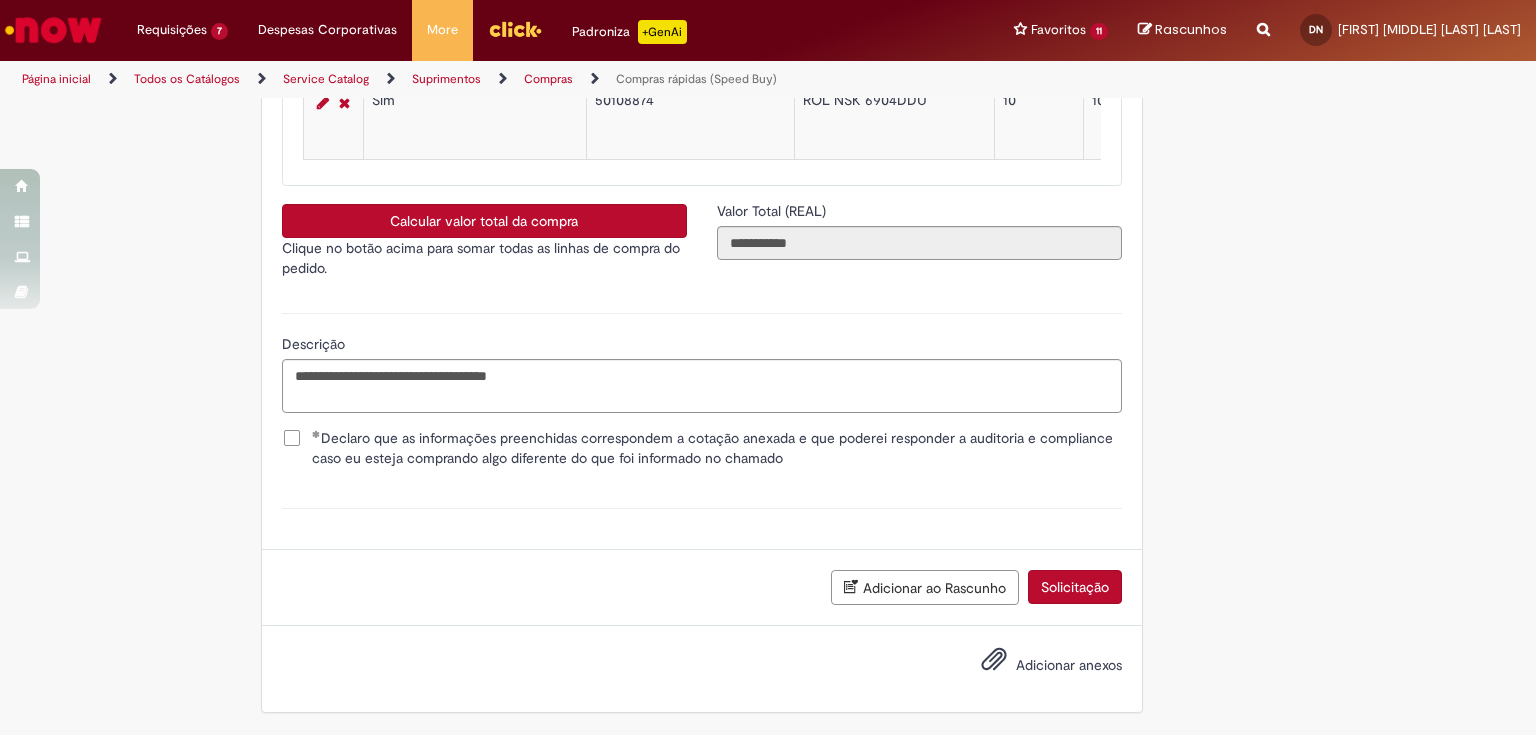 click on "Adicionar anexos" at bounding box center (1069, 665) 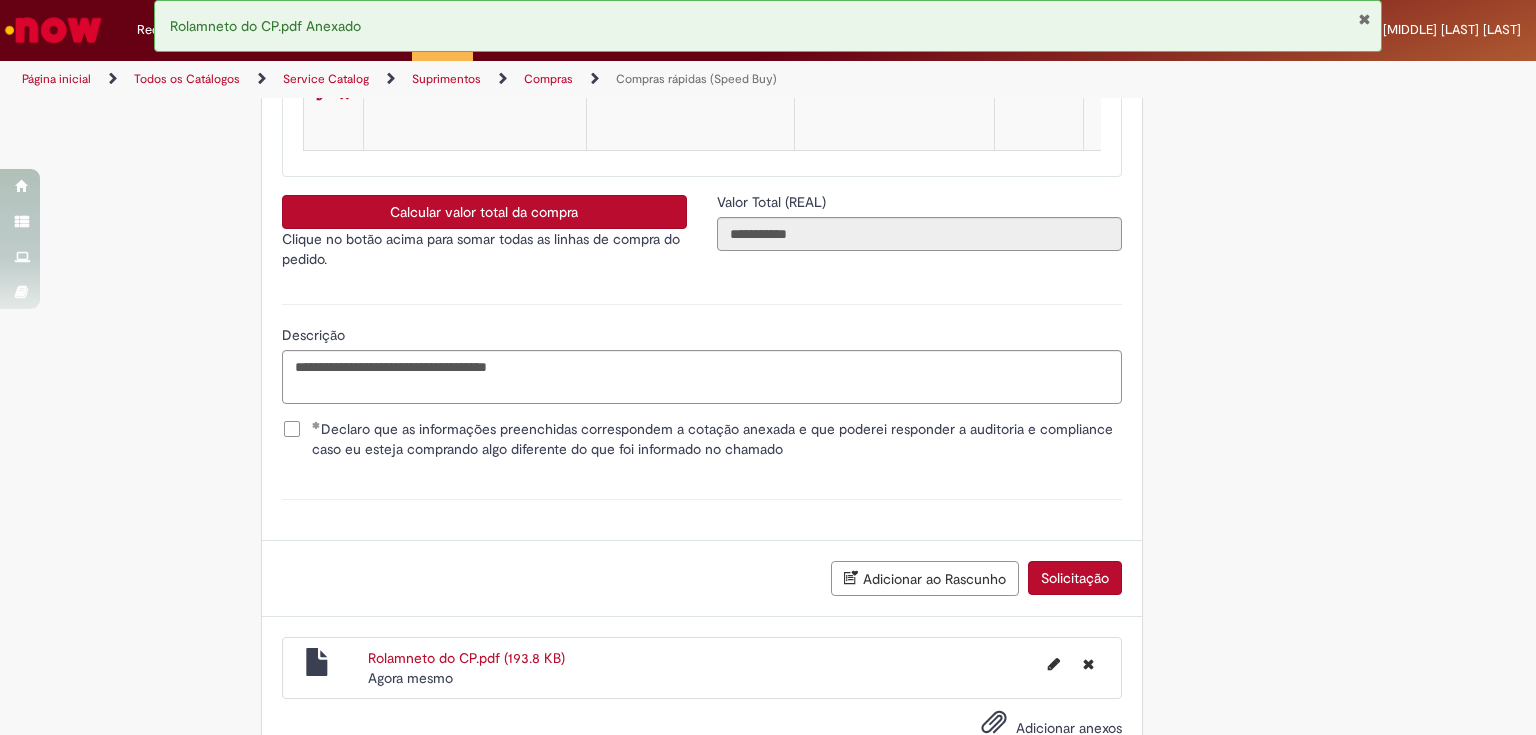 scroll, scrollTop: 3731, scrollLeft: 0, axis: vertical 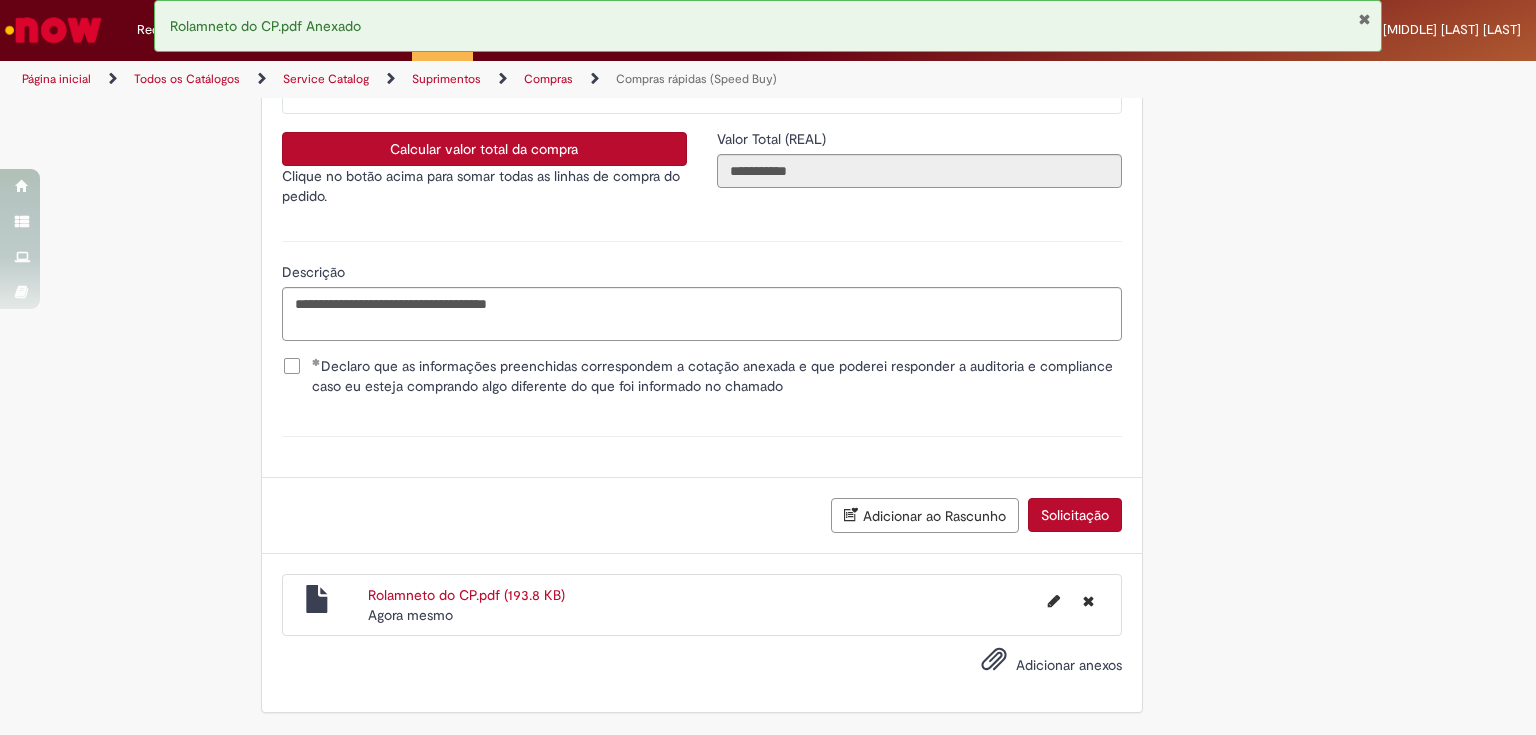 click on "Solicitação" at bounding box center (1075, 515) 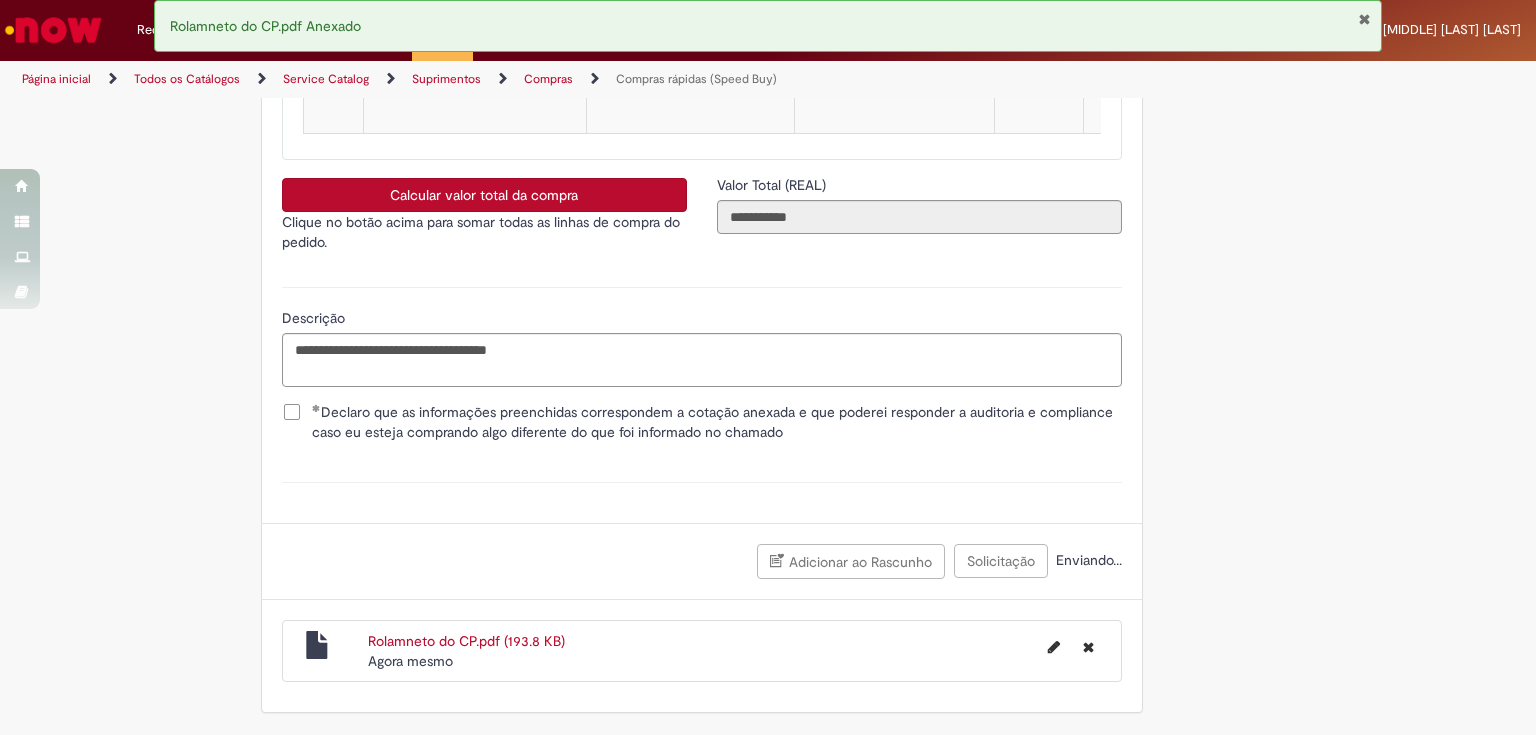 scroll, scrollTop: 3685, scrollLeft: 0, axis: vertical 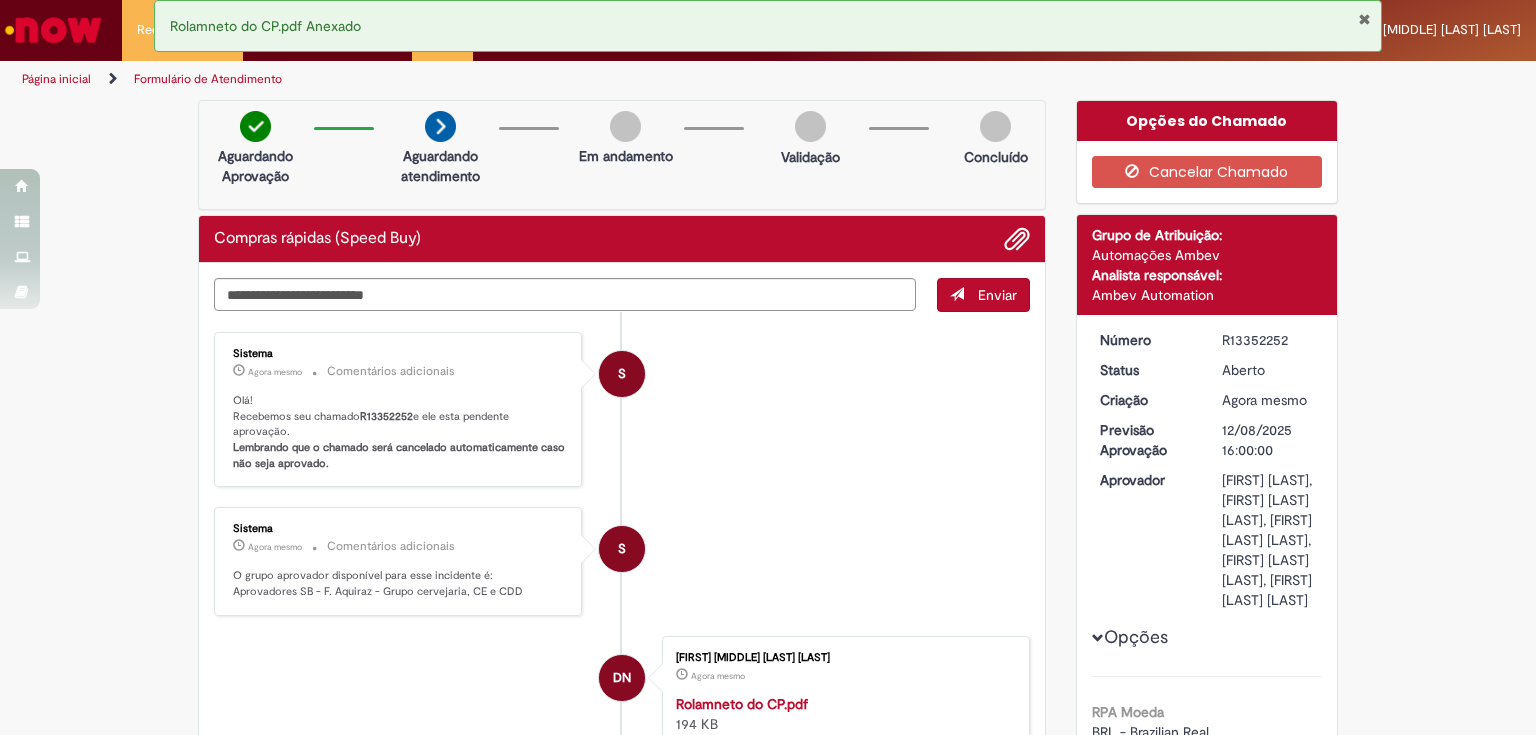 click at bounding box center (1364, 19) 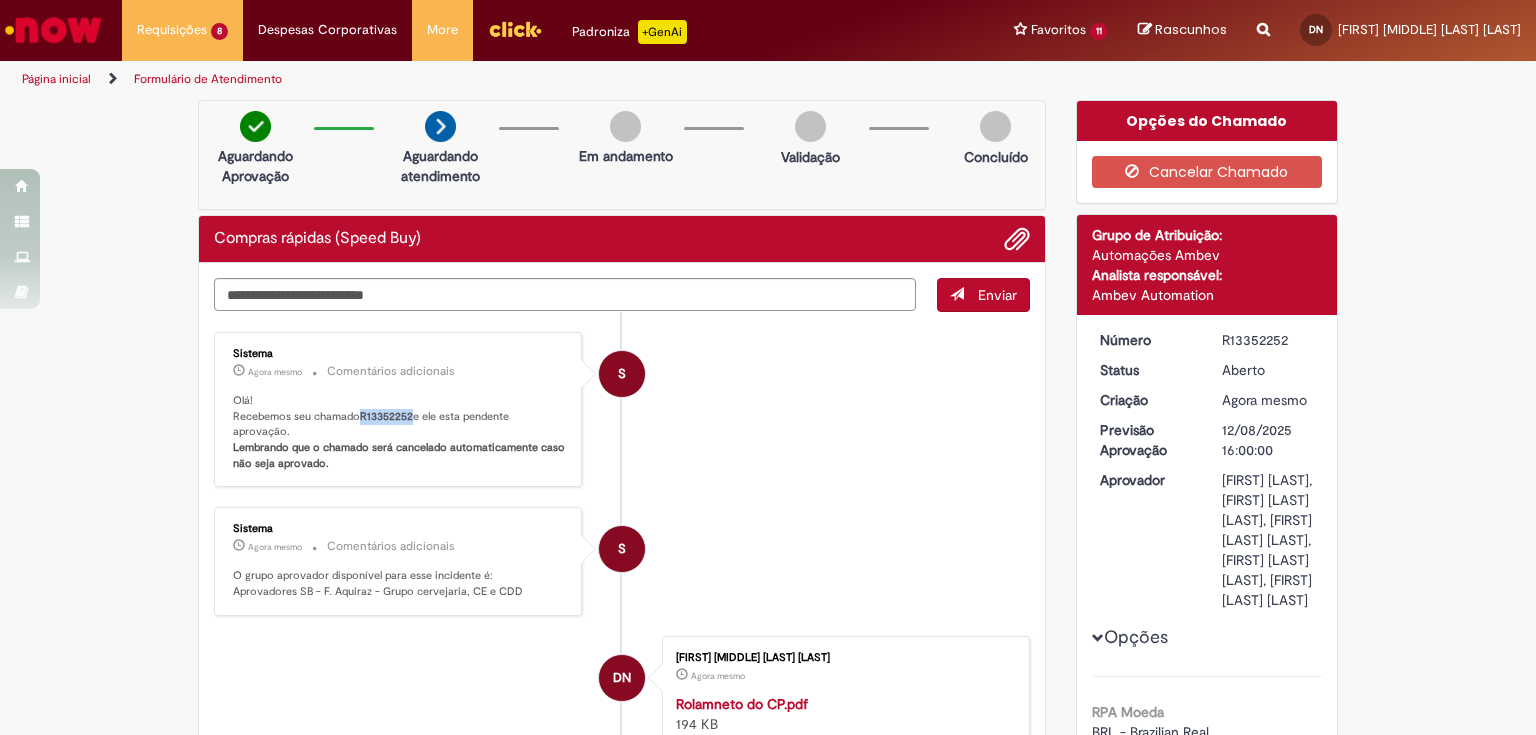 drag, startPoint x: 354, startPoint y: 411, endPoint x: 408, endPoint y: 417, distance: 54.33231 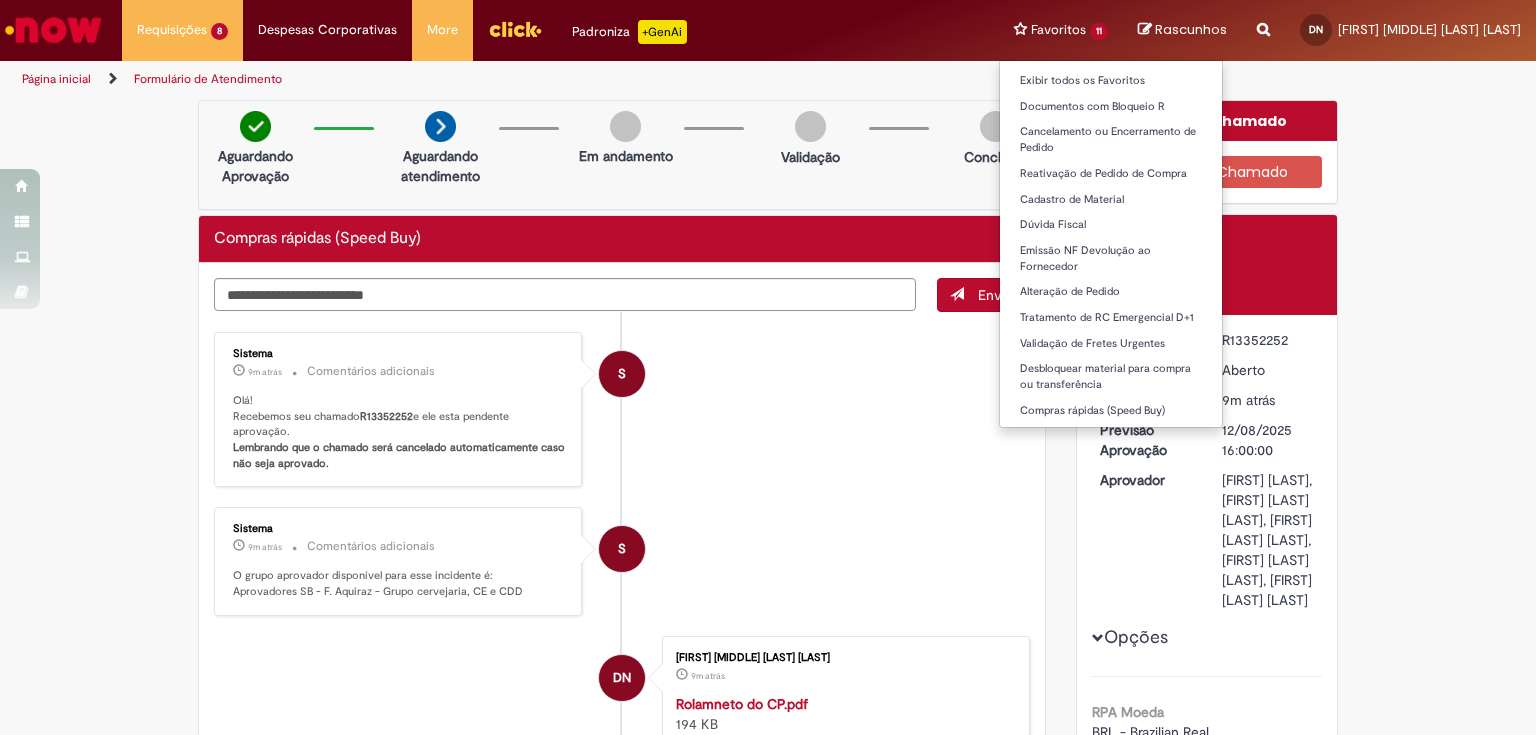 click on "Favoritos   11
Exibir todos os Favoritos
Documentos com Bloqueio R
Cancelamento ou Encerramento de Pedido
Reativação de Pedido de Compra
Cadastro de Material
Dúvida Fiscal
Emissão NF Devolução ao Fornecedor
Alteração de Pedido
Tratamento de RC Emergencial D+1
Validação de Fretes Urgentes
Desbloquear material para compra ou transferência
Compras rápidas (Speed Buy)" at bounding box center (1061, 30) 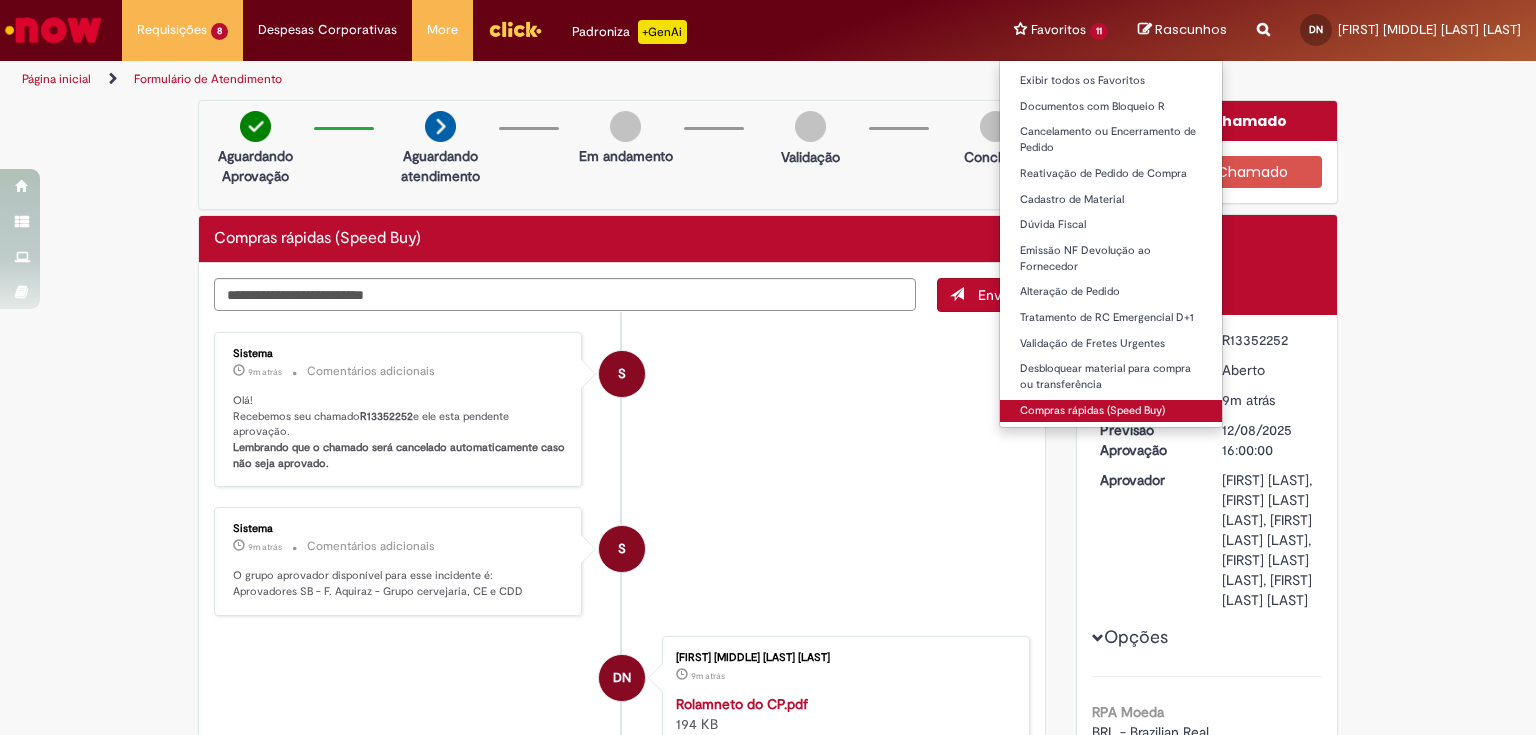 click on "Compras rápidas (Speed Buy)" at bounding box center [1111, 411] 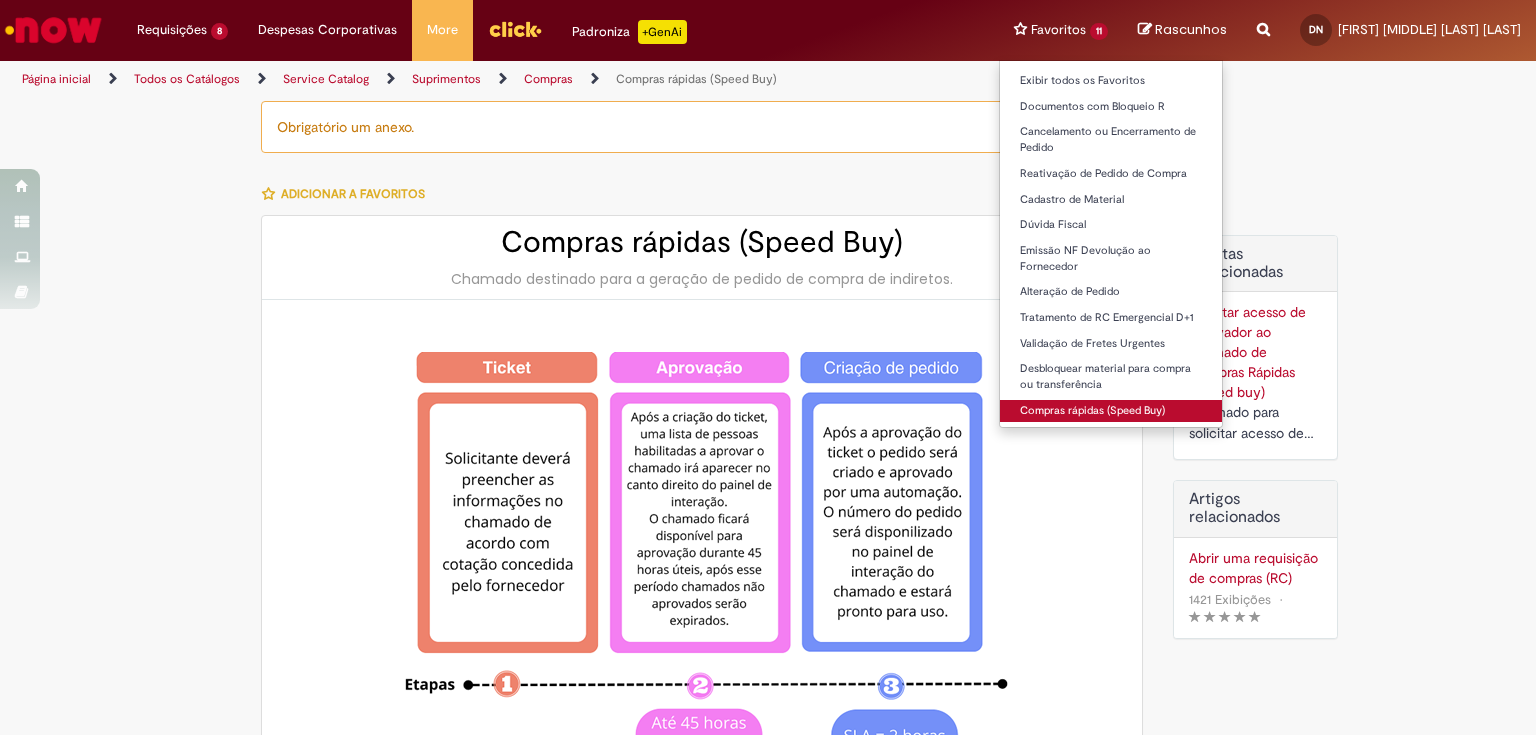 type on "********" 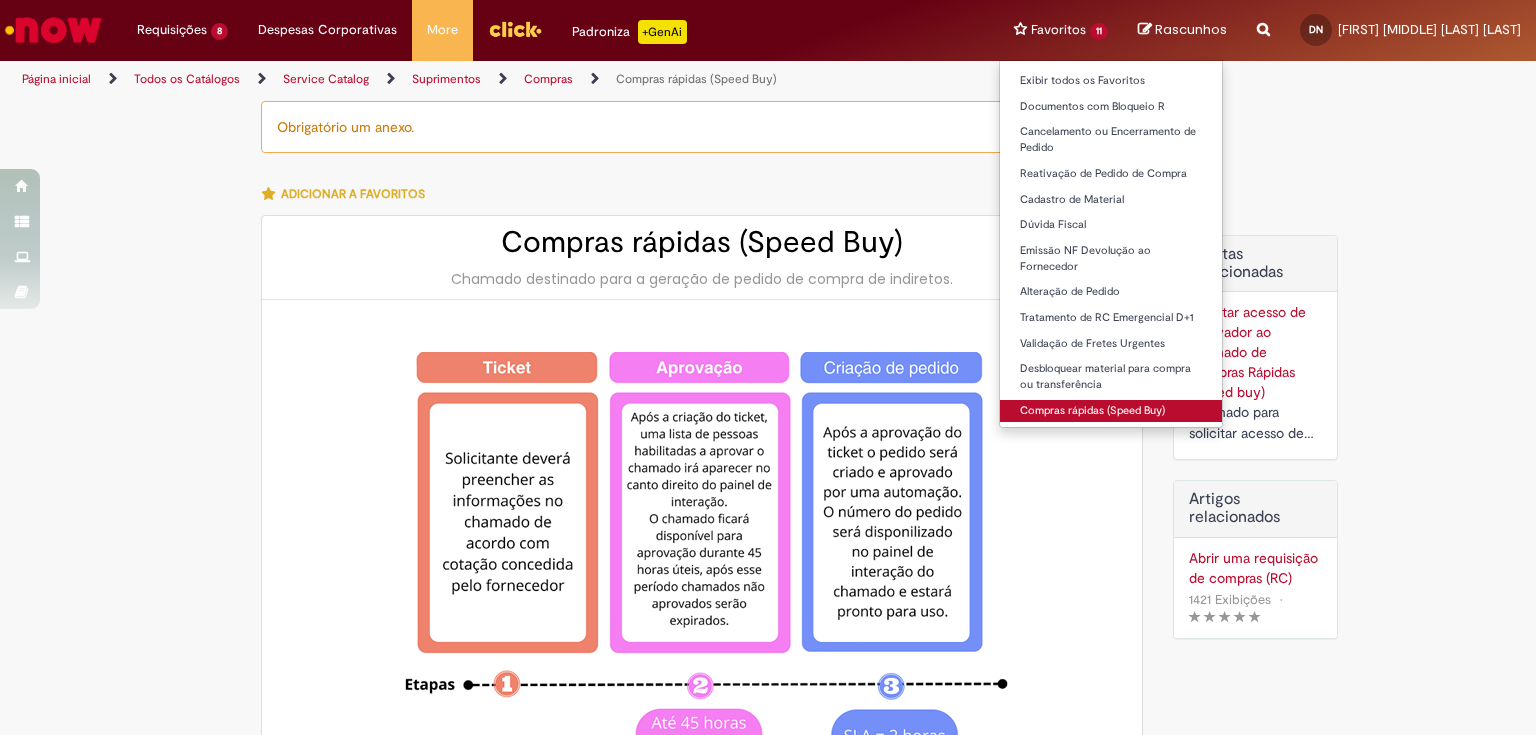 type on "**********" 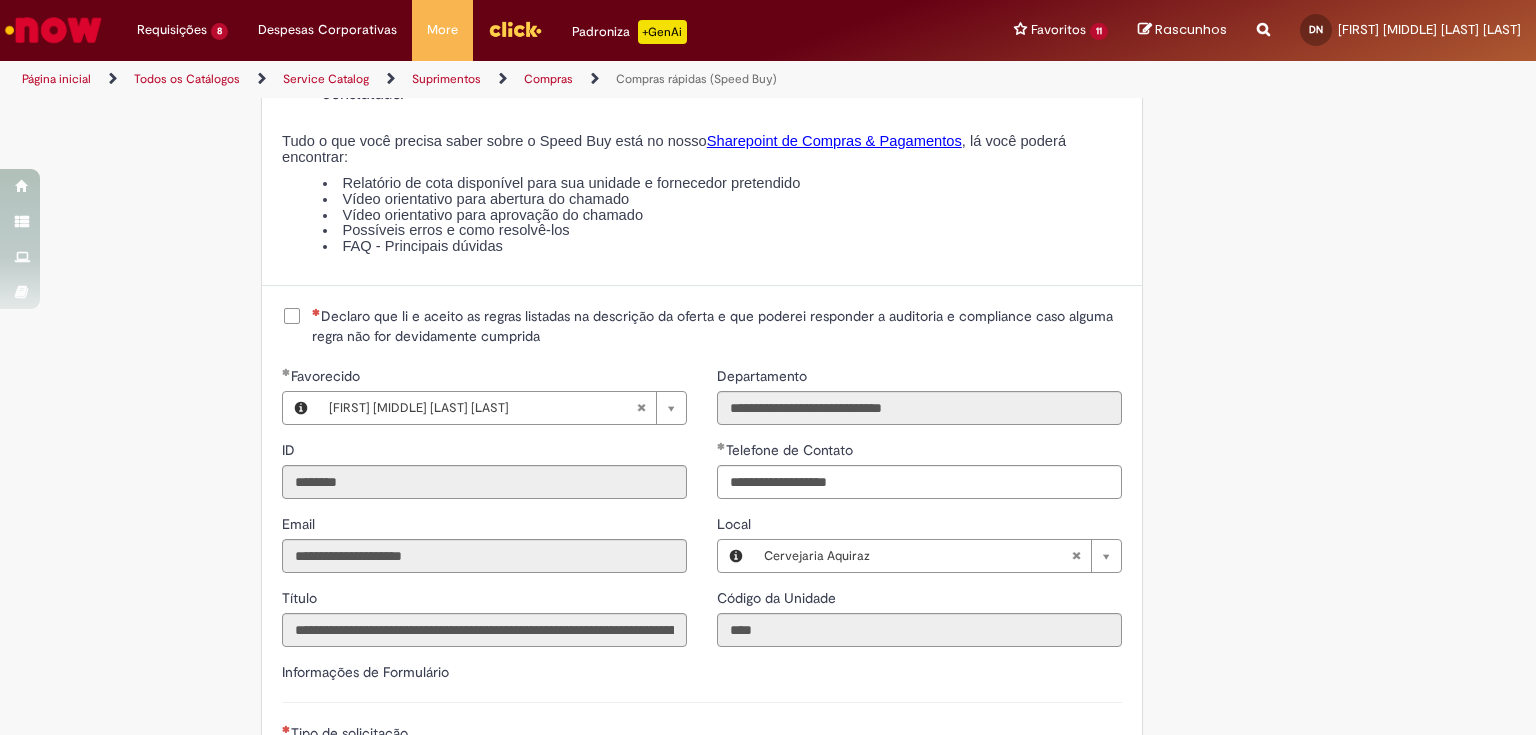 scroll, scrollTop: 2400, scrollLeft: 0, axis: vertical 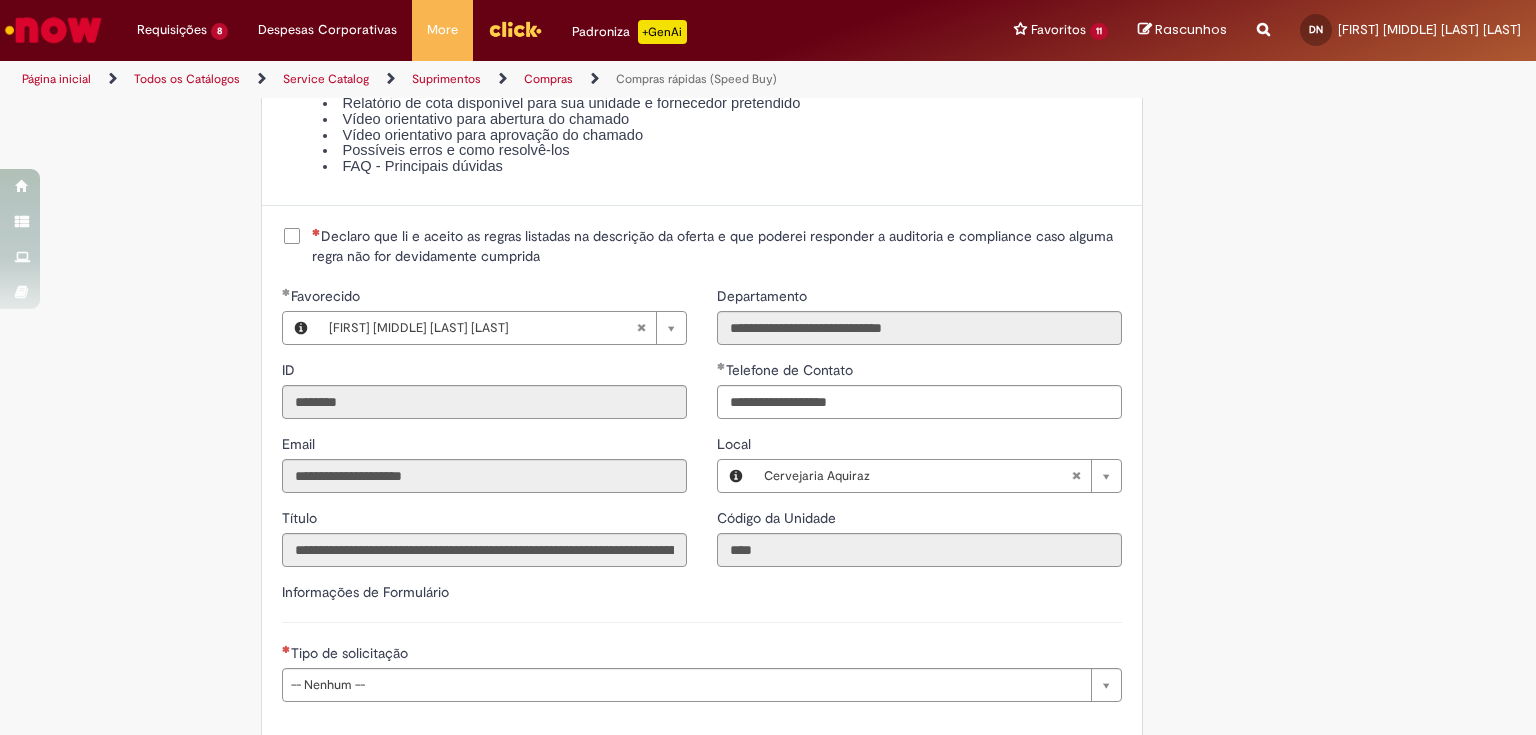 click on "Declaro que li e aceito as regras listadas na descrição da oferta e que poderei responder a auditoria e compliance caso alguma regra não for devidamente cumprida" at bounding box center (717, 246) 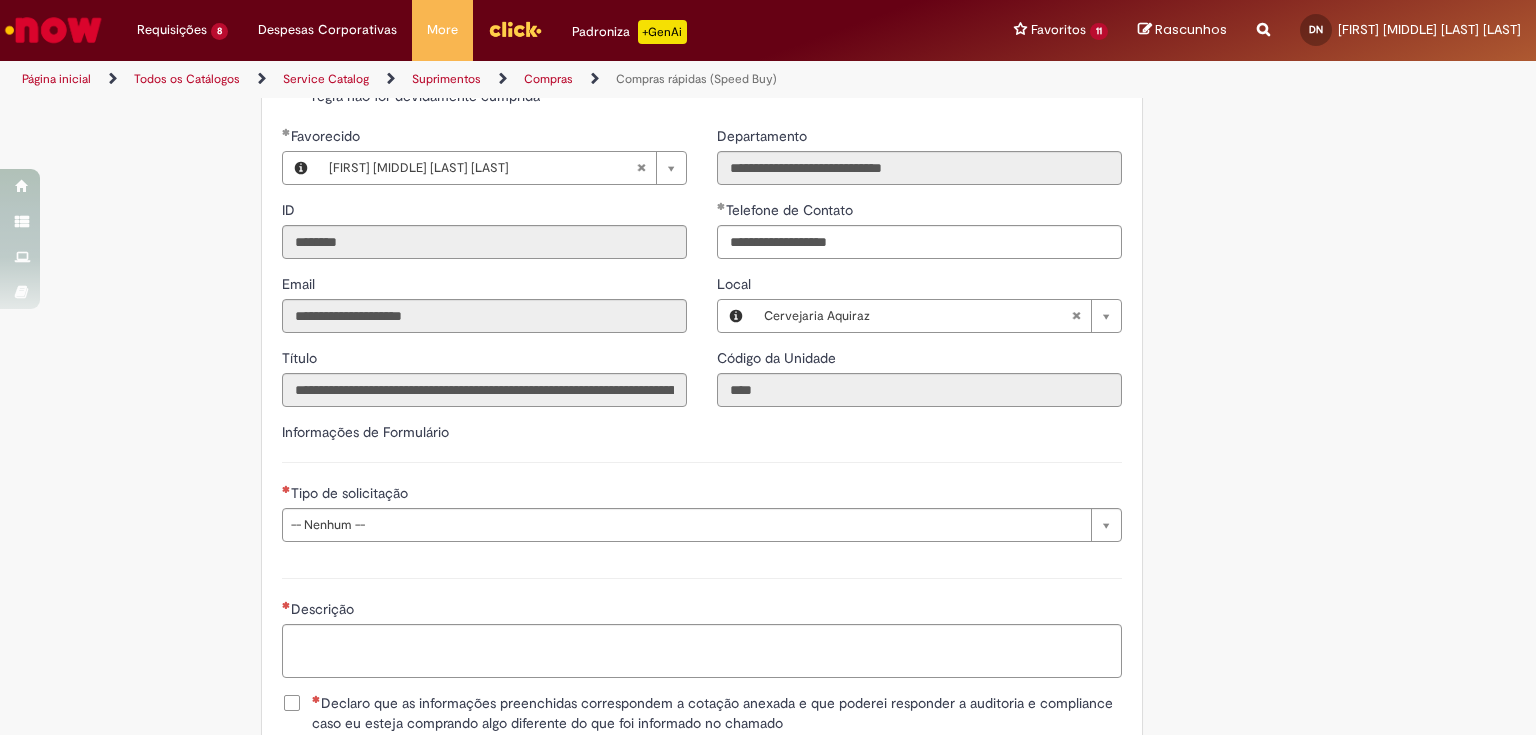 scroll, scrollTop: 2720, scrollLeft: 0, axis: vertical 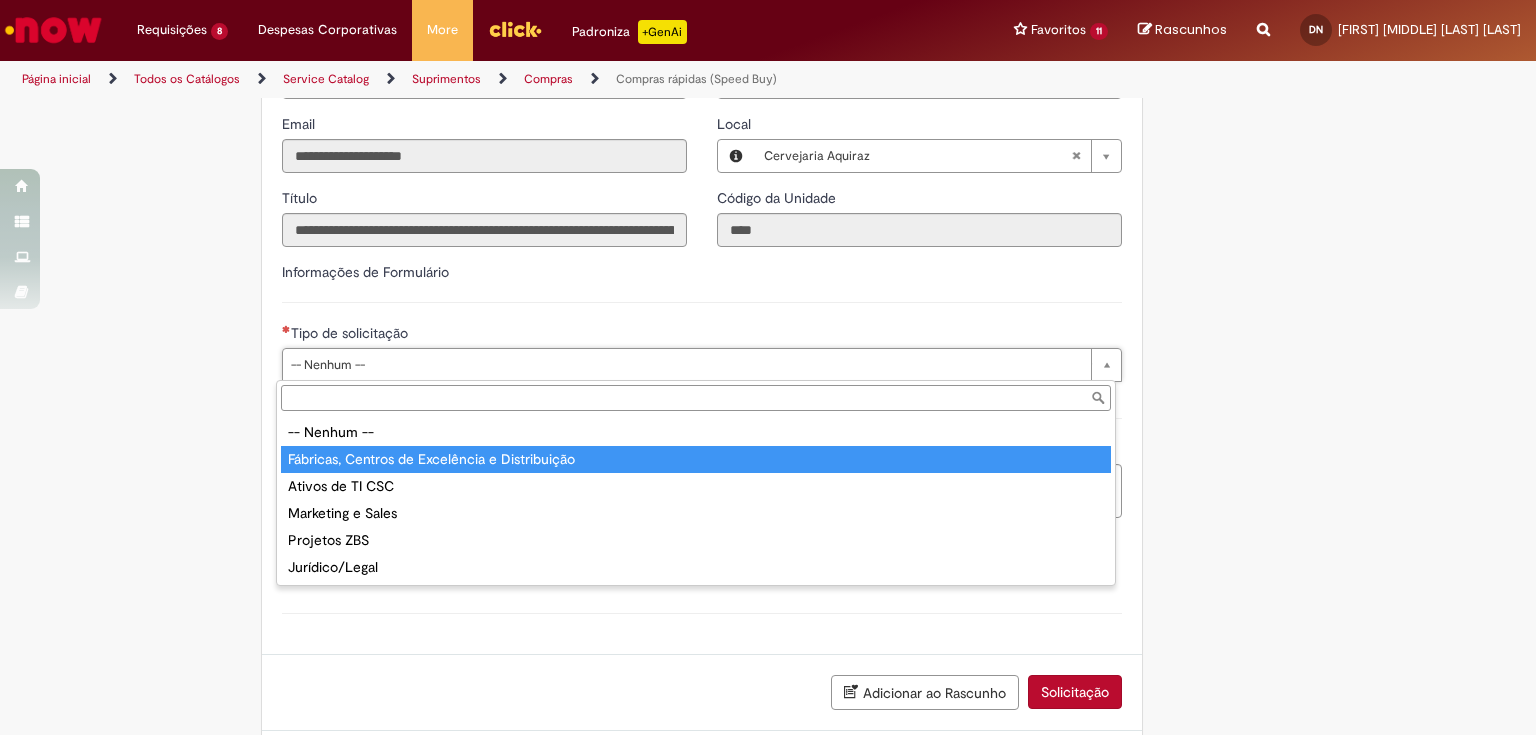 type on "**********" 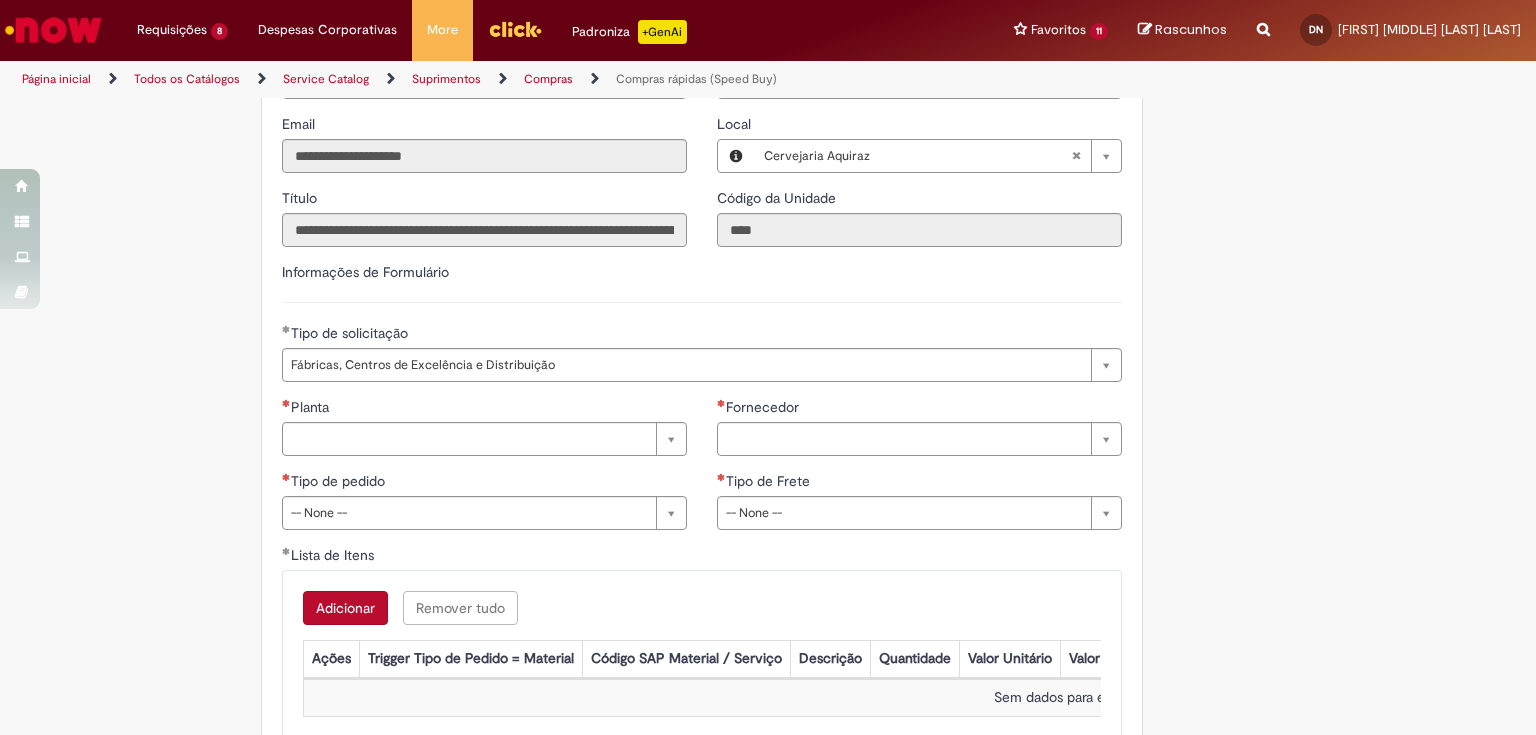 click on "Obrigatório um anexo.
Adicionar a Favoritos
Compras rápidas (Speed Buy)
Chamado destinado para a geração de pedido de compra de indiretos.
O Speed buy é a ferramenta oficial para a geração de pedidos de compra que atenda aos seguintes requisitos:
Compras de material e serviço indiretos
Compras inferiores a R$13.000 *
Compras com fornecedores nacionais
Compras de material sem contrato ativo no SAP para o centro solicitado
* Essa cota é referente ao tipo de solicitação padrão de Speed buy. Os chamados com cotas especiais podem possuir valores divergentes.
Regras de Utilização
No campo “Tipo de Solicitação” selecionar a opção correspondente a sua unidade de negócio.
Solicitação Padrão de Speed buy:
Fábricas, centros de Excelência e de Distribuição:  habilitado para todos usuários ambev
Cotas especiais de Speed buy:" at bounding box center [670, -664] 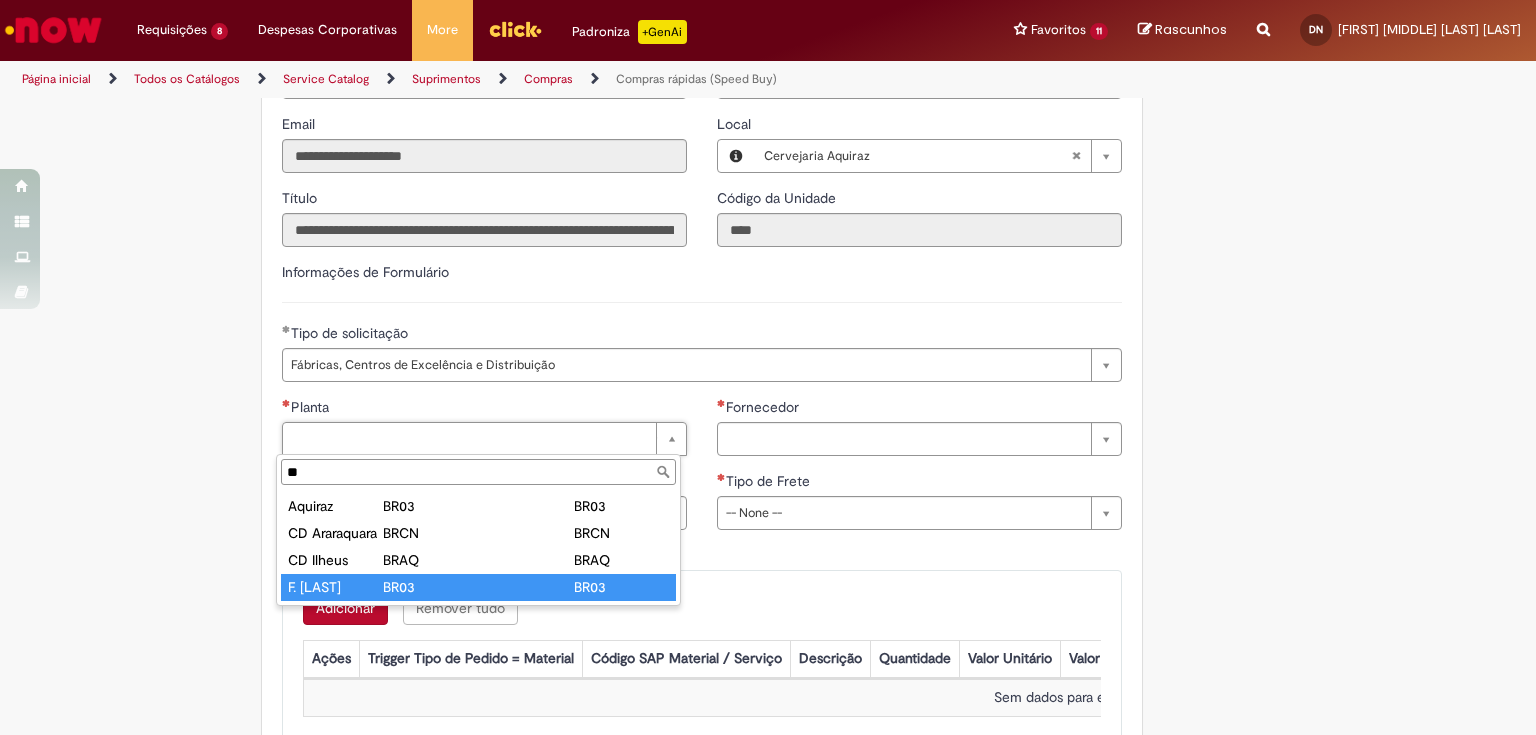 type on "**" 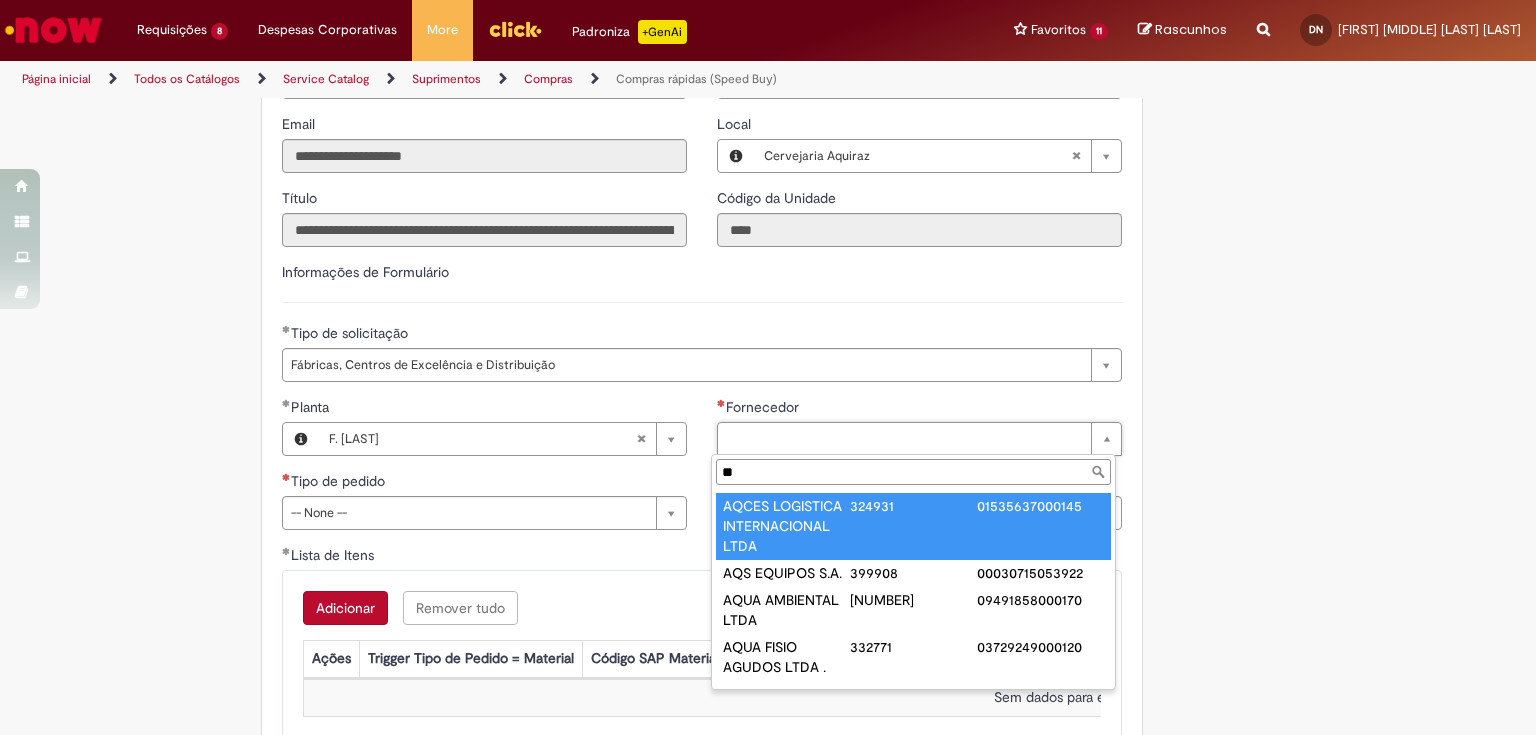type on "*" 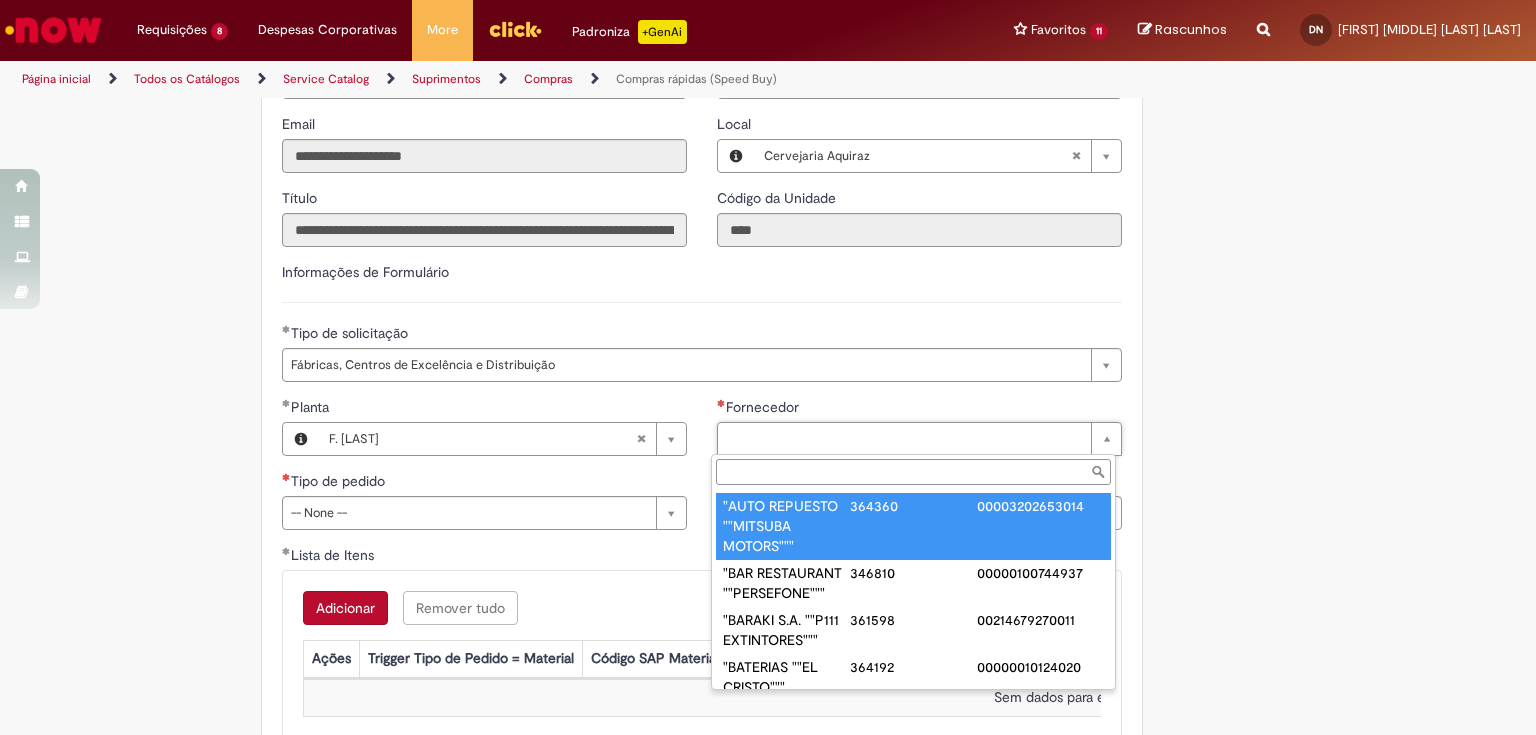 click on "Fornecedor" at bounding box center [913, 472] 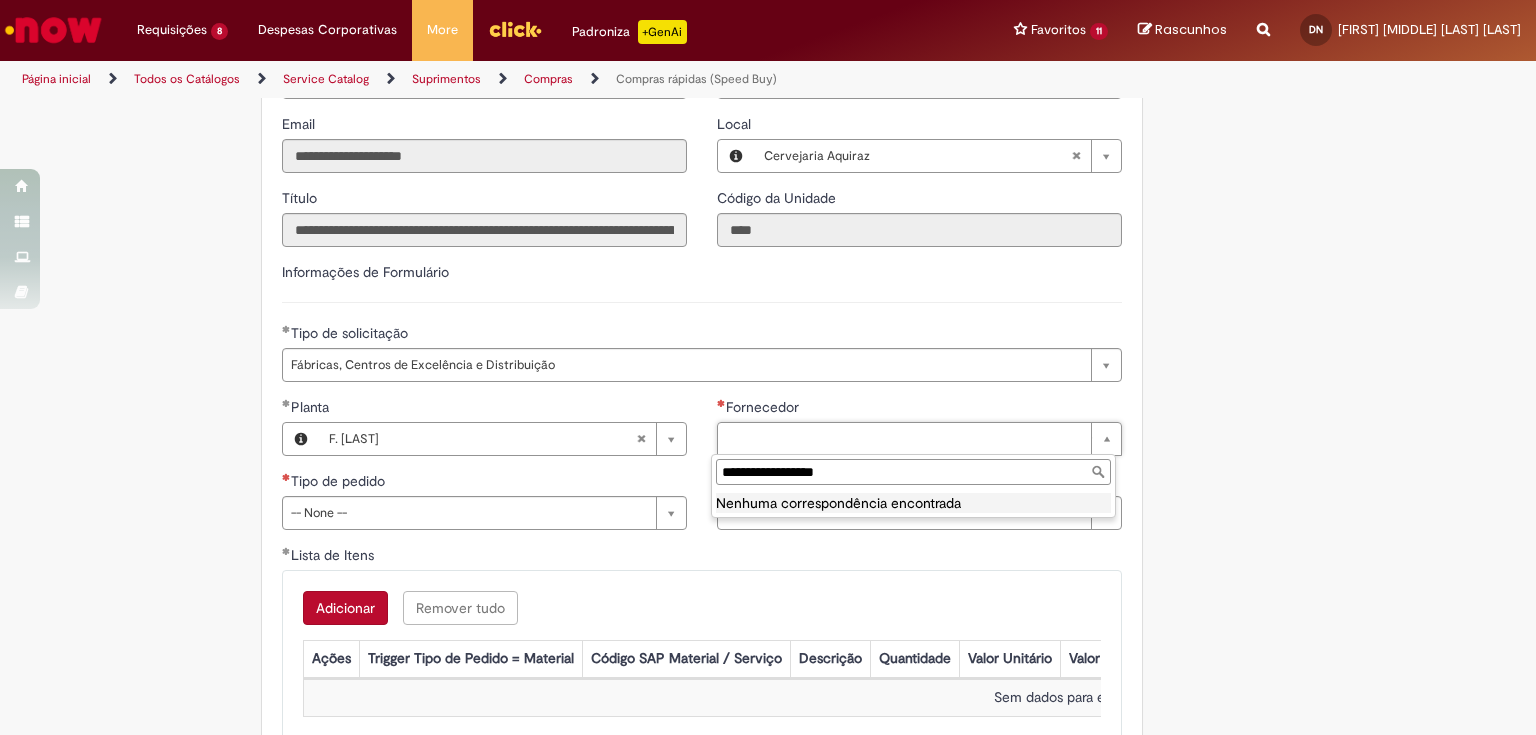 click on "**********" at bounding box center (913, 472) 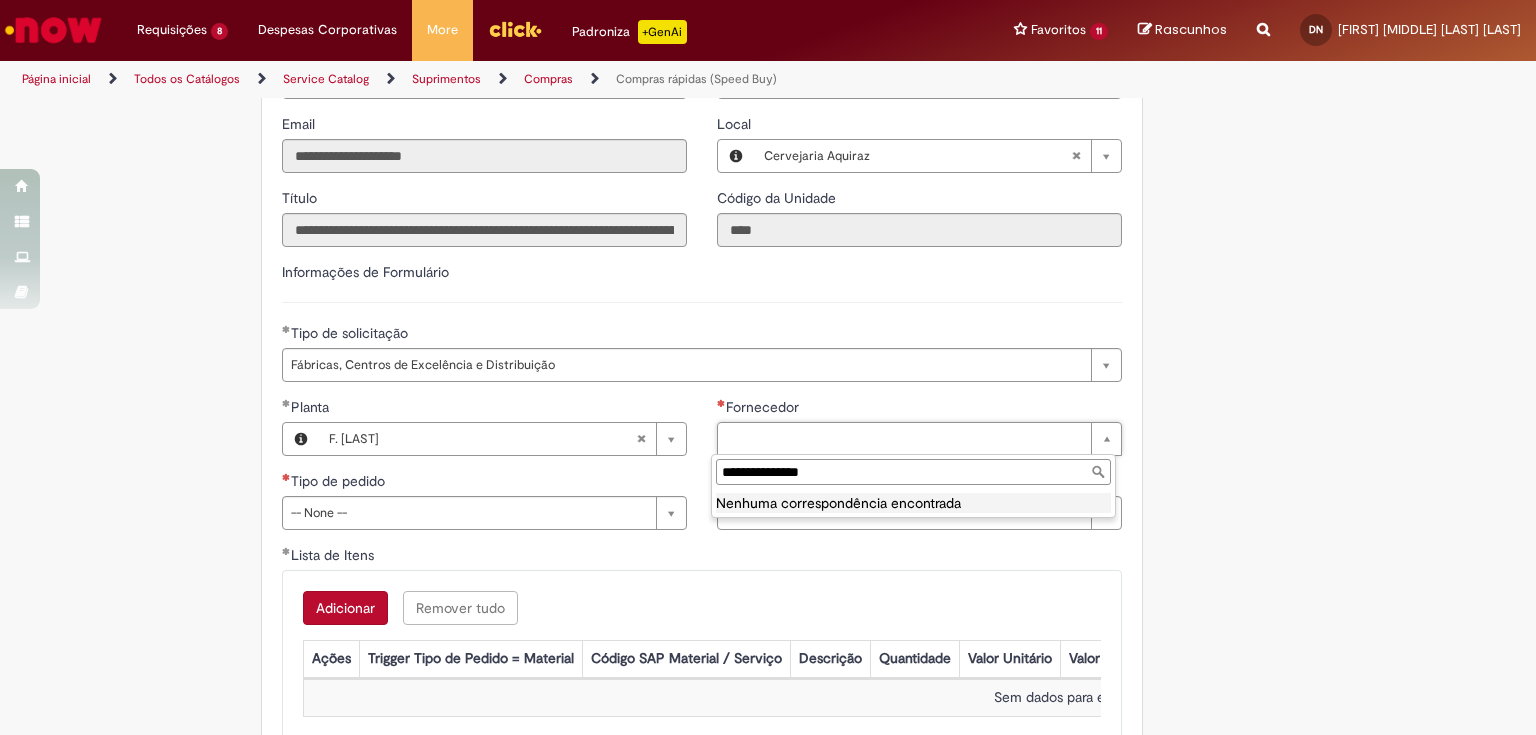type on "**********" 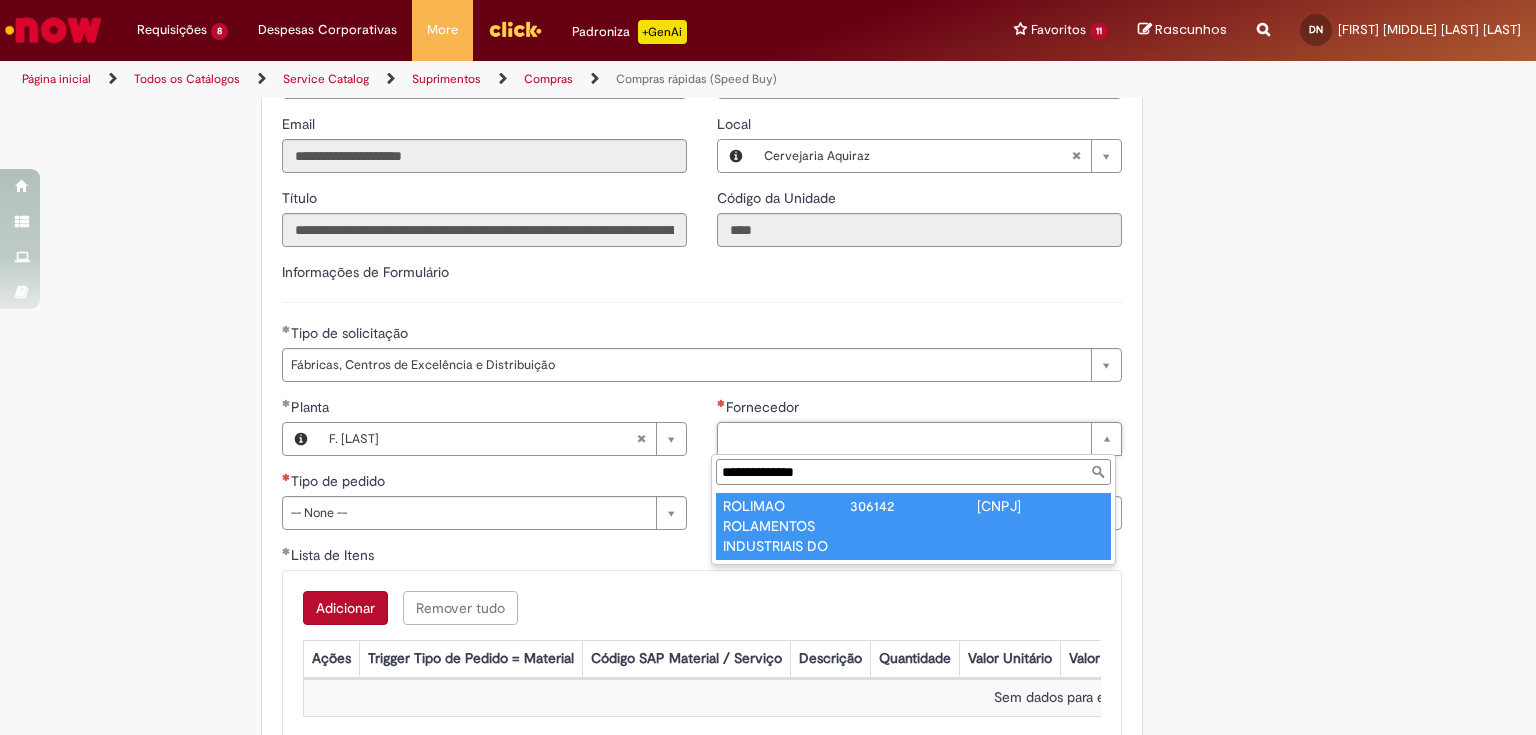type on "**********" 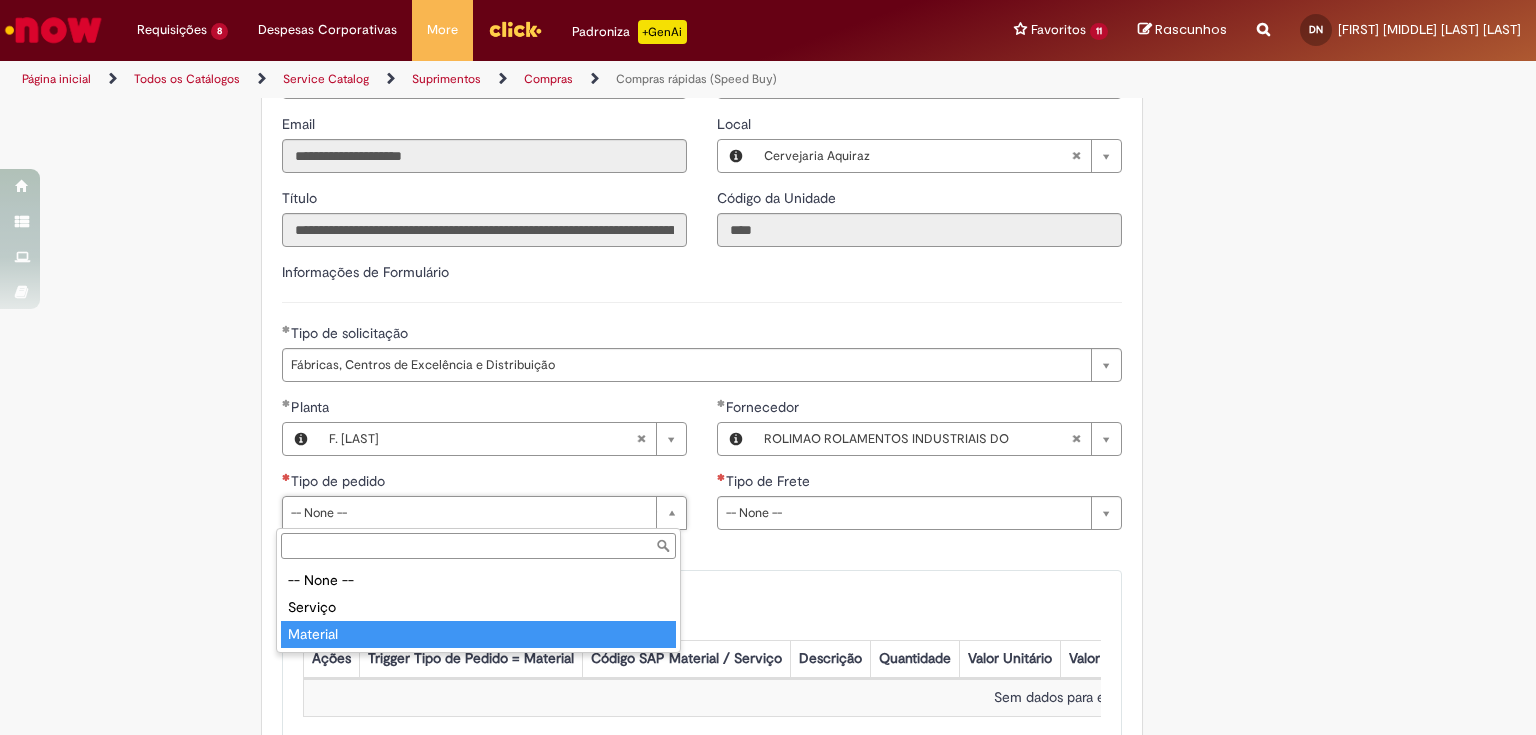 type on "********" 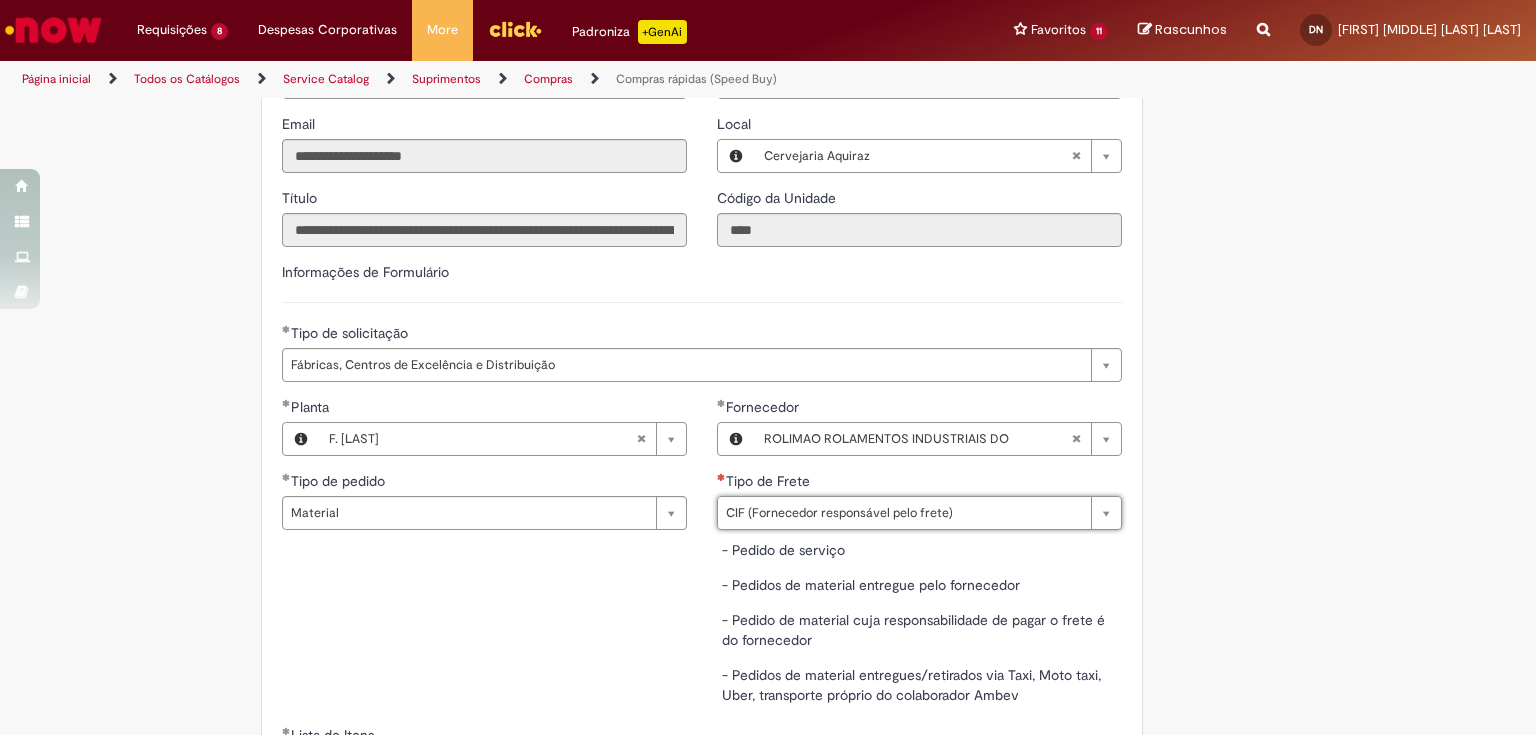 type on "**********" 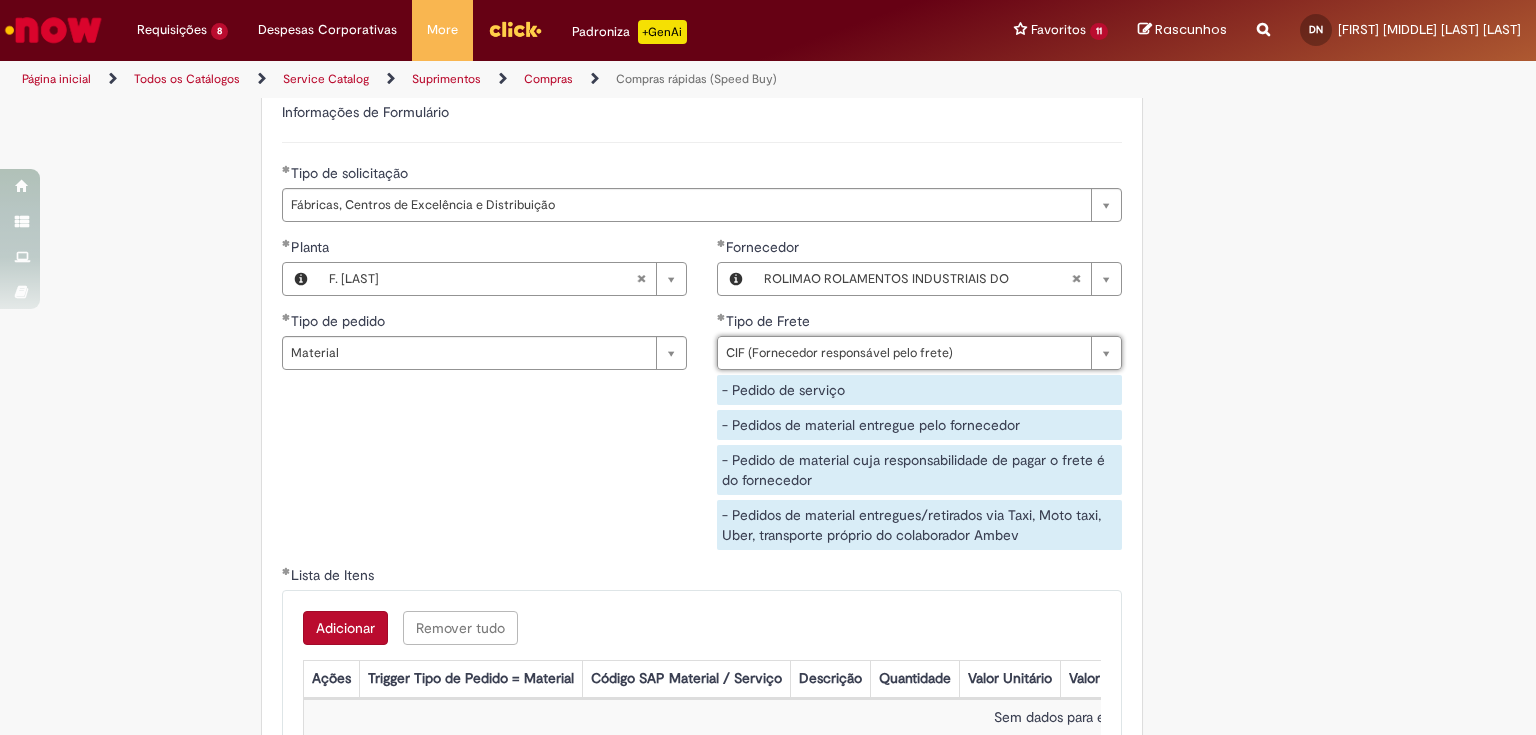 scroll, scrollTop: 3120, scrollLeft: 0, axis: vertical 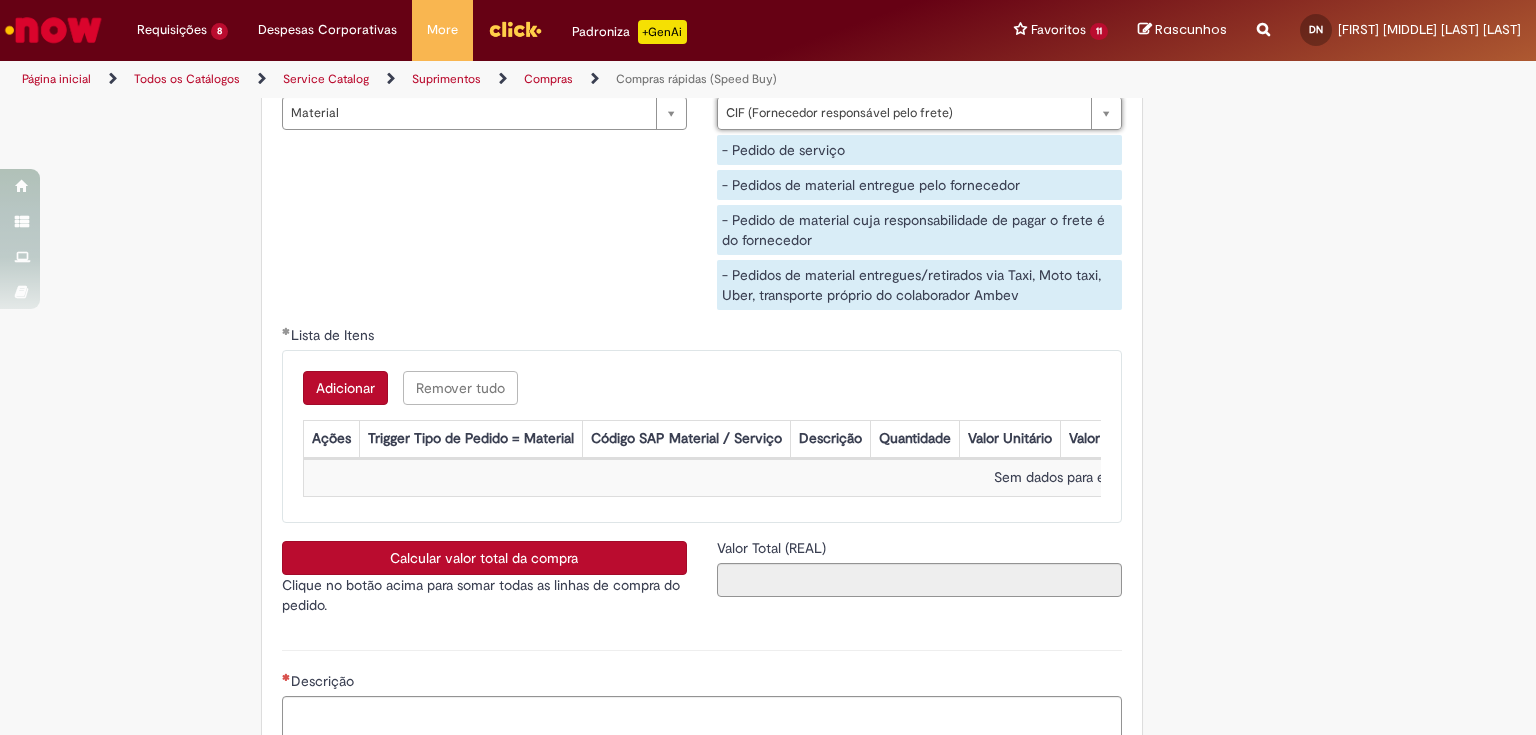 click on "Adicionar" at bounding box center (345, 388) 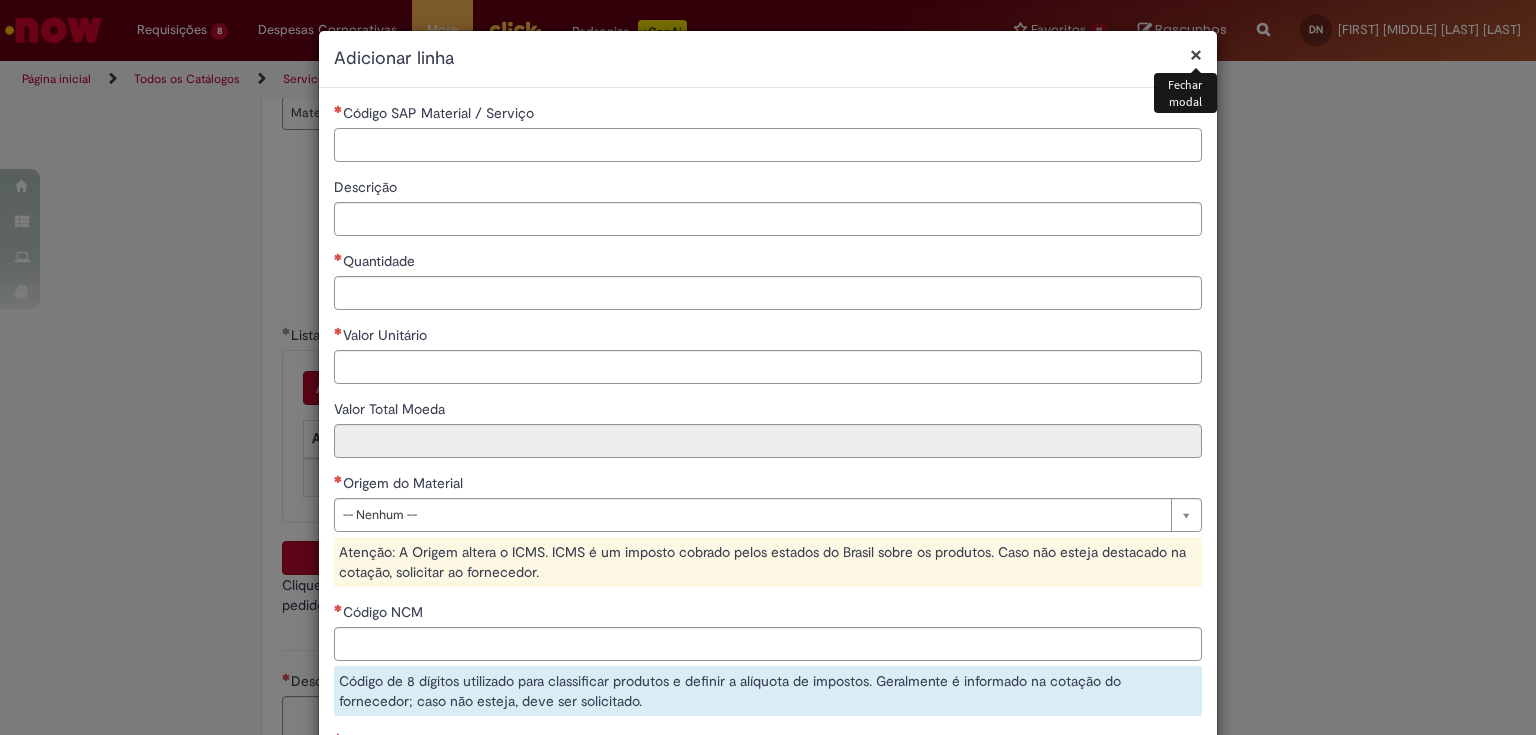 click on "Código SAP Material / Serviço" at bounding box center [768, 145] 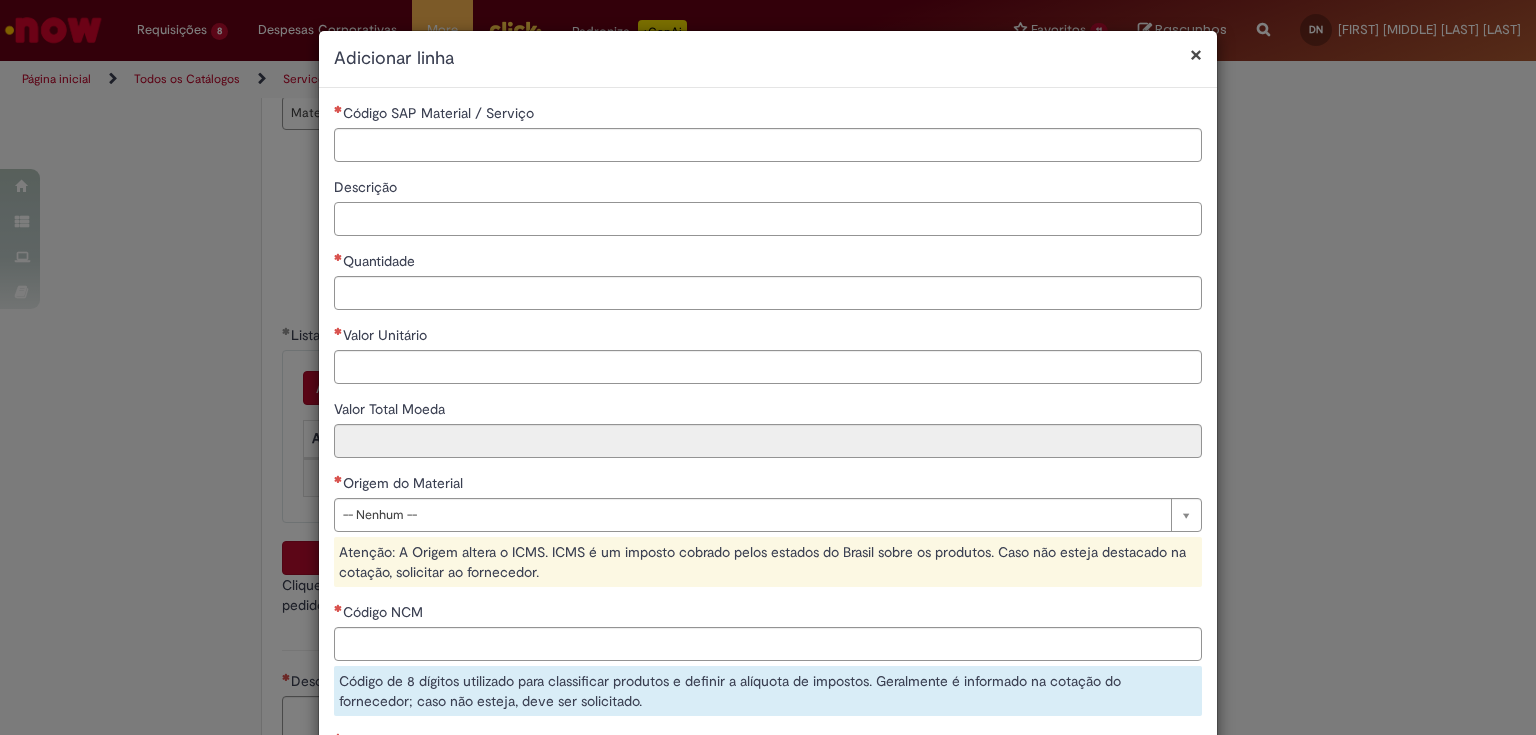 click on "Descrição" at bounding box center [768, 219] 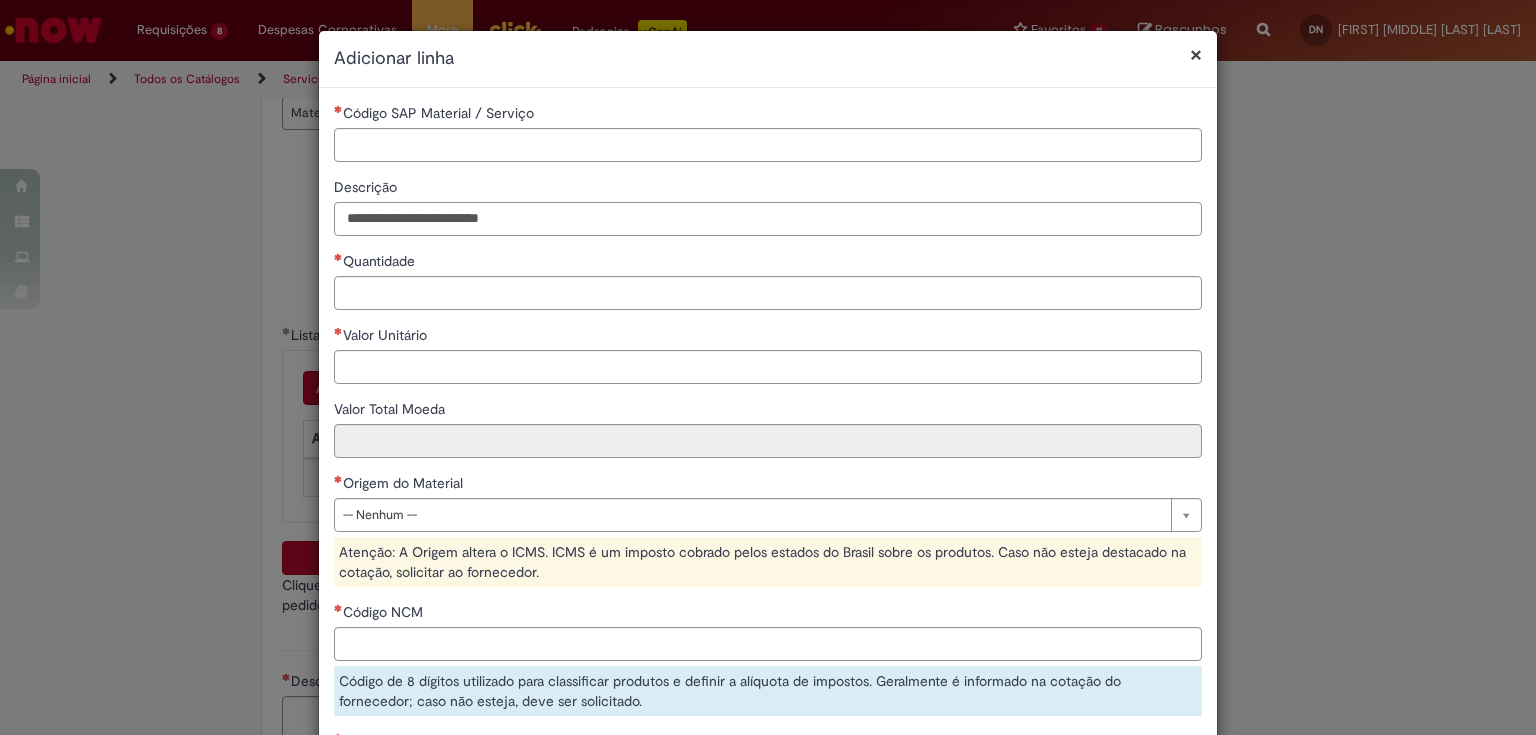 type on "**********" 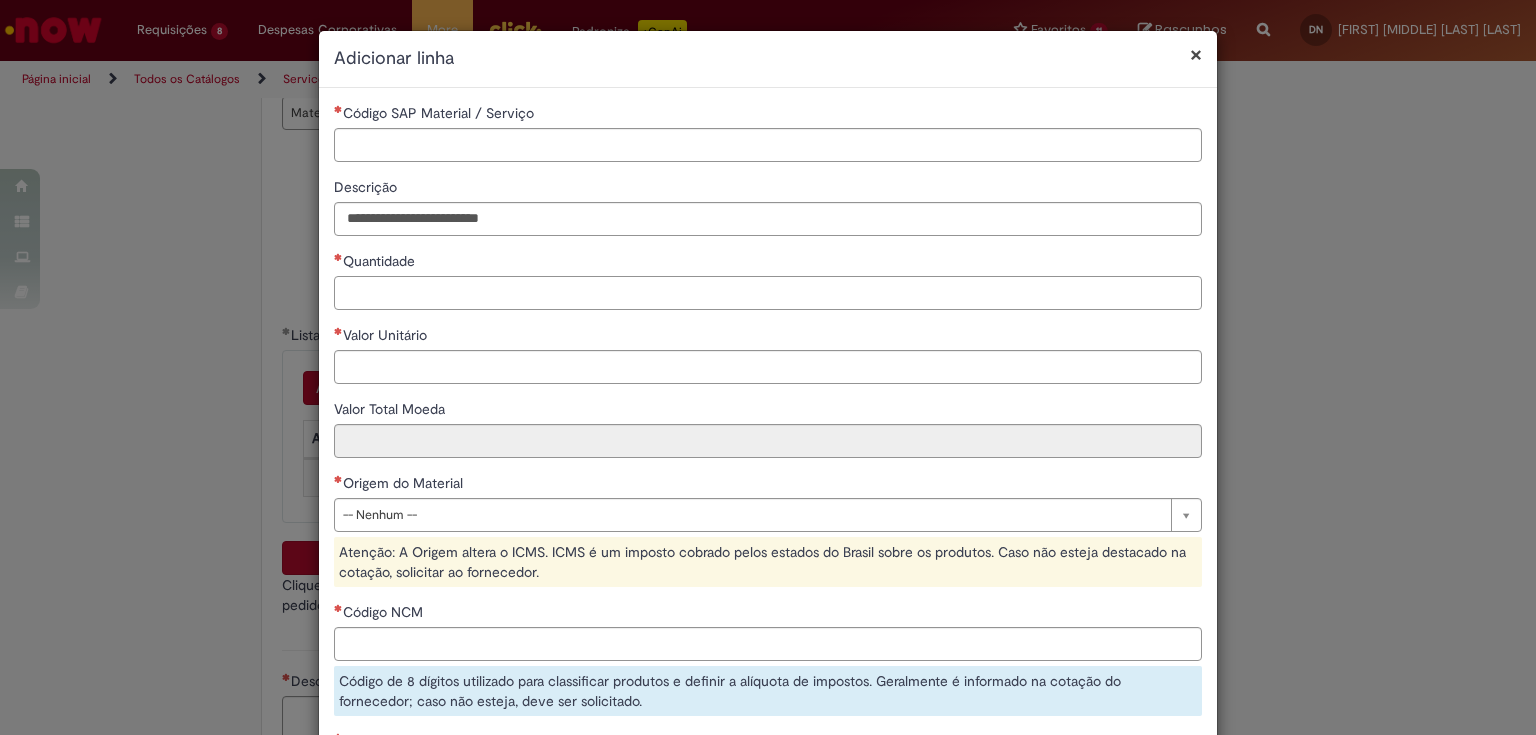 click on "Quantidade" at bounding box center [768, 293] 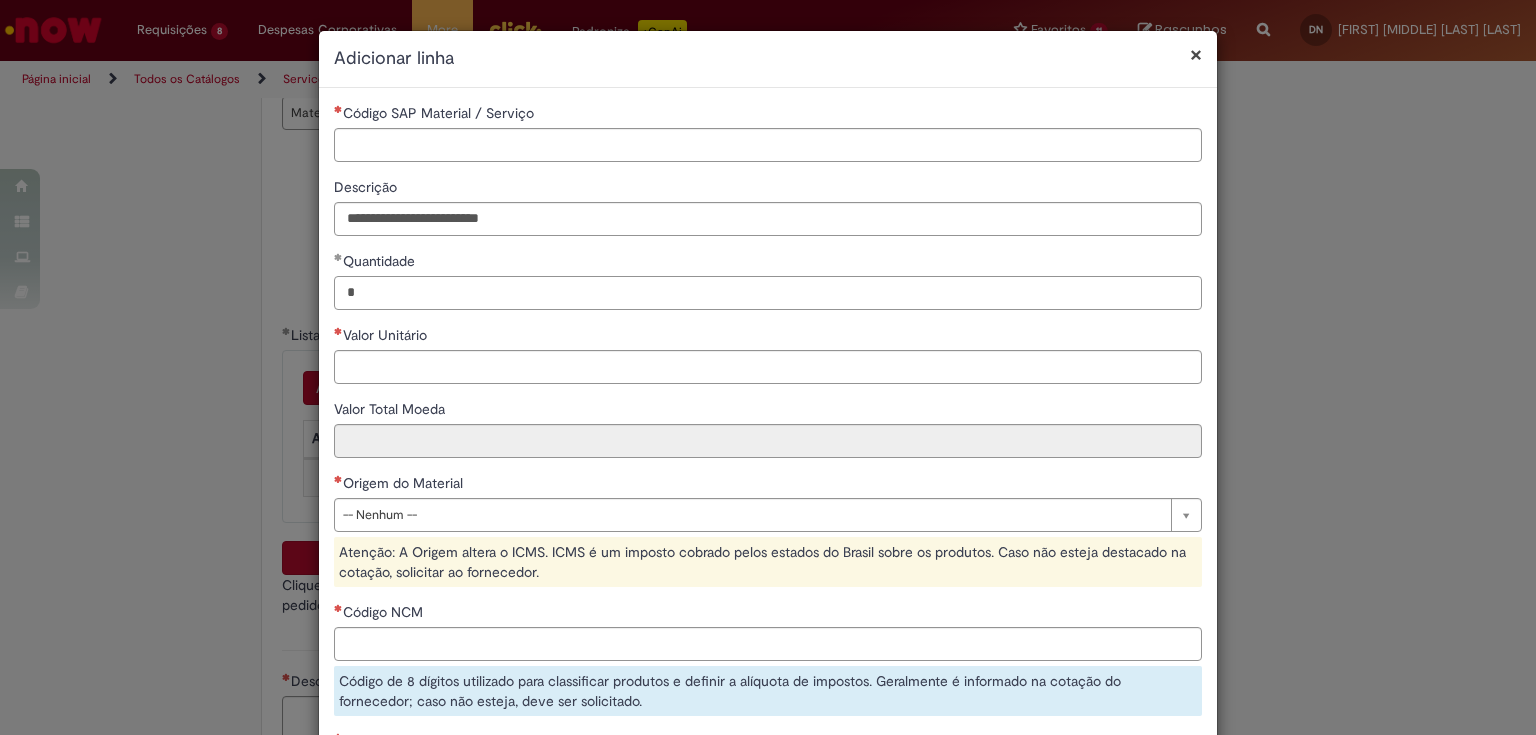 type on "*" 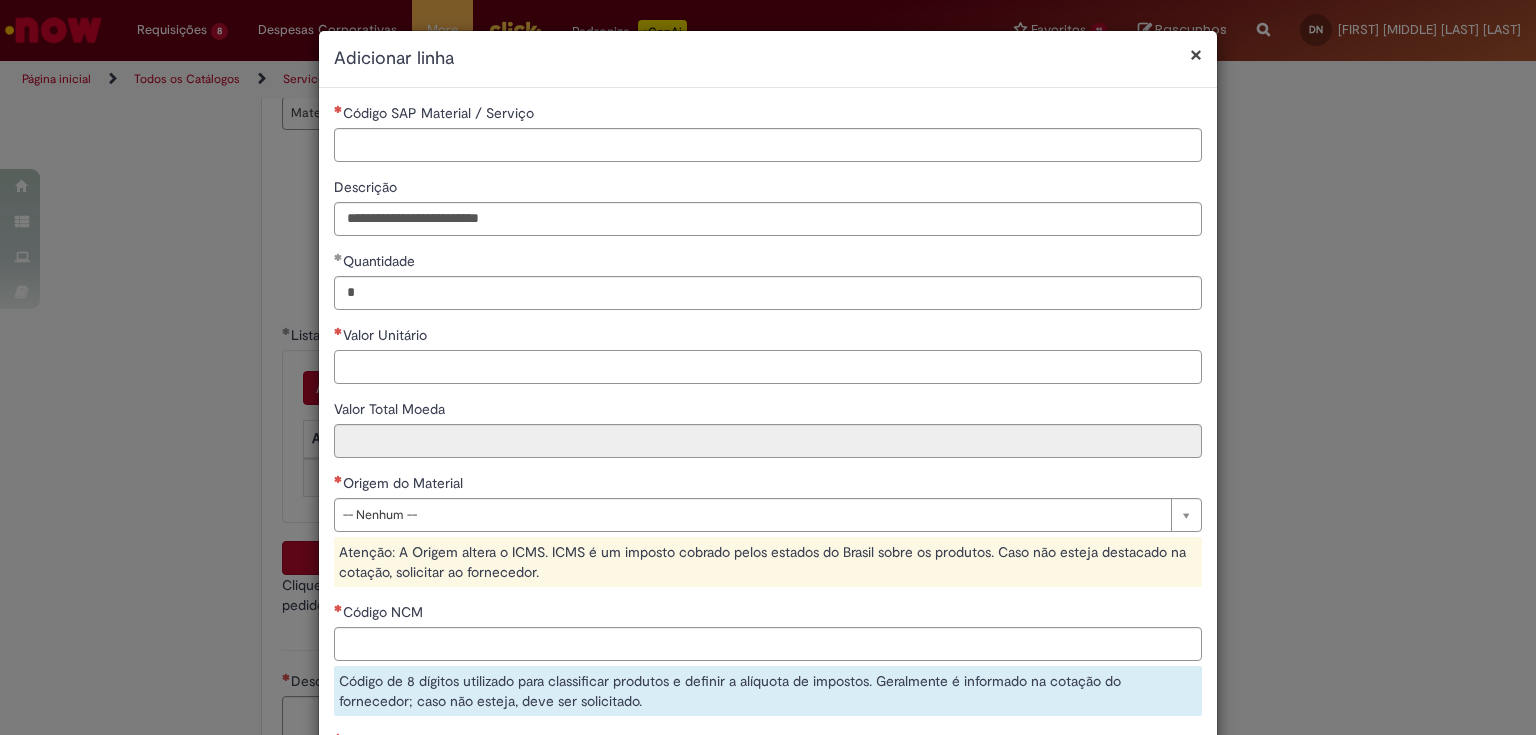 click on "Valor Unitário" at bounding box center (768, 367) 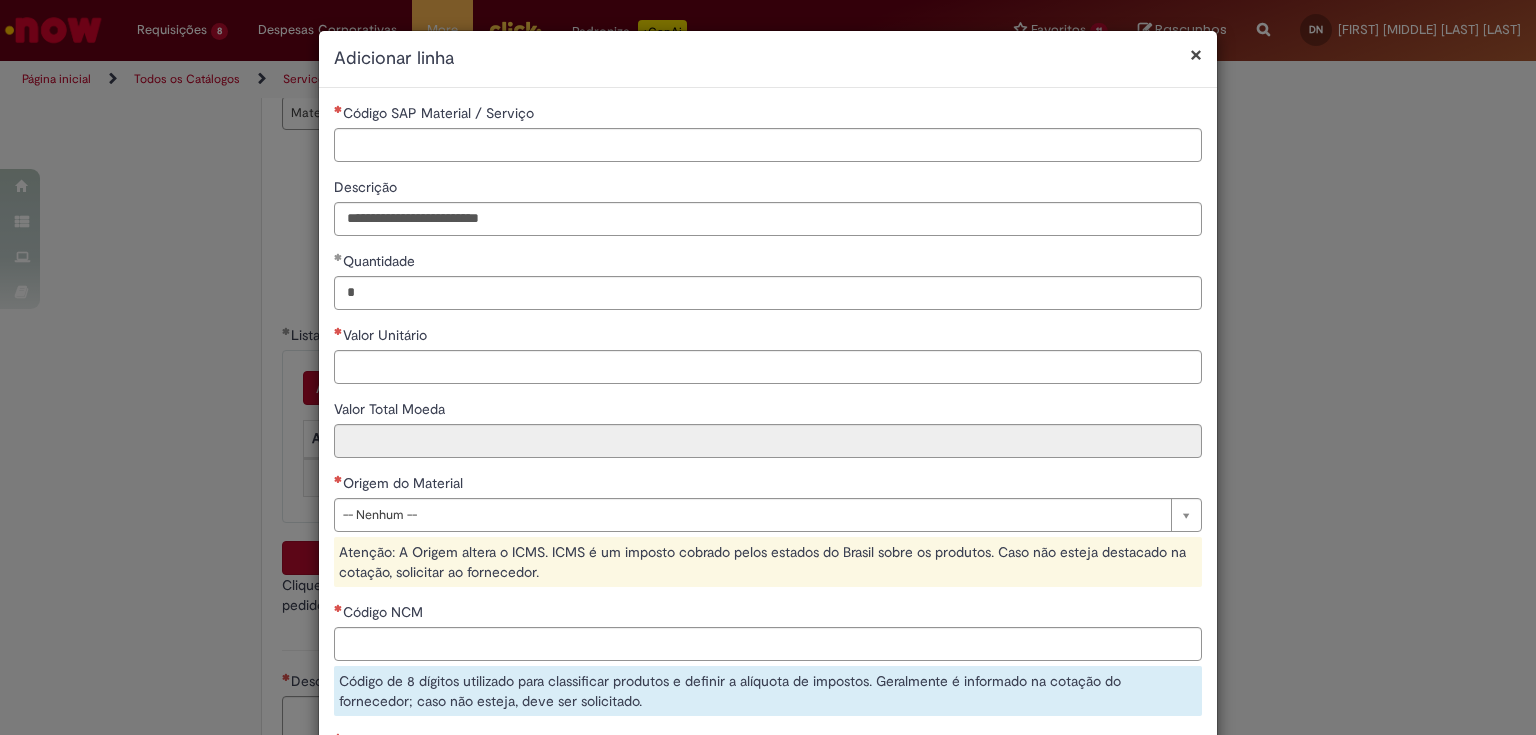 click on "Quantidade" at bounding box center (768, 263) 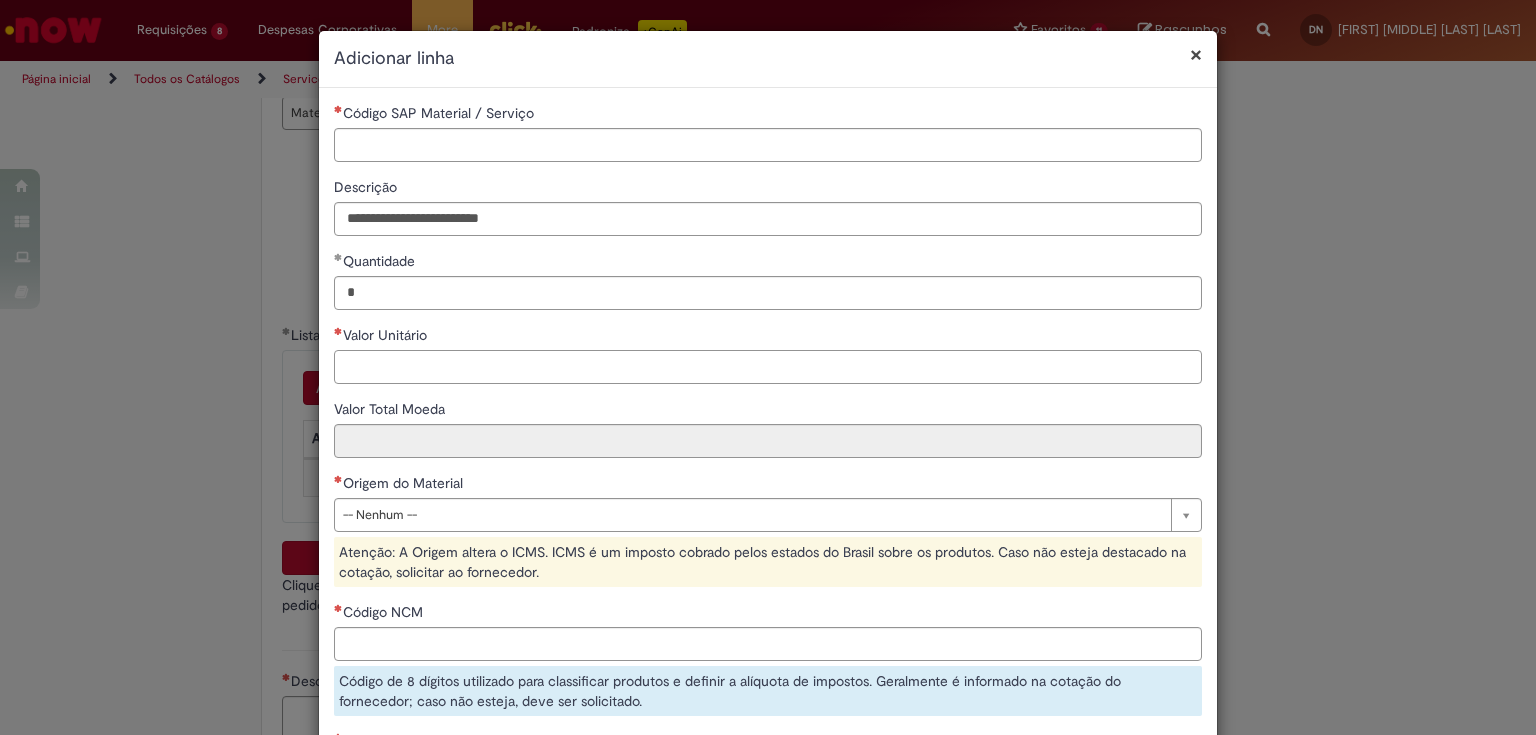 click on "Valor Unitário" at bounding box center (768, 367) 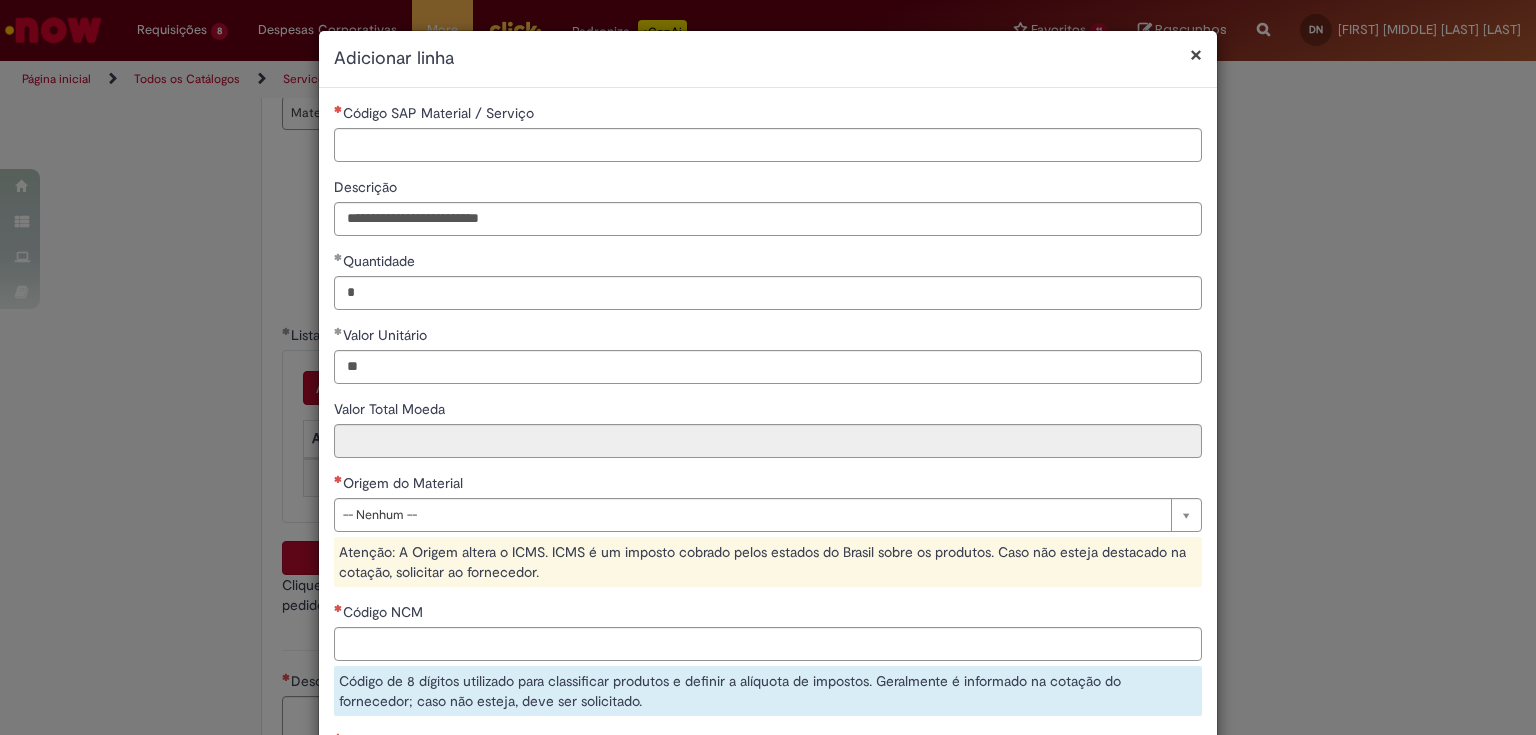 type on "*****" 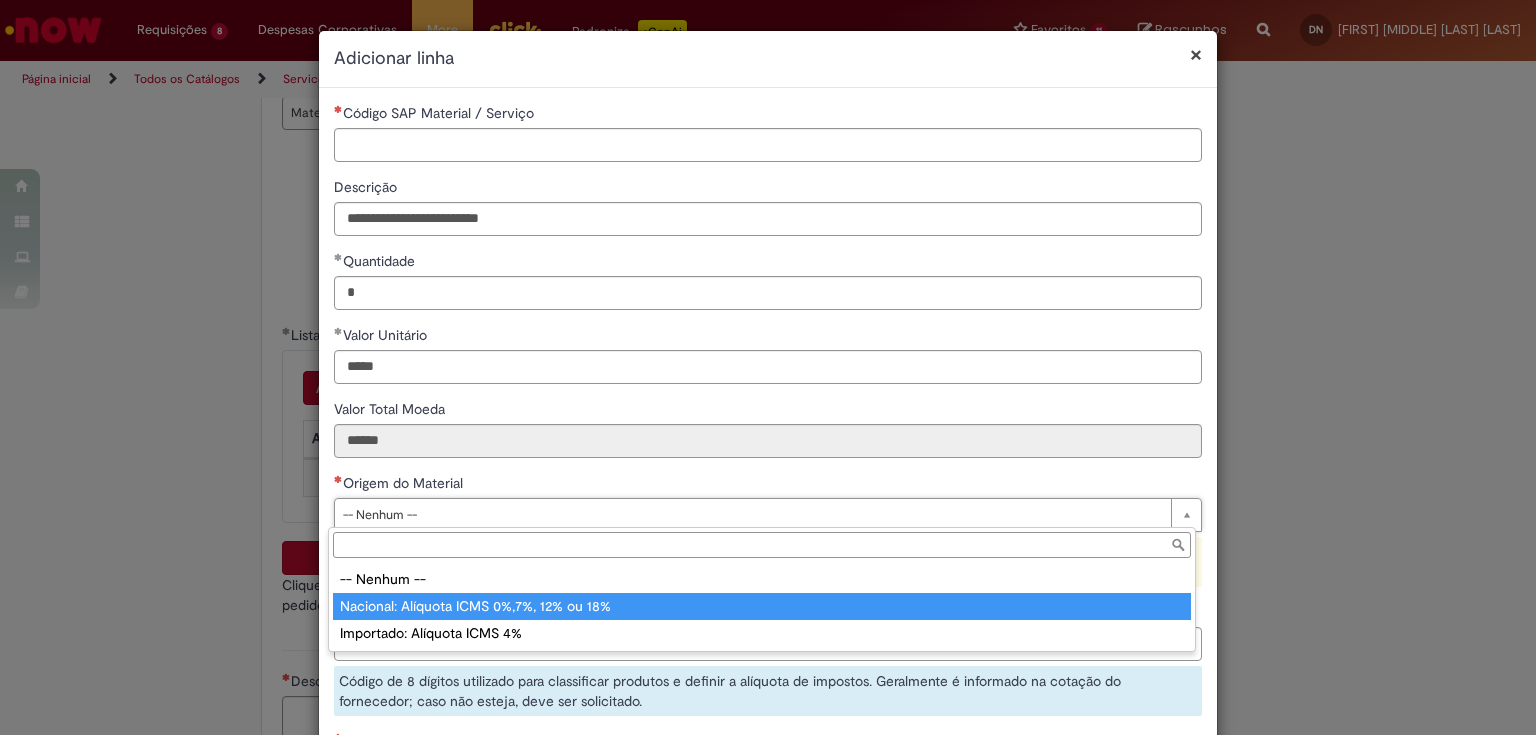 type on "**********" 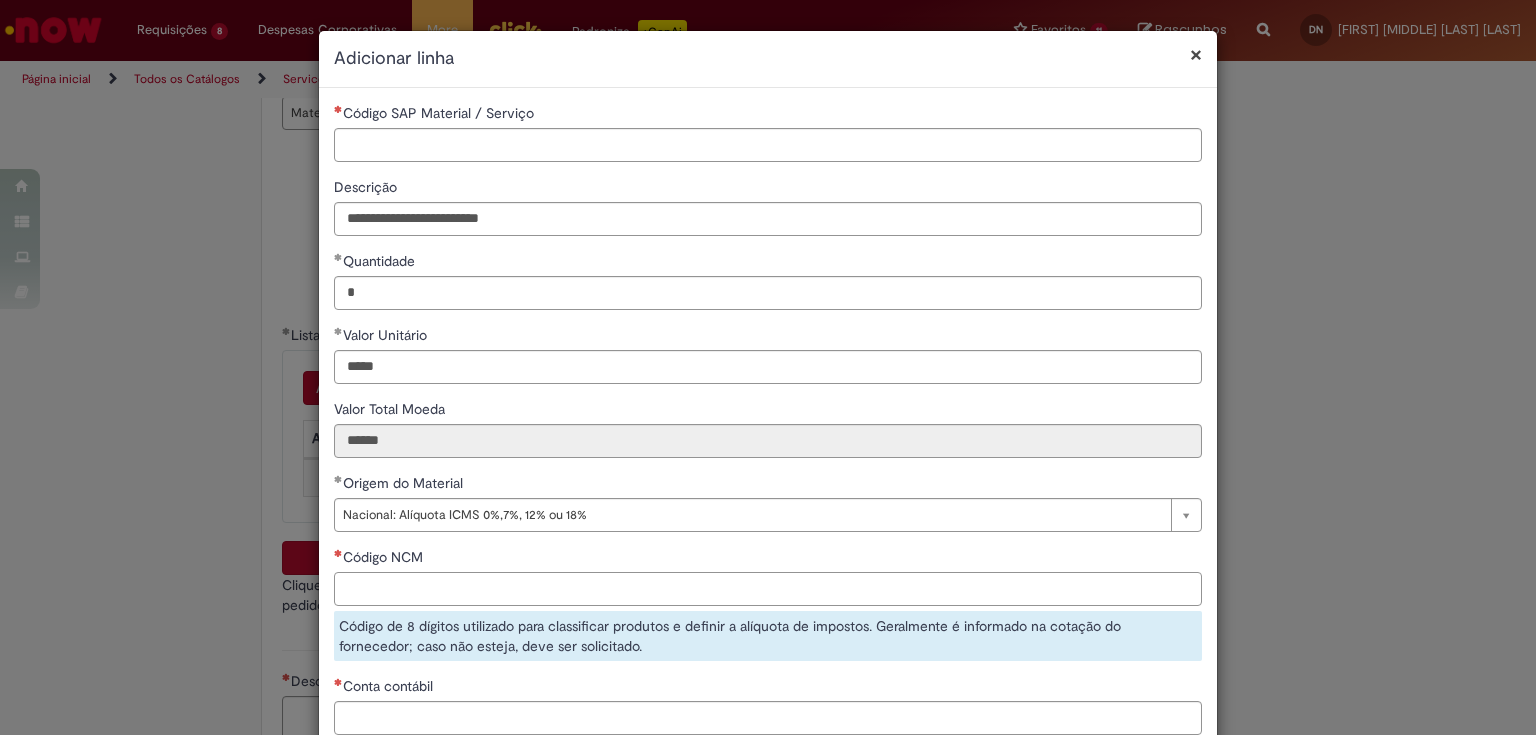click on "Código NCM" at bounding box center (768, 589) 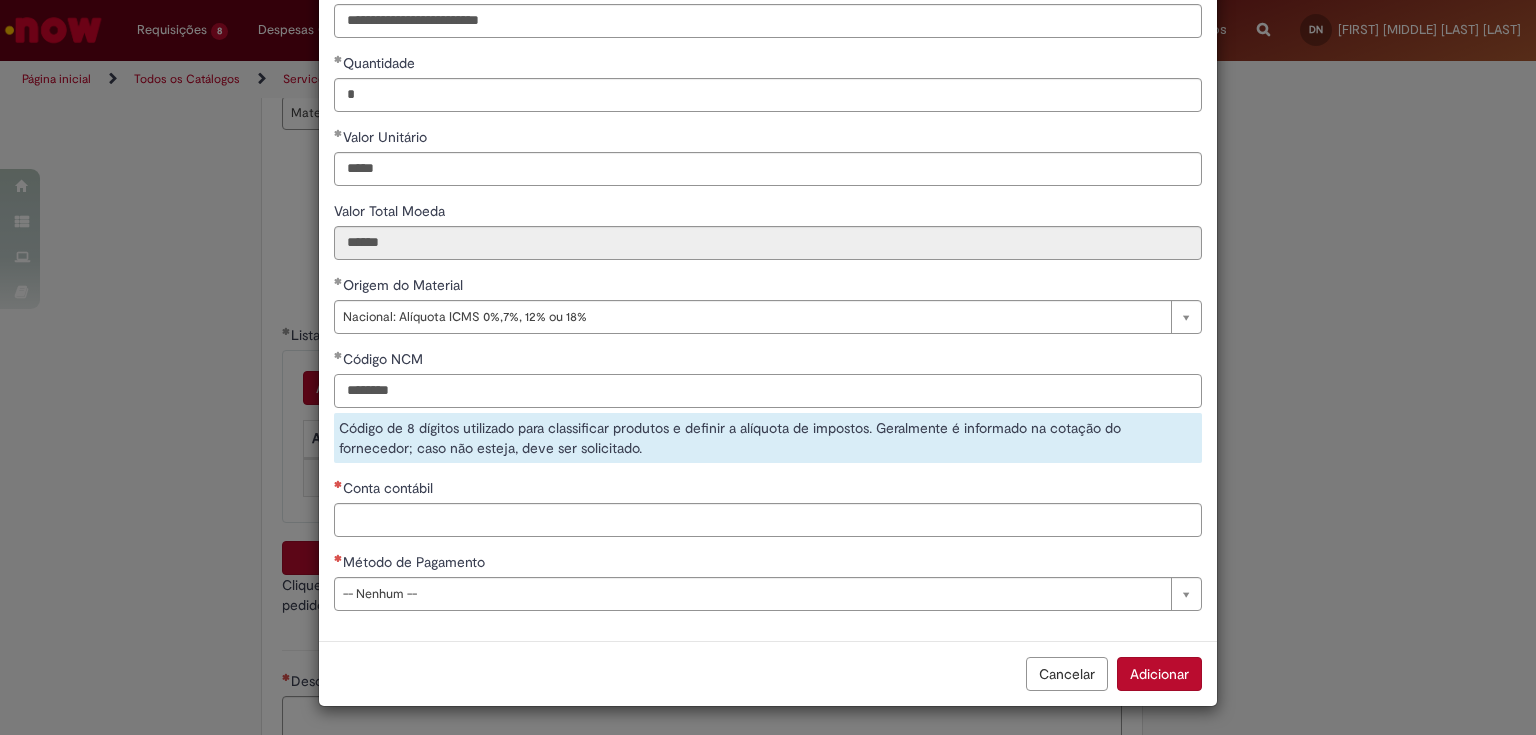 type on "********" 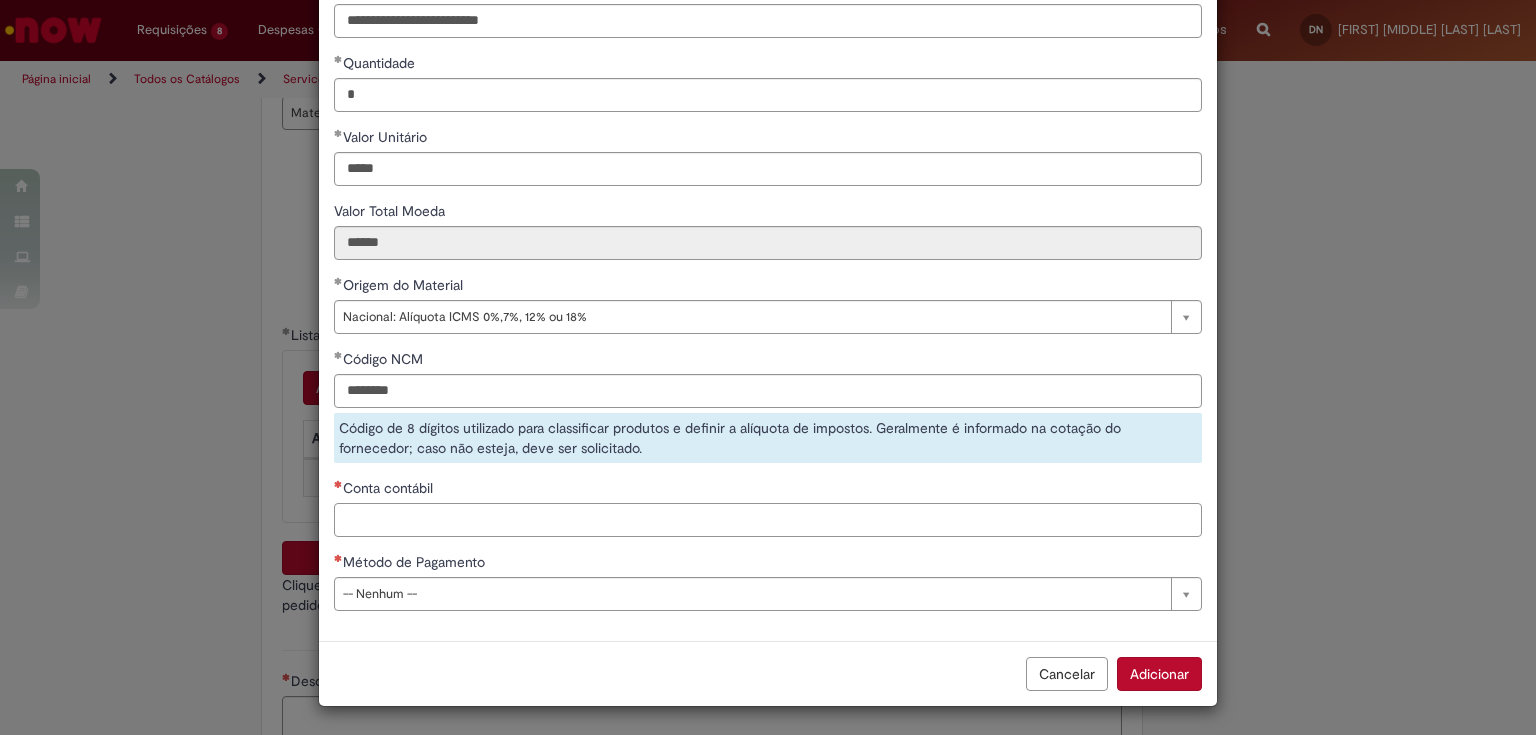 click on "Conta contábil" at bounding box center [768, 520] 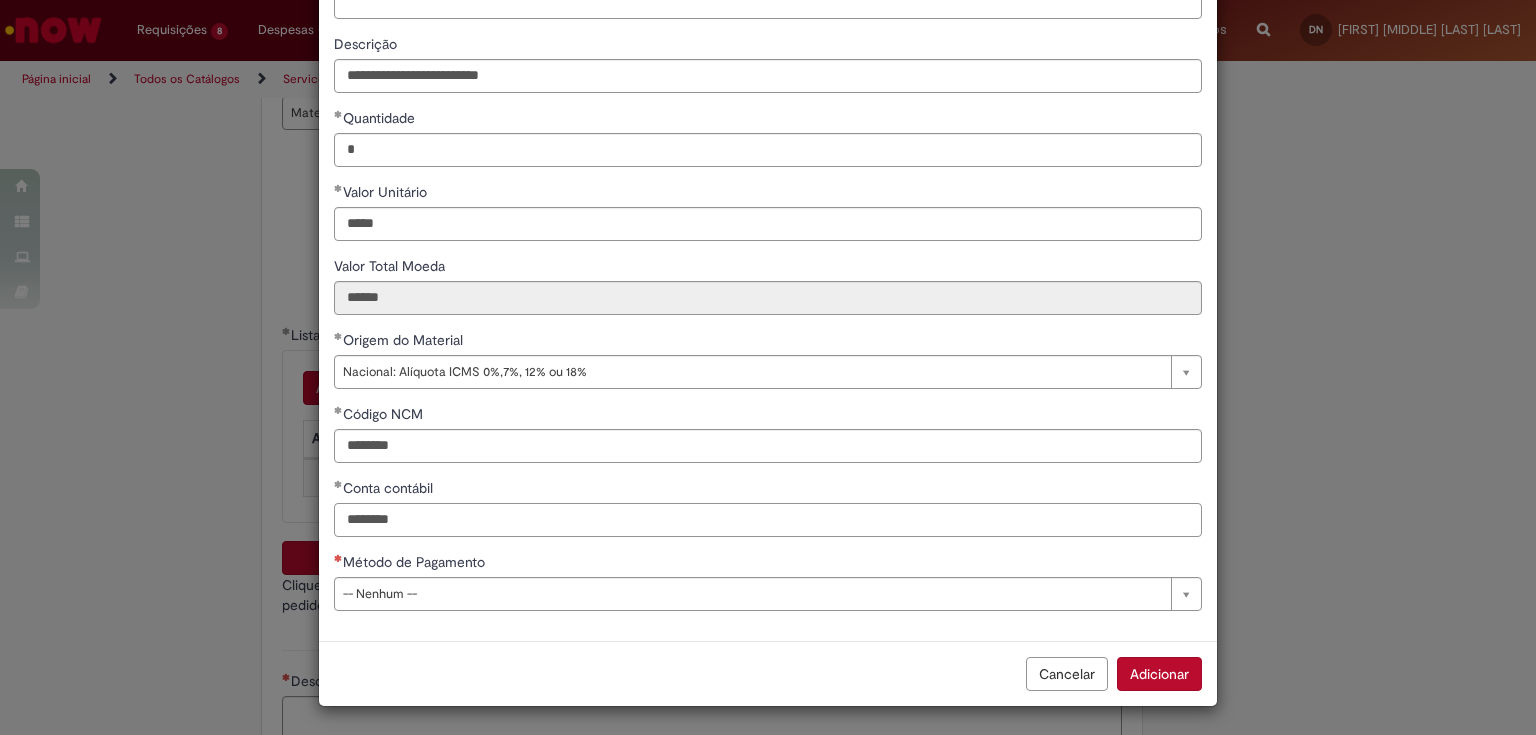 type on "********" 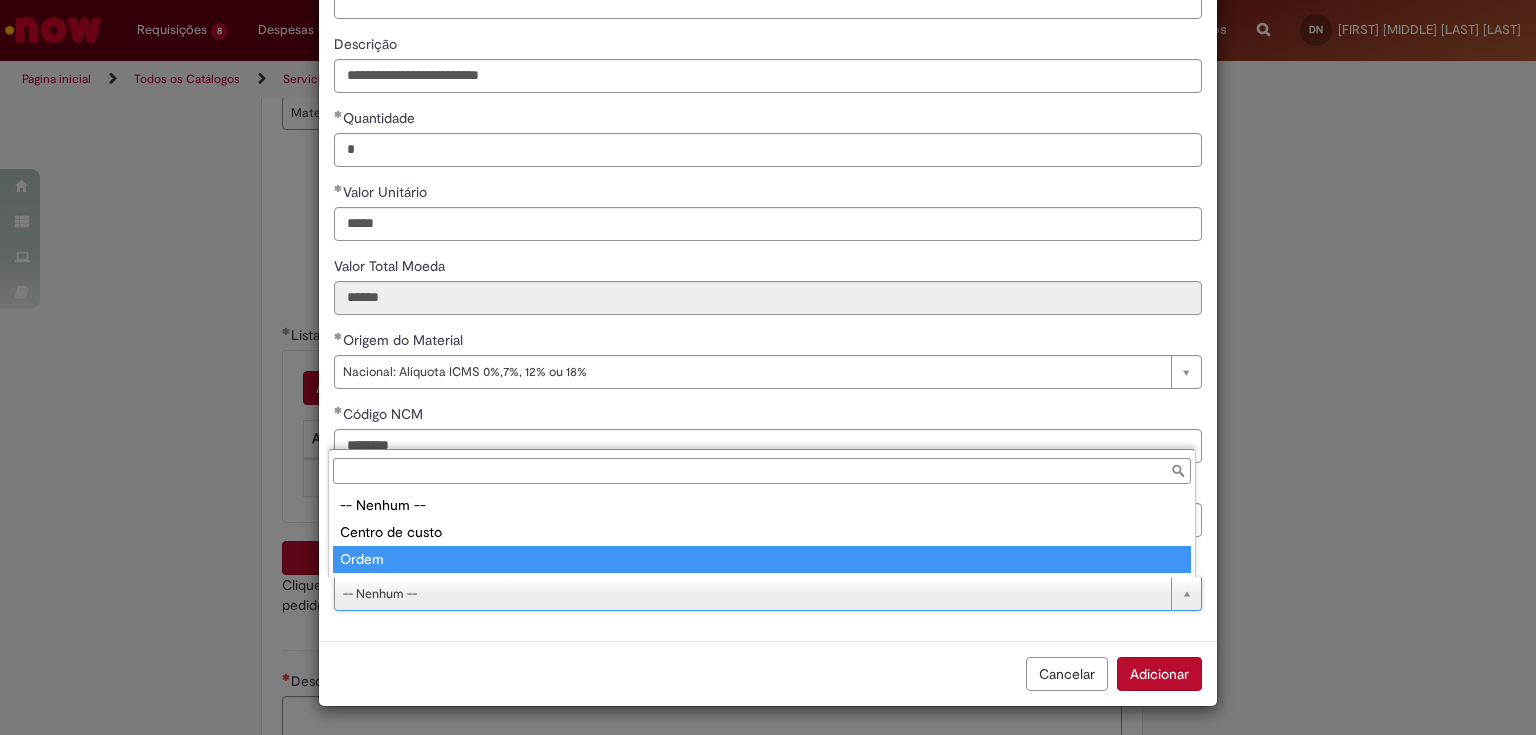 type on "*****" 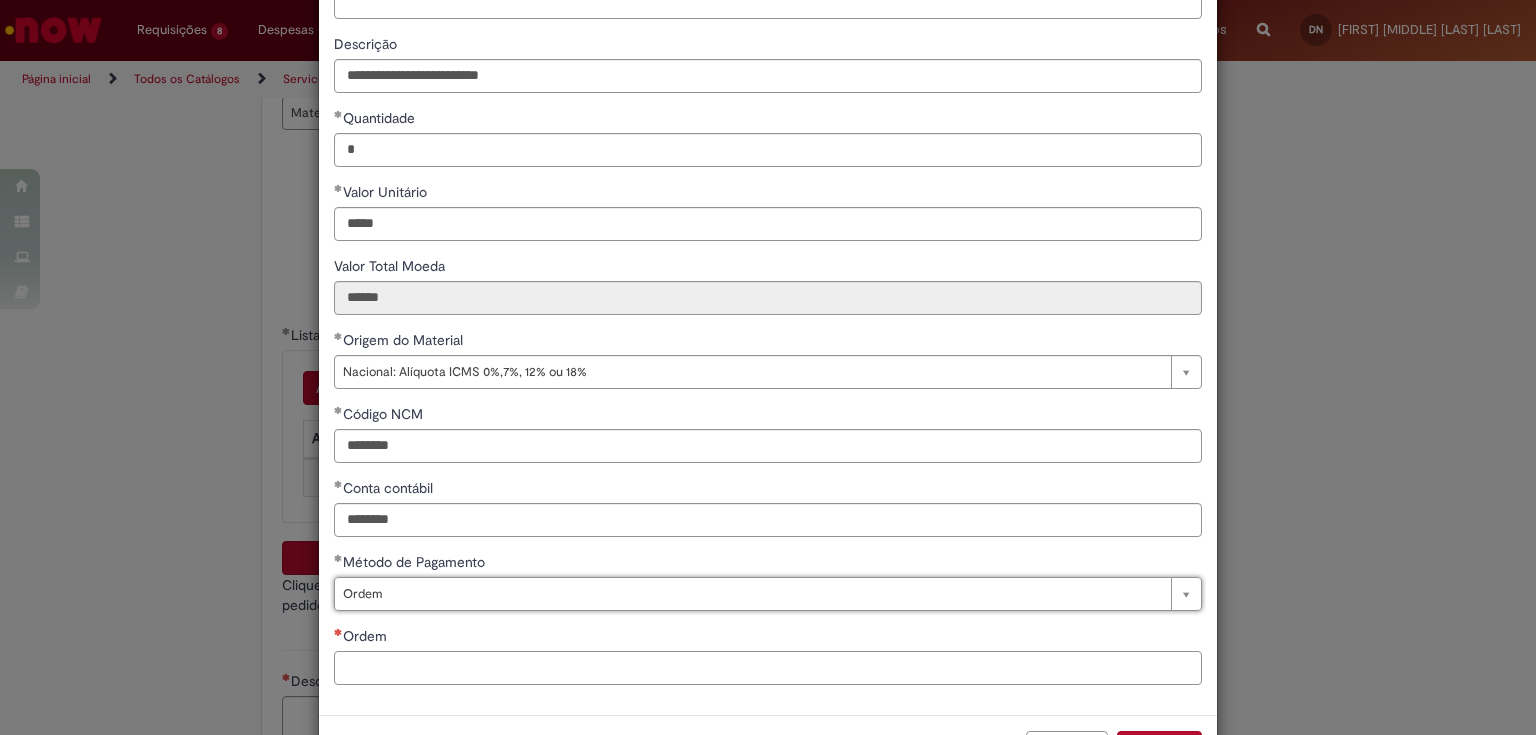 click on "Ordem" at bounding box center [768, 668] 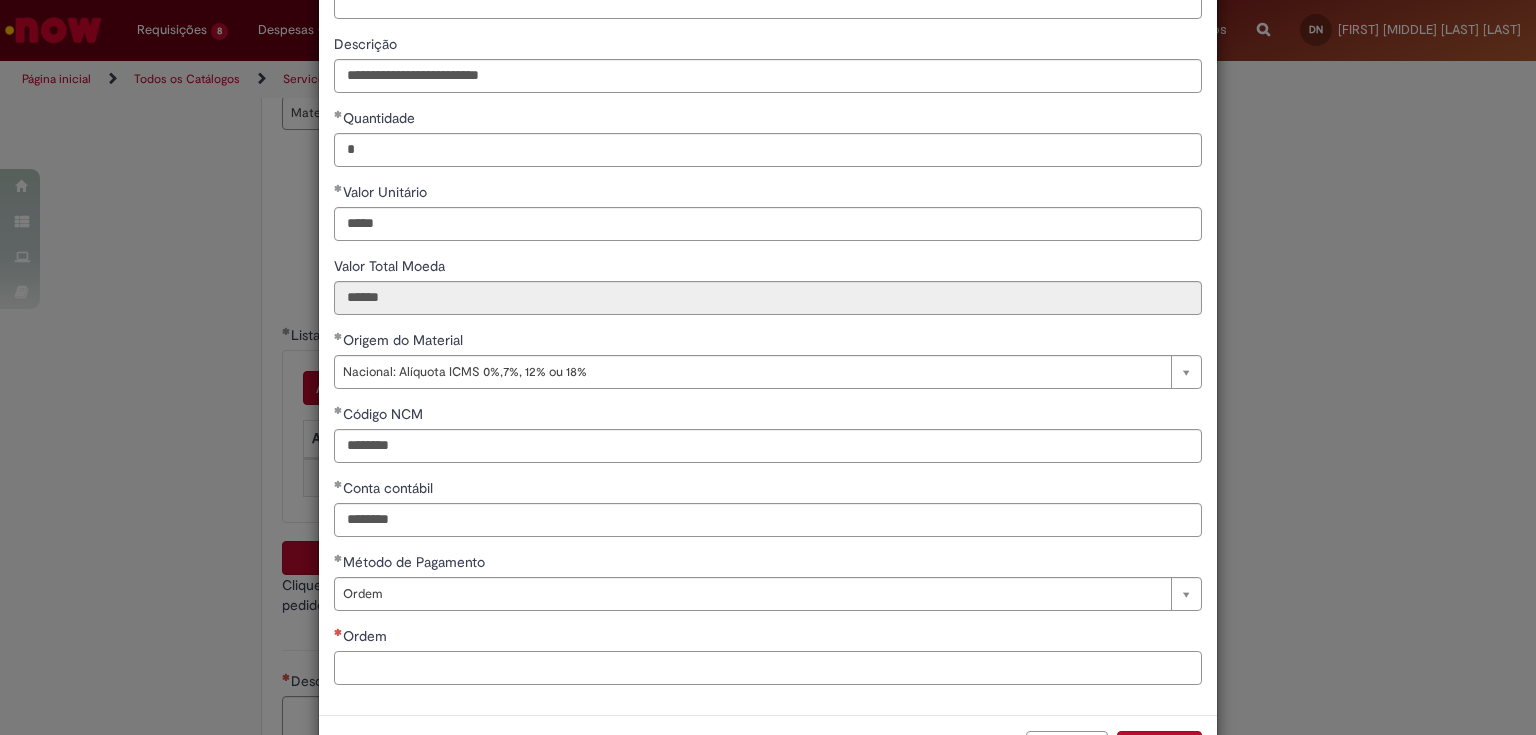 paste on "**********" 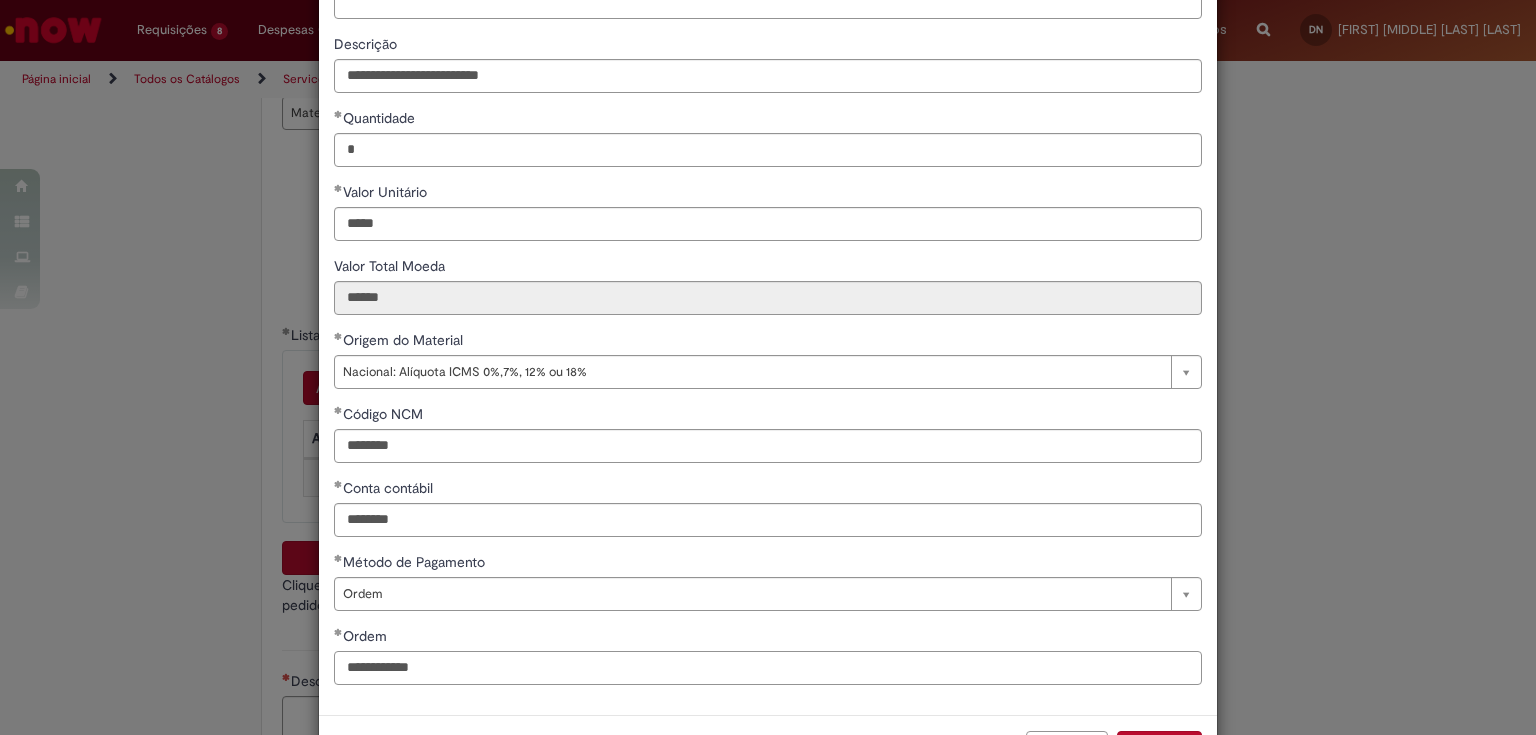 scroll, scrollTop: 217, scrollLeft: 0, axis: vertical 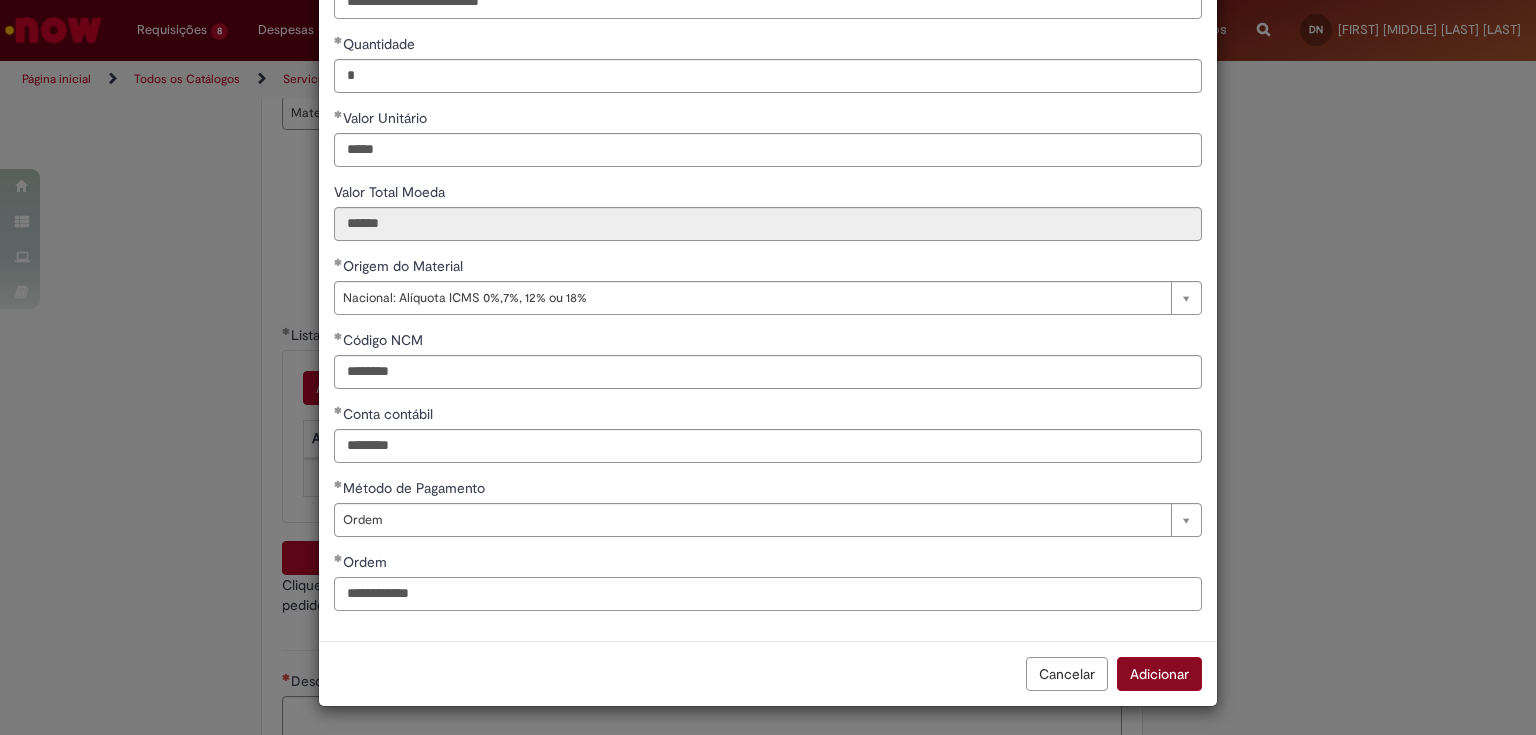 type on "**********" 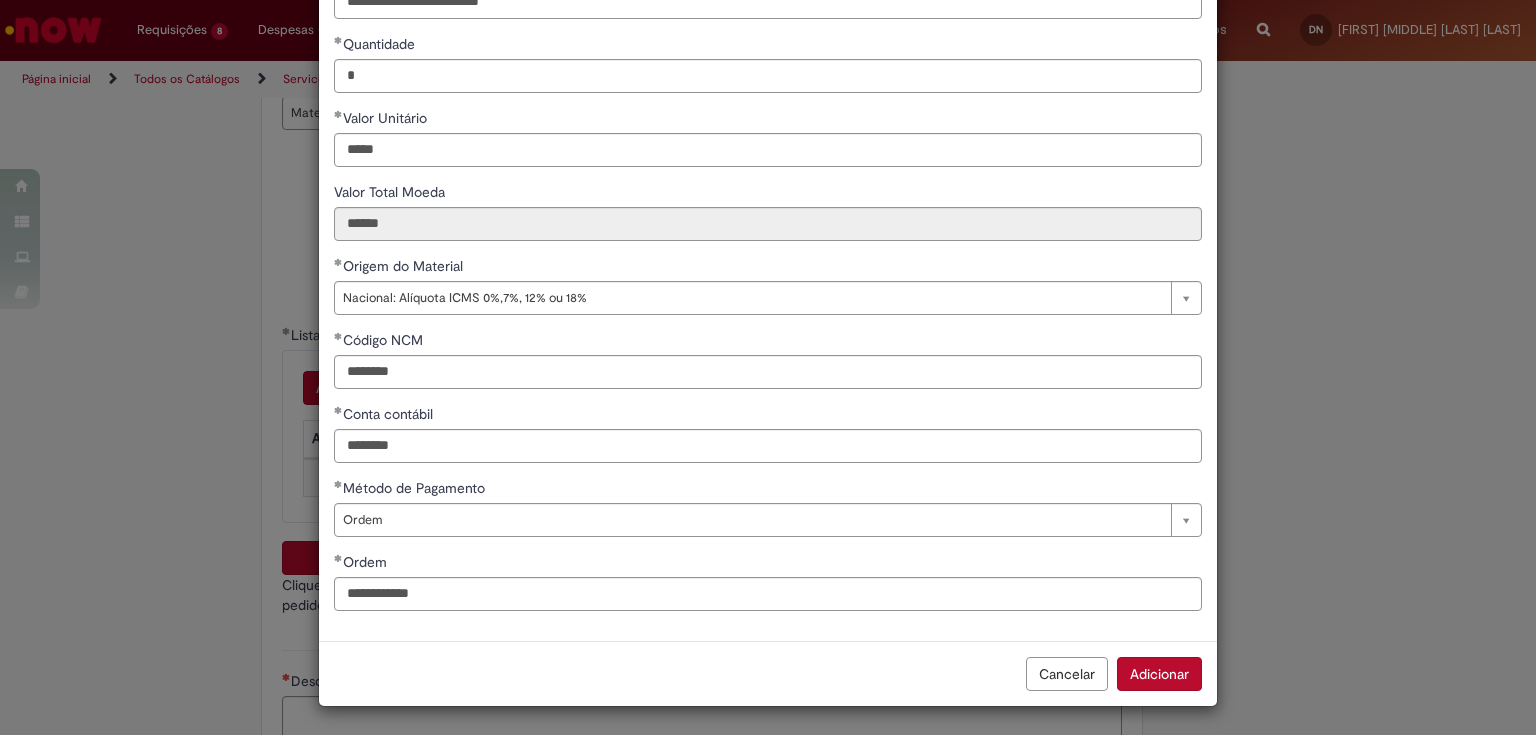 click on "Adicionar" at bounding box center [1159, 674] 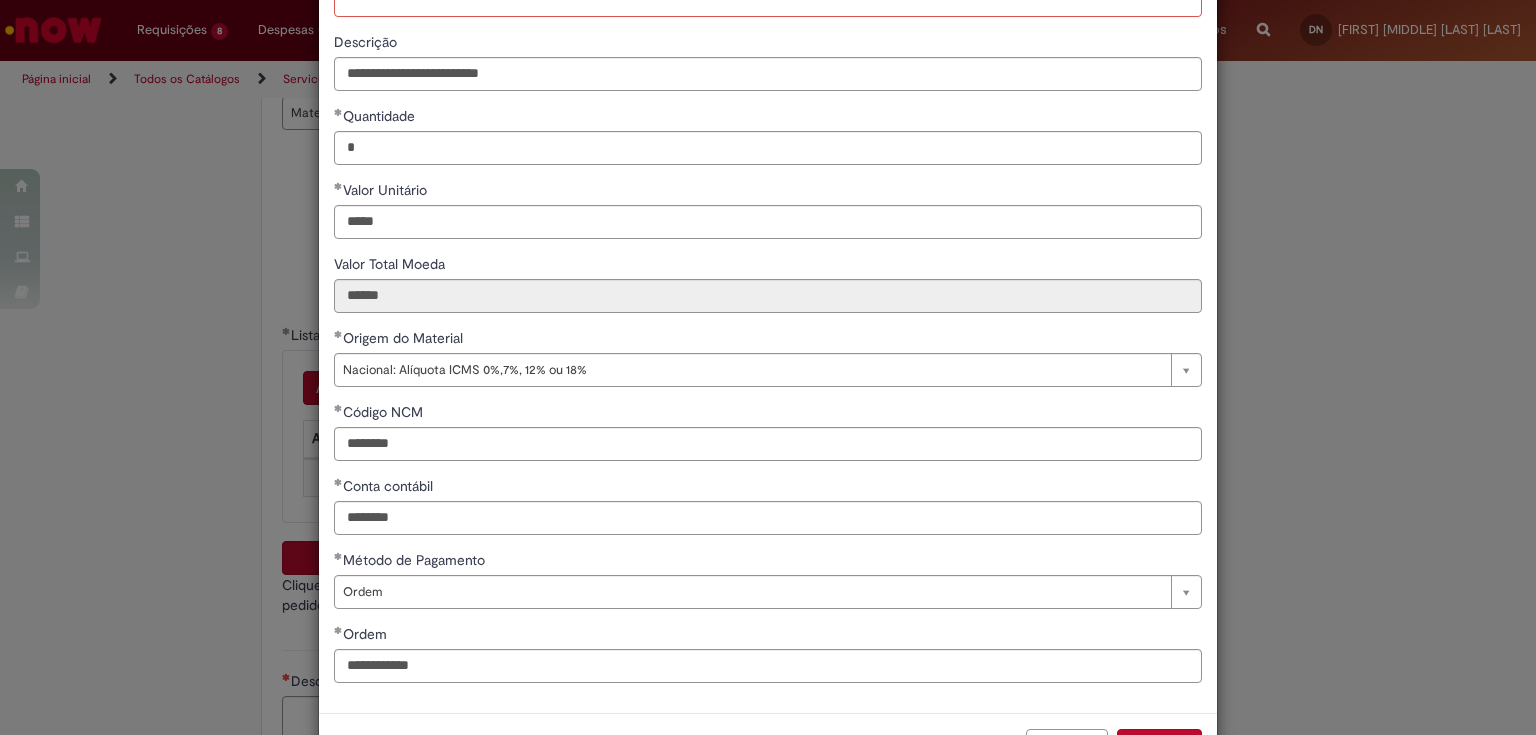 scroll, scrollTop: 0, scrollLeft: 0, axis: both 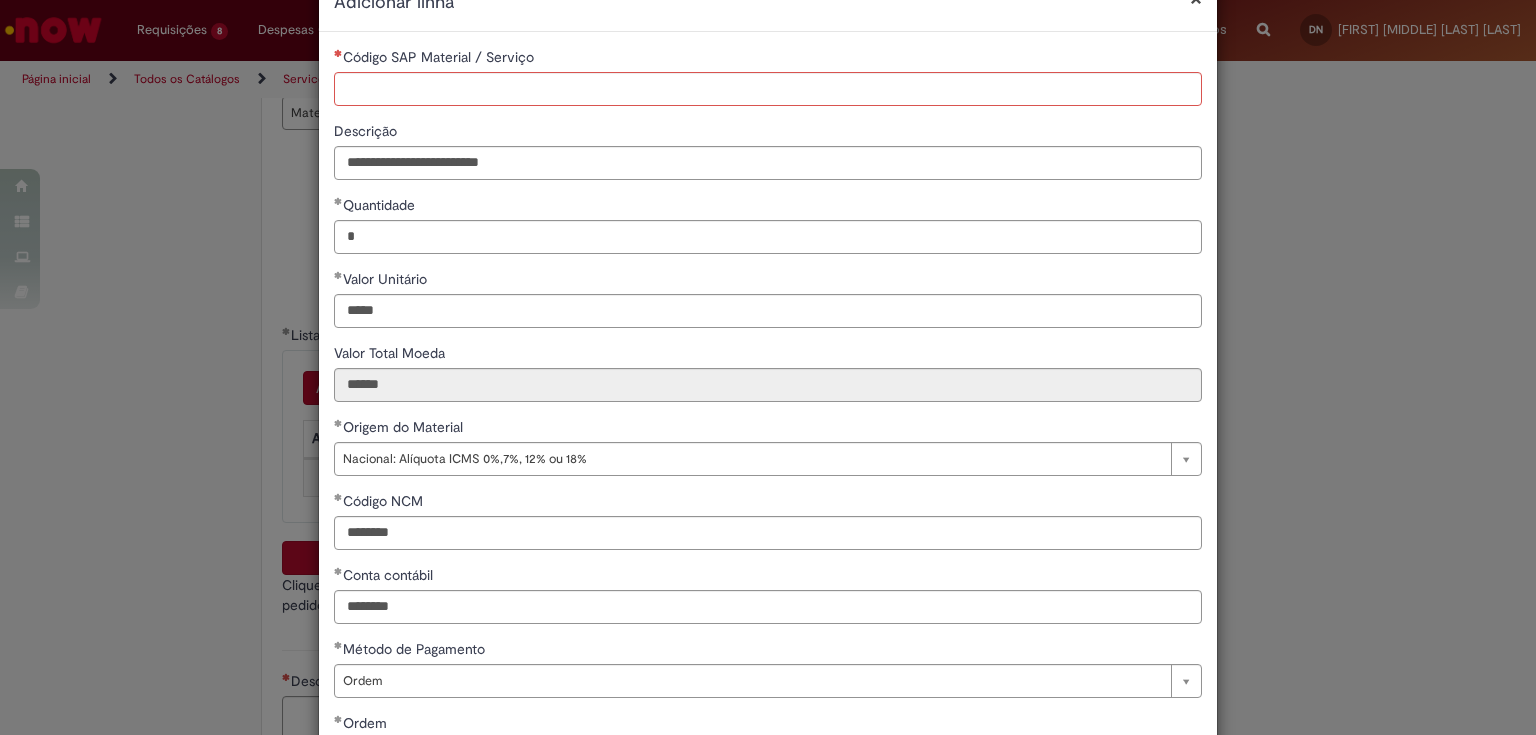 type 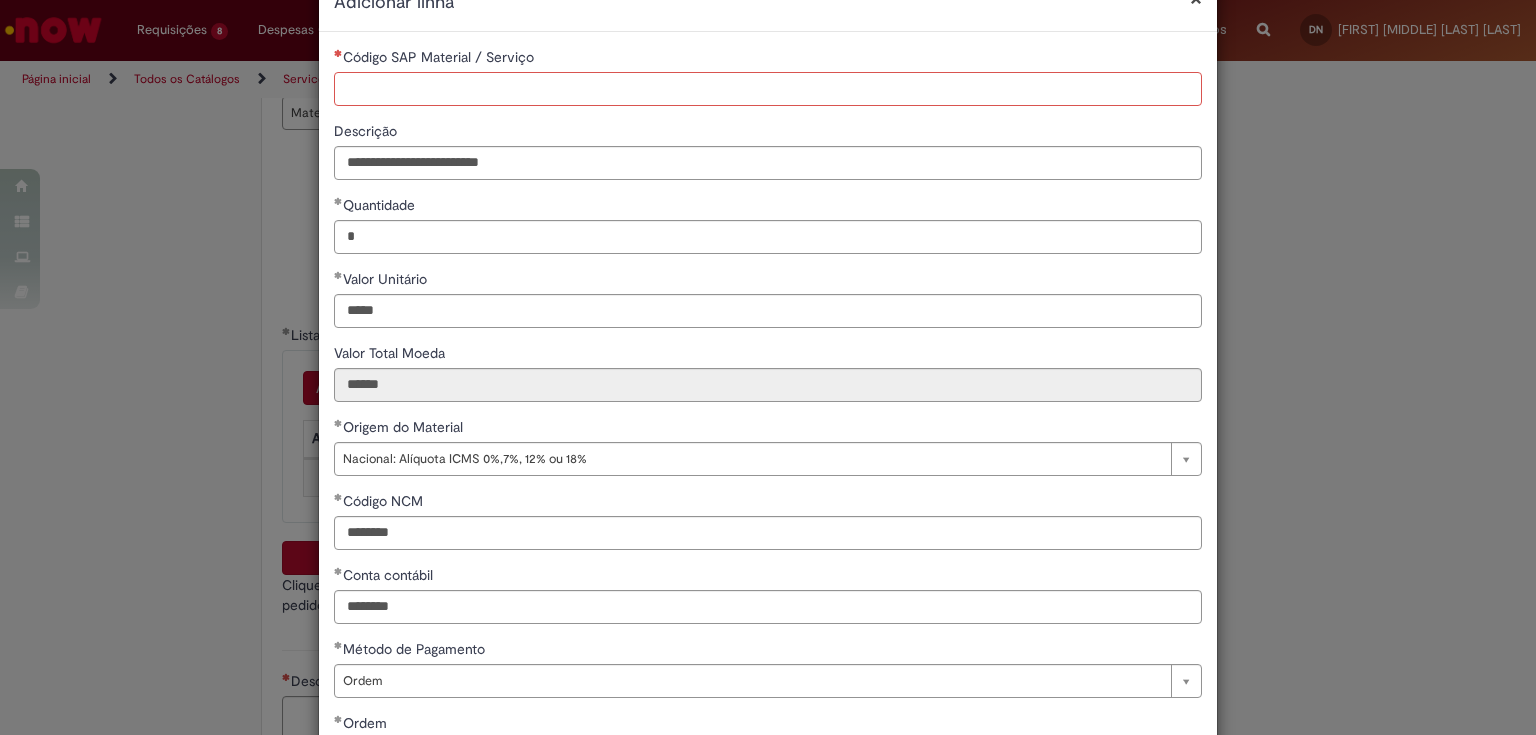 click on "Código SAP Material / Serviço" at bounding box center (768, 89) 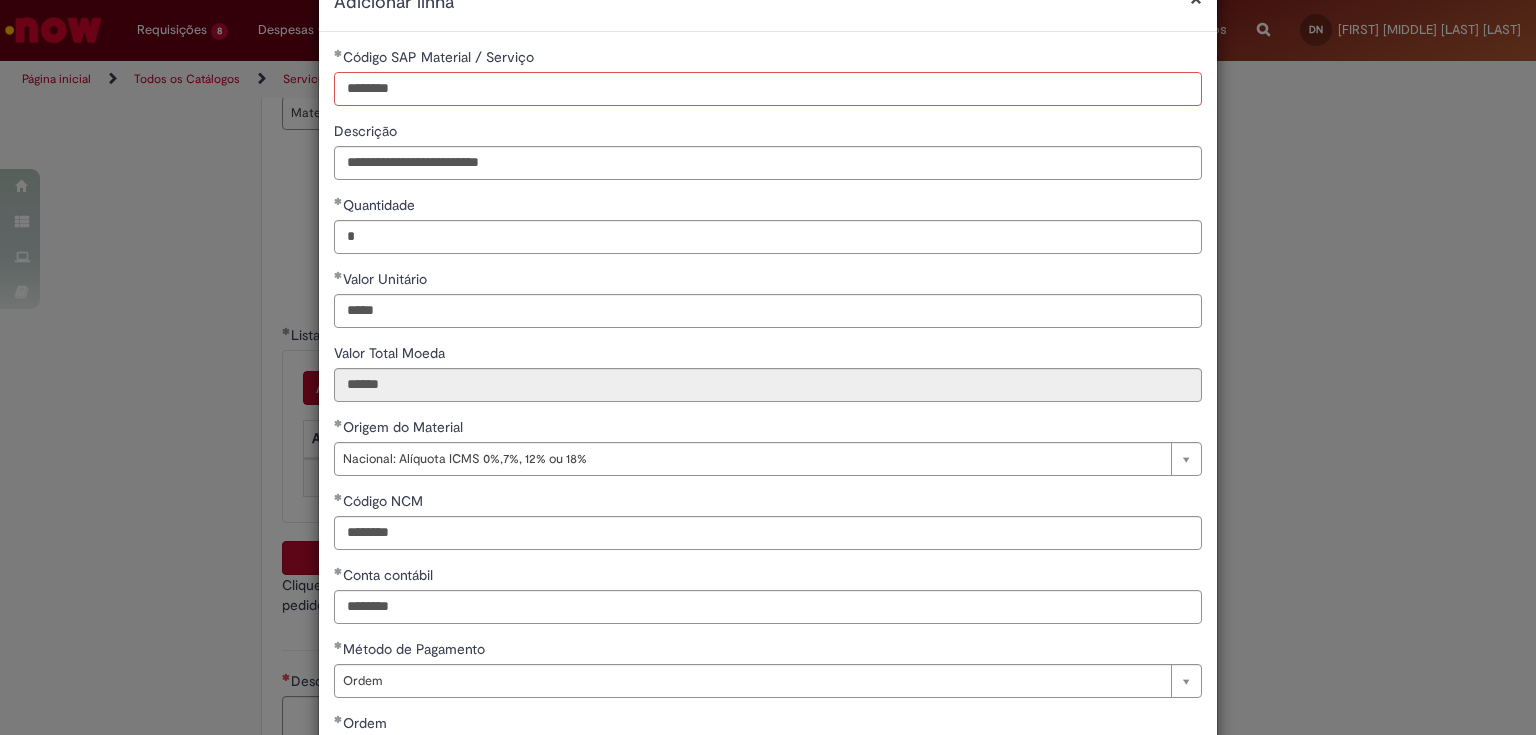 type on "********" 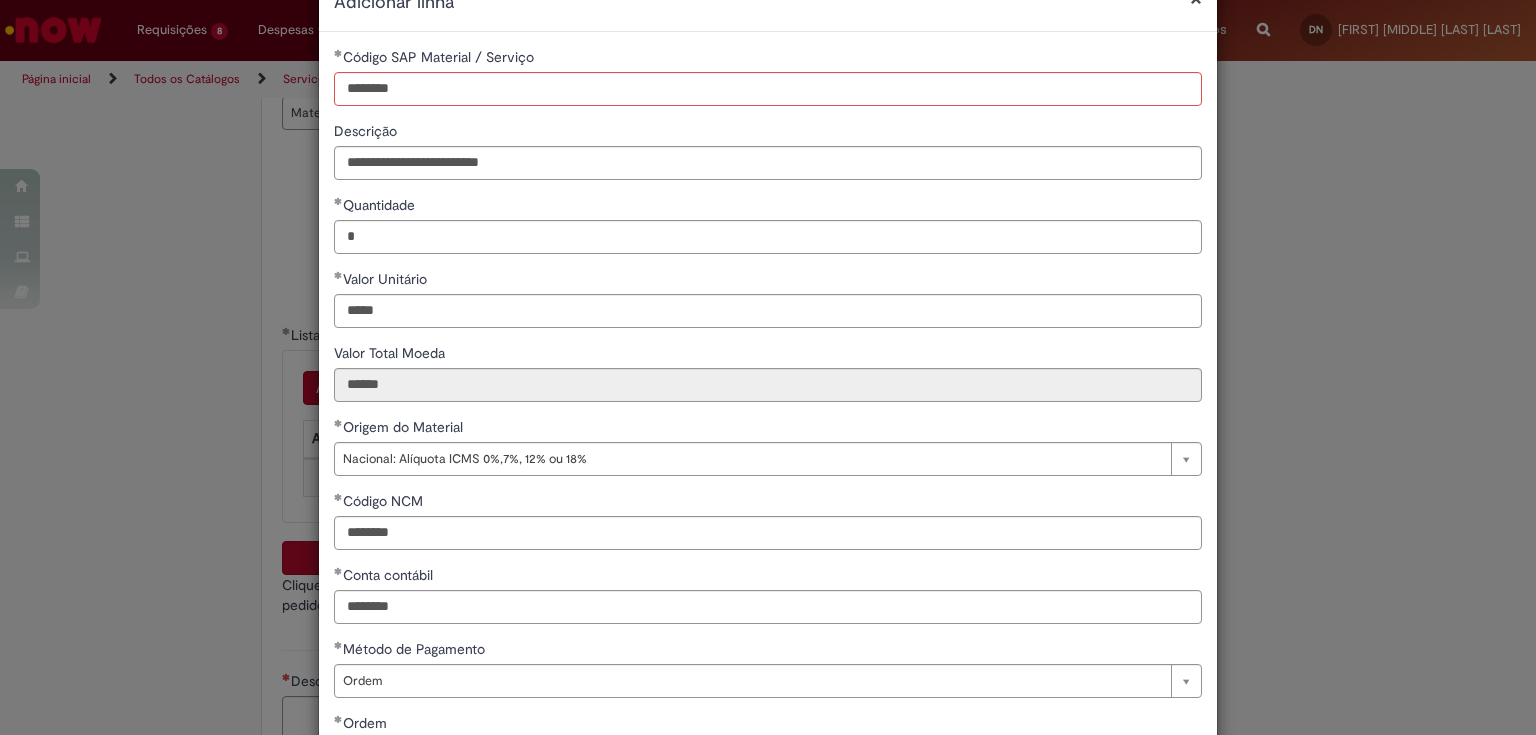 click on "**********" at bounding box center [768, 367] 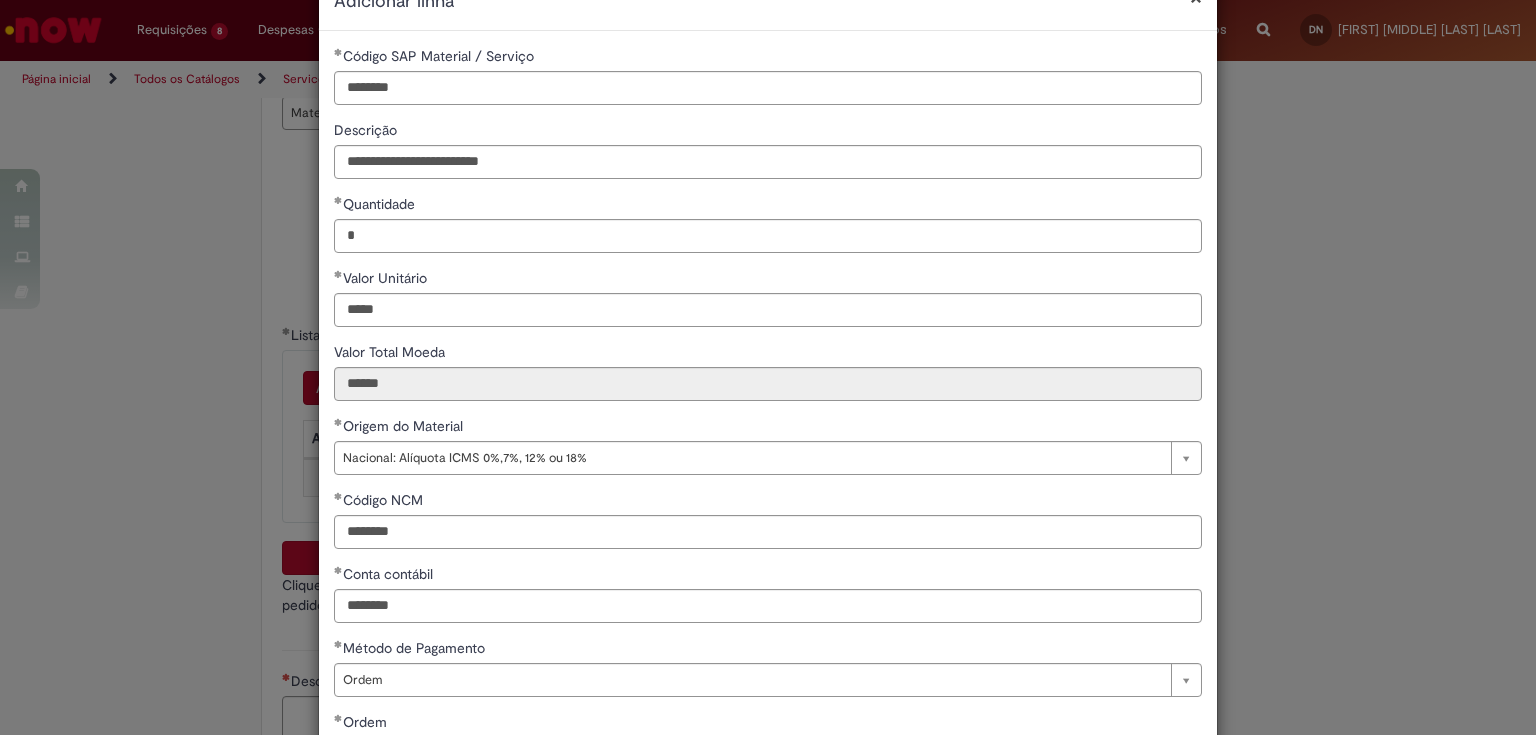scroll, scrollTop: 290, scrollLeft: 0, axis: vertical 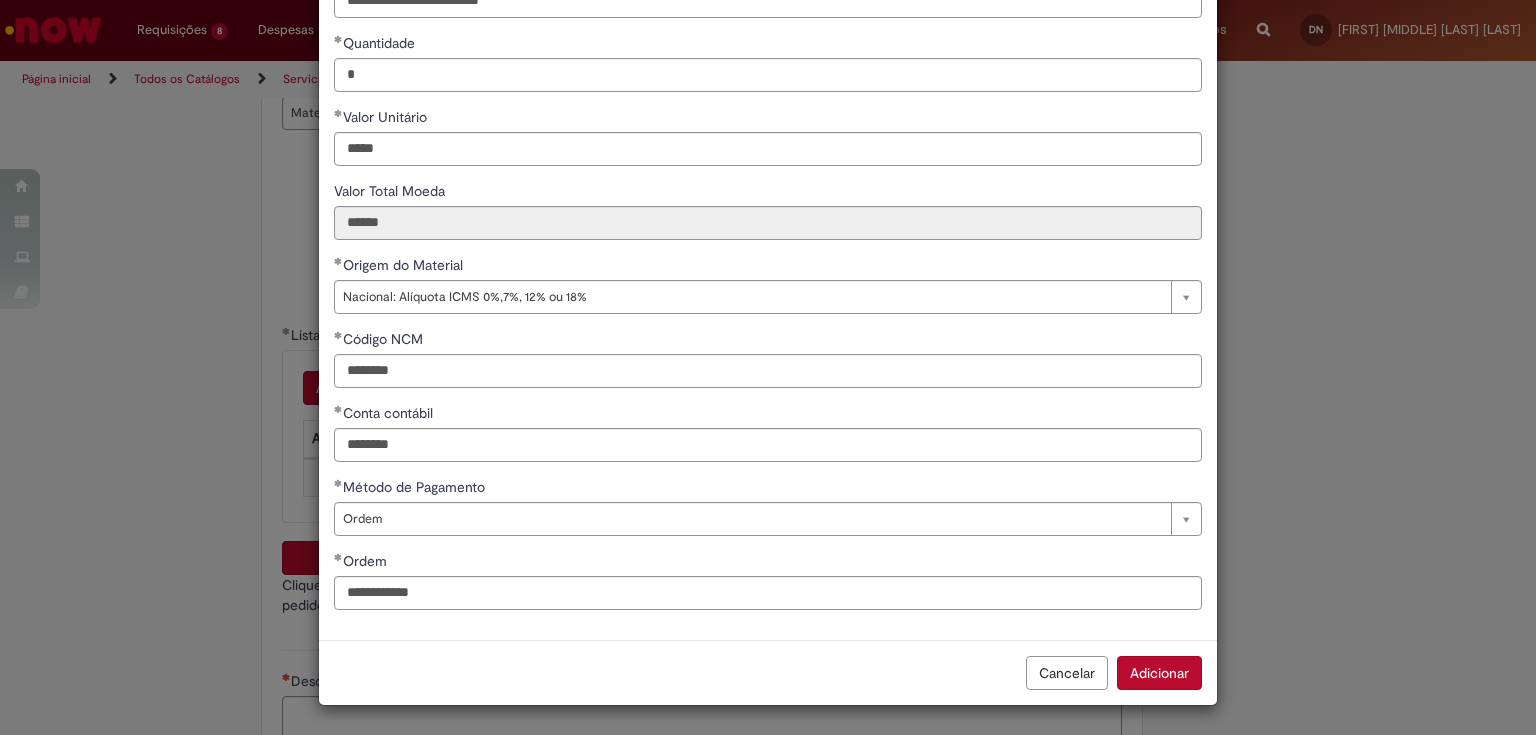 click on "Adicionar" at bounding box center (1159, 673) 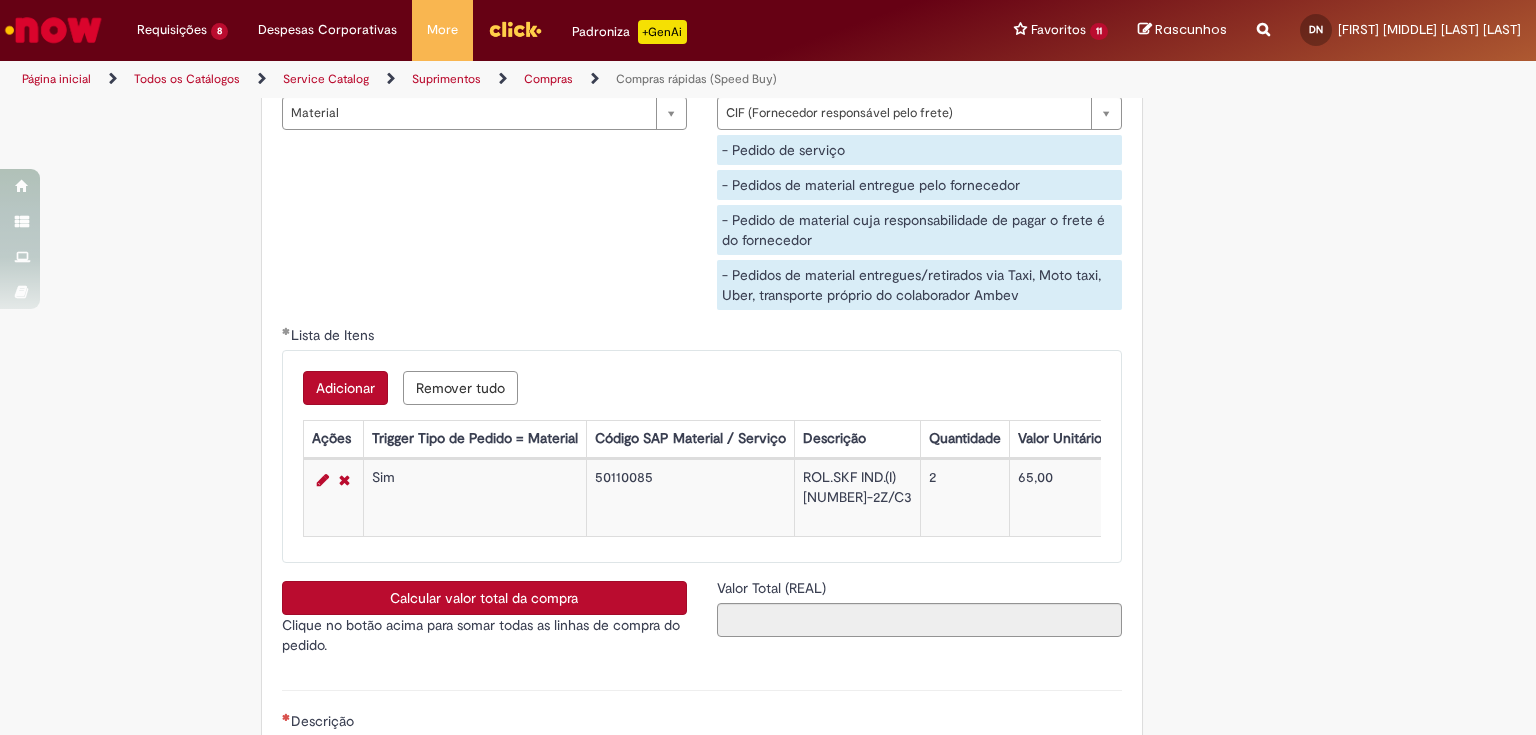 scroll, scrollTop: 288, scrollLeft: 0, axis: vertical 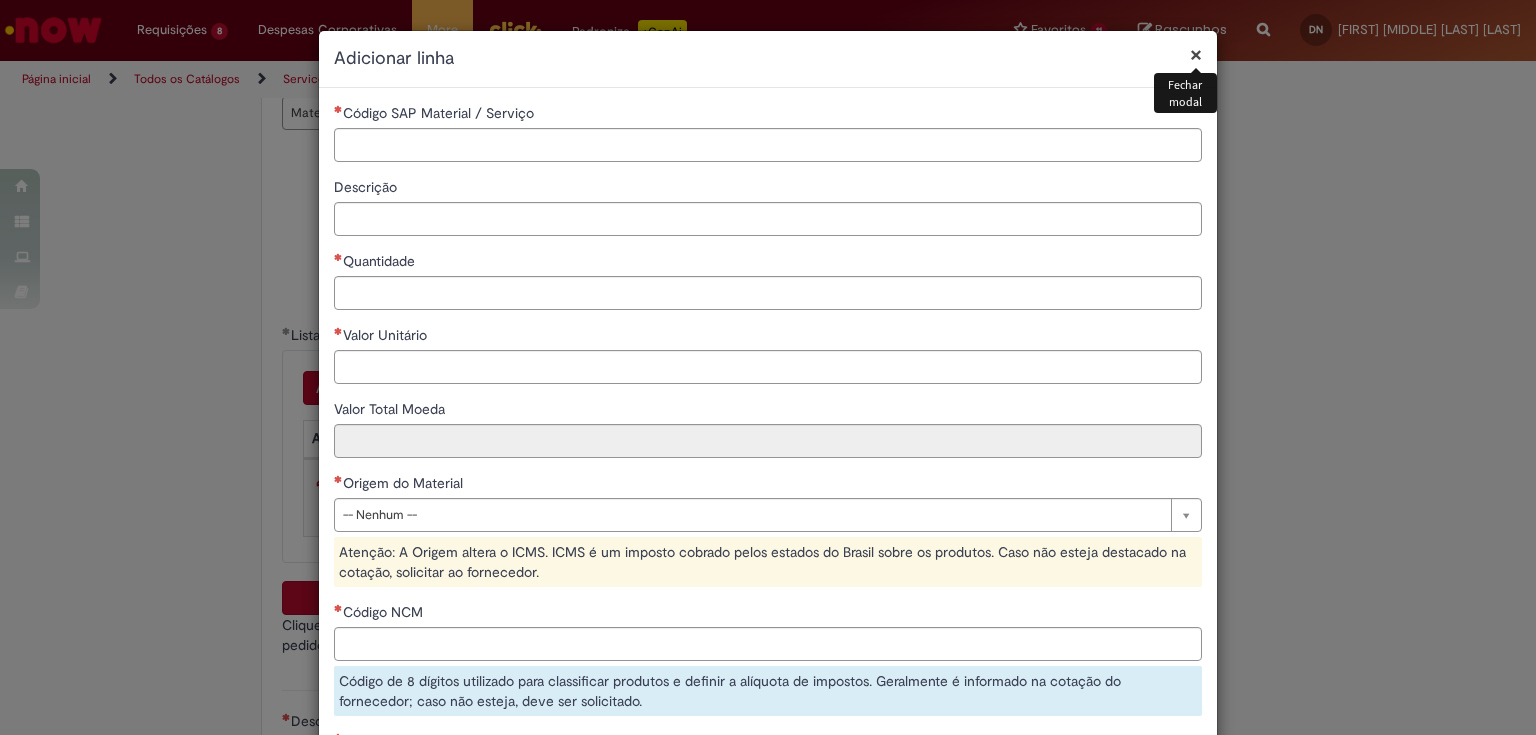 type 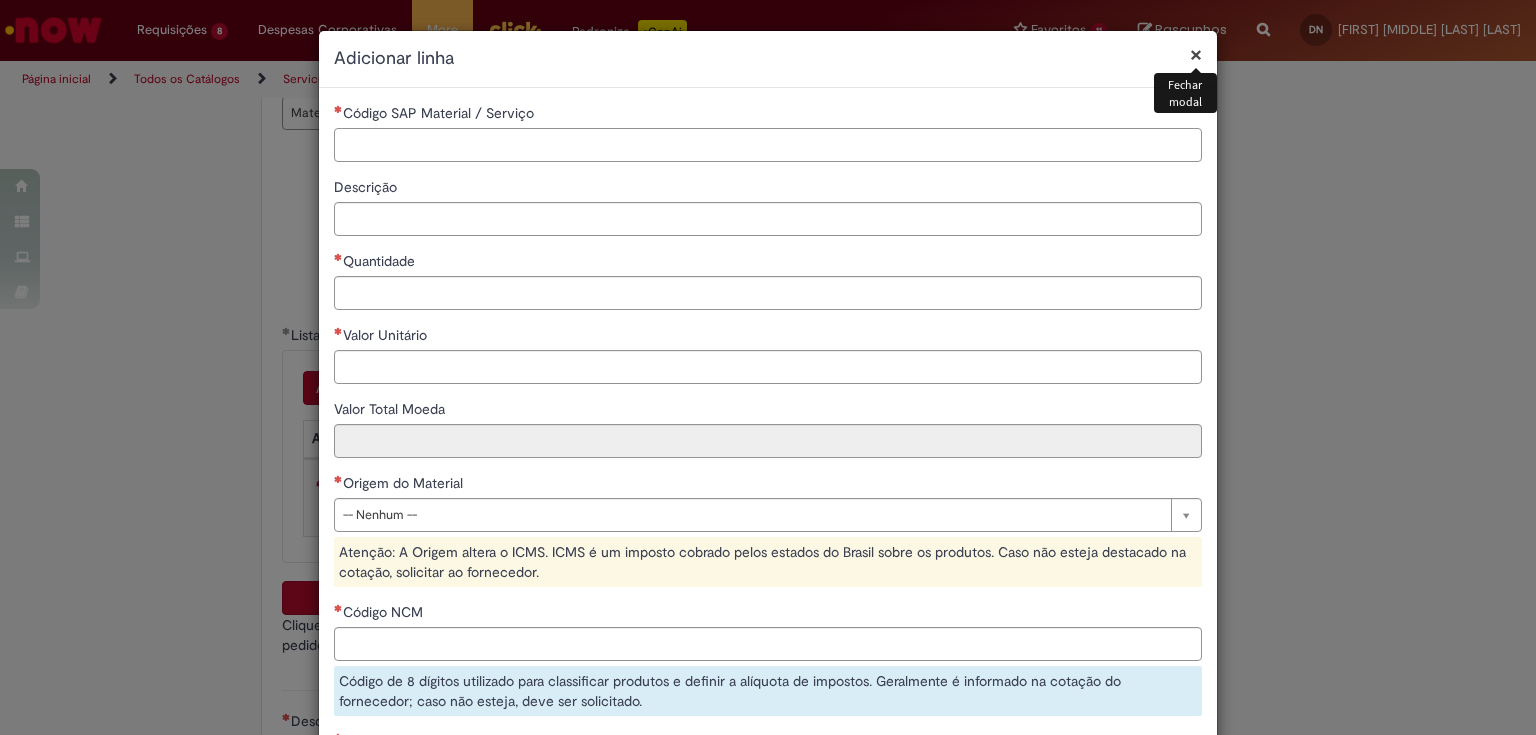 click on "Código SAP Material / Serviço" at bounding box center [768, 145] 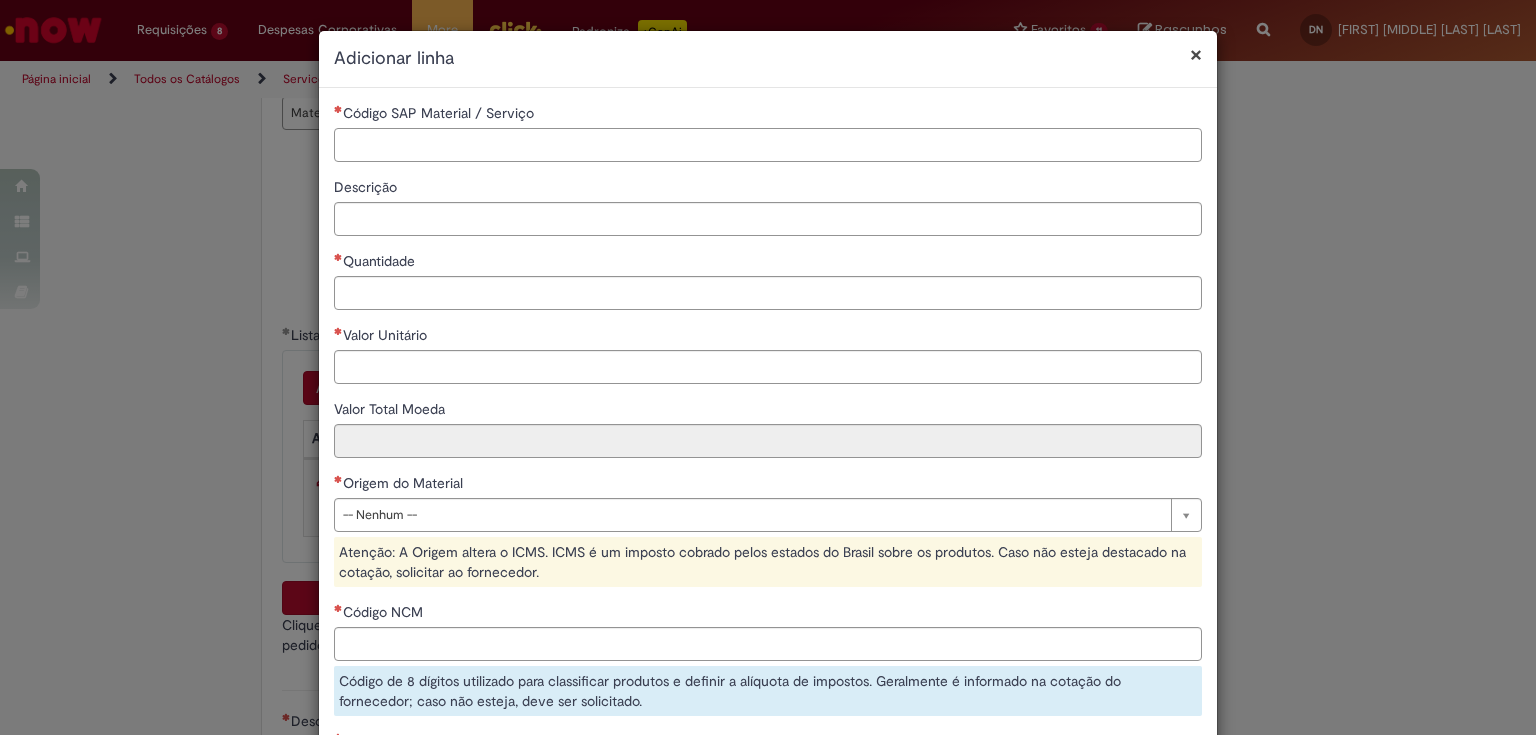 paste on "********" 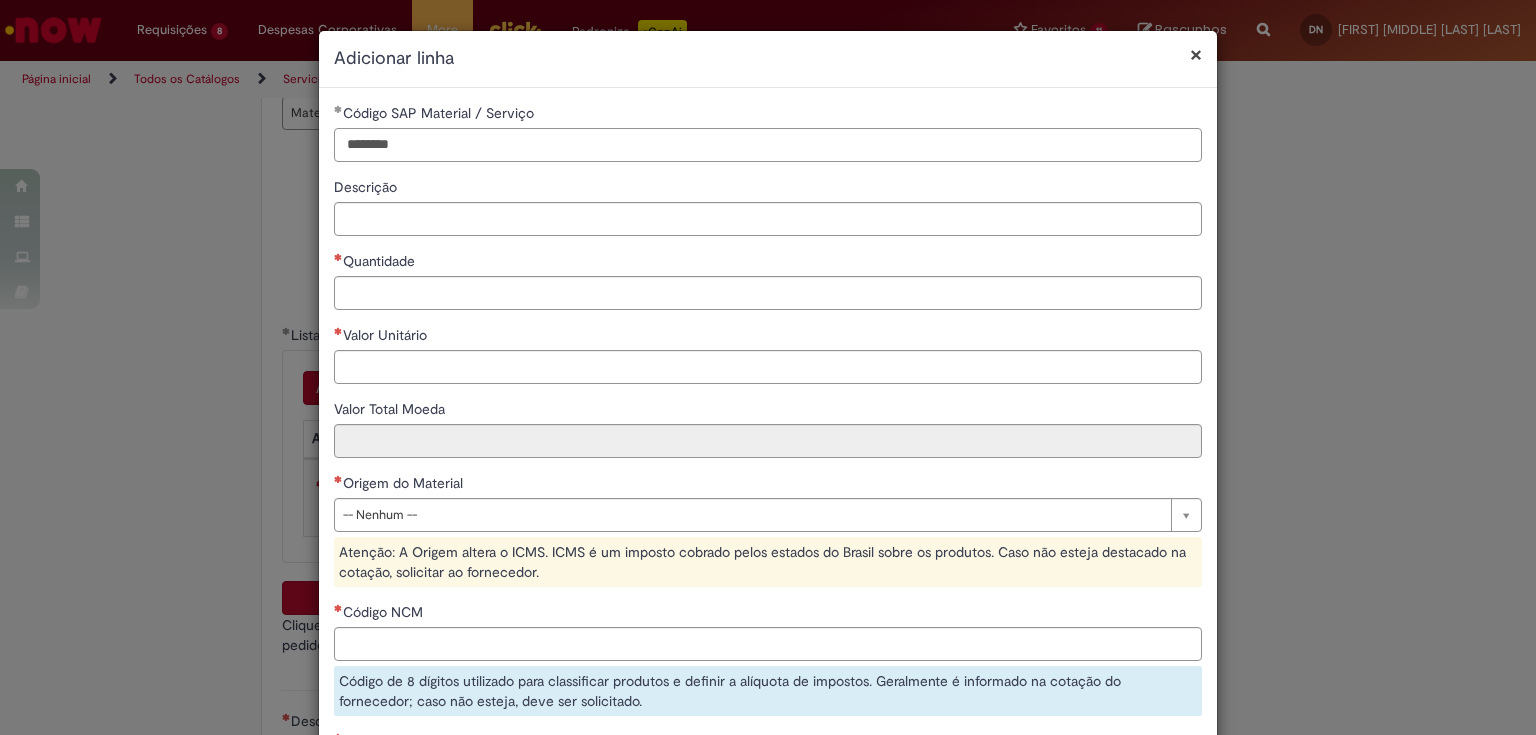 type on "********" 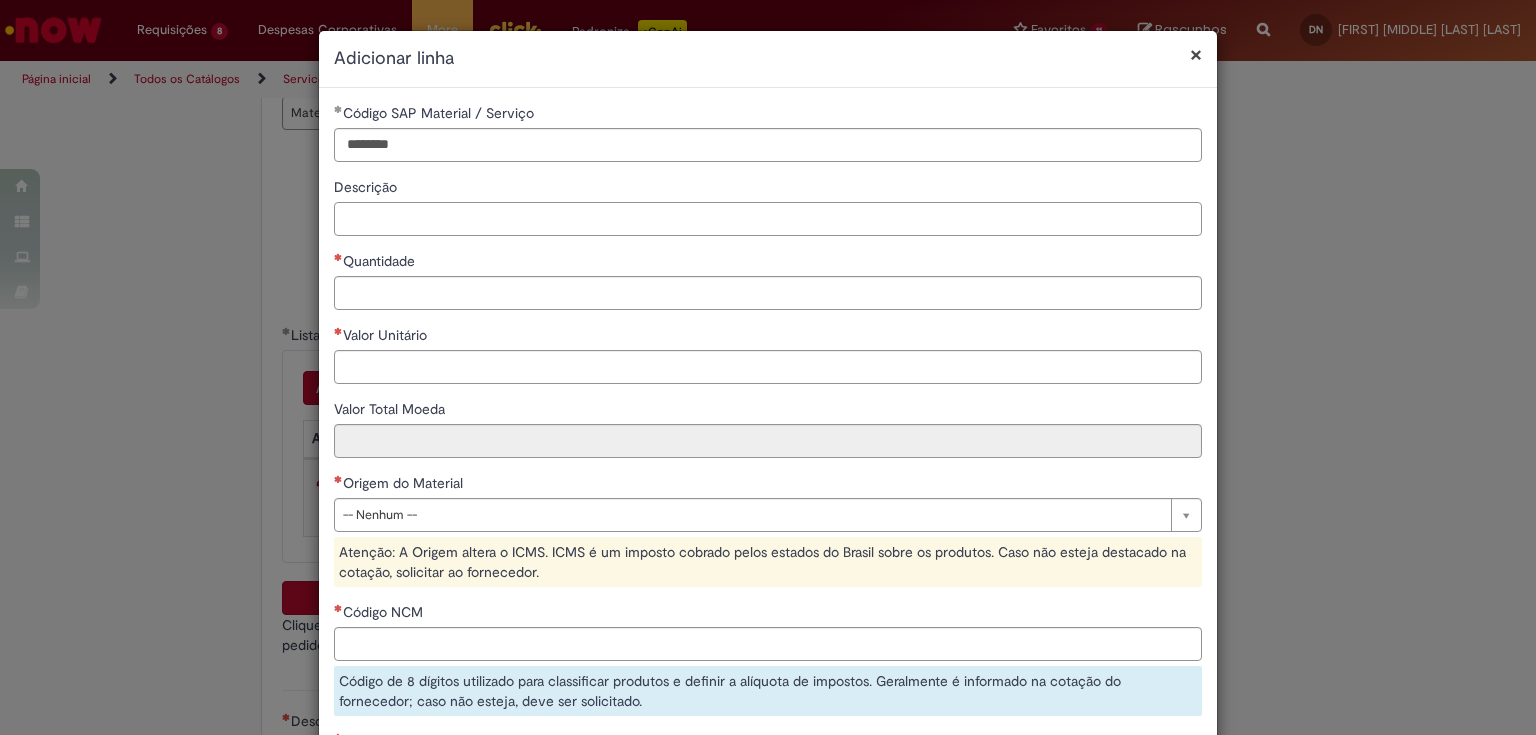click on "Descrição" at bounding box center (768, 219) 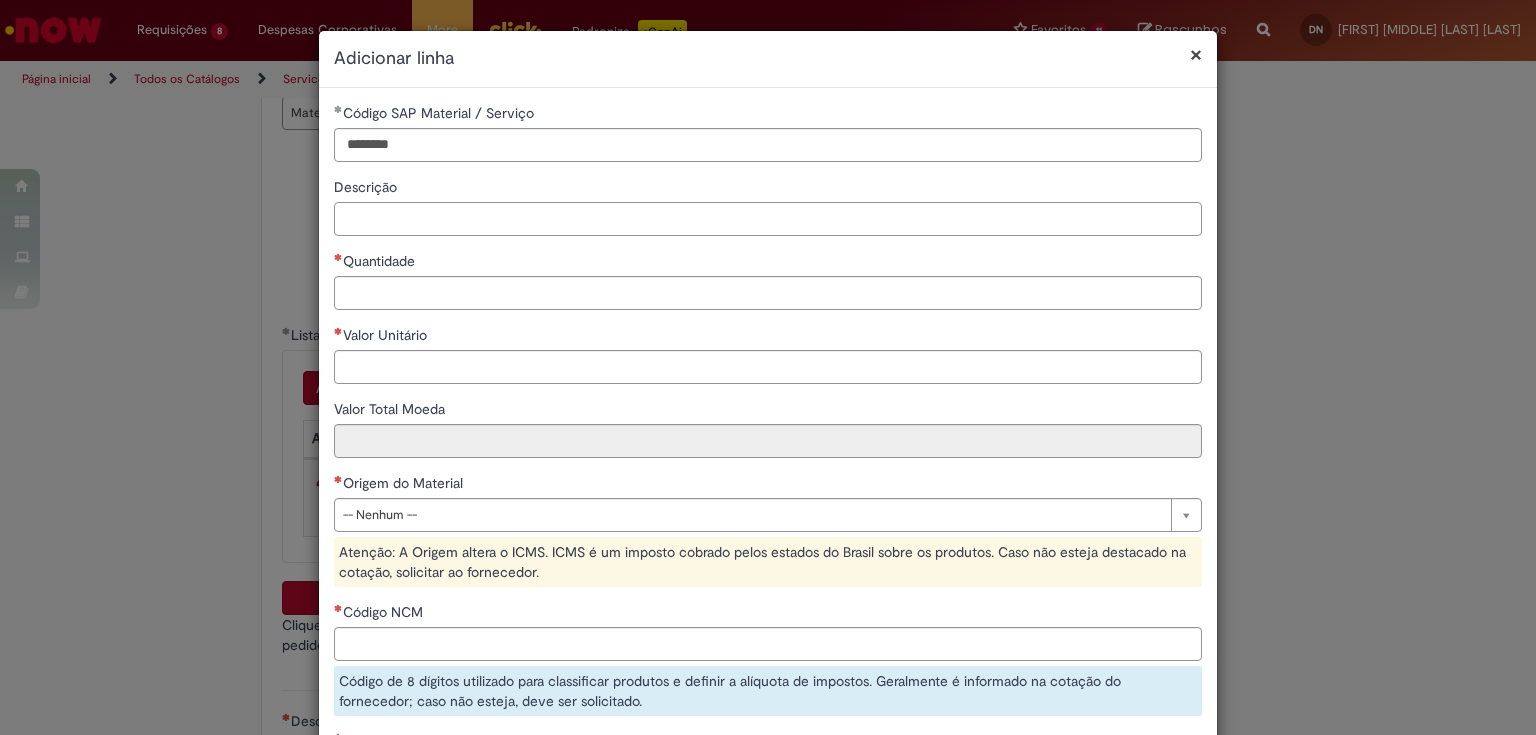 paste on "**********" 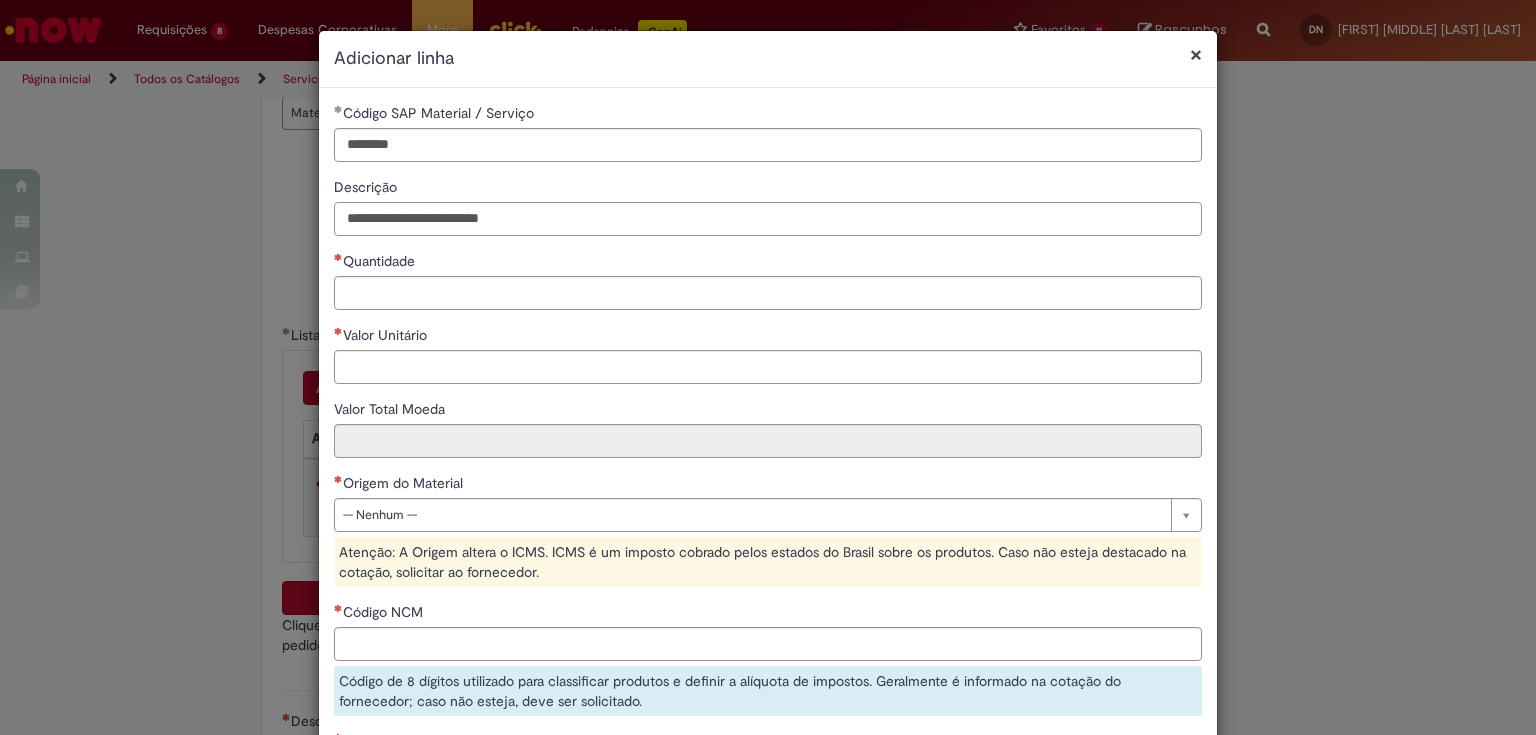 type on "**********" 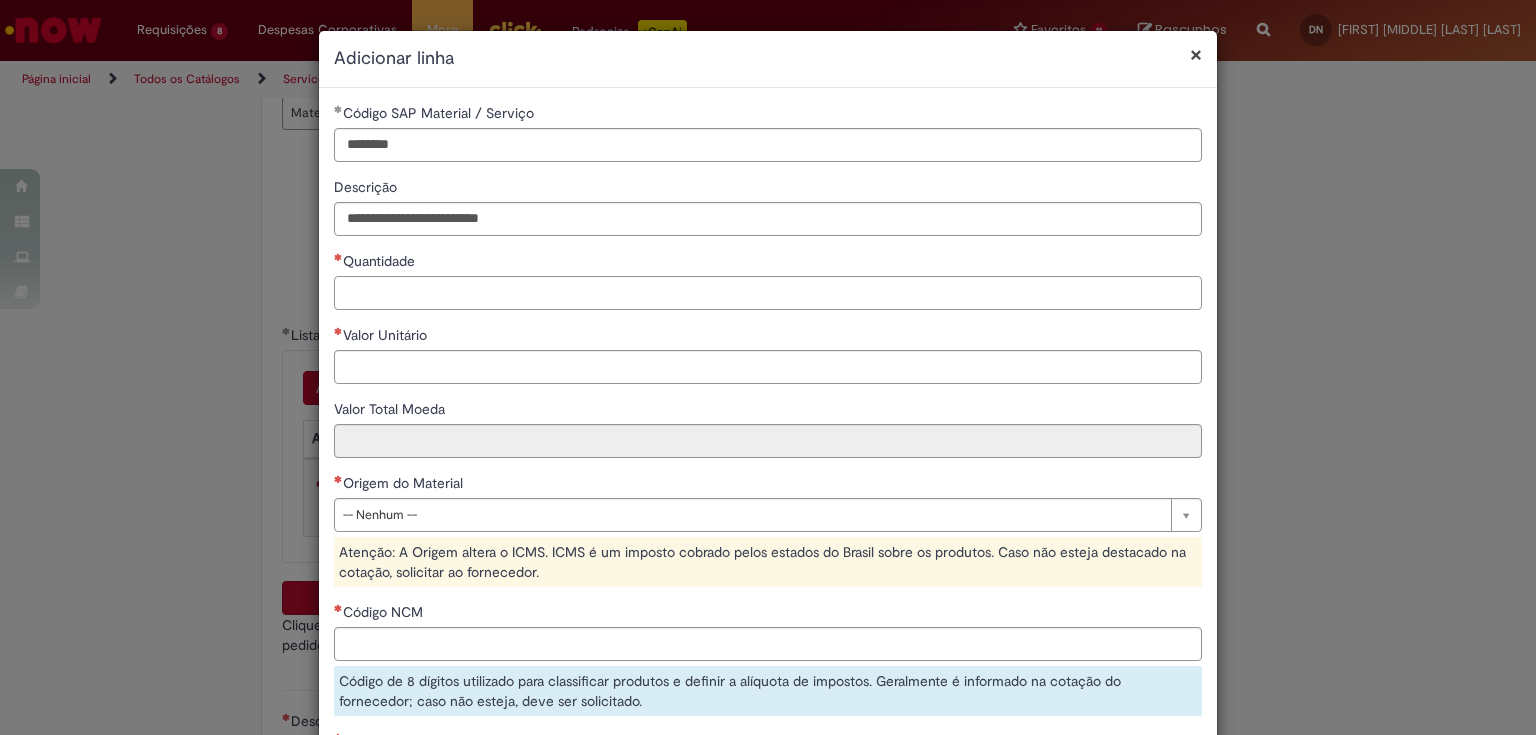 click on "Quantidade" at bounding box center (768, 293) 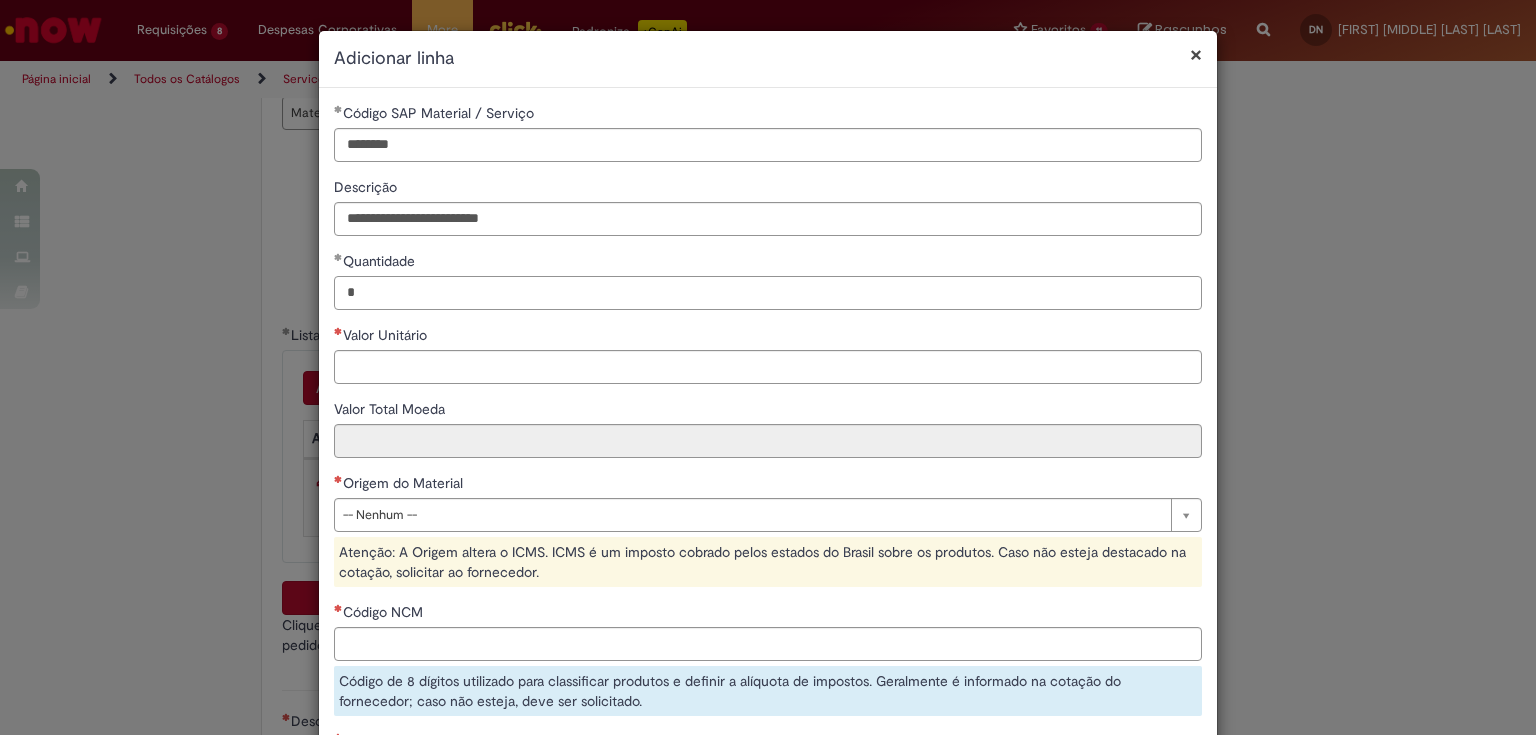 type on "*" 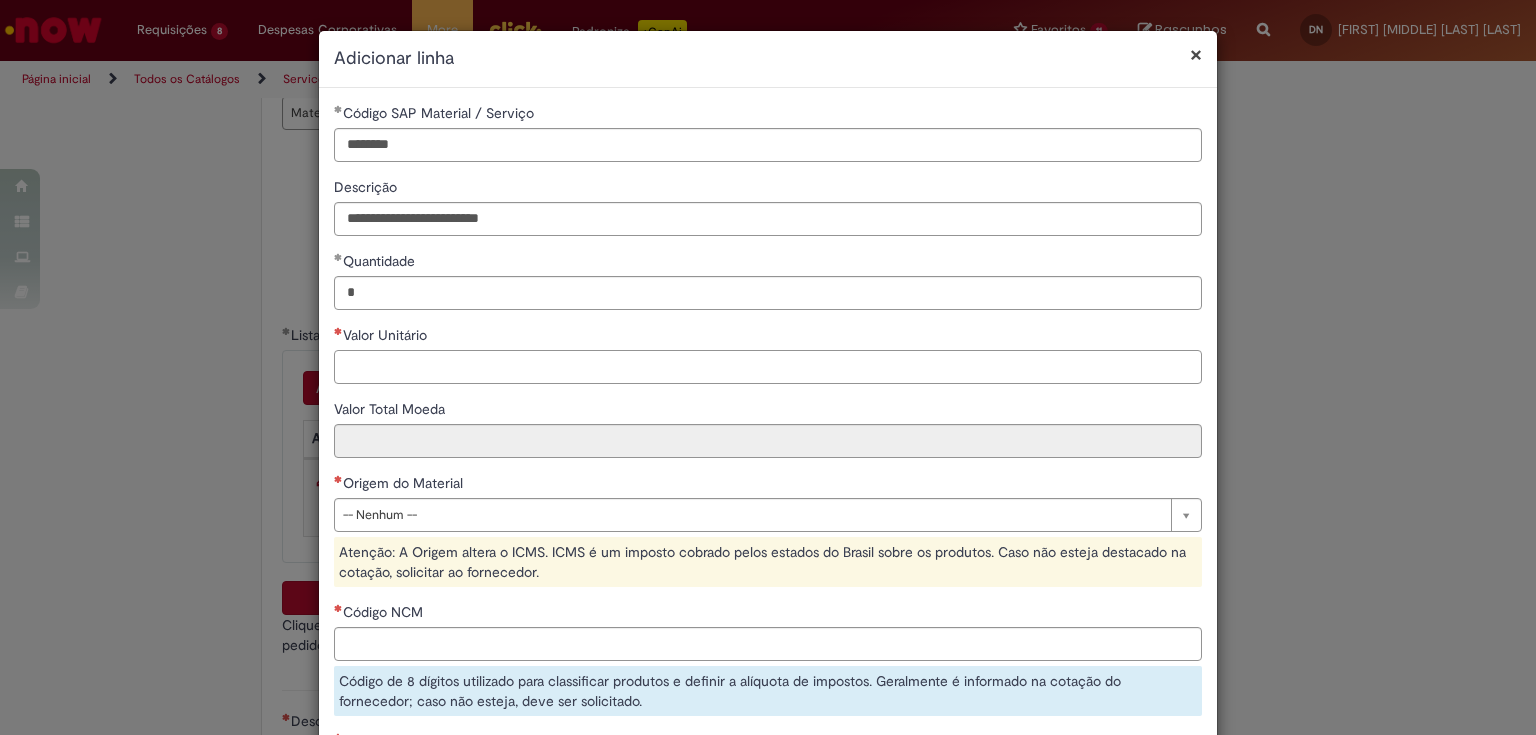click on "Valor Unitário" at bounding box center (768, 367) 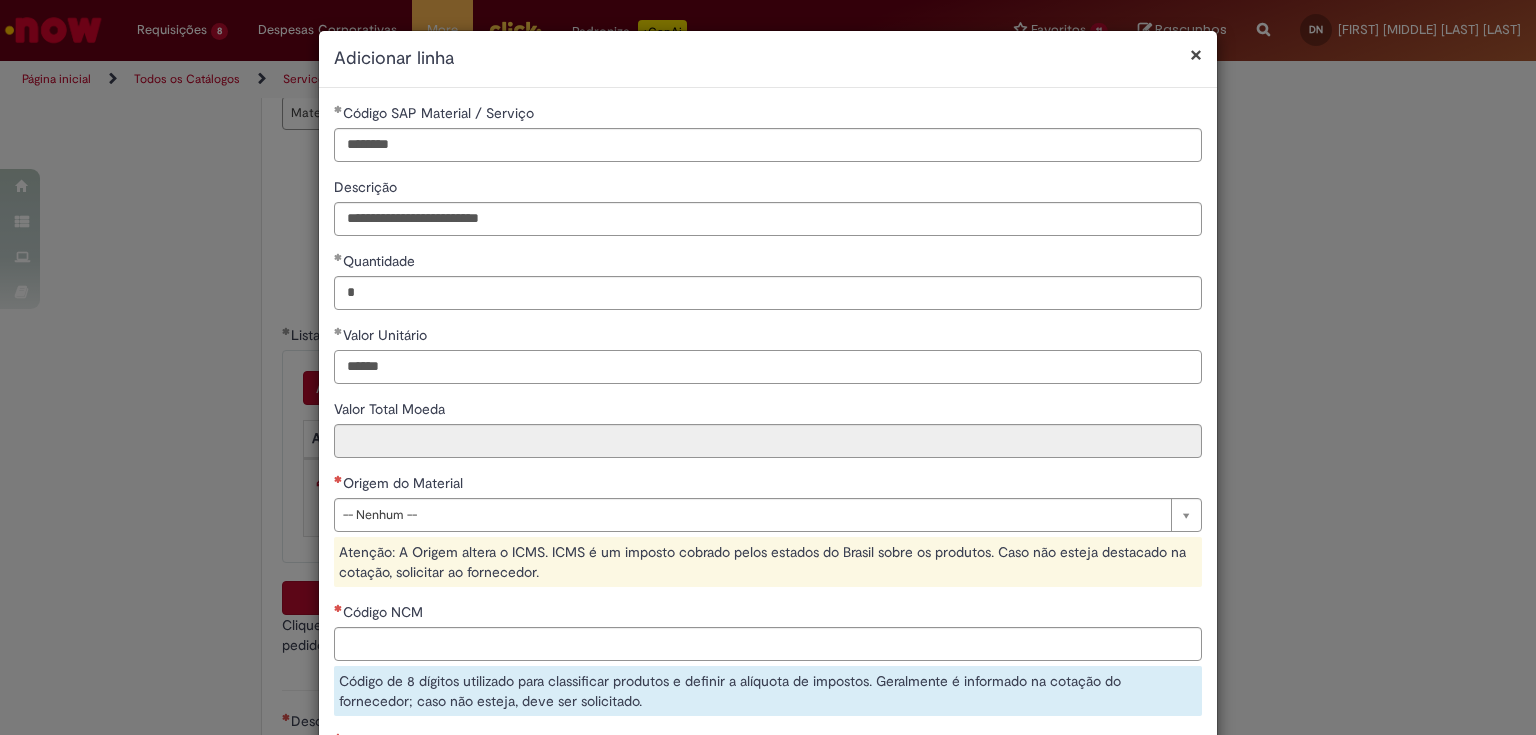 type on "******" 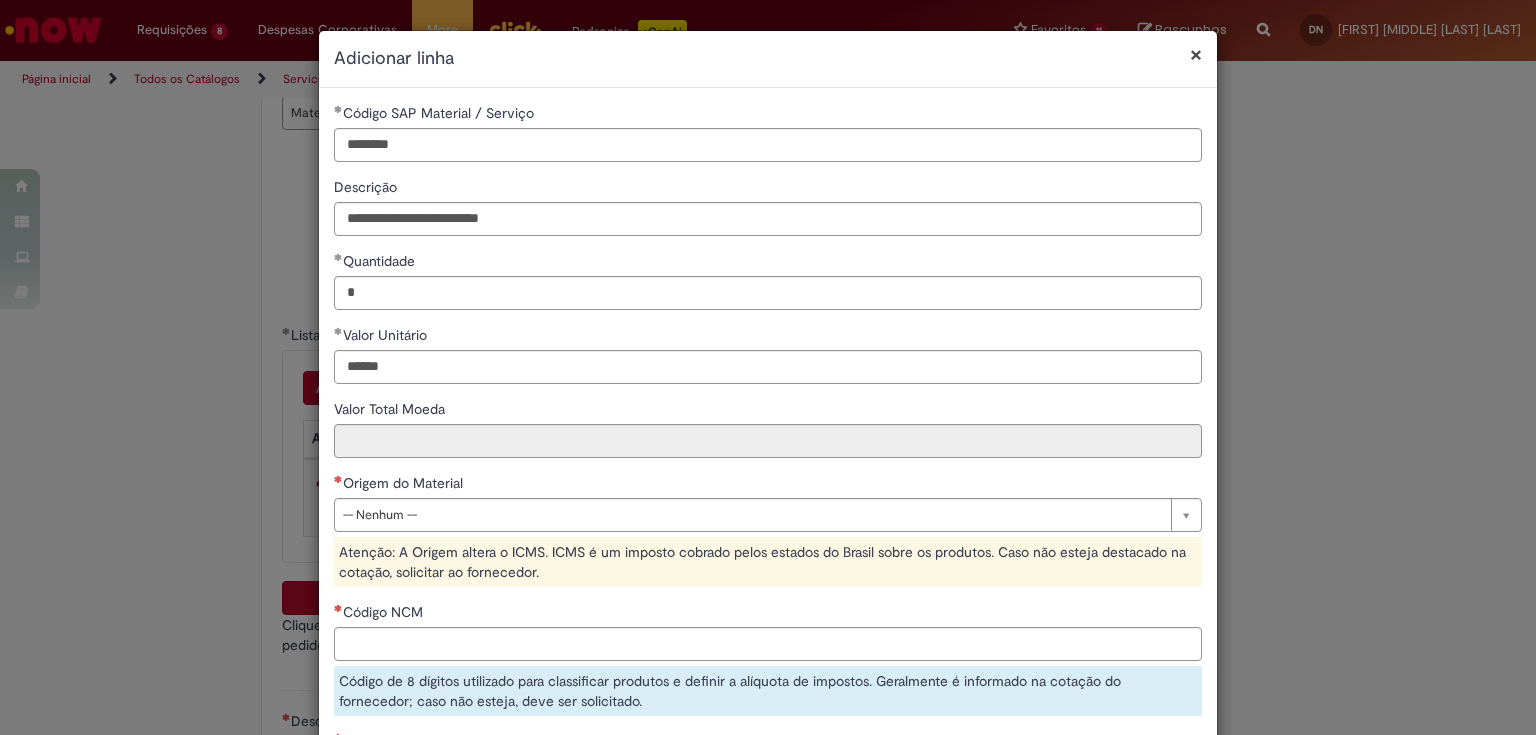 type on "******" 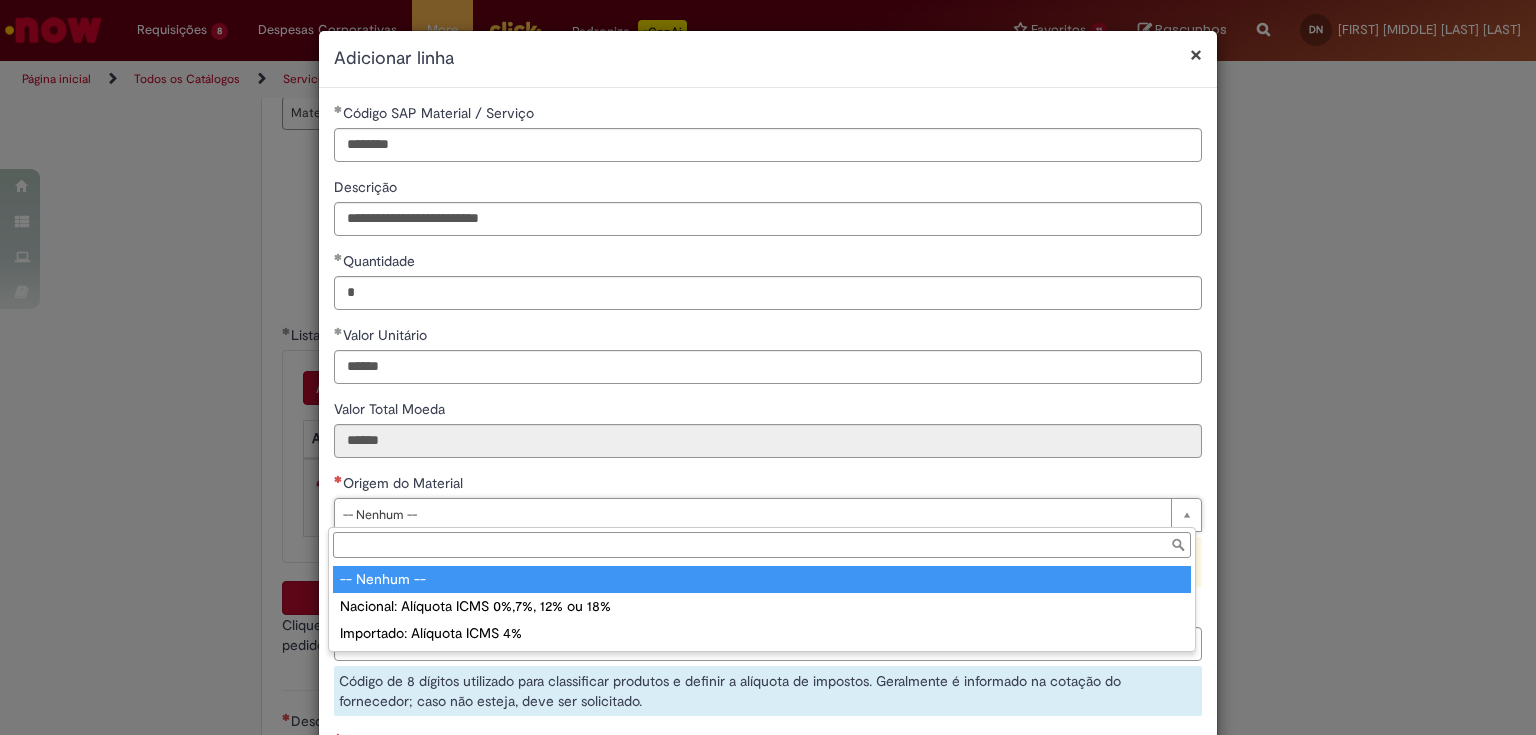 drag, startPoint x: 428, startPoint y: 524, endPoint x: 489, endPoint y: 522, distance: 61.03278 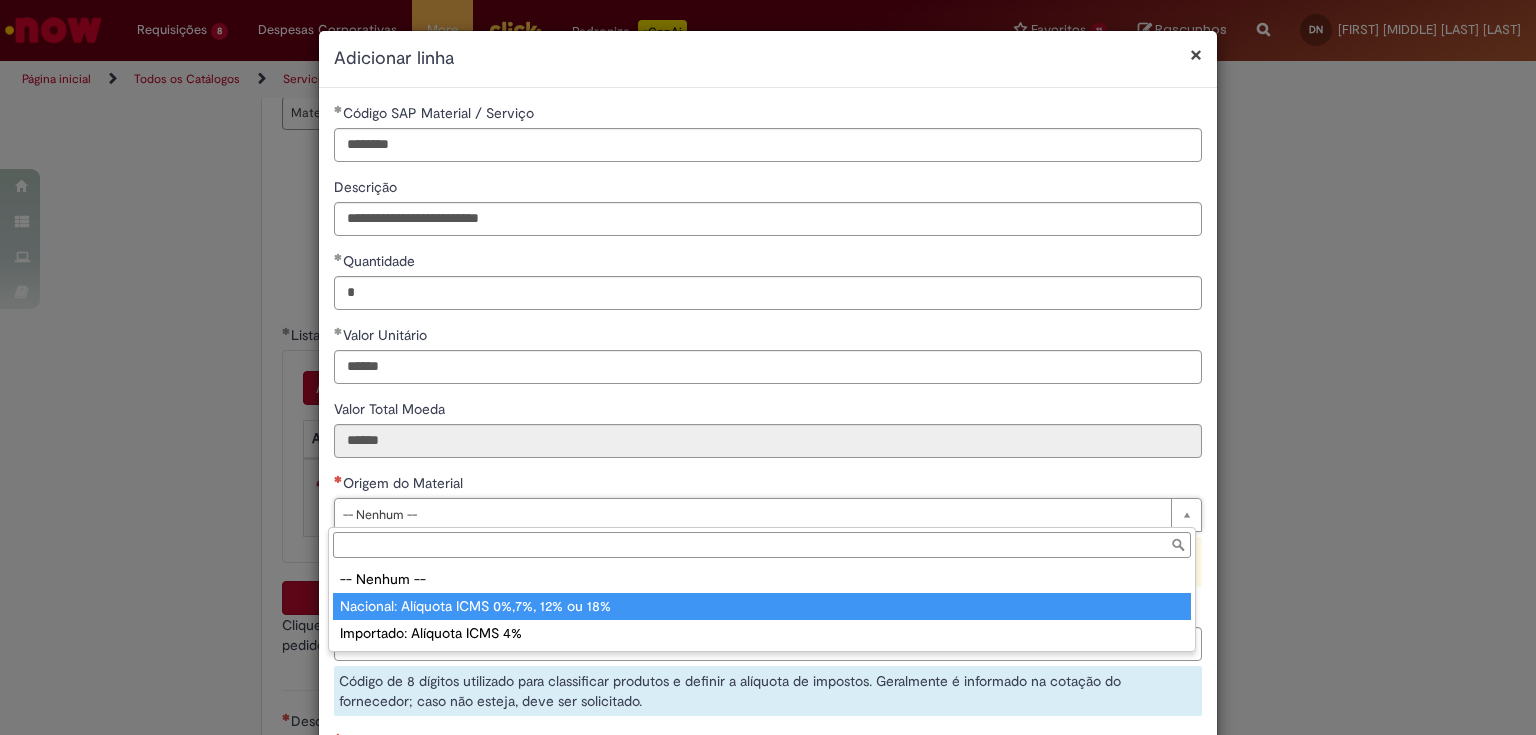 type on "**********" 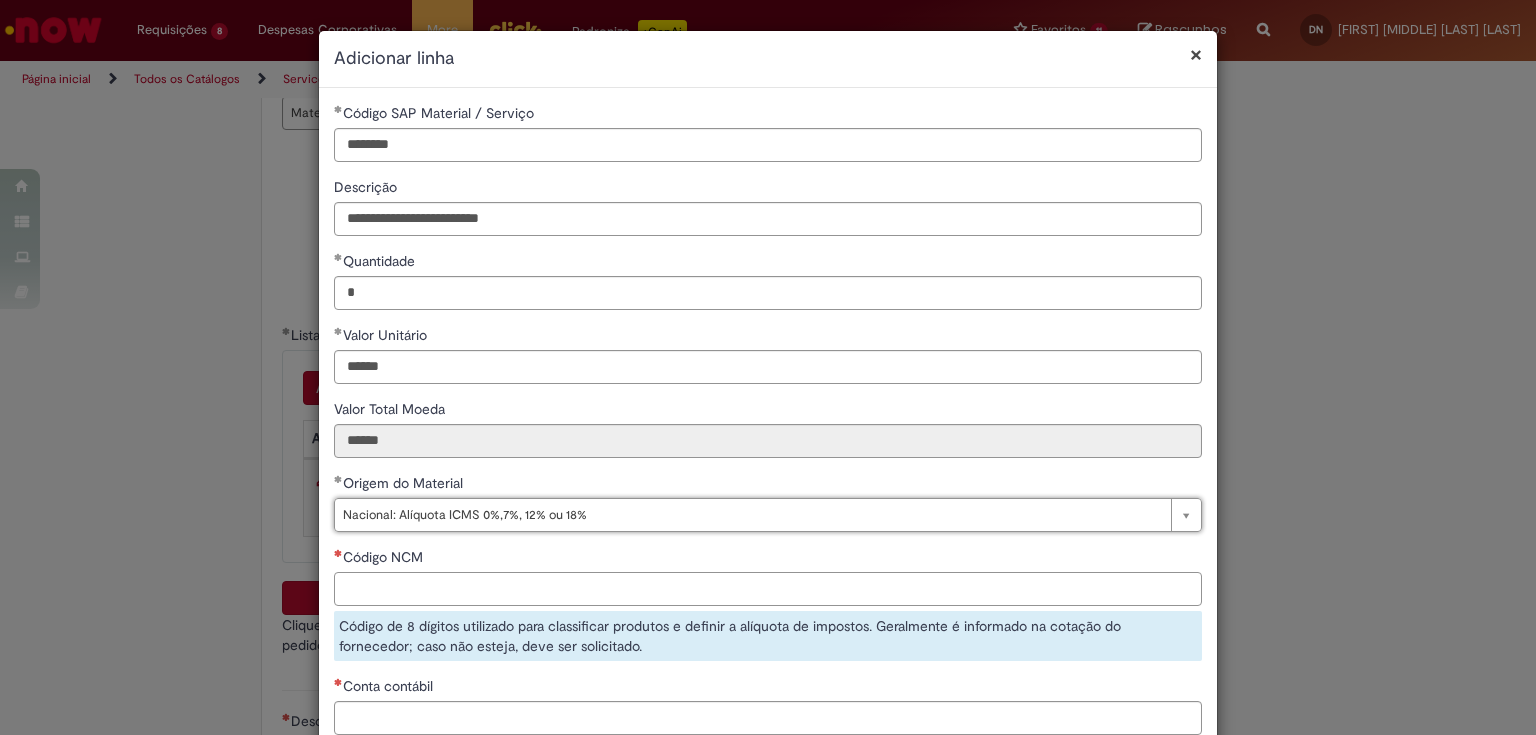 click on "Código NCM" at bounding box center (768, 589) 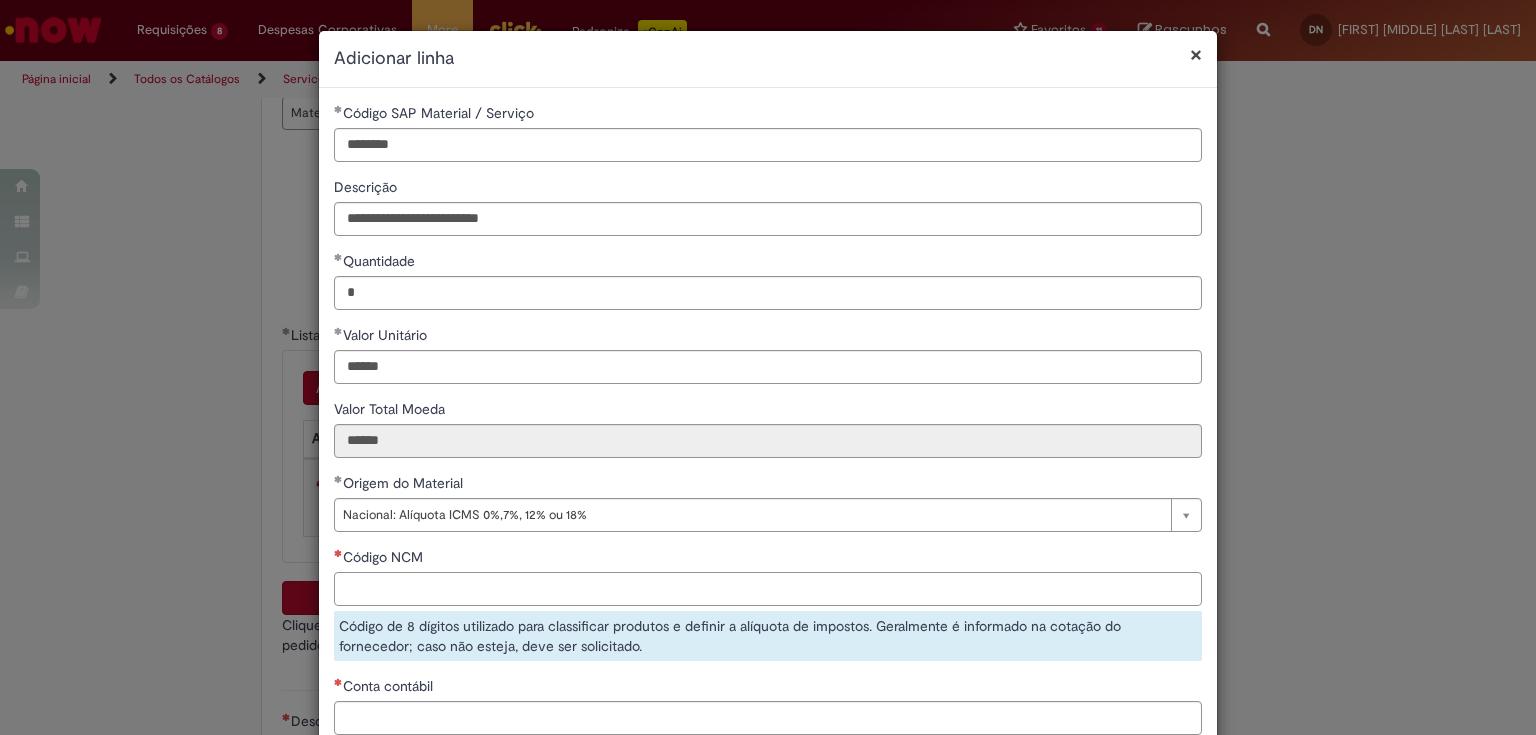 paste on "********" 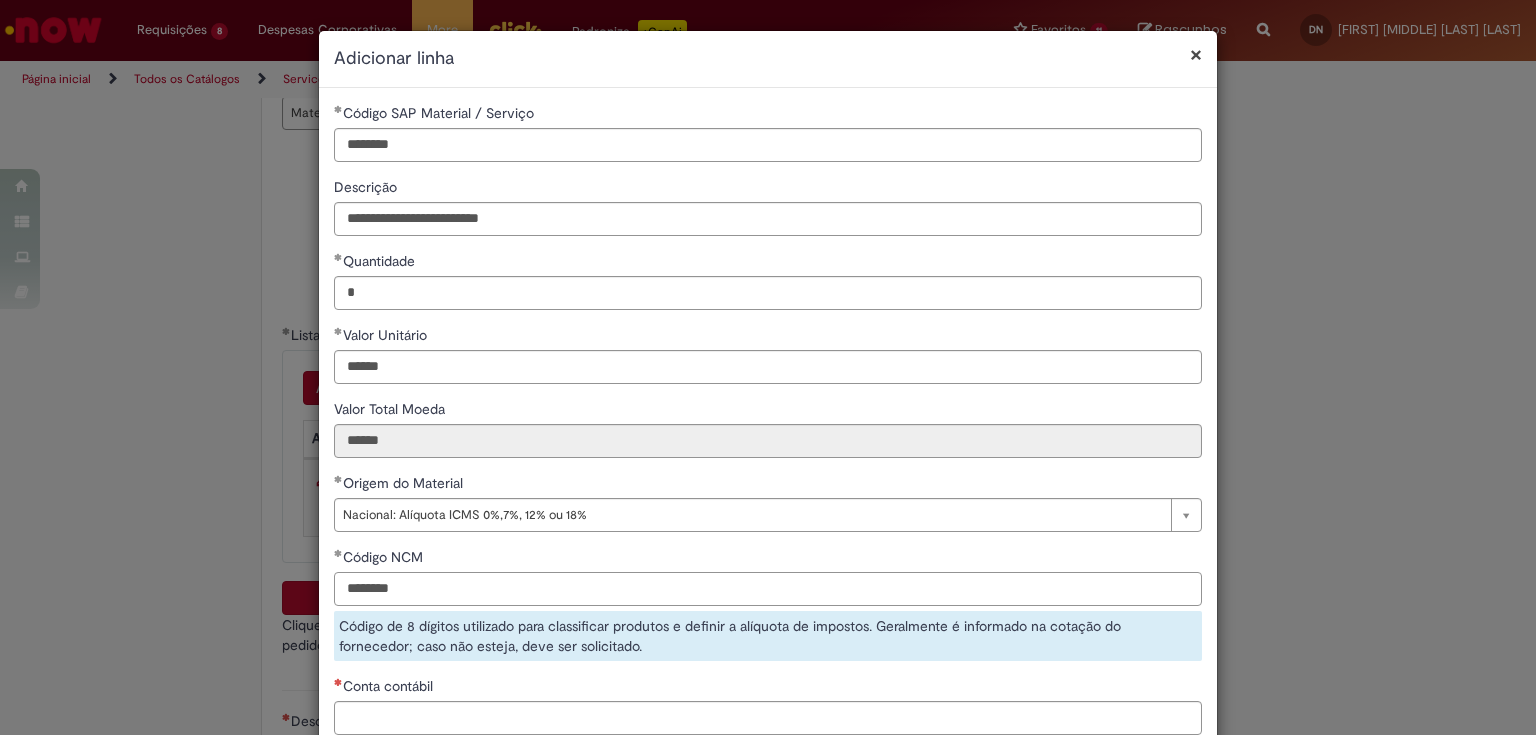 scroll, scrollTop: 80, scrollLeft: 0, axis: vertical 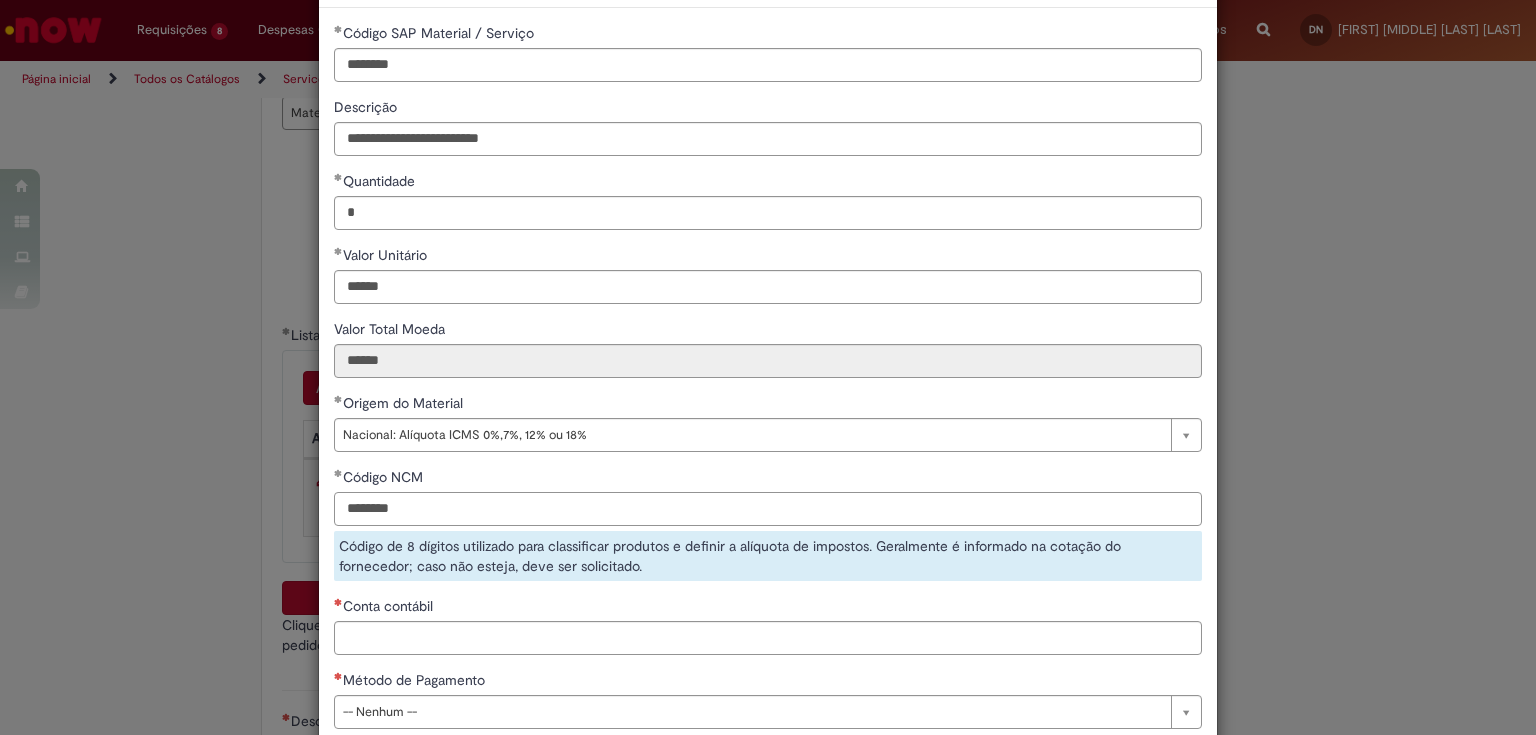 type on "********" 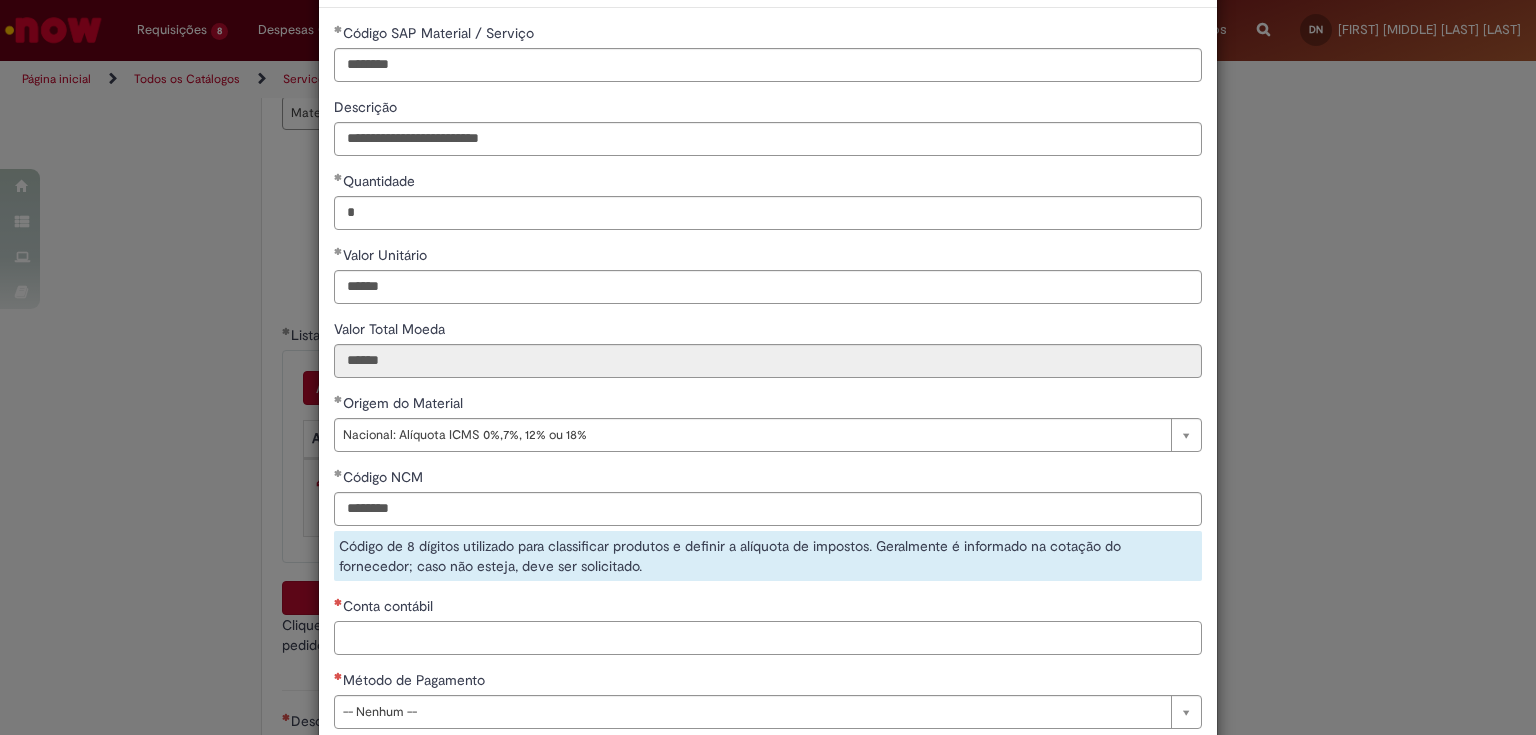 click on "**********" at bounding box center (768, 383) 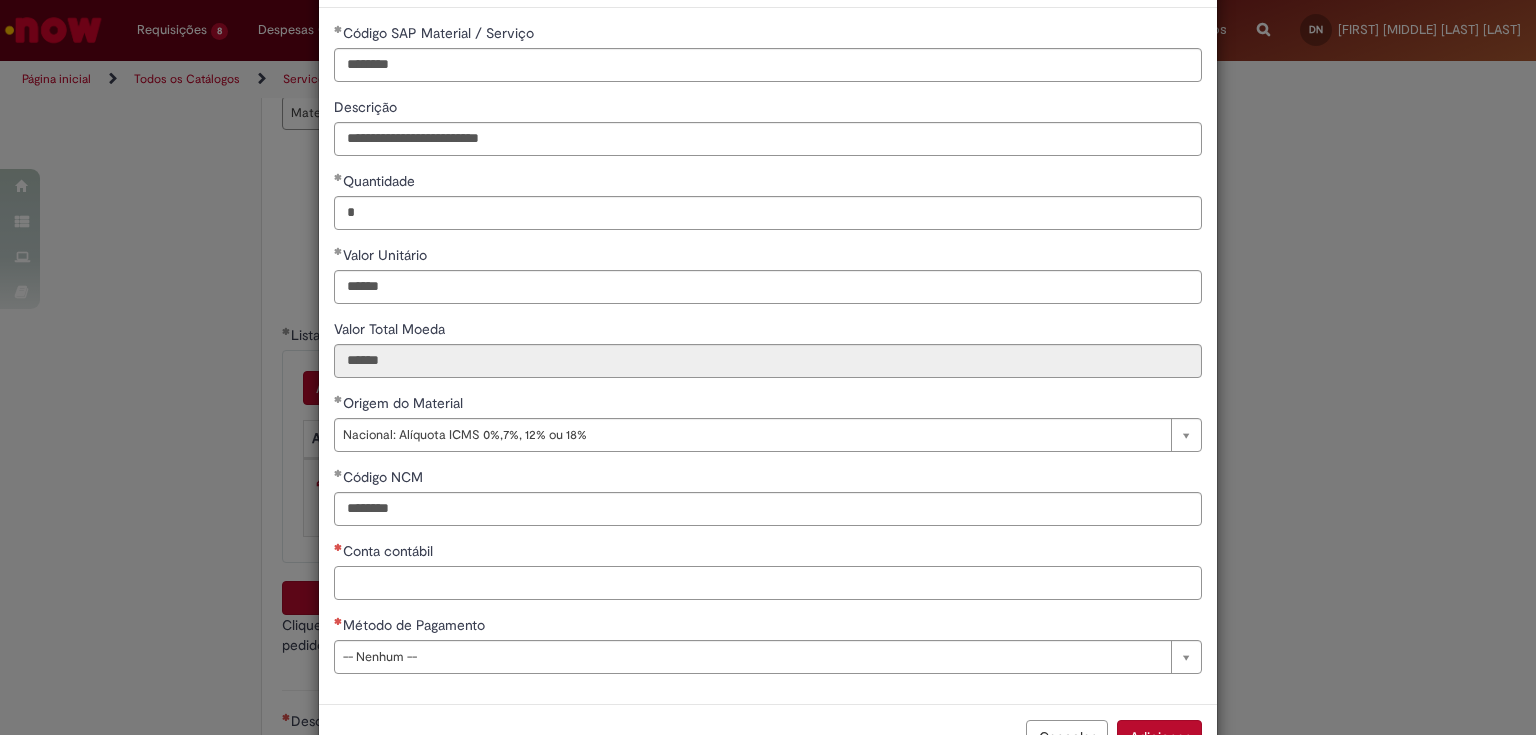 scroll, scrollTop: 143, scrollLeft: 0, axis: vertical 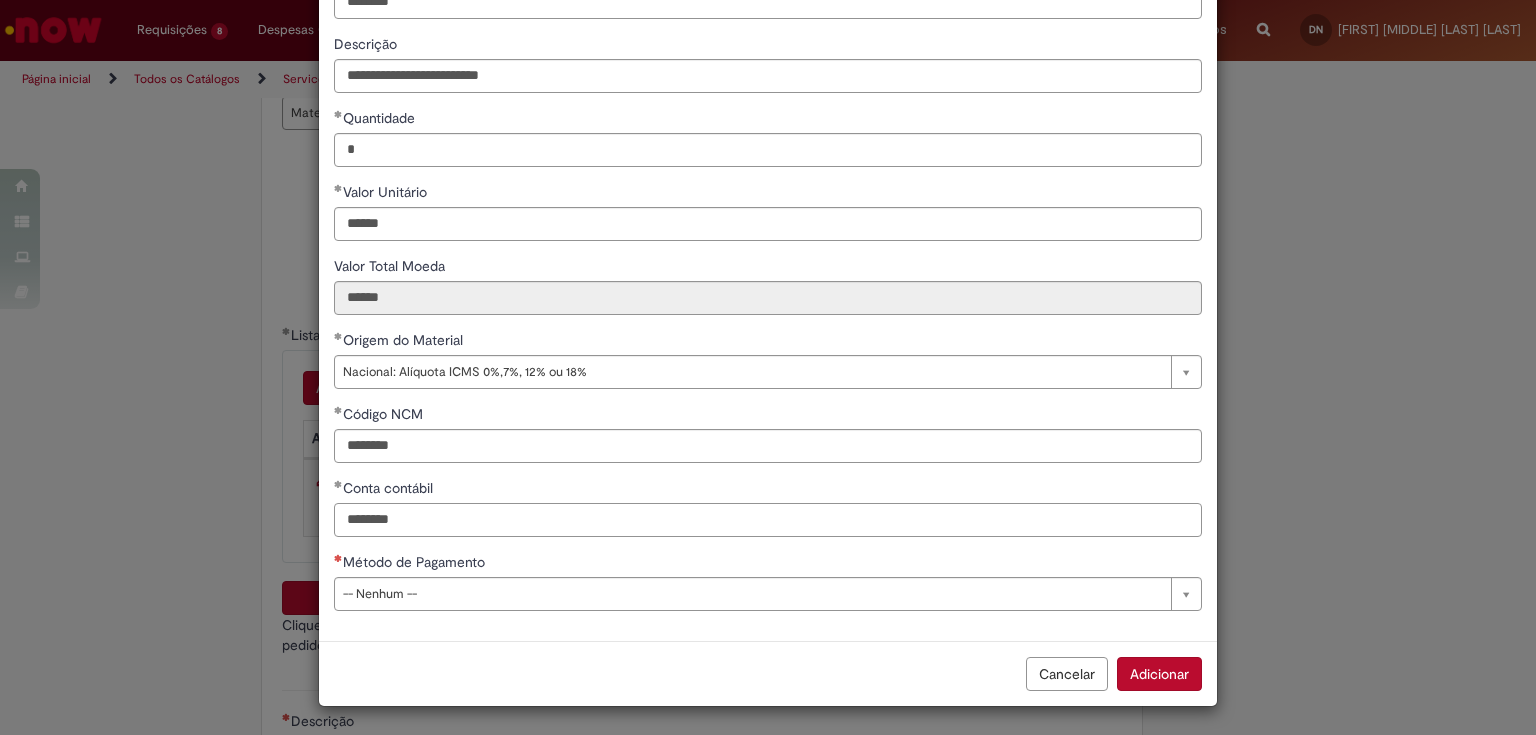 type on "********" 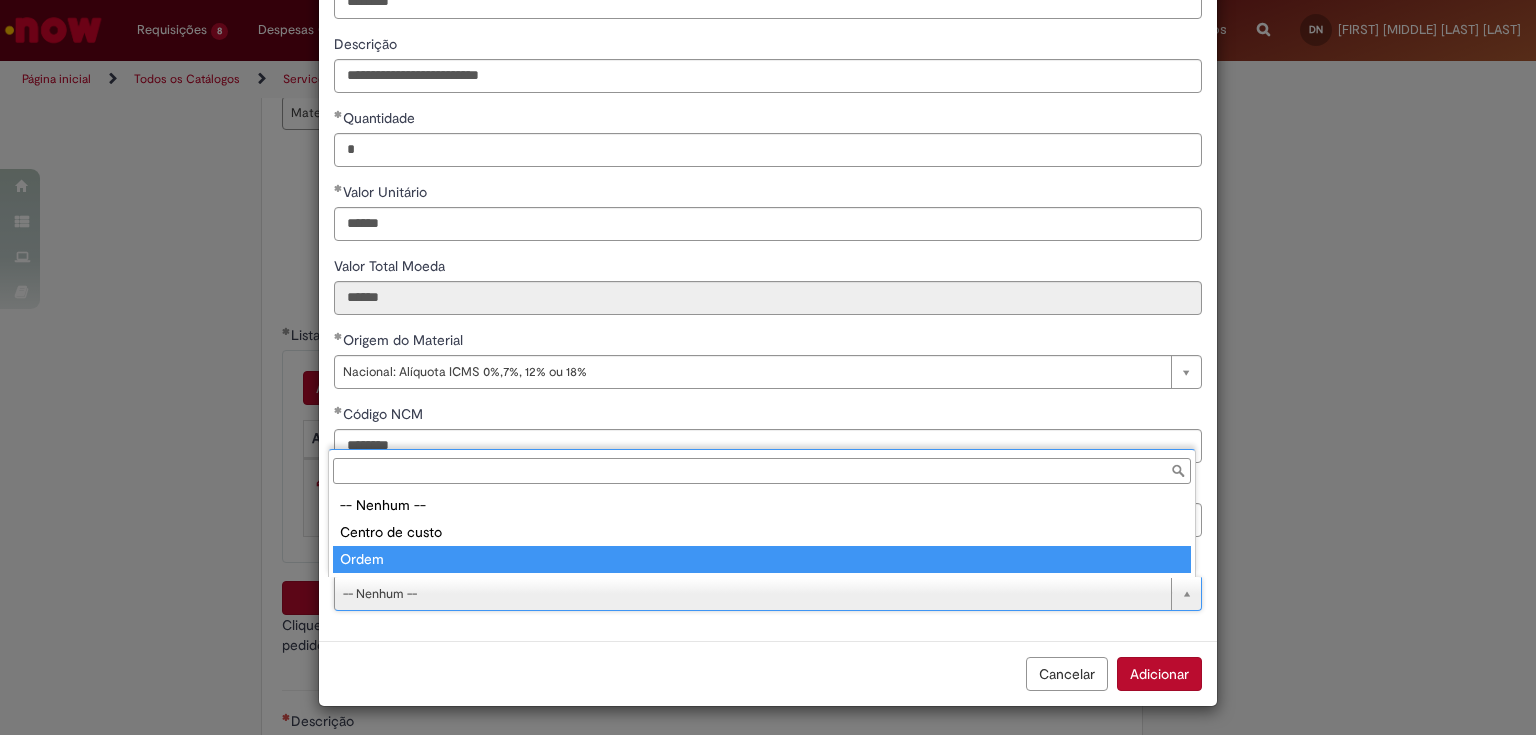 type on "*****" 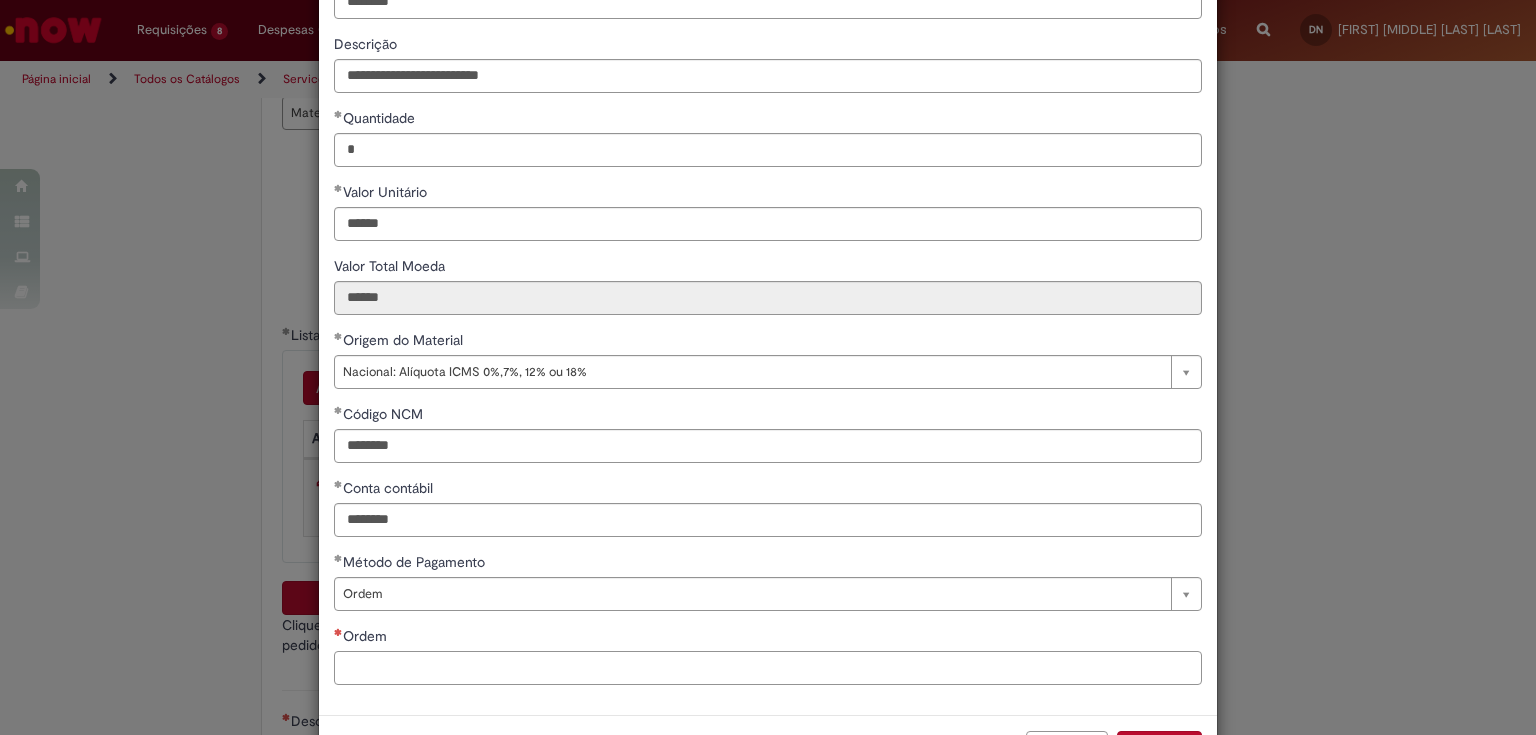 click on "Ordem" at bounding box center (768, 668) 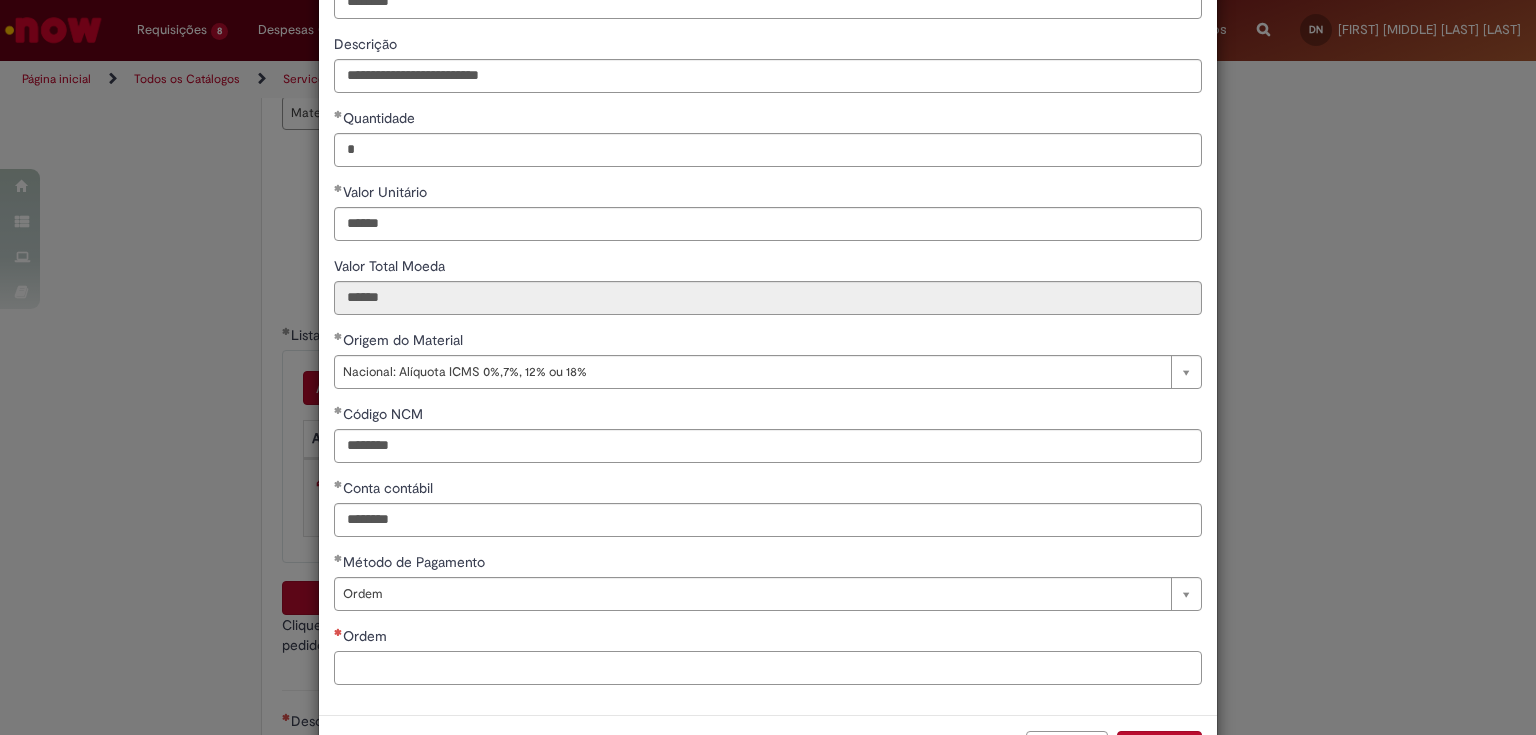 paste on "**********" 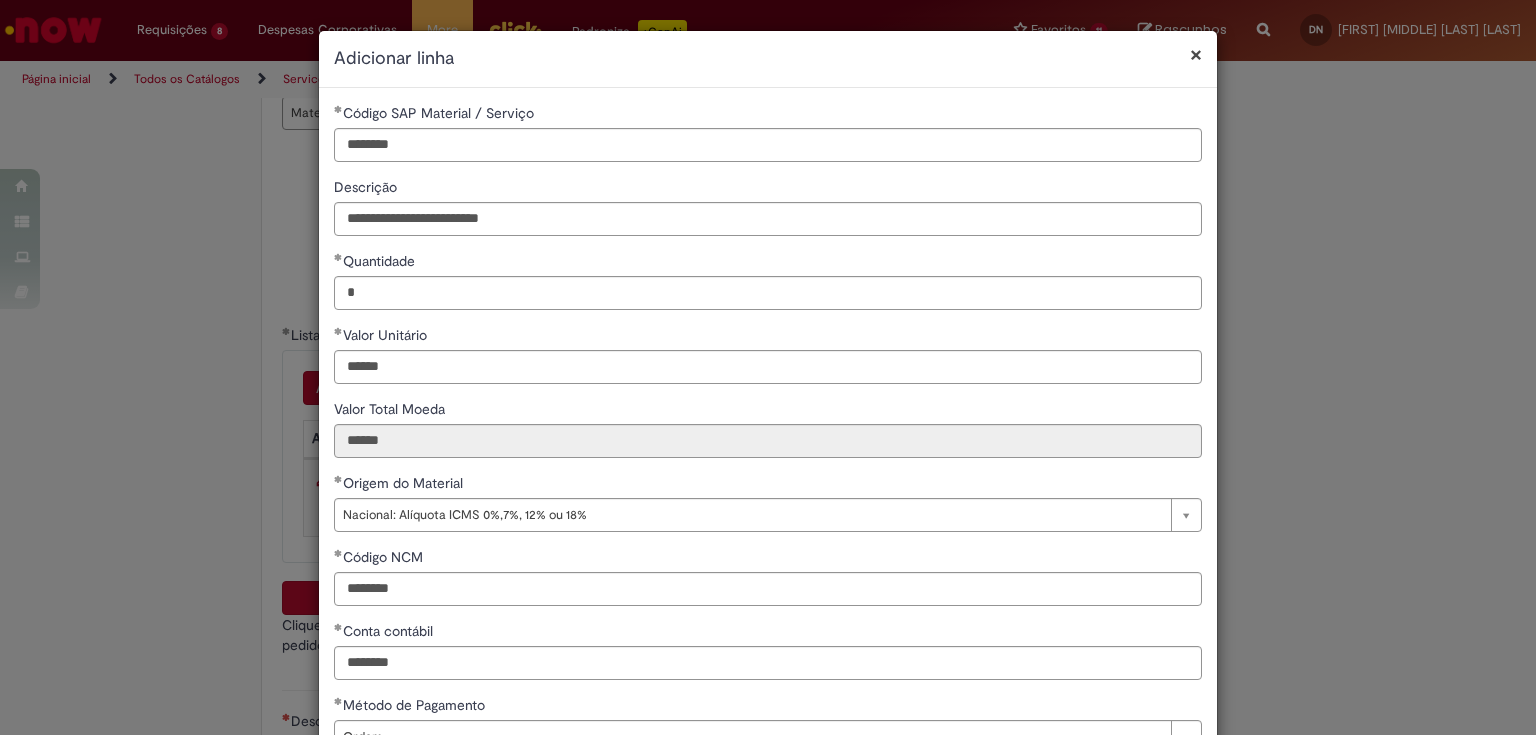 scroll, scrollTop: 217, scrollLeft: 0, axis: vertical 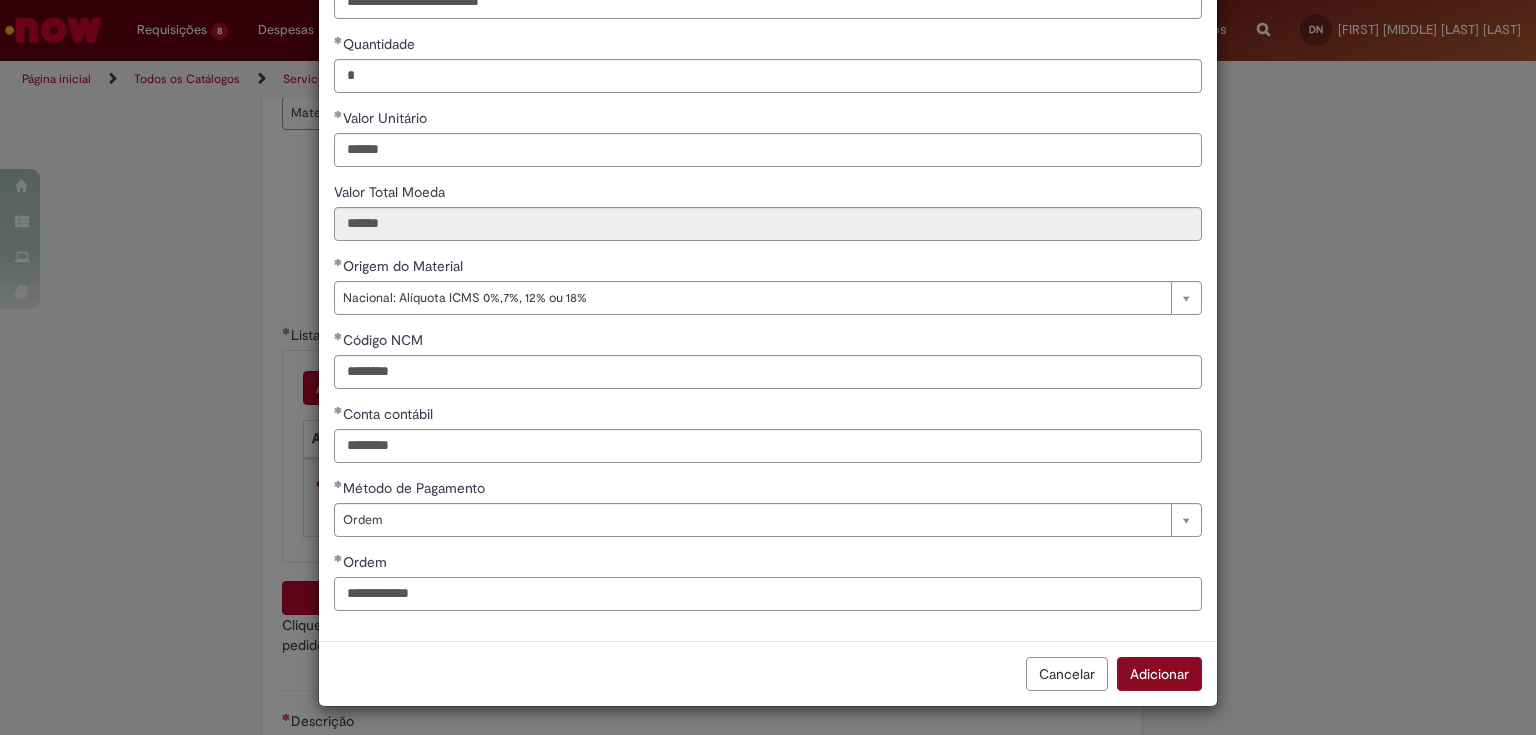 type on "**********" 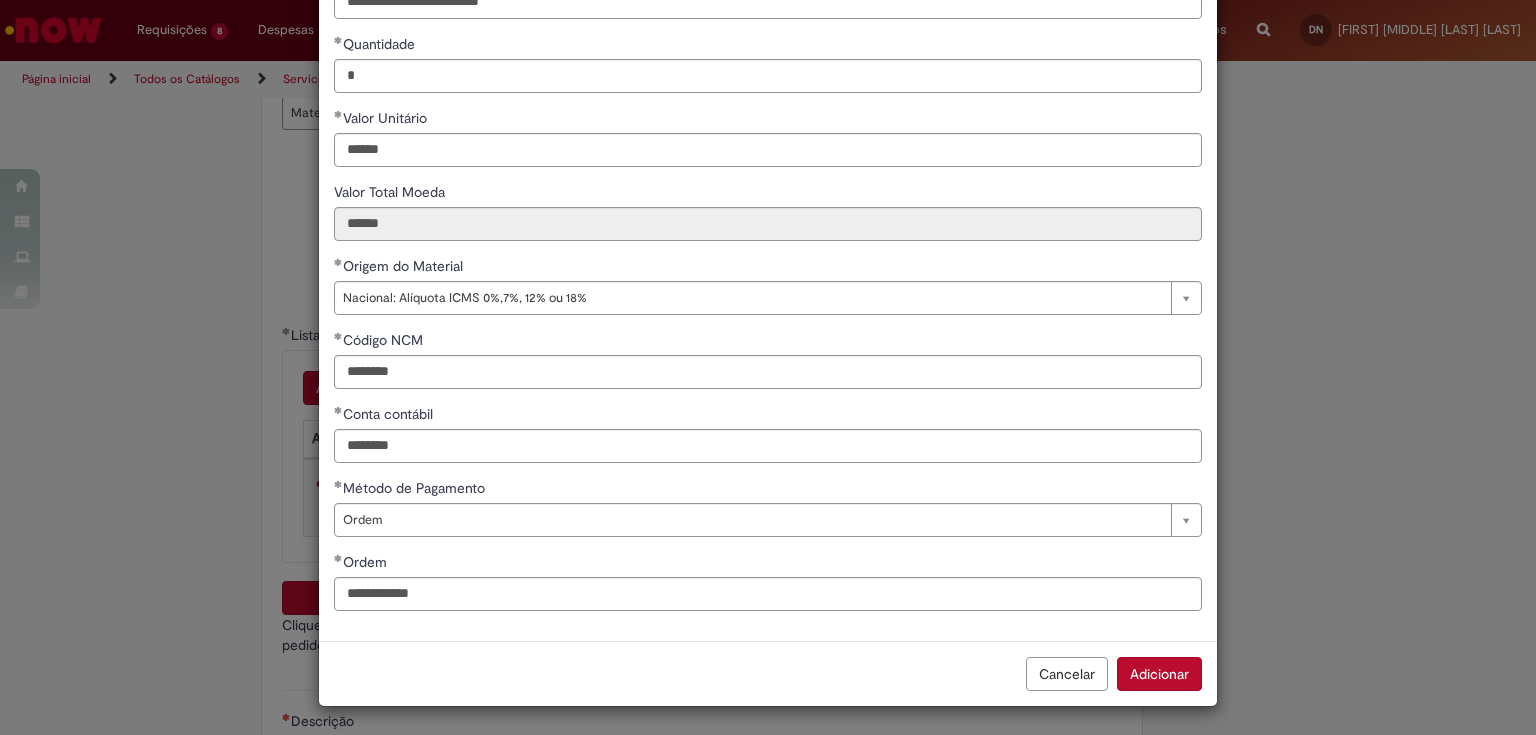 click on "Adicionar" at bounding box center (1159, 674) 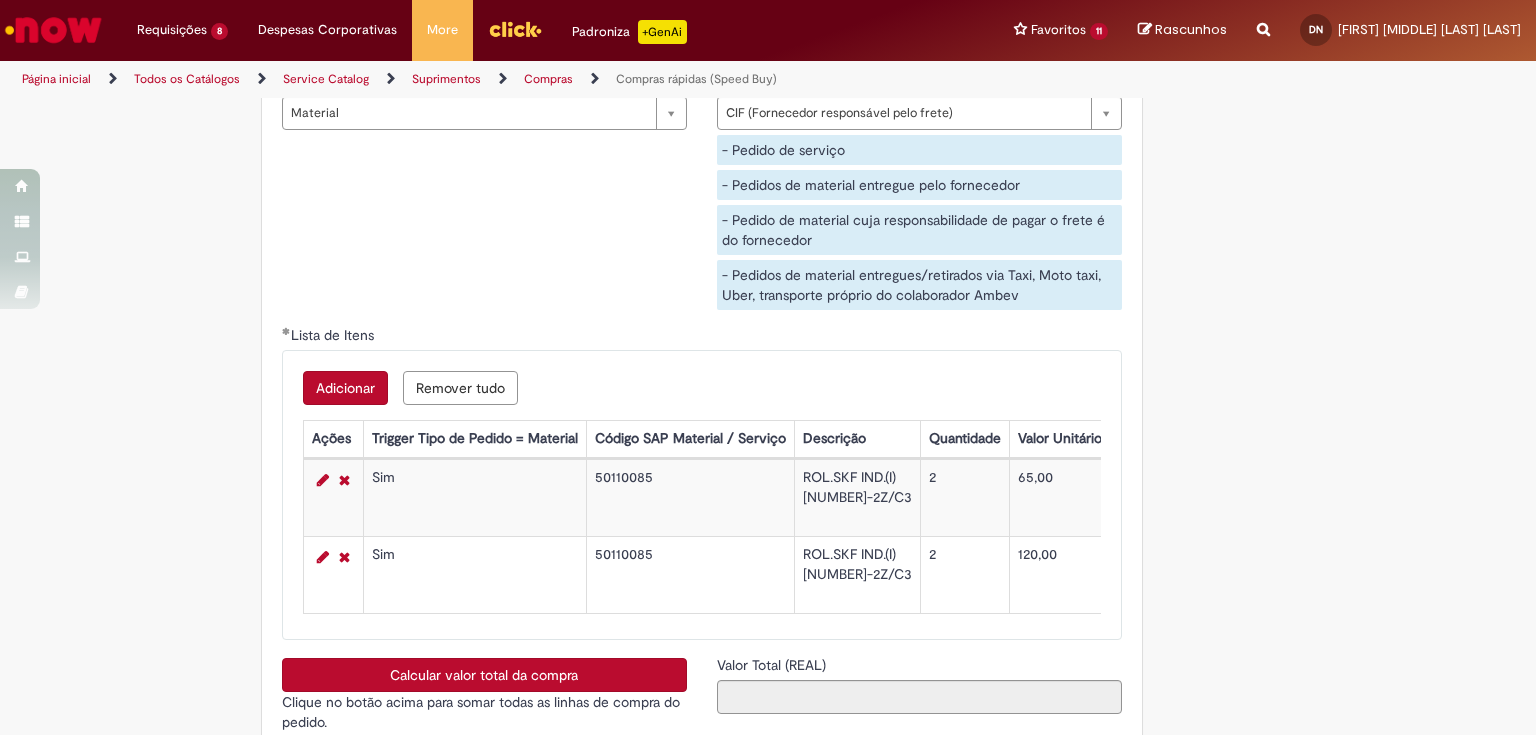 scroll, scrollTop: 3280, scrollLeft: 0, axis: vertical 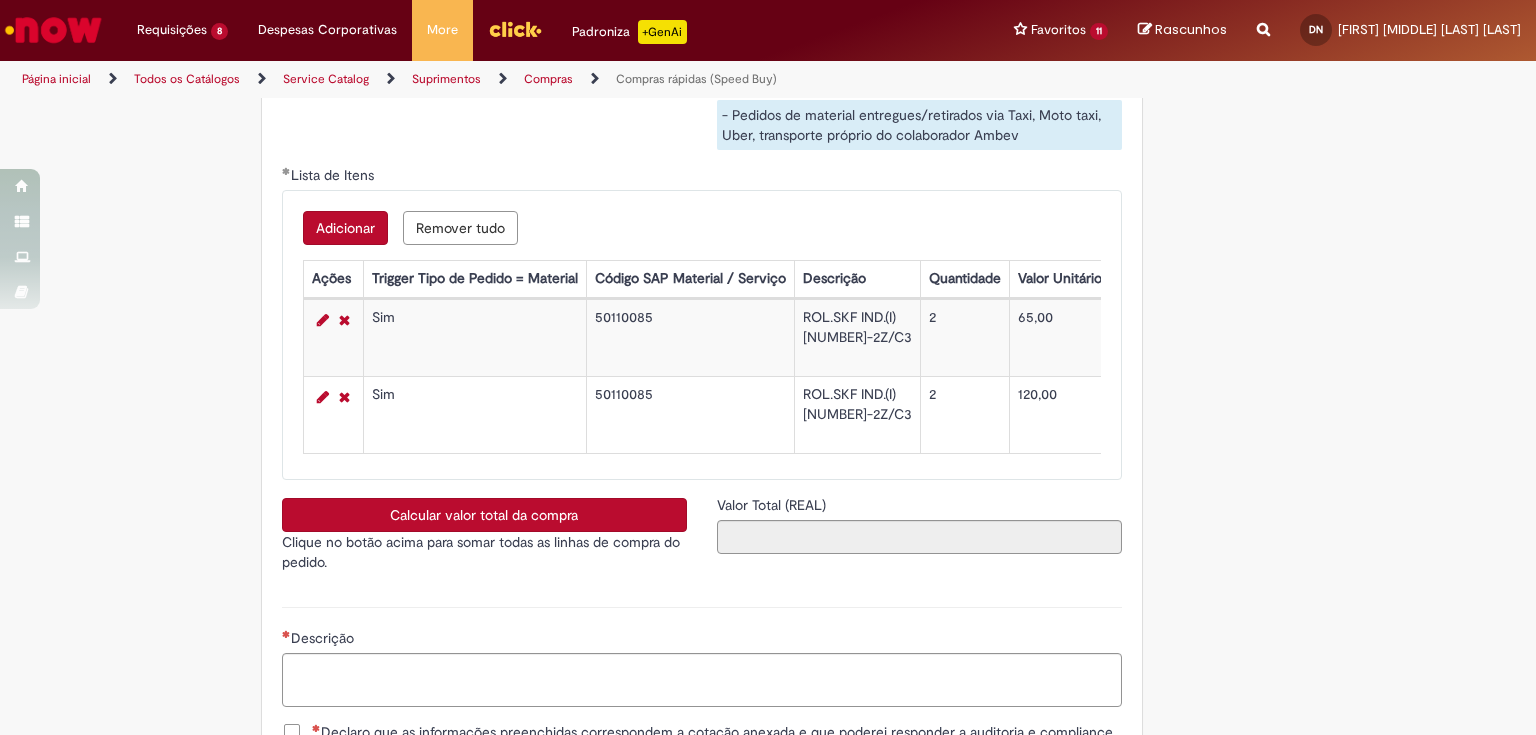 click on "Calcular valor total da compra" at bounding box center (484, 515) 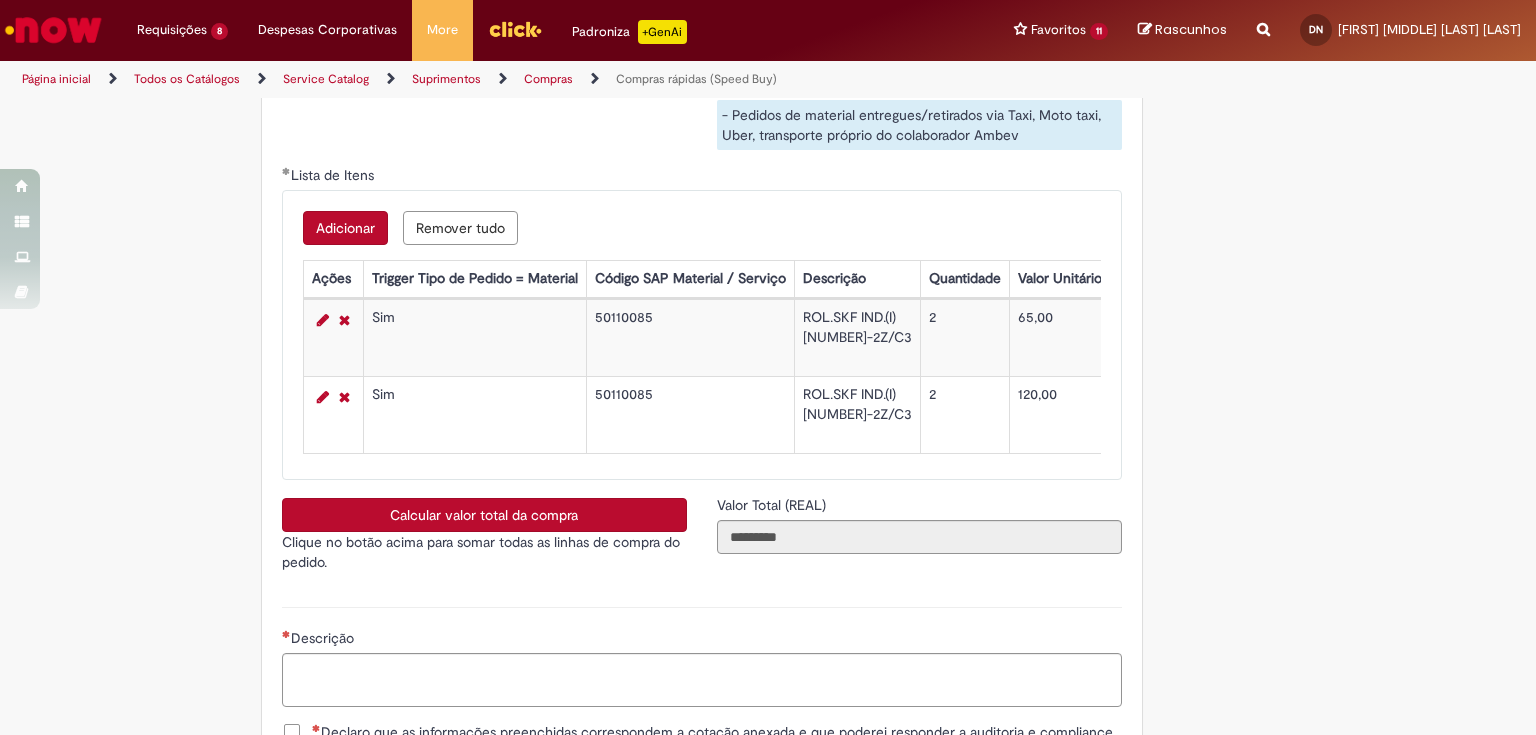 scroll, scrollTop: 3440, scrollLeft: 0, axis: vertical 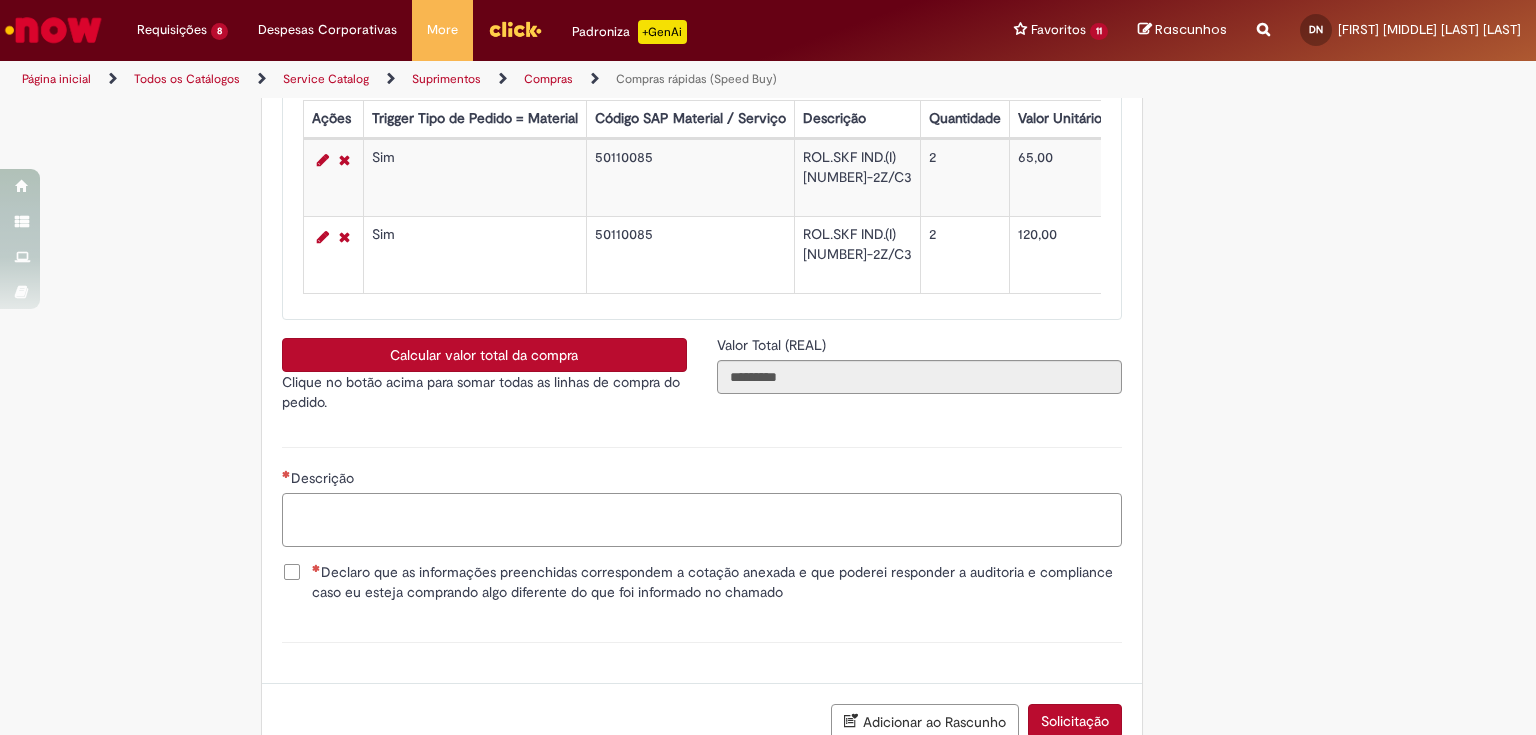 click on "Descrição" at bounding box center [702, 520] 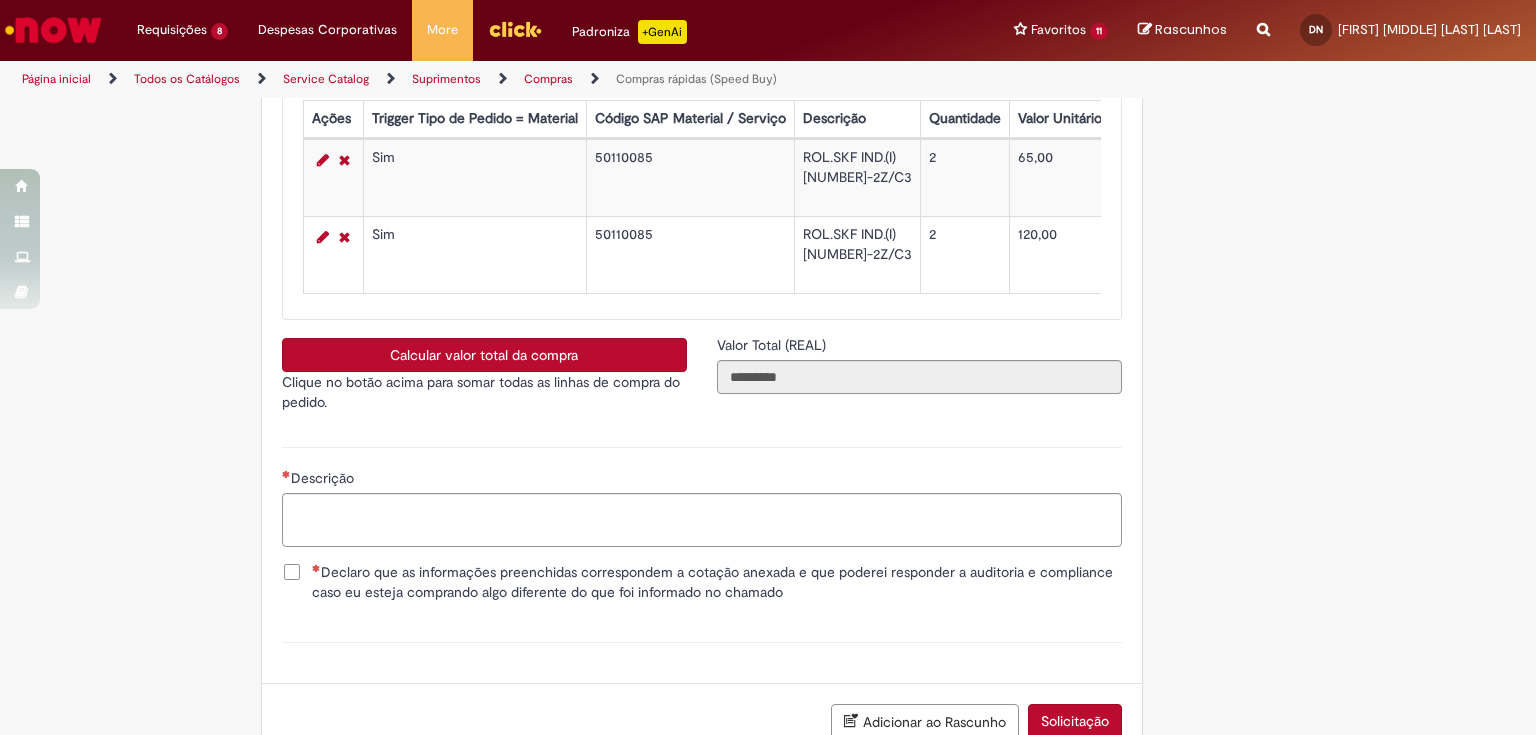 click on "Declaro que as informações preenchidas correspondem a cotação anexada e que poderei responder a auditoria e compliance caso eu esteja comprando algo diferente do que foi informado no chamado" at bounding box center (717, 582) 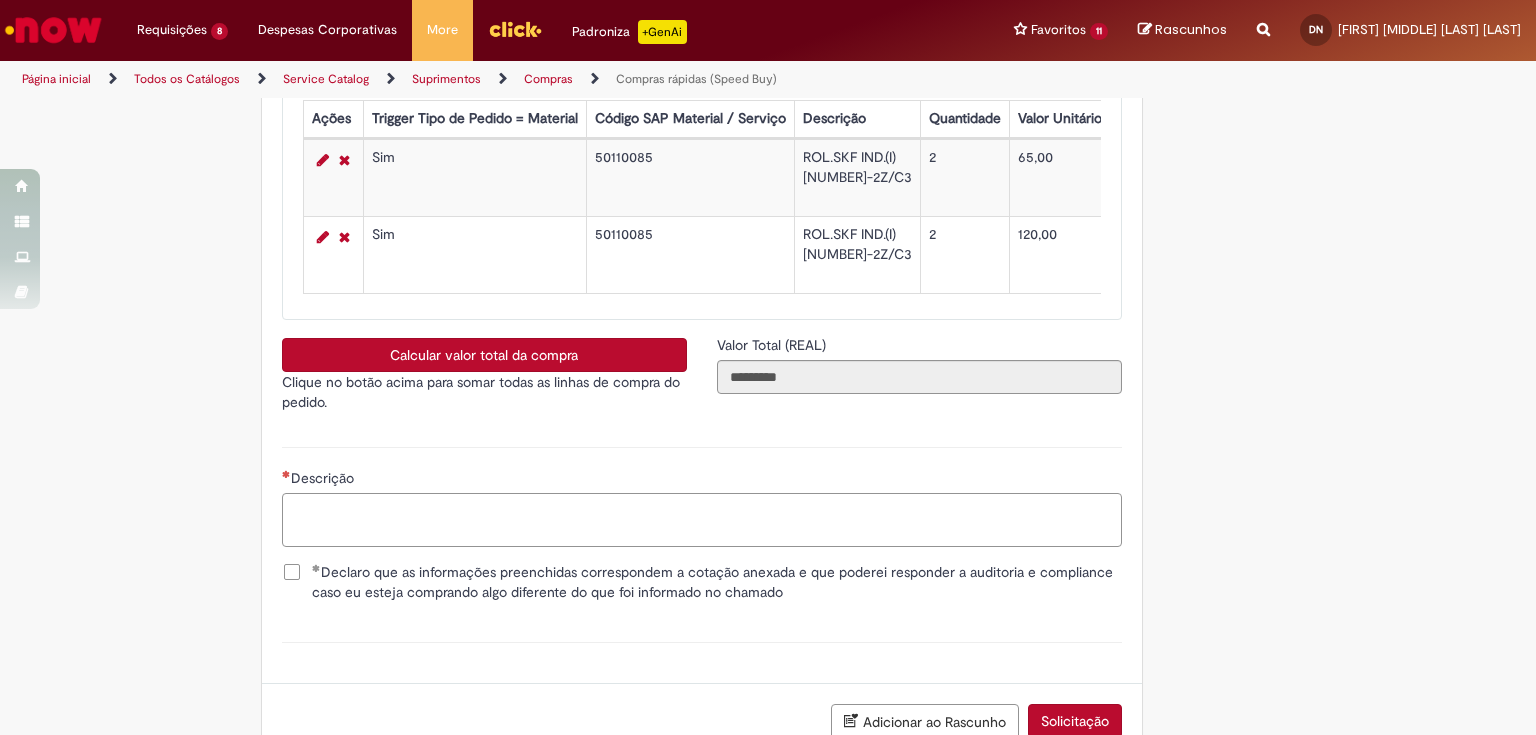 click on "Descrição" at bounding box center [702, 520] 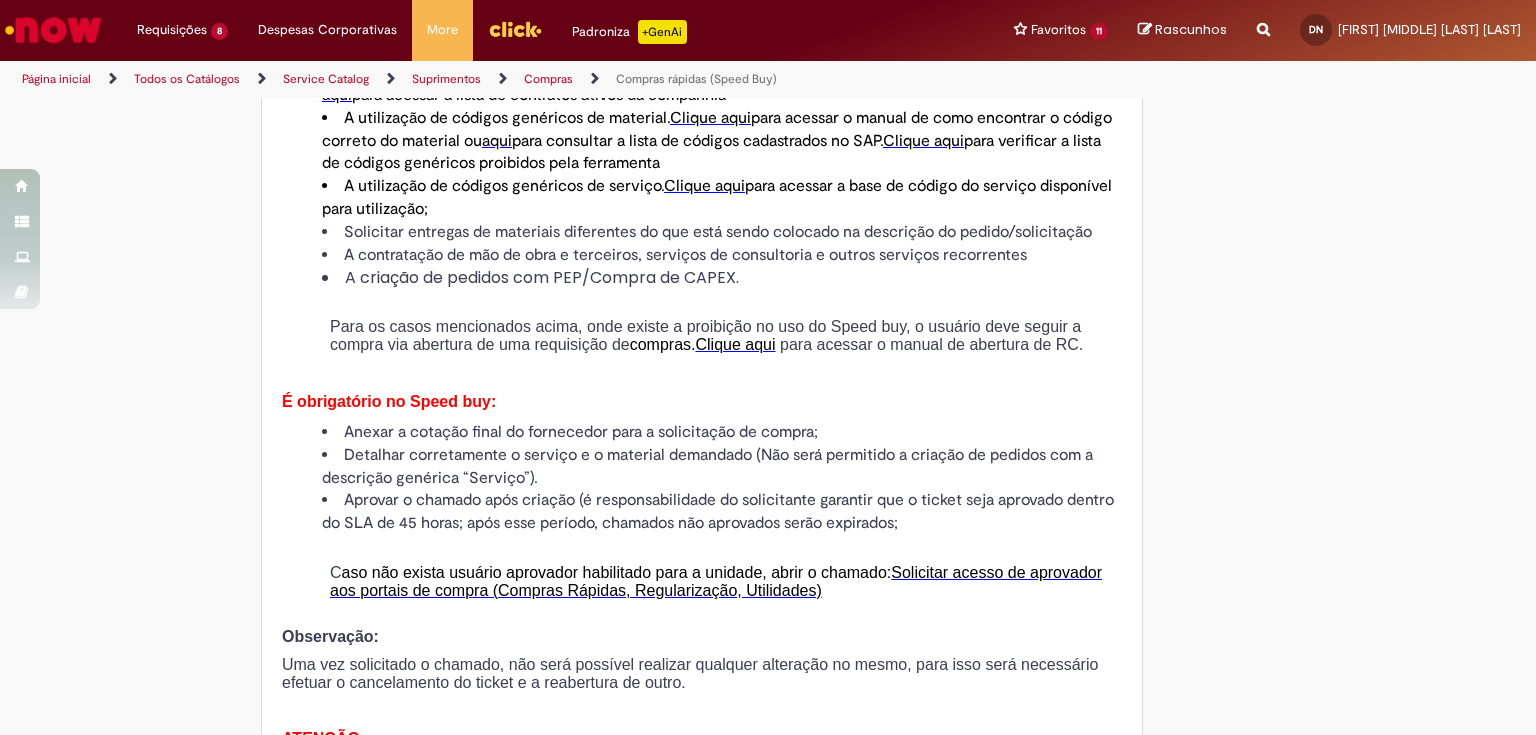 scroll, scrollTop: 1223, scrollLeft: 0, axis: vertical 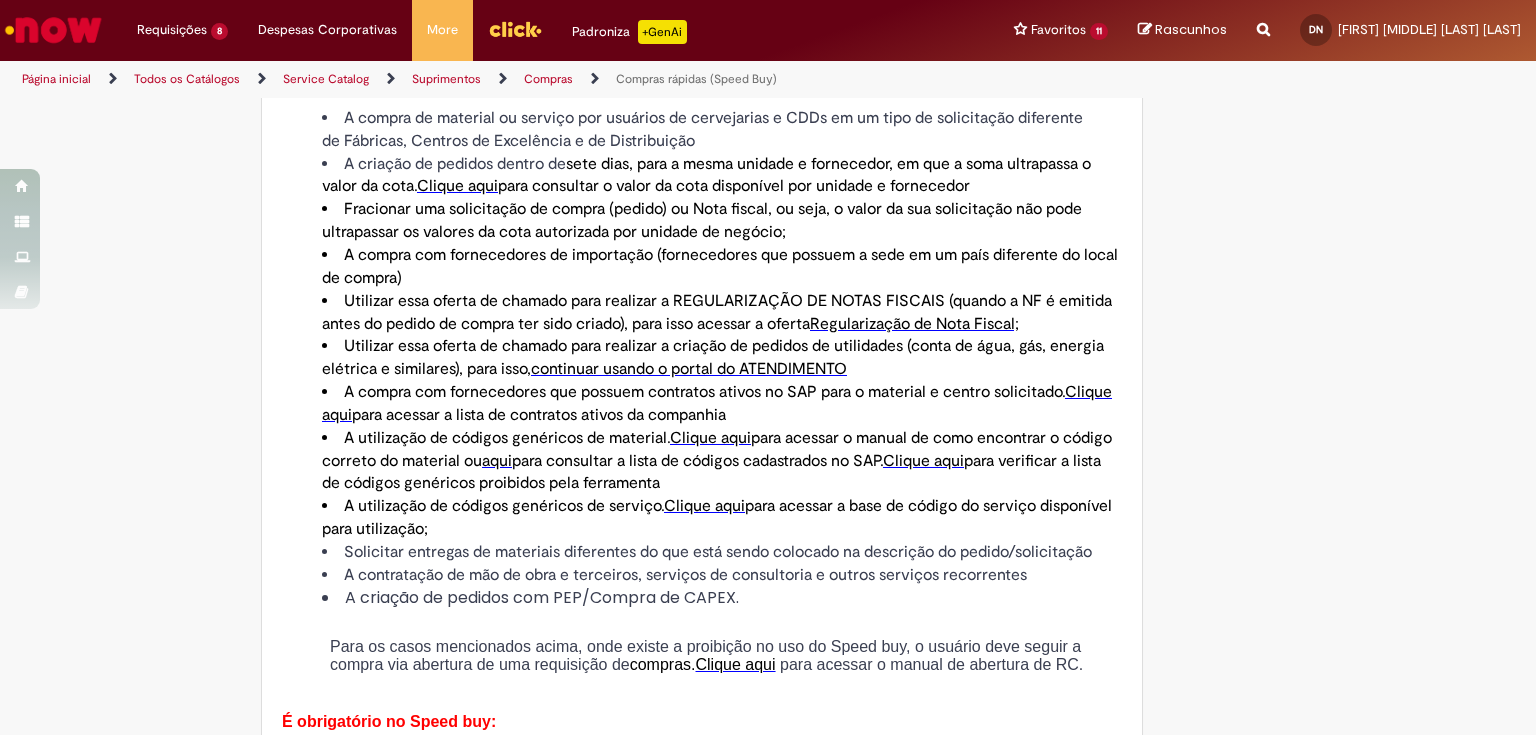 type on "**********" 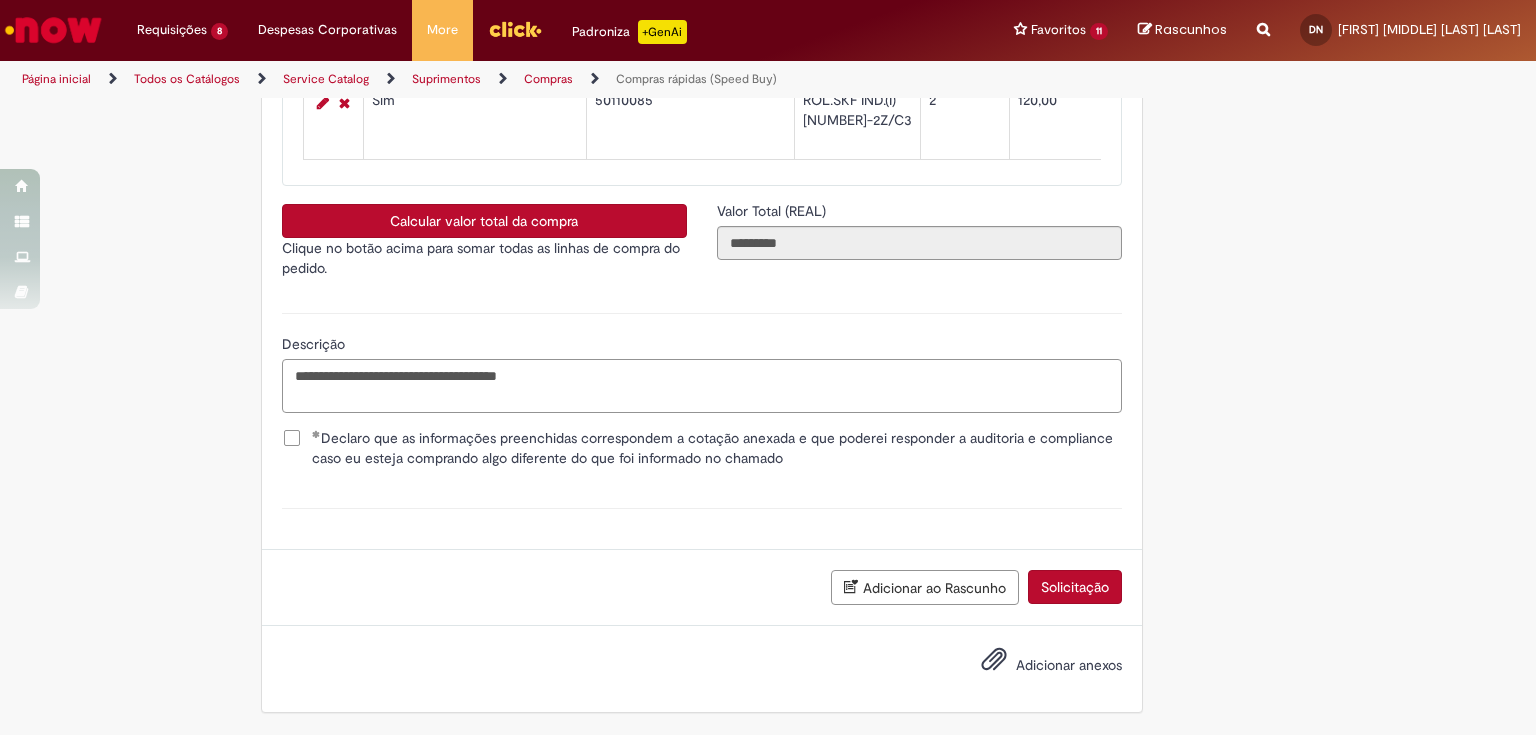 scroll, scrollTop: 3383, scrollLeft: 0, axis: vertical 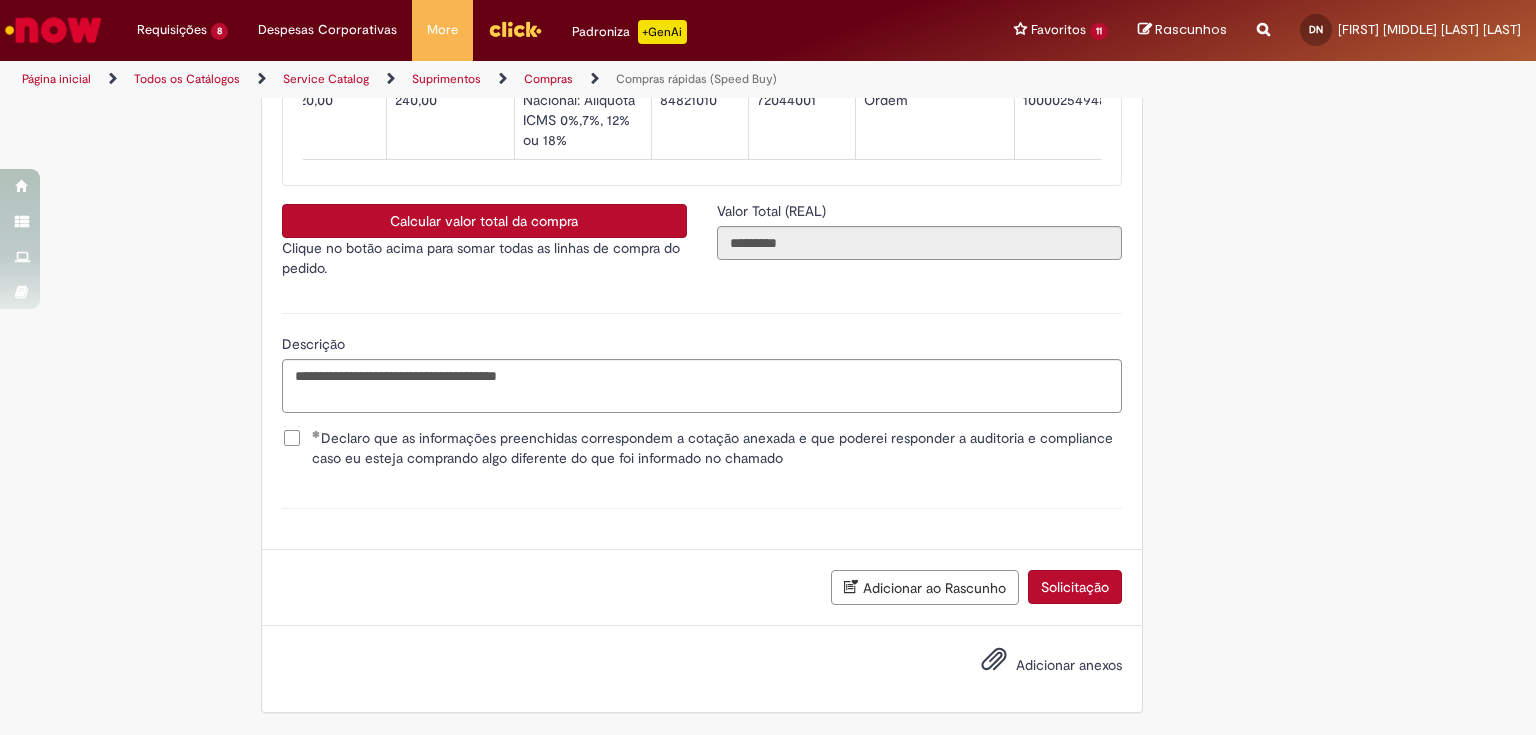 click on "Adicionar anexos" at bounding box center [1069, 665] 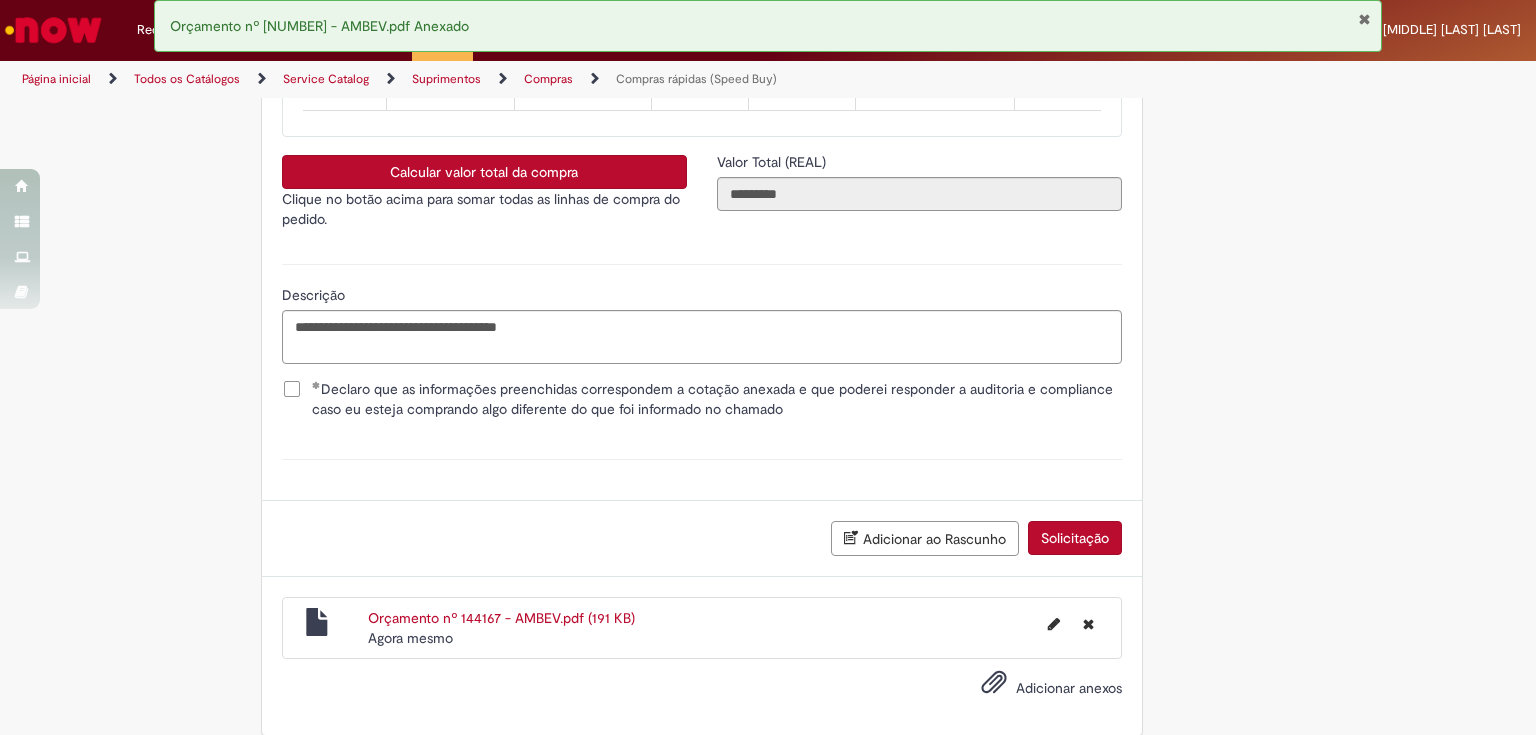 scroll, scrollTop: 3694, scrollLeft: 0, axis: vertical 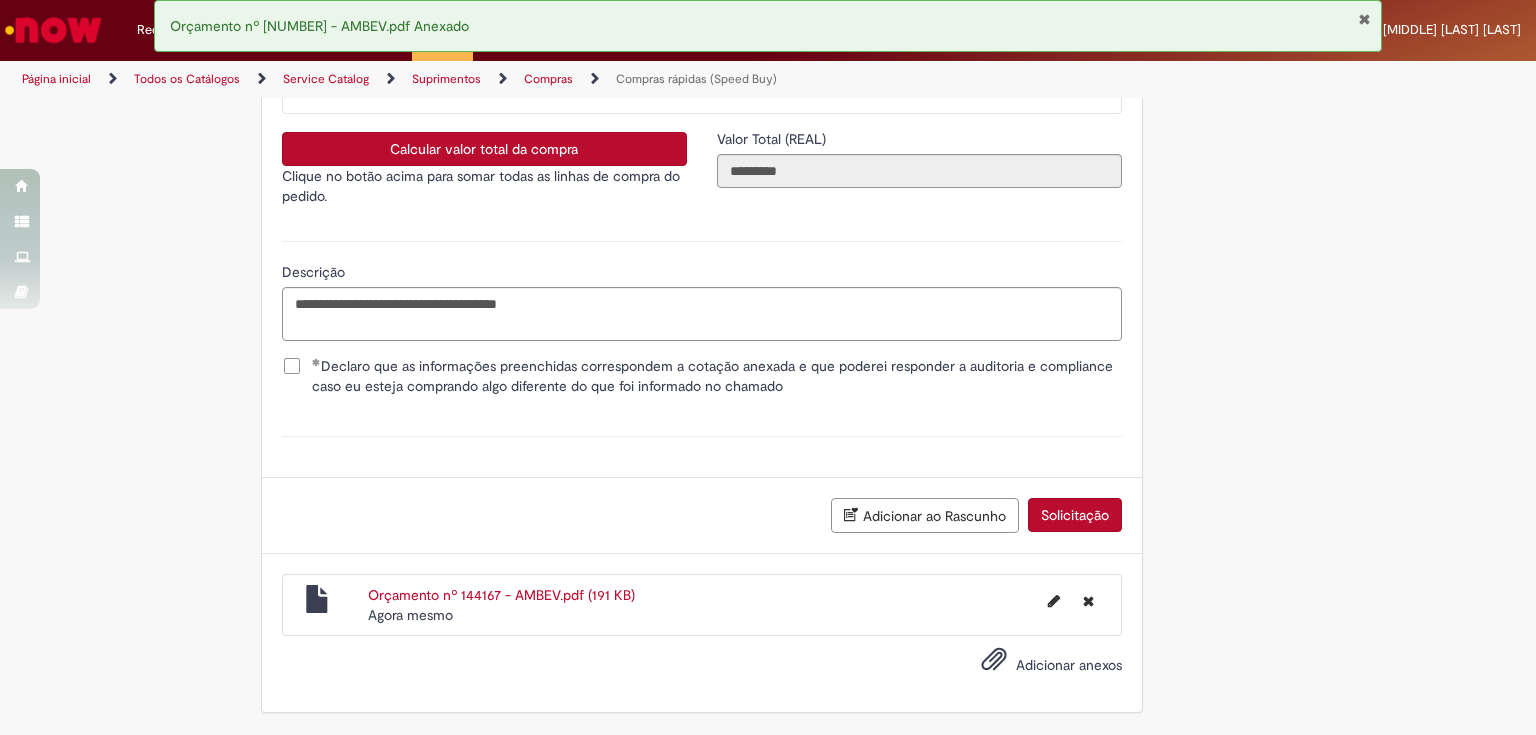 click at bounding box center [1364, 19] 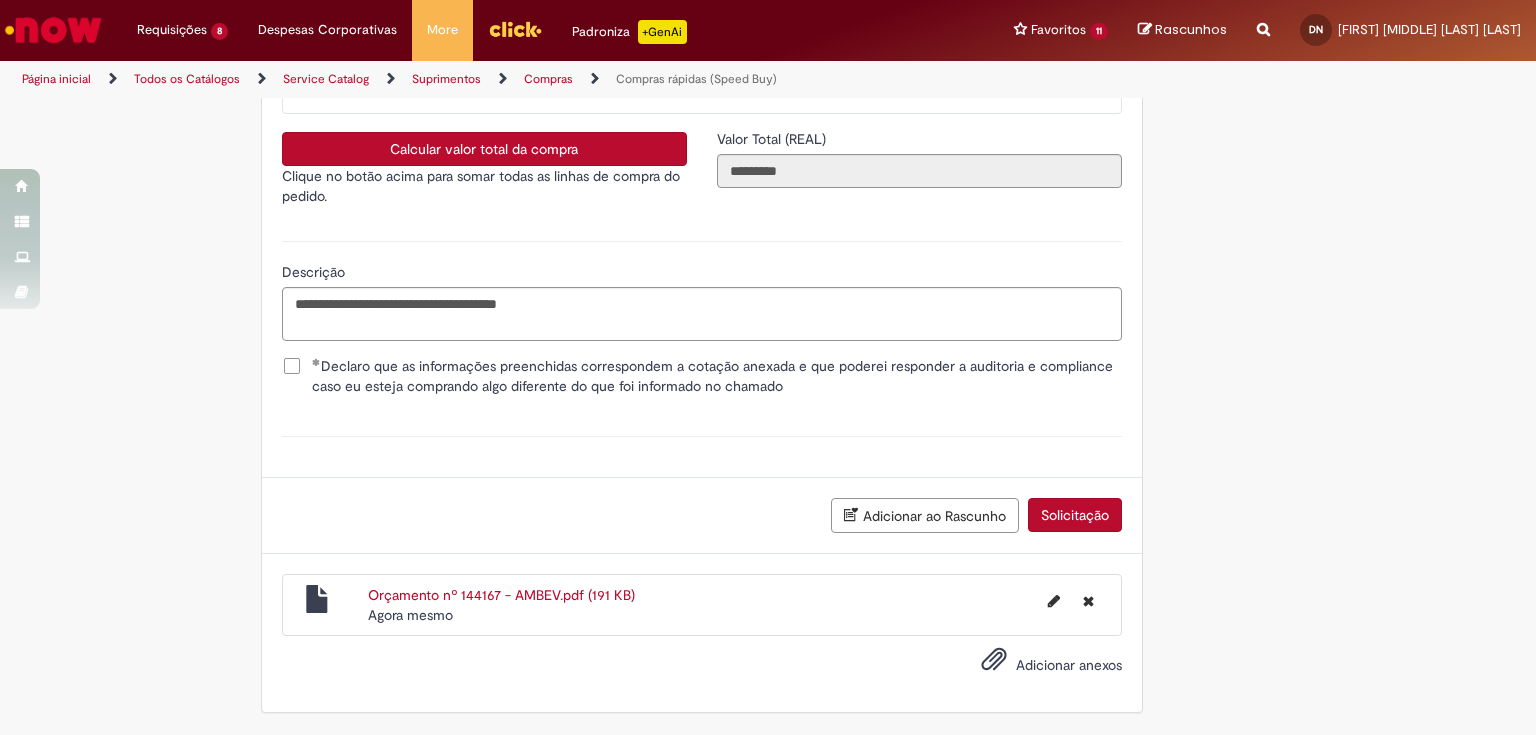 click on "Solicitação" at bounding box center [1075, 515] 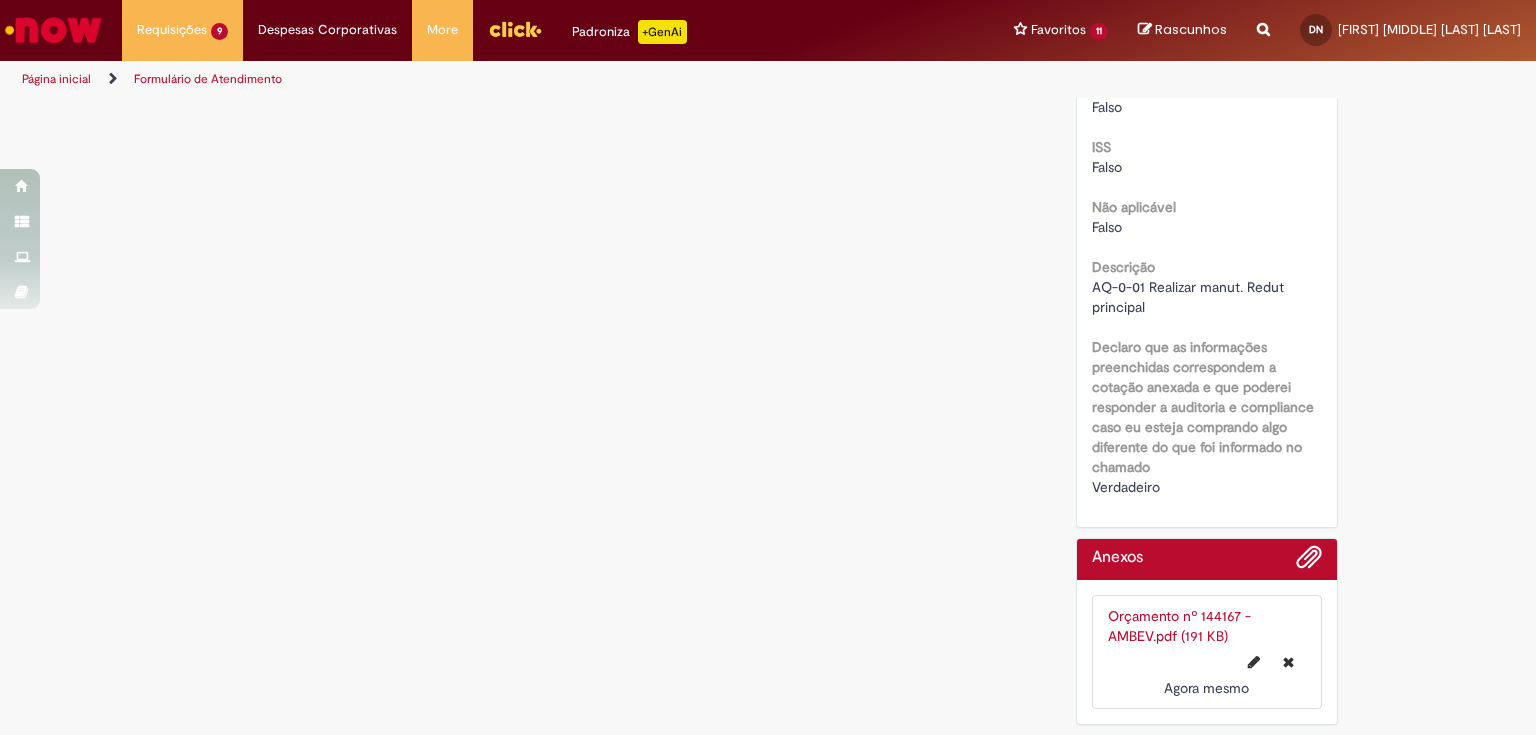 scroll, scrollTop: 0, scrollLeft: 0, axis: both 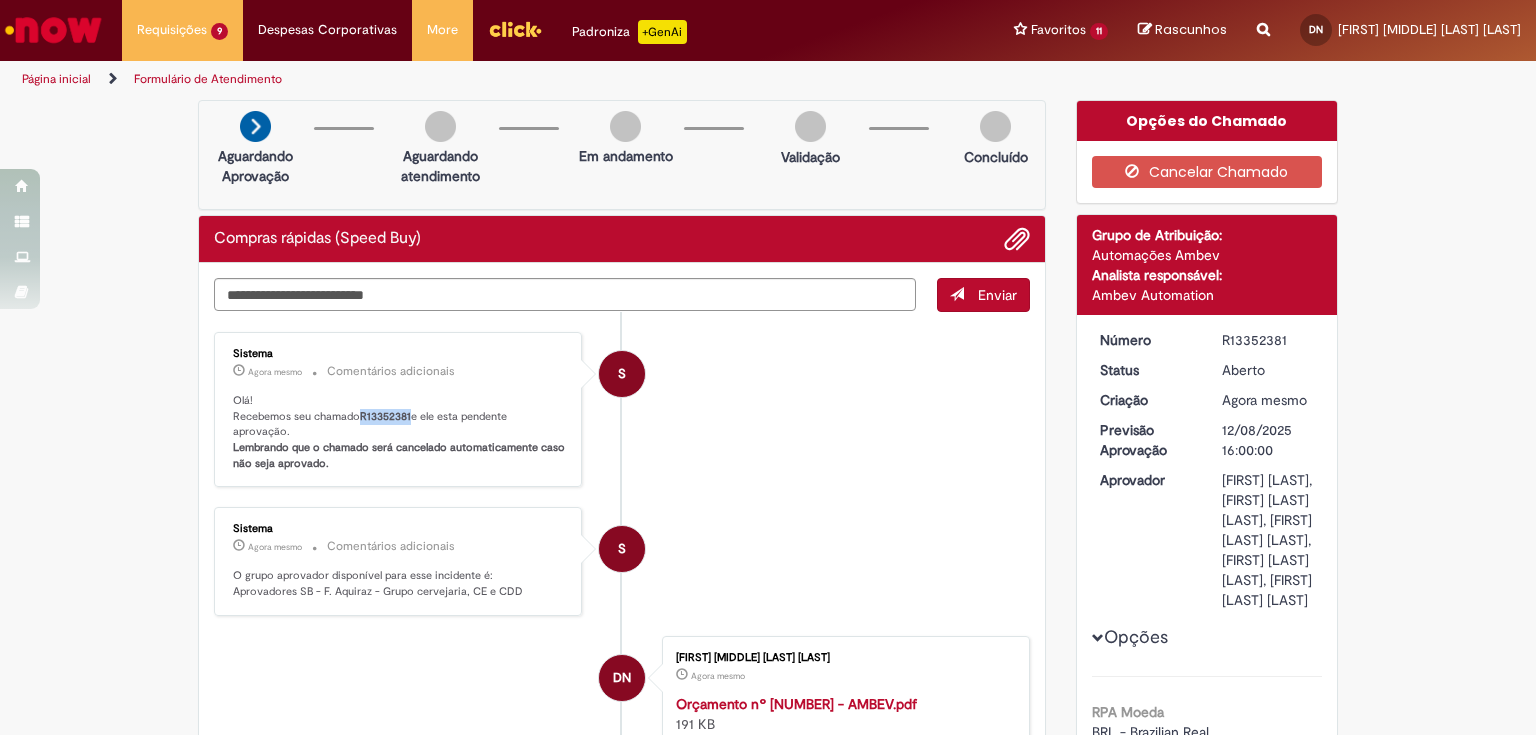 drag, startPoint x: 356, startPoint y: 412, endPoint x: 410, endPoint y: 413, distance: 54.00926 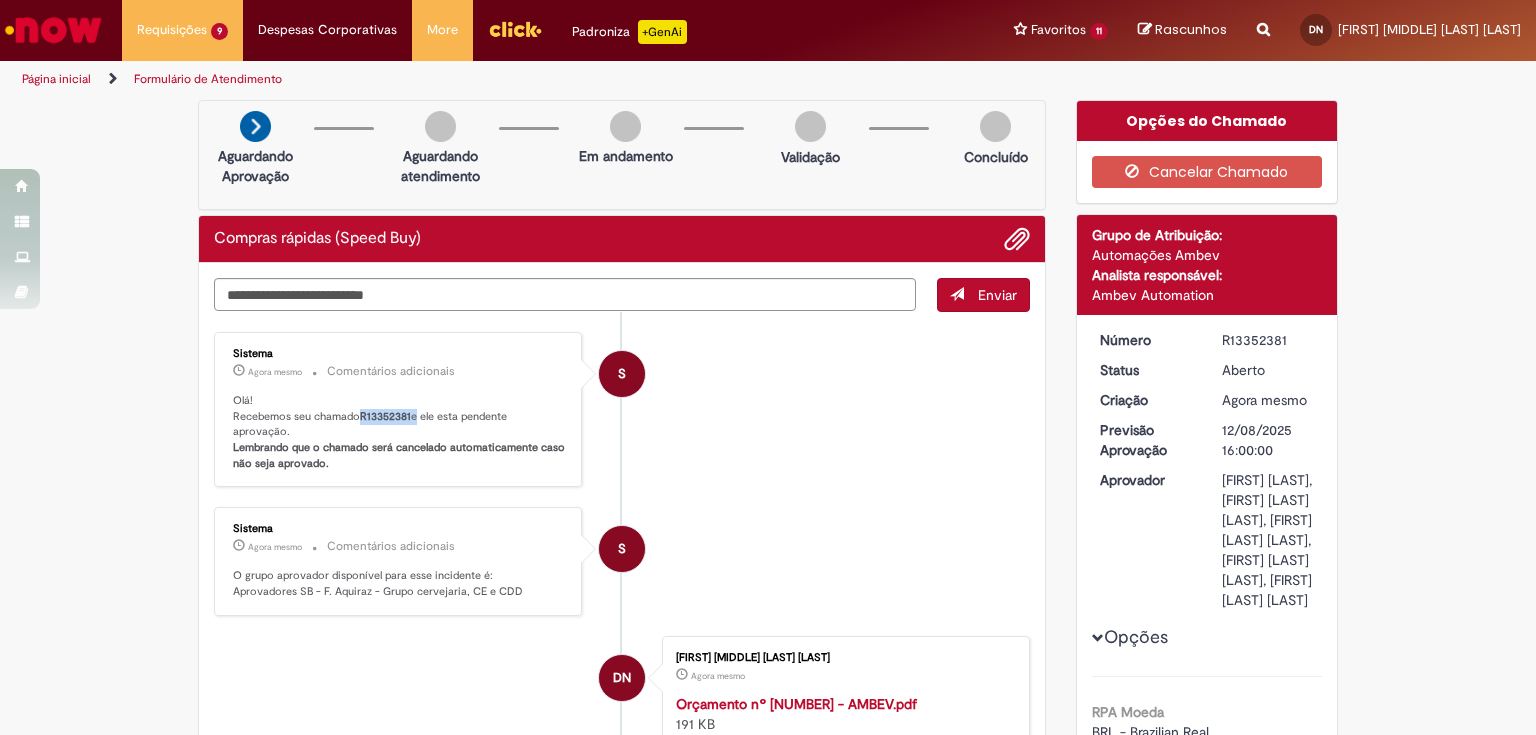 copy on "R13352381" 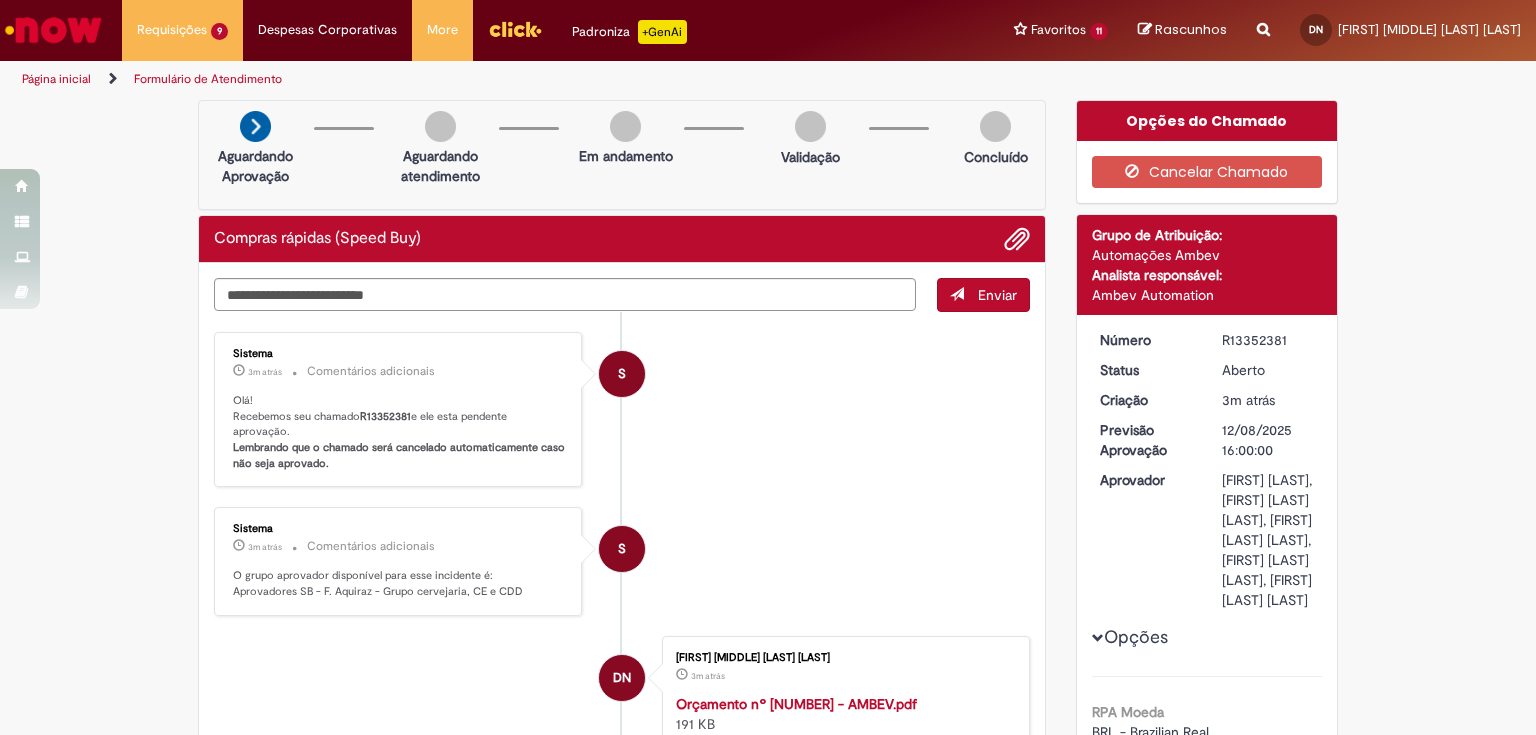 click on "Sistema
3m atrás 3 minutos atrás     Comentários adicionais
Olá!  Recebemos seu chamado  [REFERENCE]  e ele esta pendente aprovação.  Lembrando que o chamado será cancelado automaticamente caso não seja aprovado." at bounding box center (622, 410) 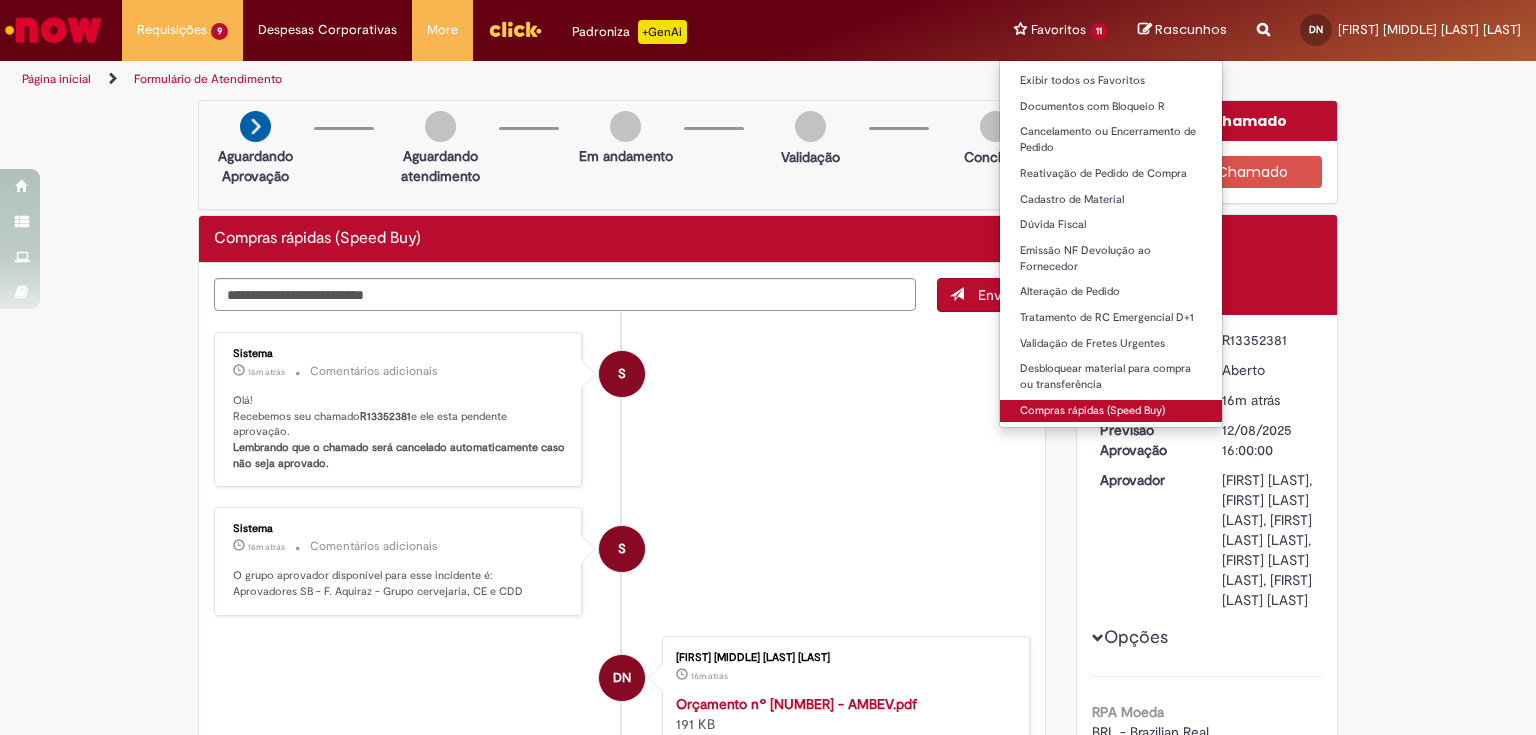 click on "Compras rápidas (Speed Buy)" at bounding box center (1111, 411) 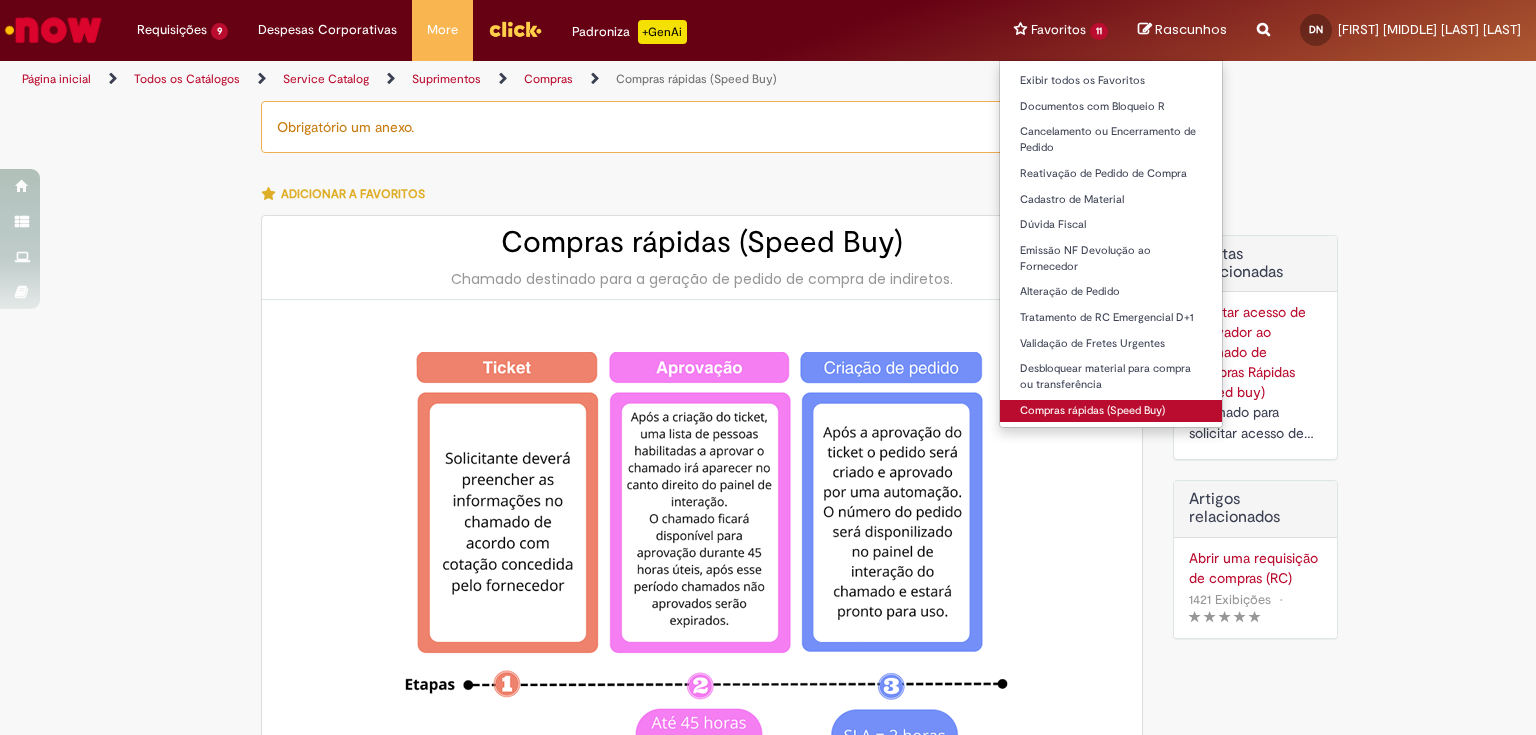 type on "********" 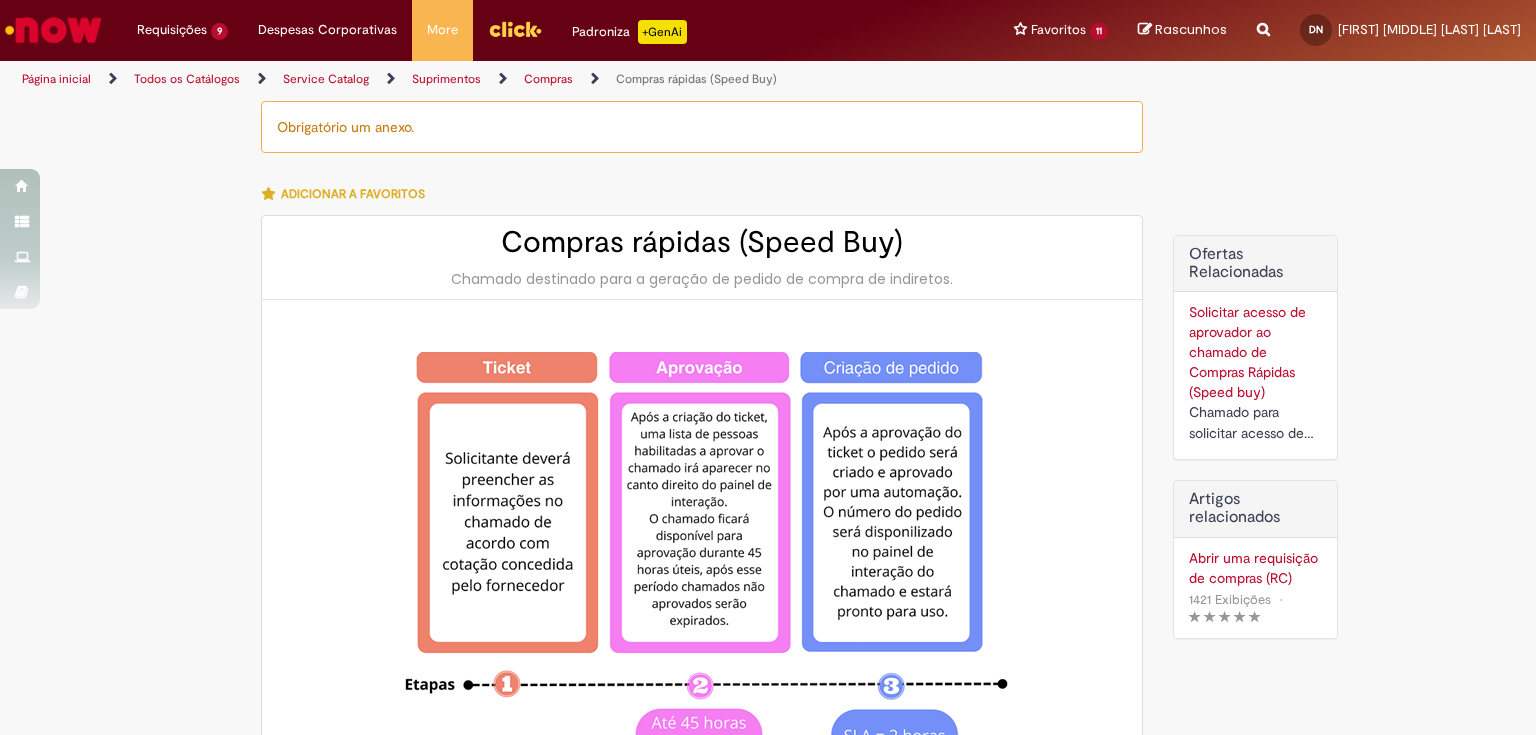 drag, startPoint x: 1505, startPoint y: 240, endPoint x: 1465, endPoint y: 276, distance: 53.814495 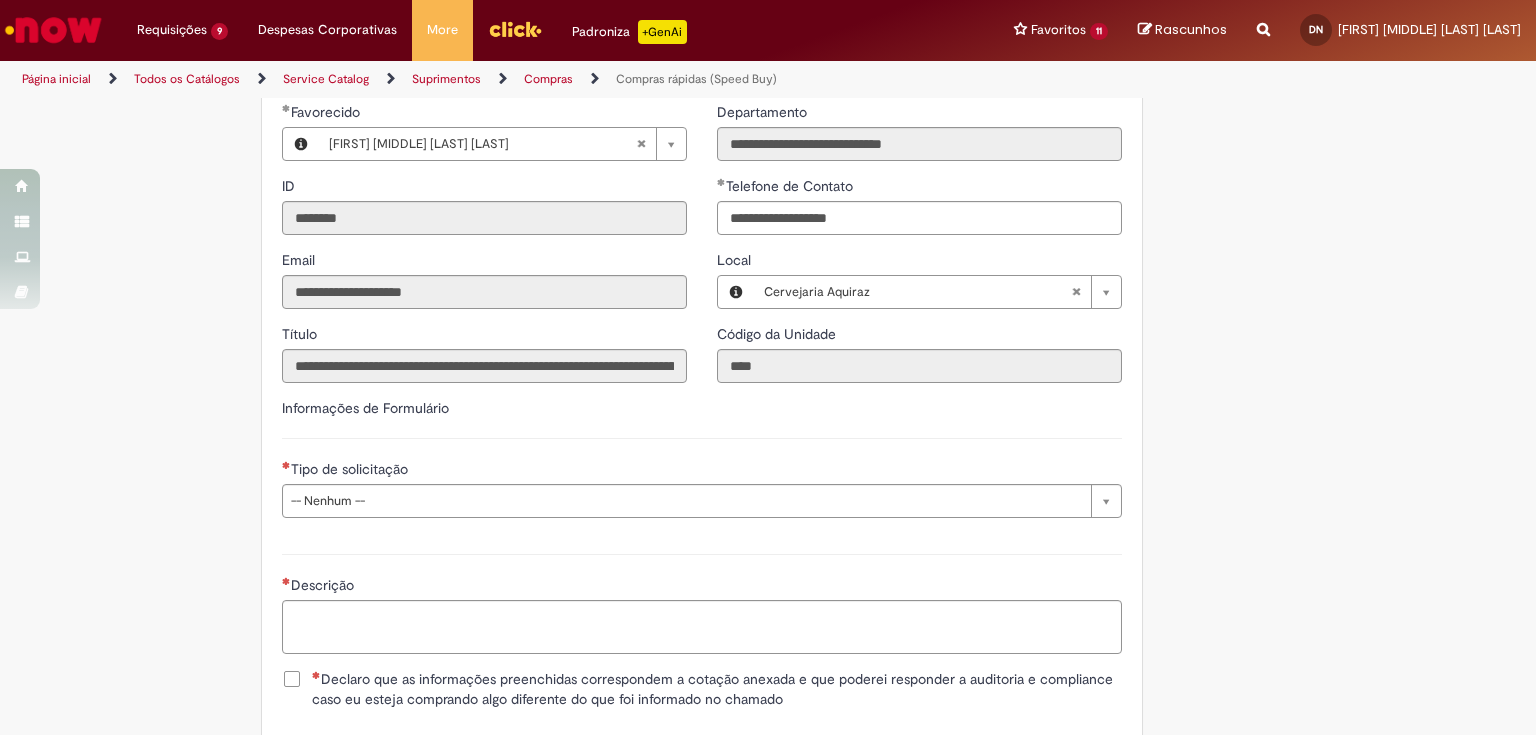 scroll, scrollTop: 2344, scrollLeft: 0, axis: vertical 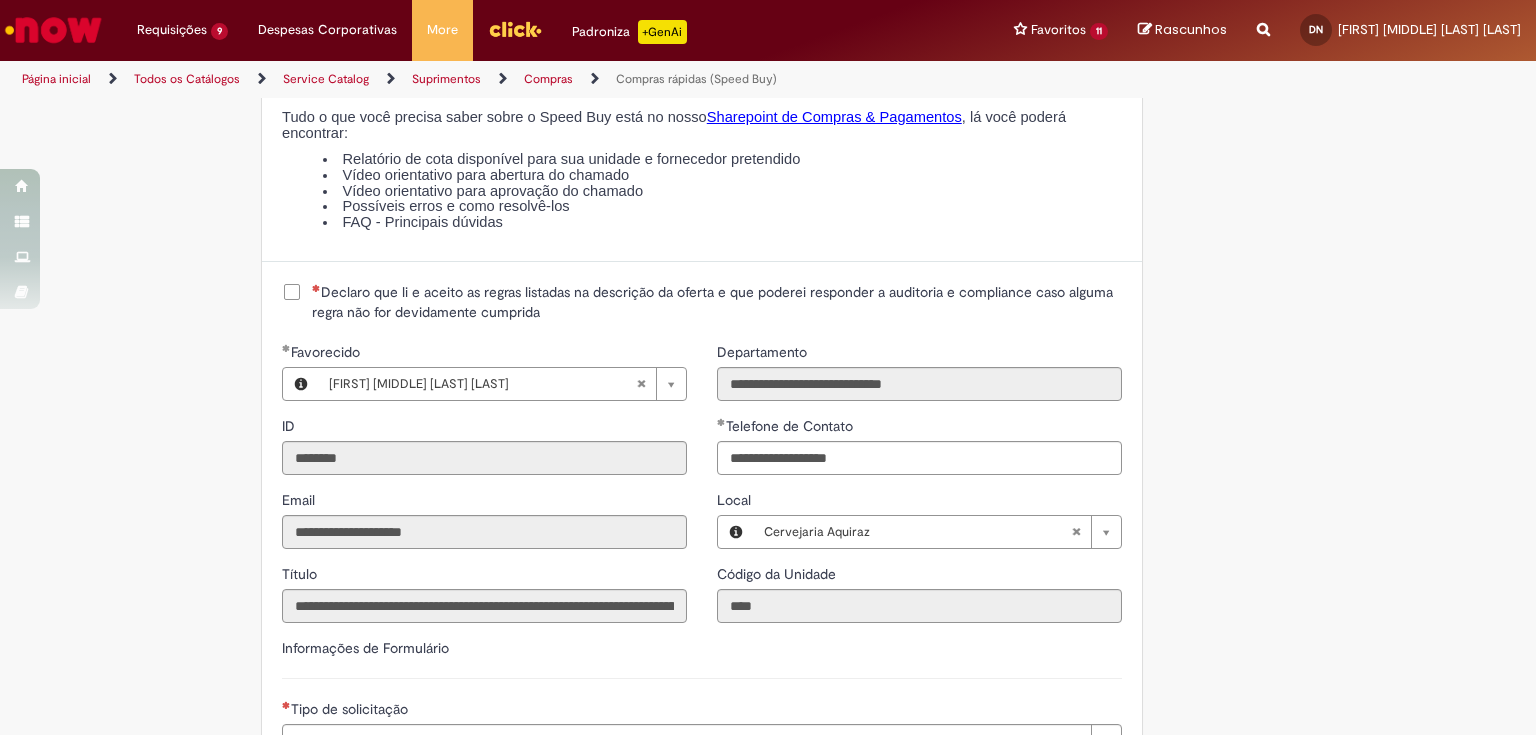 click on "Declaro que li e aceito as regras listadas na descrição da oferta e que poderei responder a auditoria e compliance caso alguma regra não for devidamente cumprida" at bounding box center [702, 302] 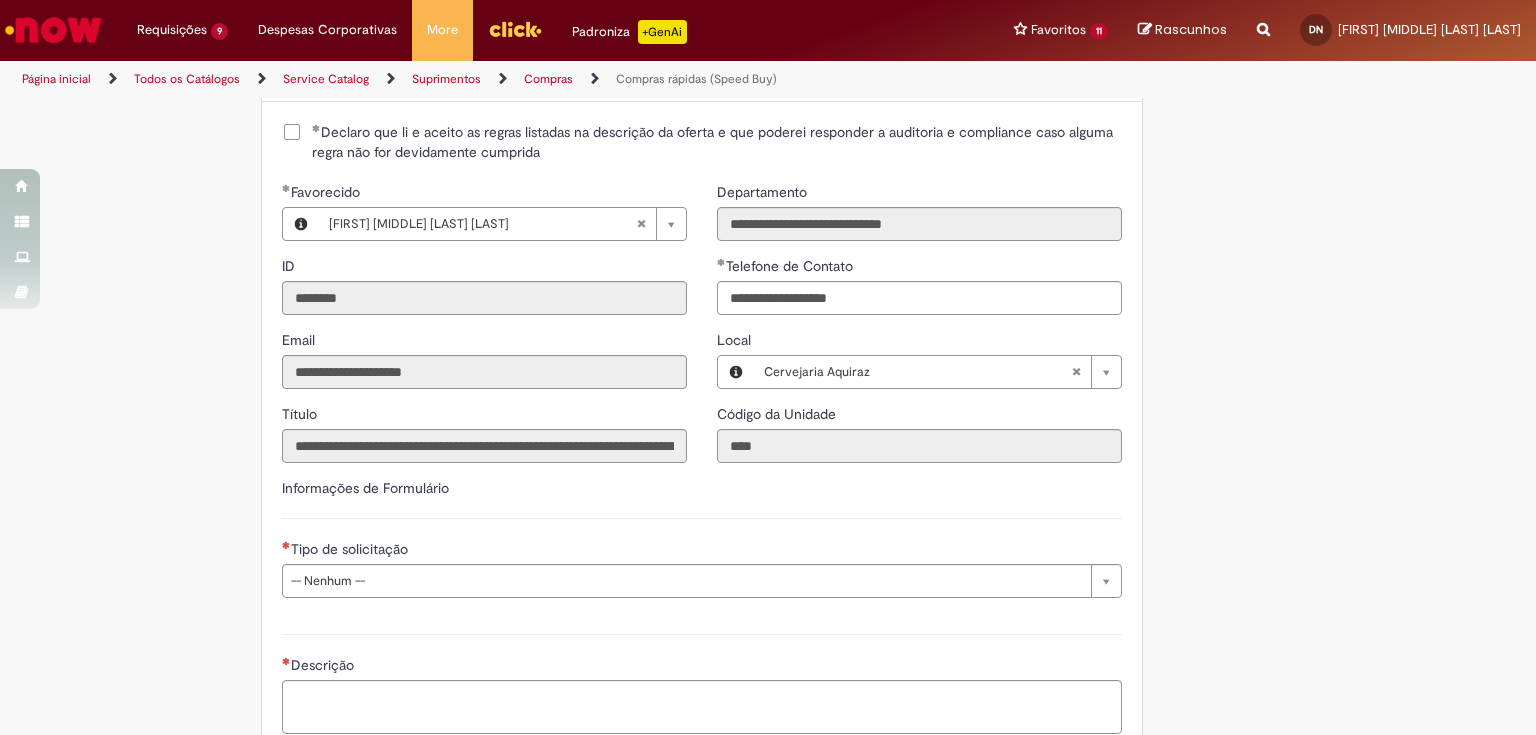scroll, scrollTop: 2664, scrollLeft: 0, axis: vertical 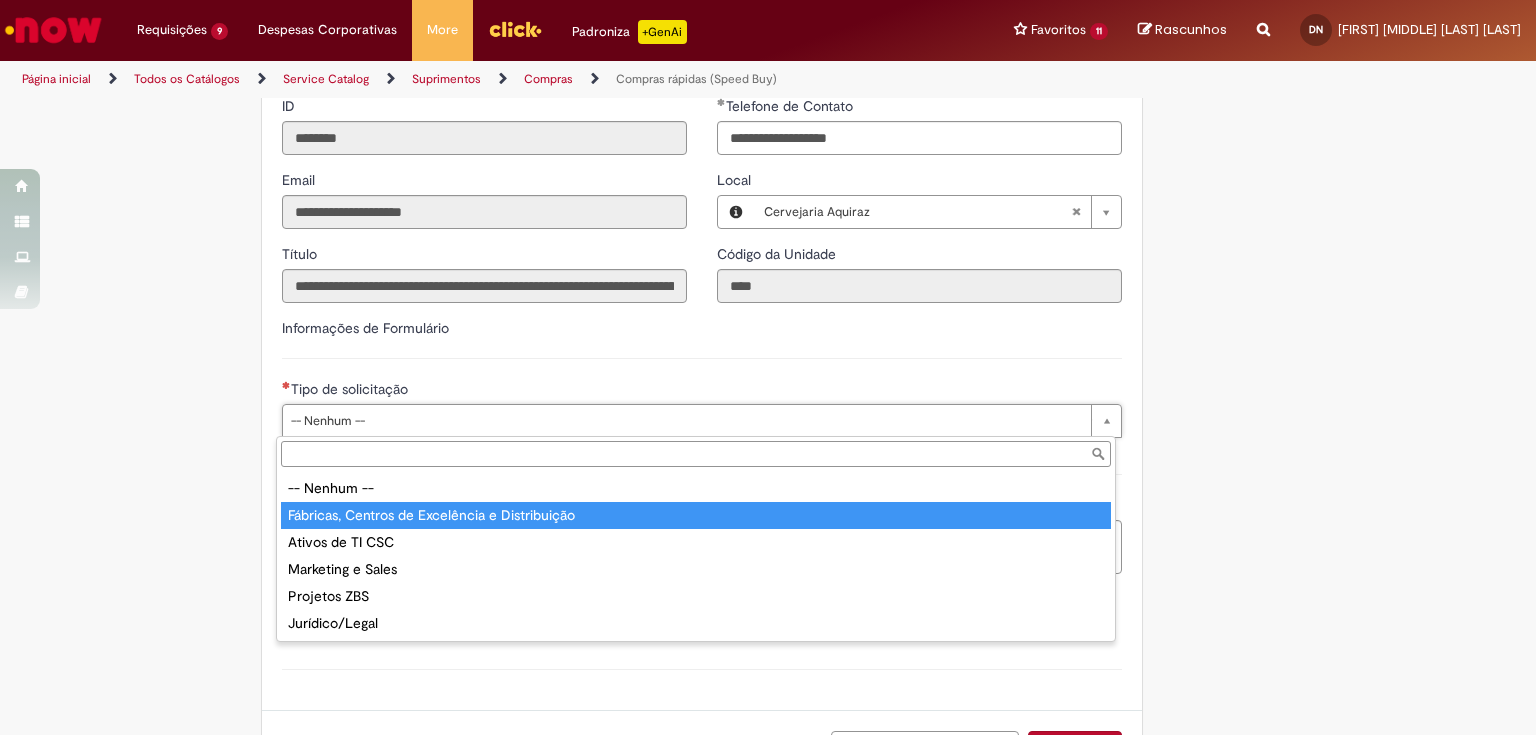 type on "**********" 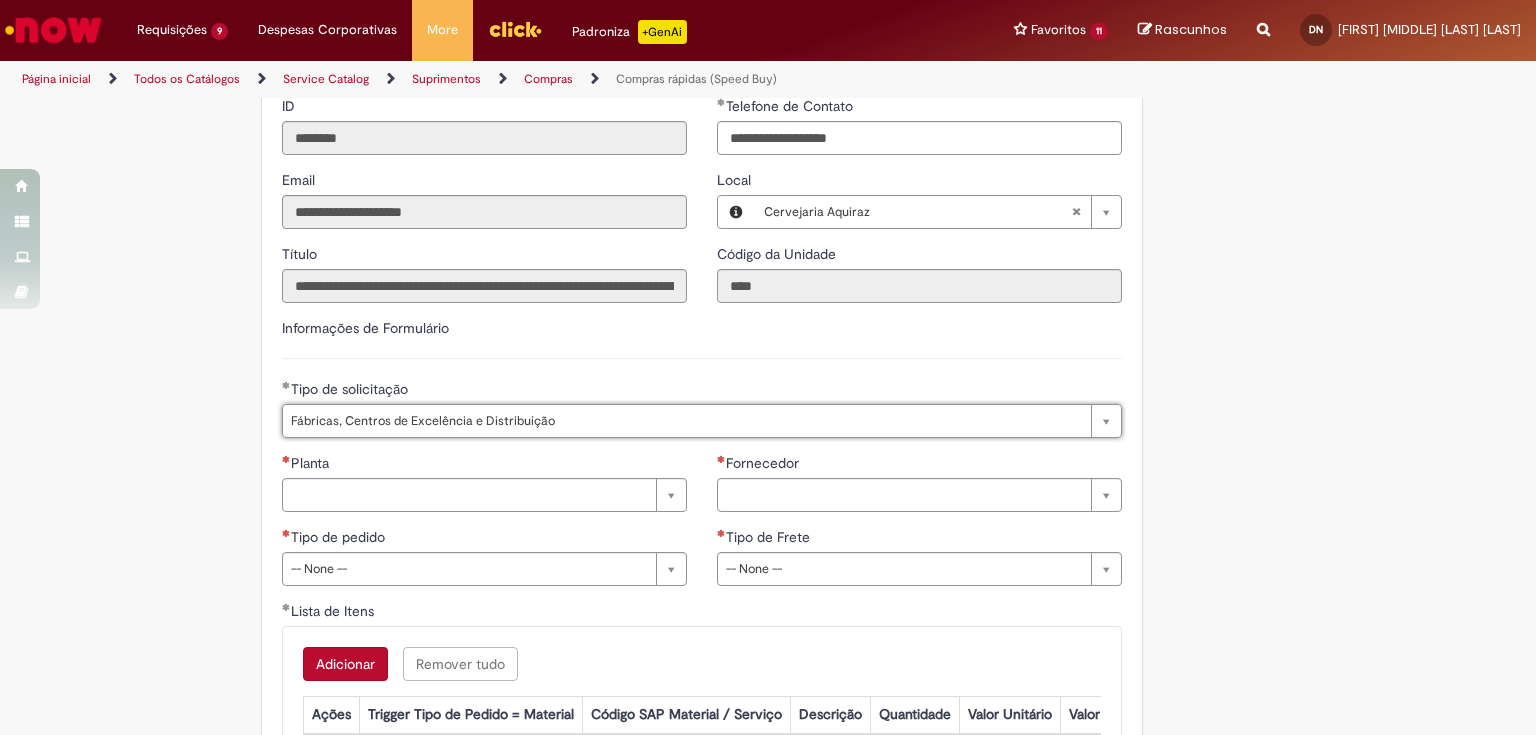 click on "Obrigatório um anexo.
Adicionar a Favoritos
Compras rápidas (Speed Buy)
Chamado destinado para a geração de pedido de compra de indiretos.
O Speed buy é a ferramenta oficial para a geração de pedidos de compra que atenda aos seguintes requisitos:
Compras de material e serviço indiretos
Compras inferiores a R$13.000 *
Compras com fornecedores nacionais
Compras de material sem contrato ativo no SAP para o centro solicitado
* Essa cota é referente ao tipo de solicitação padrão de Speed buy. Os chamados com cotas especiais podem possuir valores divergentes.
Regras de Utilização
No campo “Tipo de Solicitação” selecionar a opção correspondente a sua unidade de negócio.
Solicitação Padrão de Speed buy:
Fábricas, centros de Excelência e de Distribuição:  habilitado para todos usuários ambev
Cotas especiais de Speed buy:" at bounding box center [670, -608] 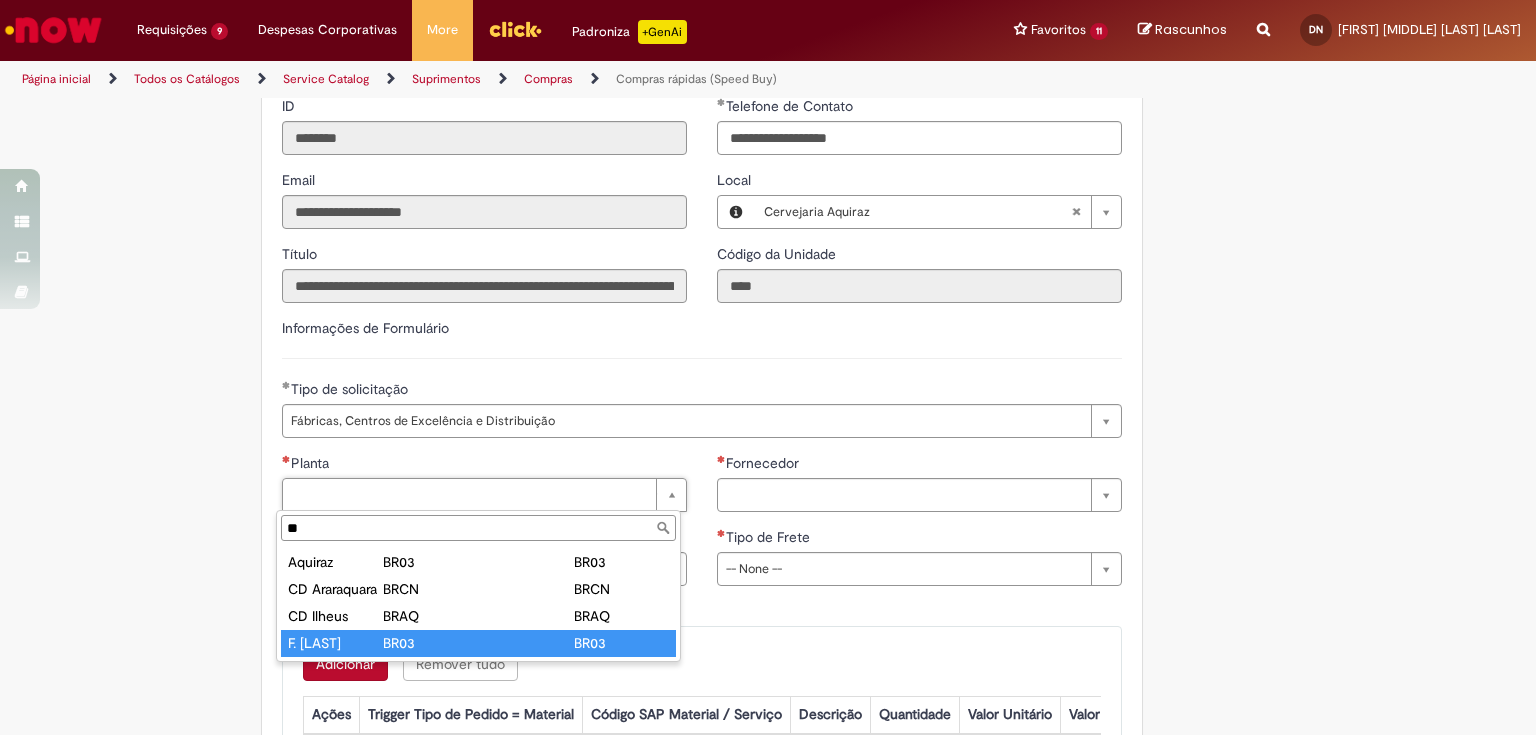 type on "**" 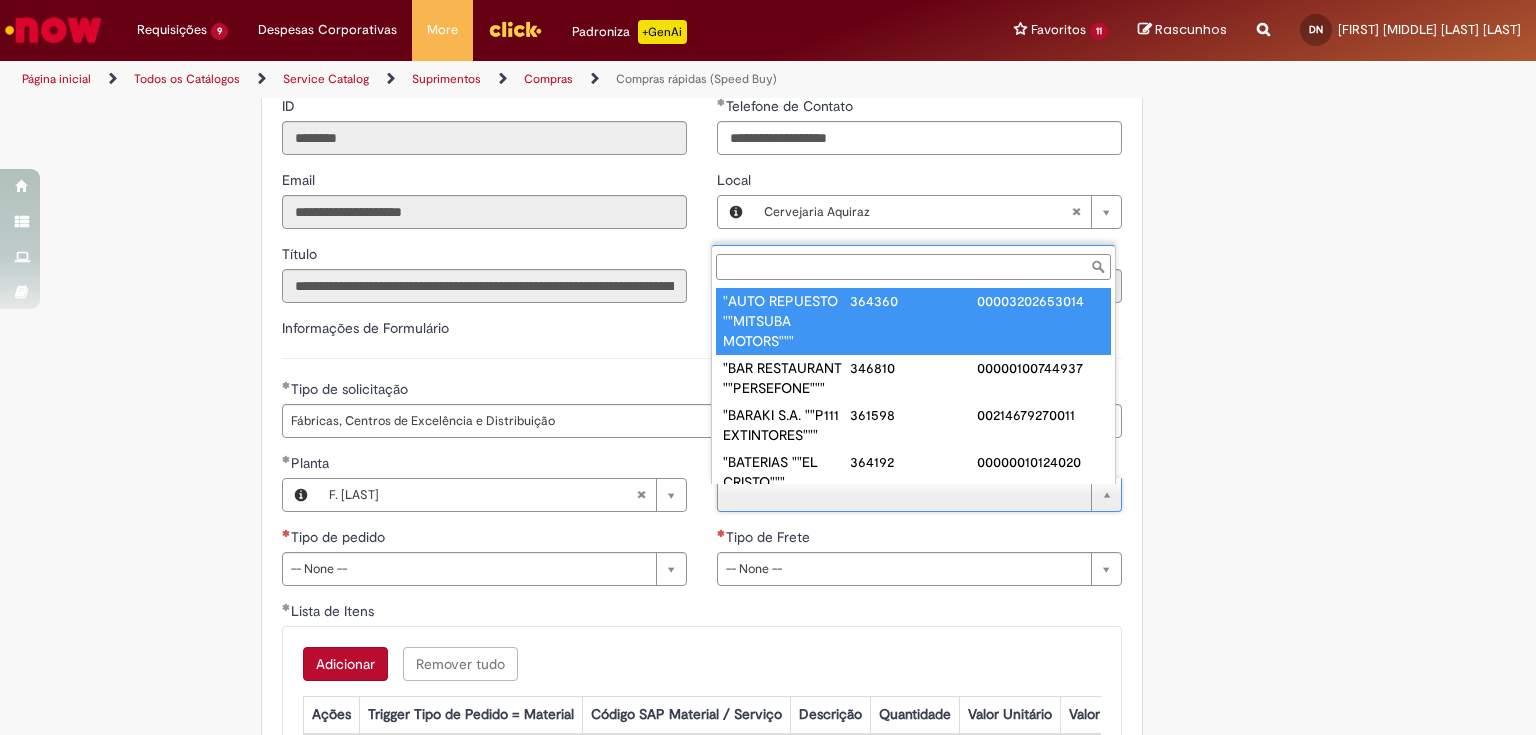 click on "Fornecedor" at bounding box center (913, 267) 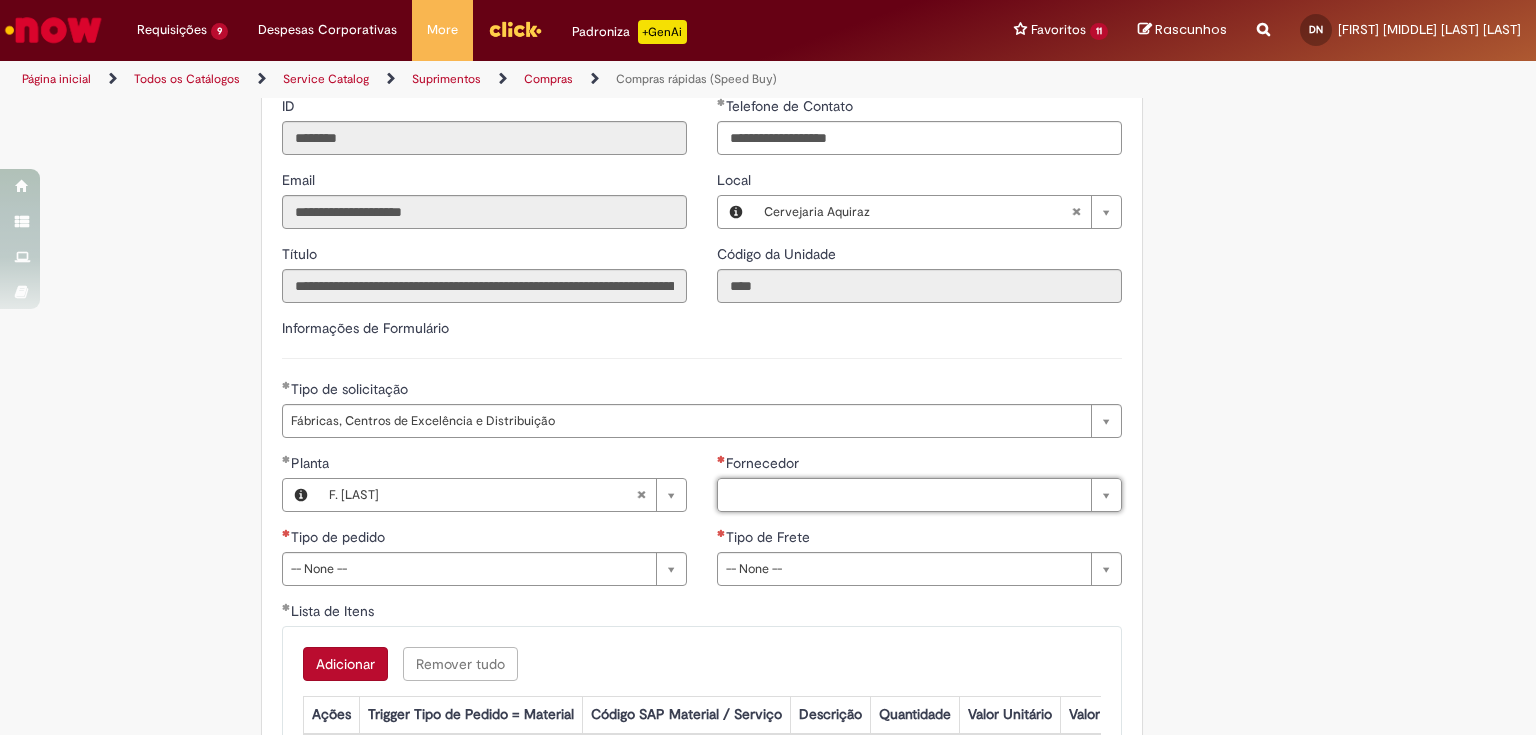 click on "Código da Unidade" at bounding box center [919, 256] 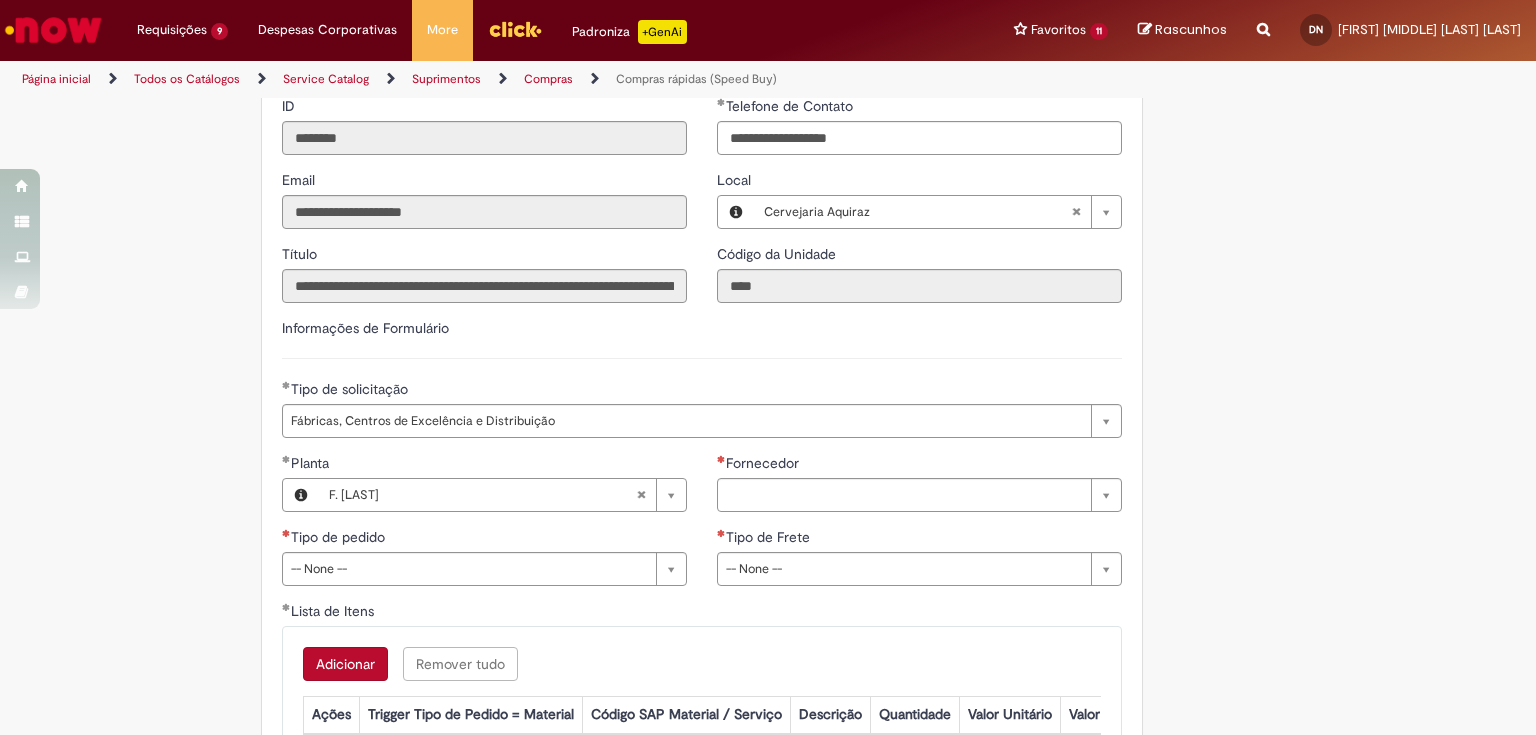 click on "Código da Unidade" at bounding box center [919, 256] 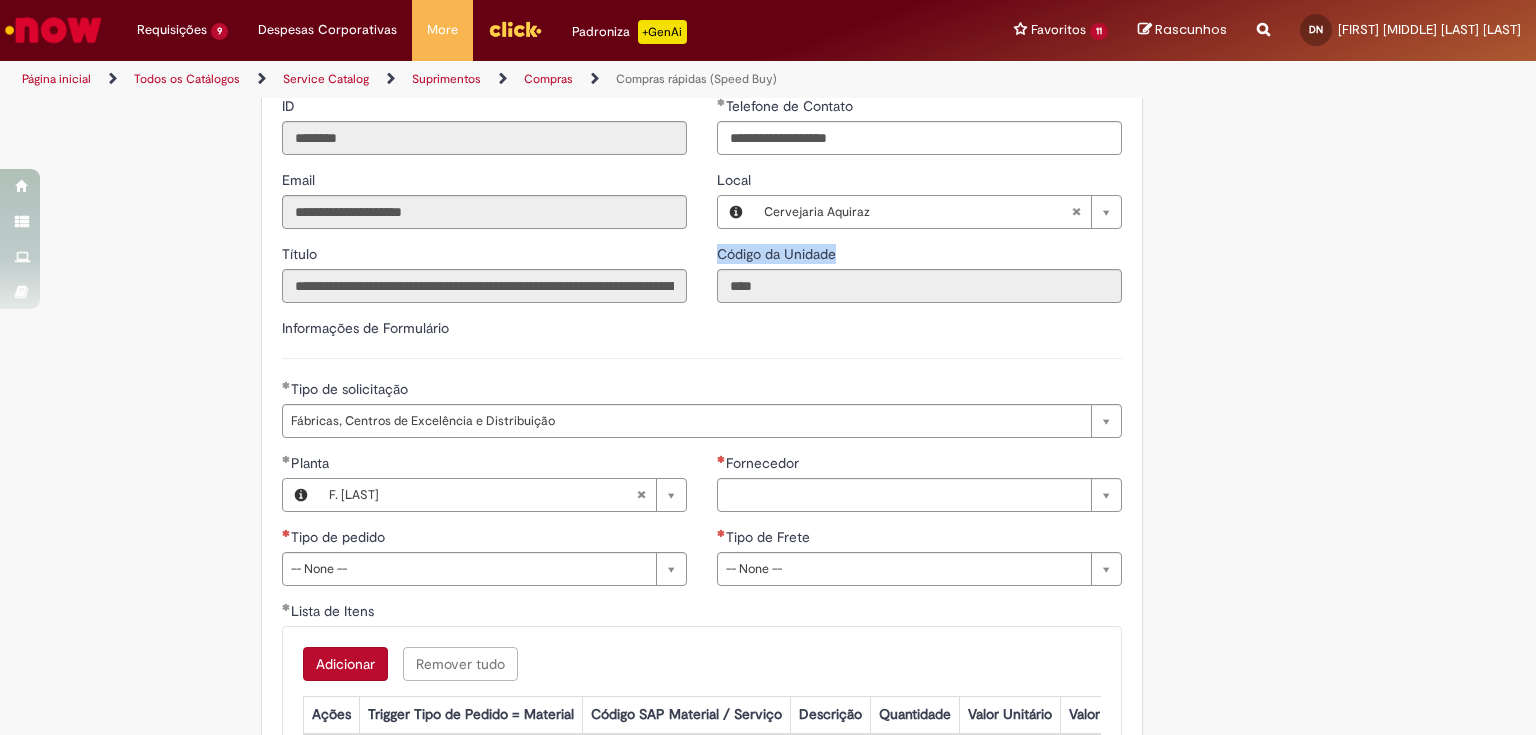 click on "Código da Unidade" at bounding box center (919, 256) 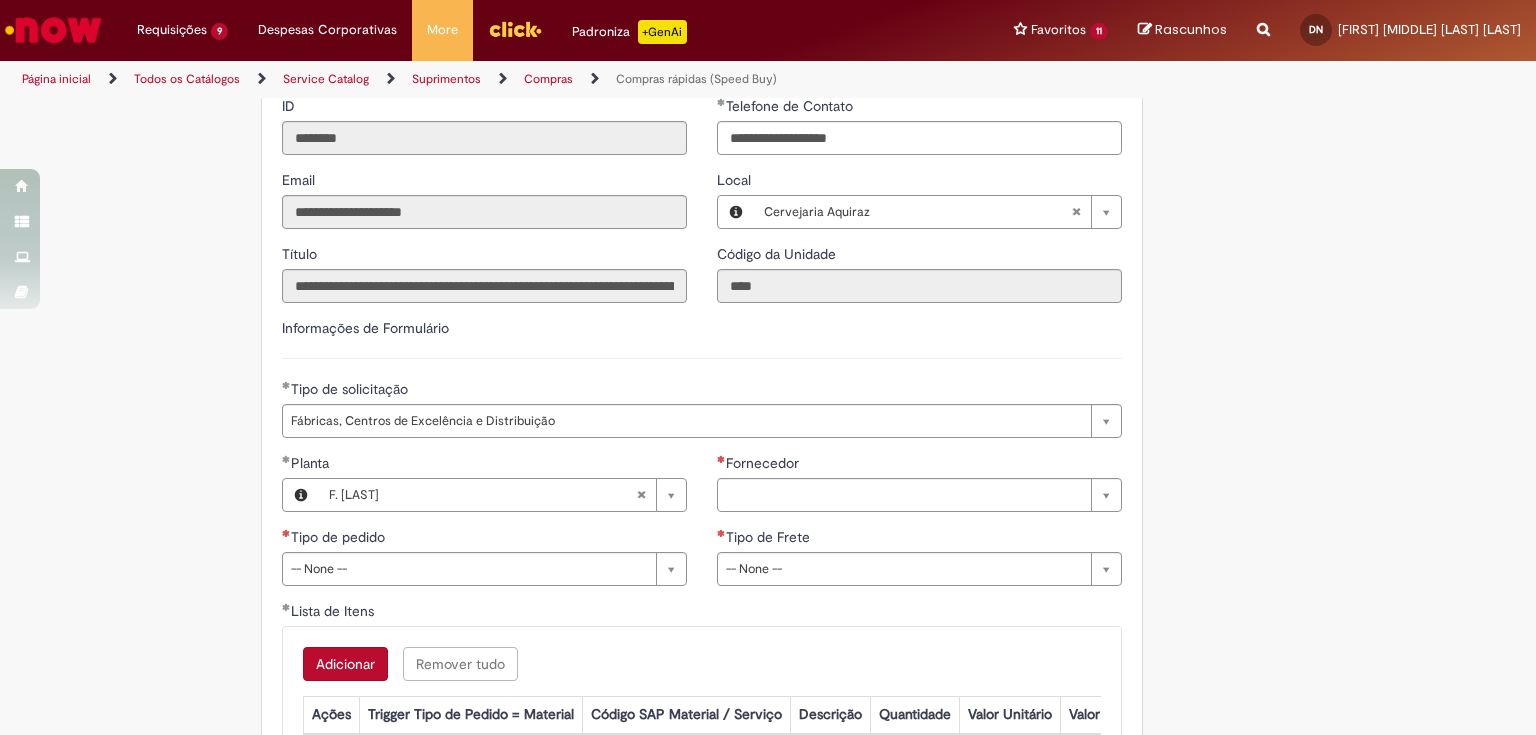 click on "Código da Unidade" at bounding box center (919, 256) 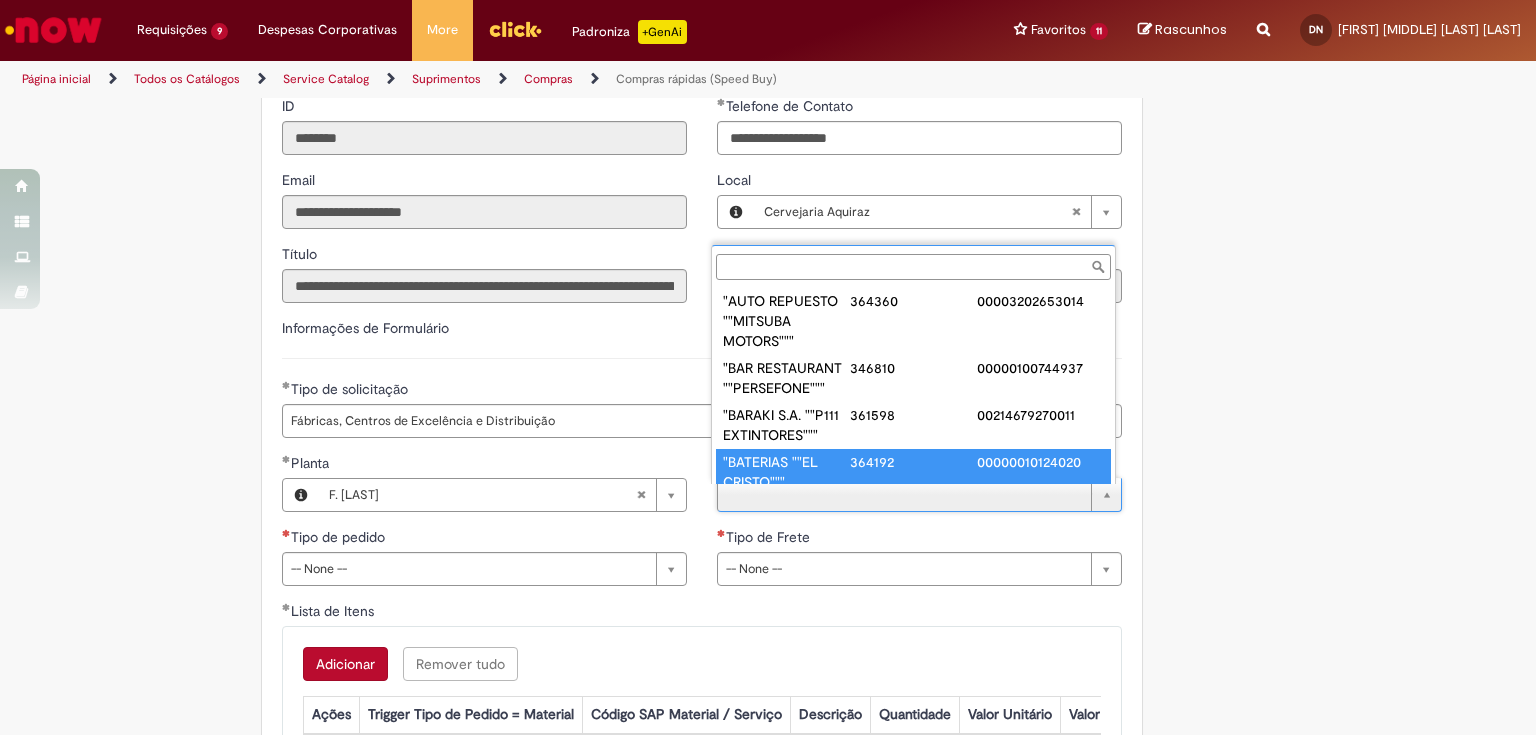 scroll, scrollTop: 8, scrollLeft: 0, axis: vertical 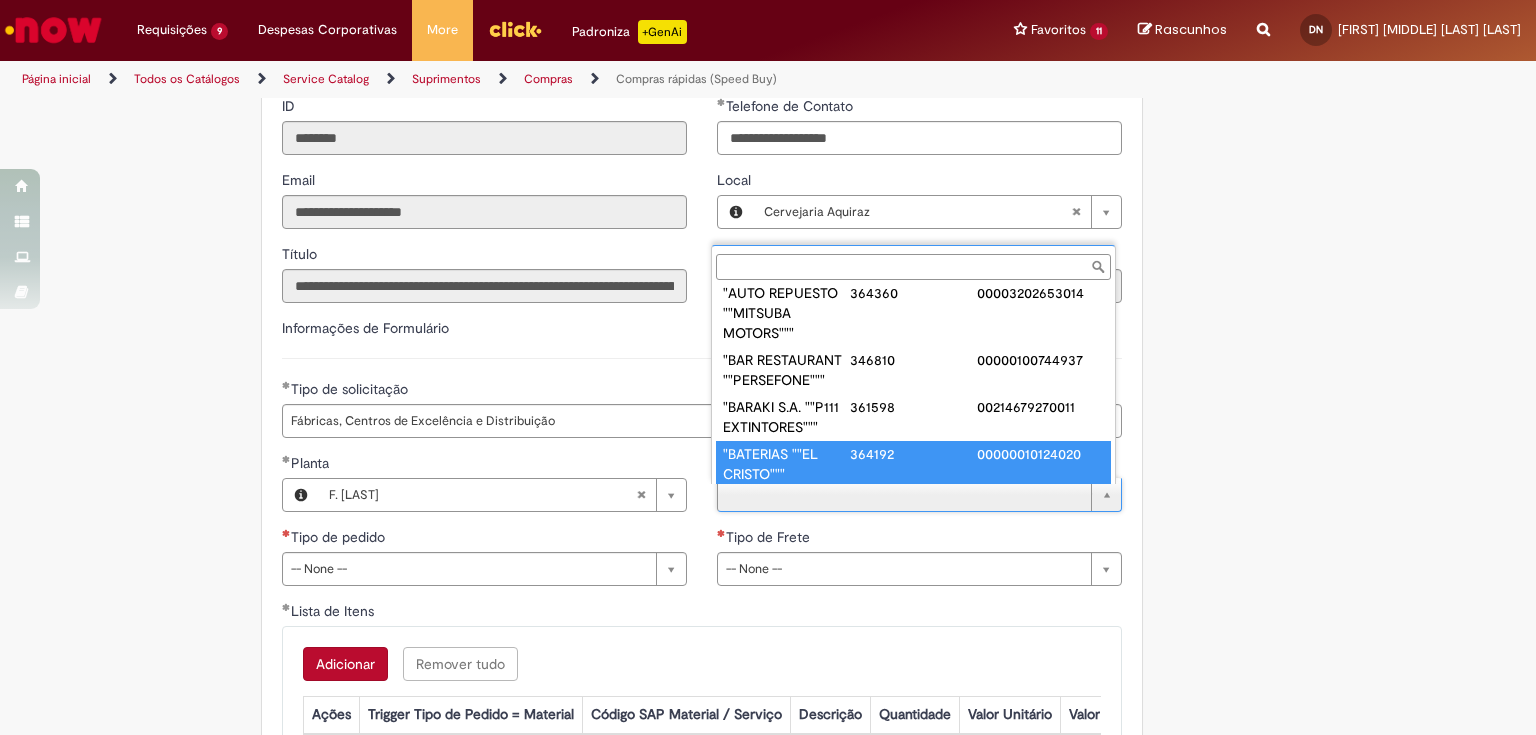 paste on "**********" 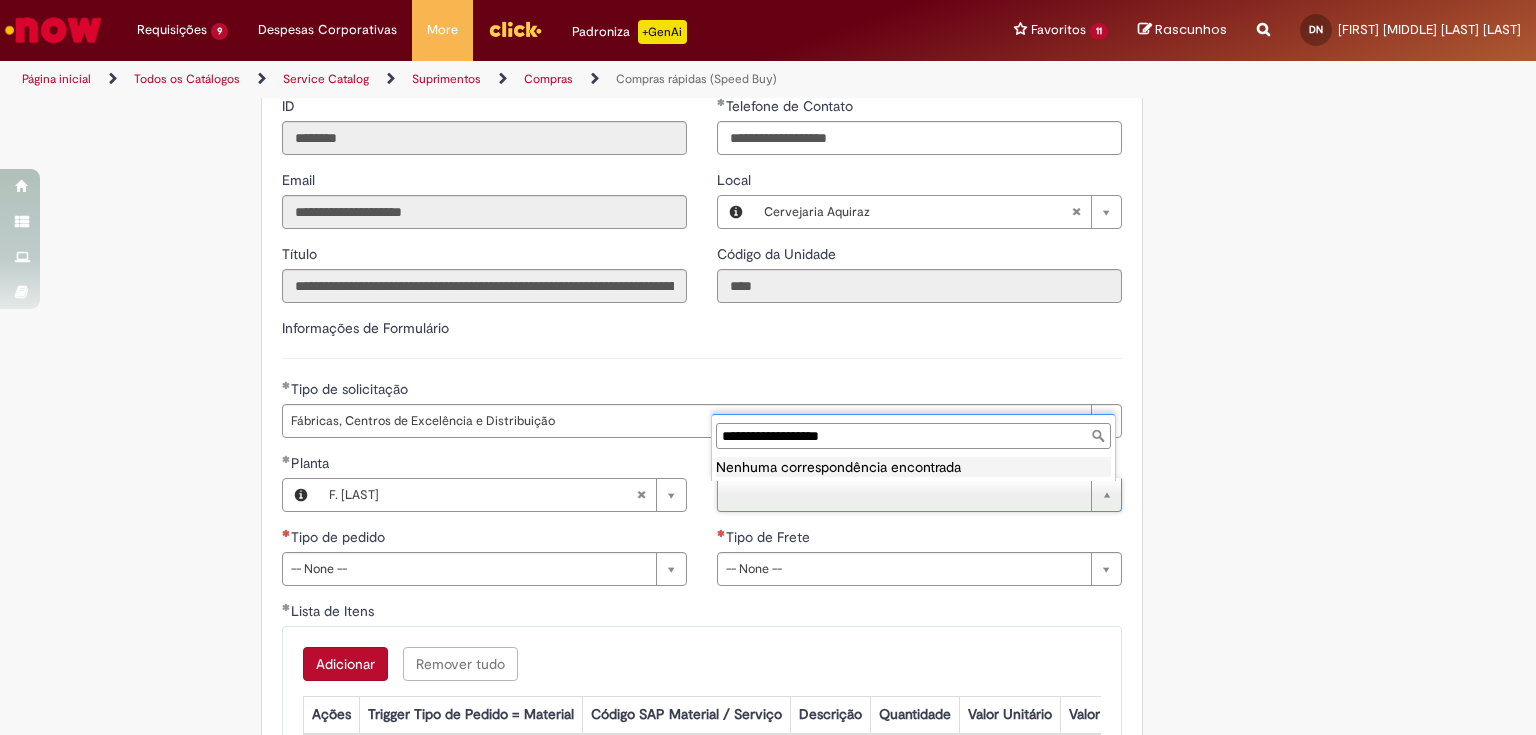 scroll, scrollTop: 0, scrollLeft: 0, axis: both 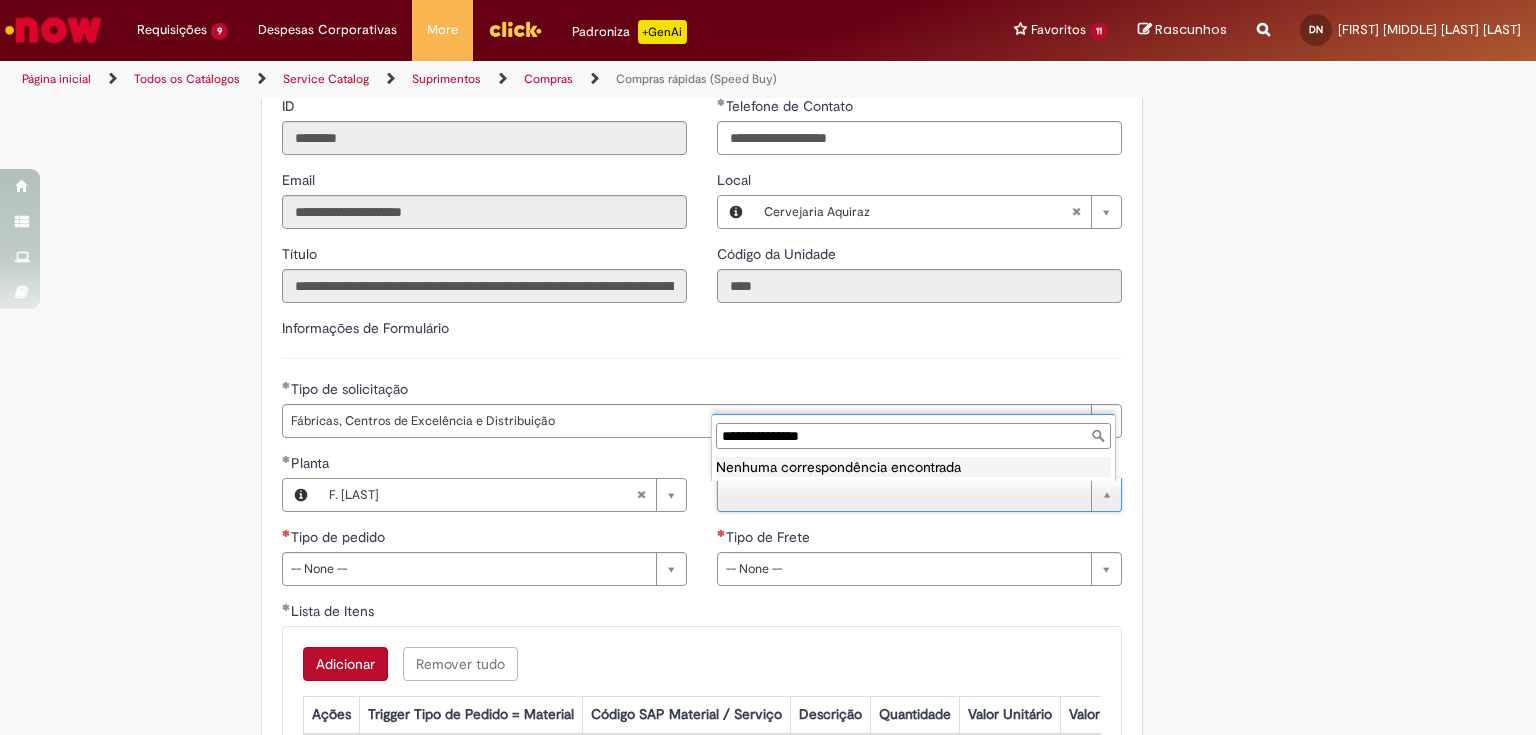 type on "**********" 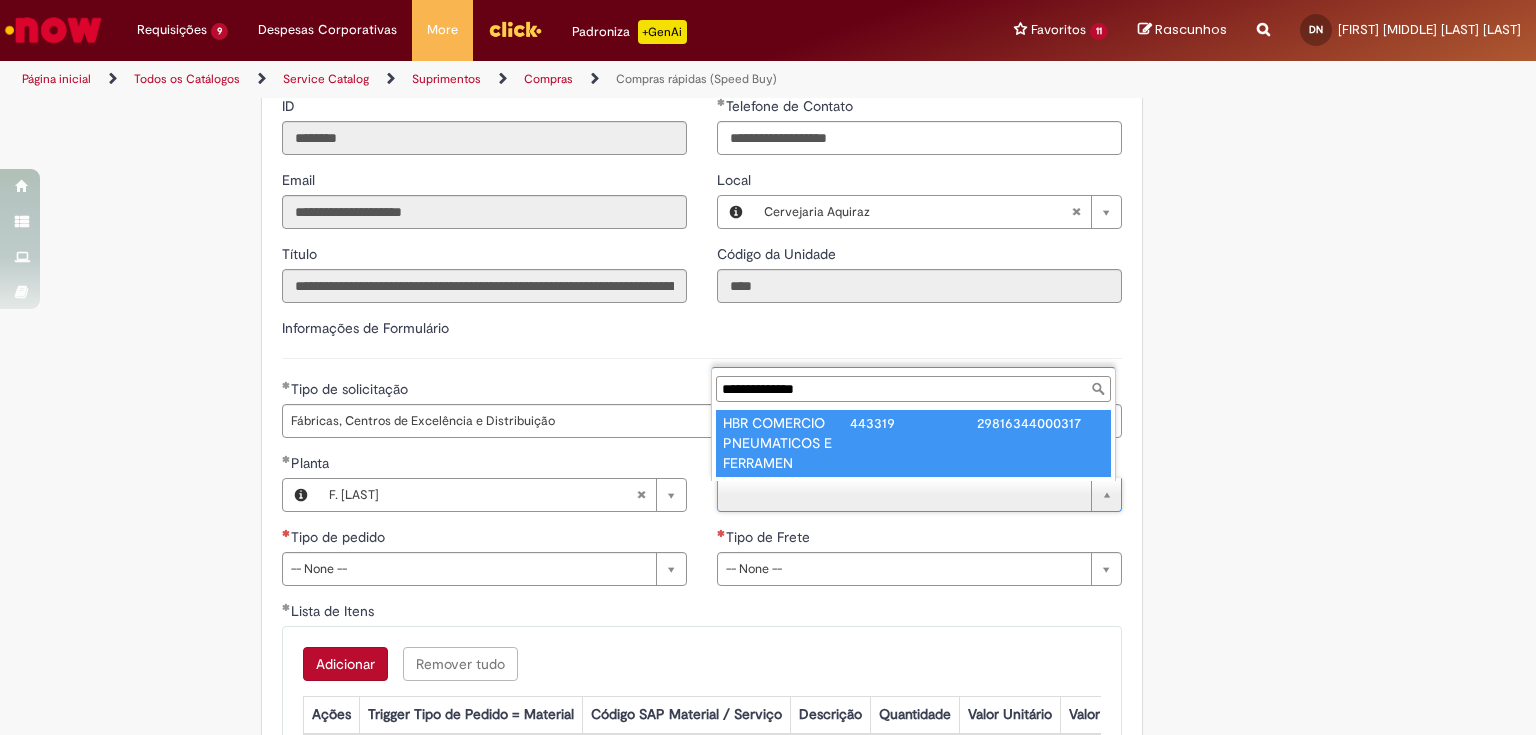 type on "**********" 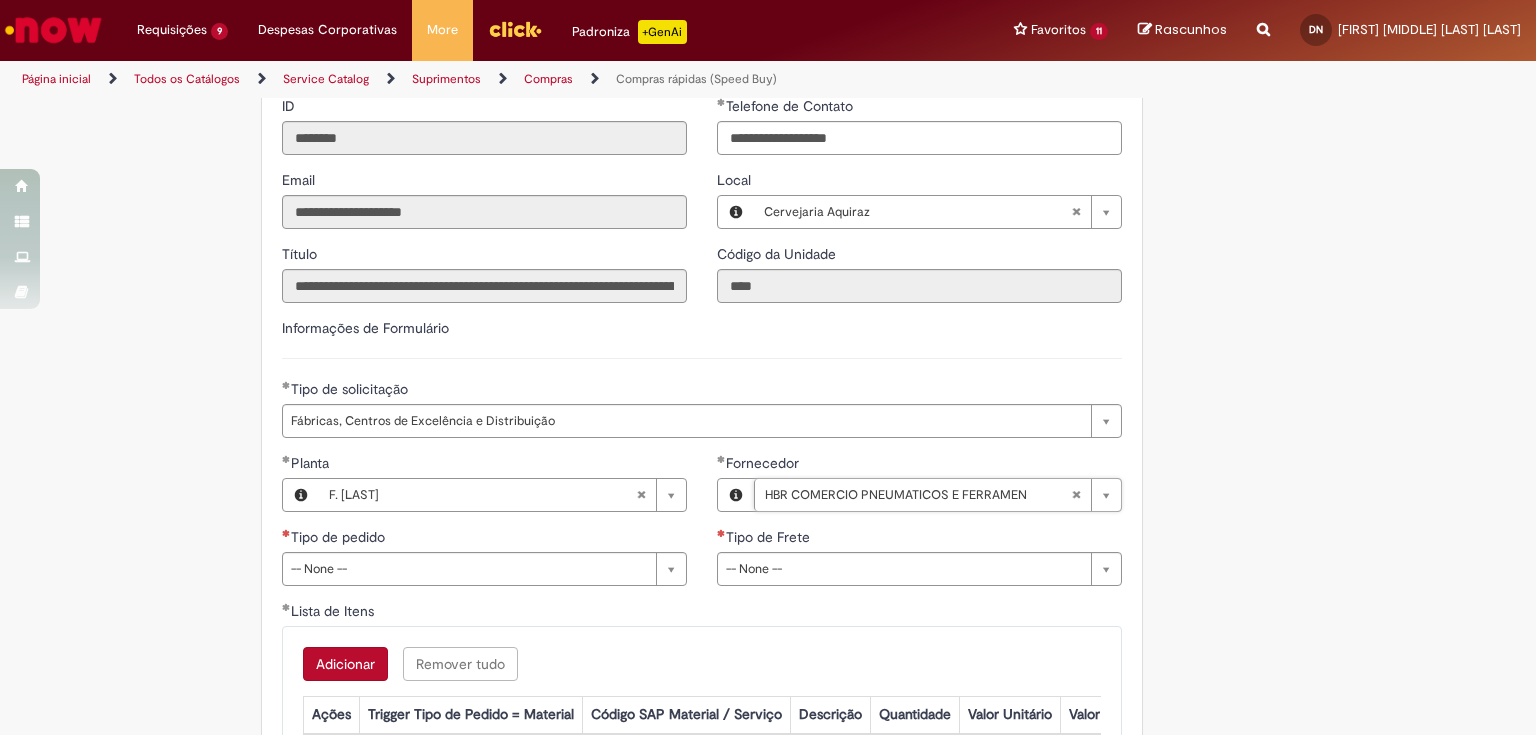 click on "Obrigatório um anexo.
Adicionar a Favoritos
Compras rápidas (Speed Buy)
Chamado destinado para a geração de pedido de compra de indiretos.
O Speed buy é a ferramenta oficial para a geração de pedidos de compra que atenda aos seguintes requisitos:
Compras de material e serviço indiretos
Compras inferiores a R$13.000 *
Compras com fornecedores nacionais
Compras de material sem contrato ativo no SAP para o centro solicitado
* Essa cota é referente ao tipo de solicitação padrão de Speed buy. Os chamados com cotas especiais podem possuir valores divergentes.
Regras de Utilização
No campo “Tipo de Solicitação” selecionar a opção correspondente a sua unidade de negócio.
Solicitação Padrão de Speed buy:
Fábricas, centros de Excelência e de Distribuição:  habilitado para todos usuários ambev
Ativos   de TI:" at bounding box center (768, -608) 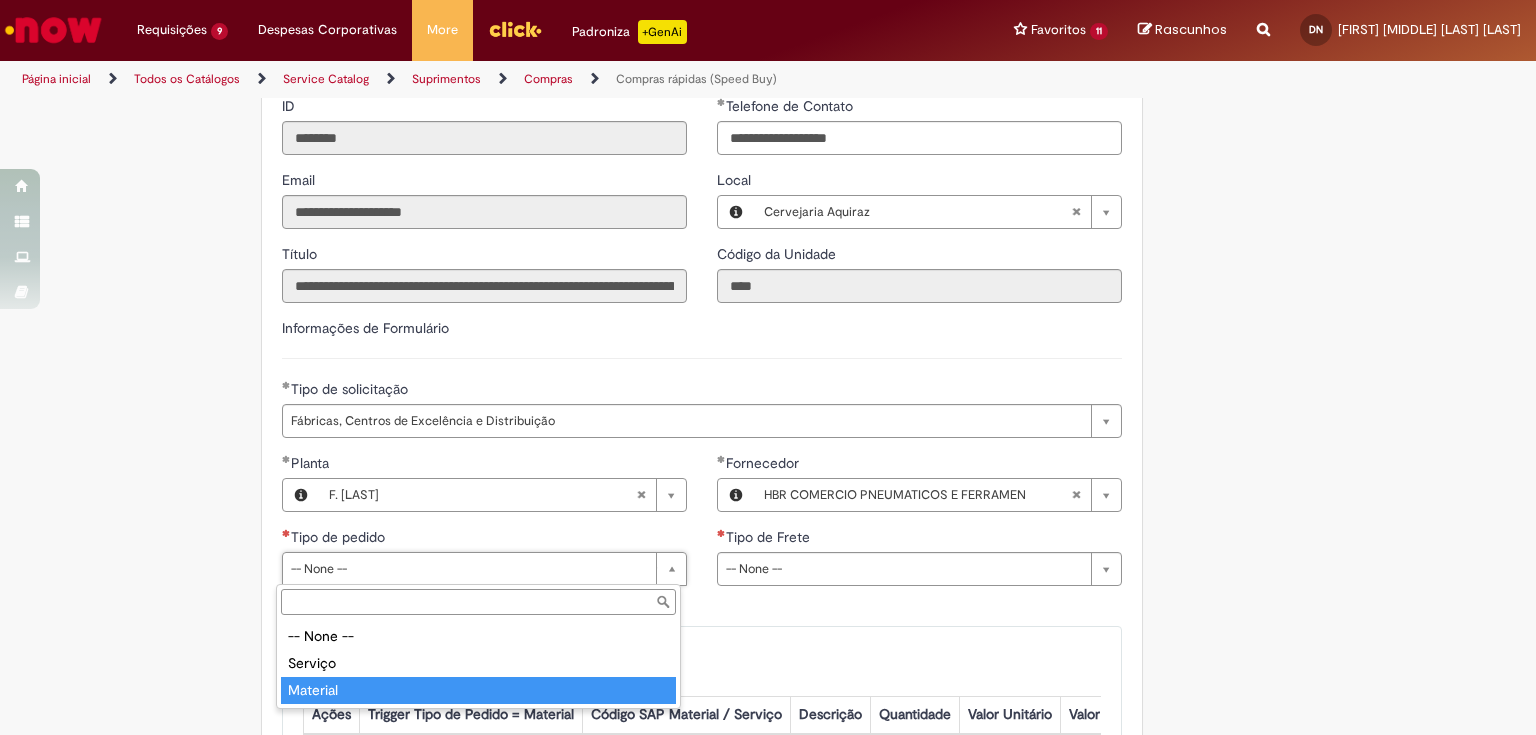 type on "********" 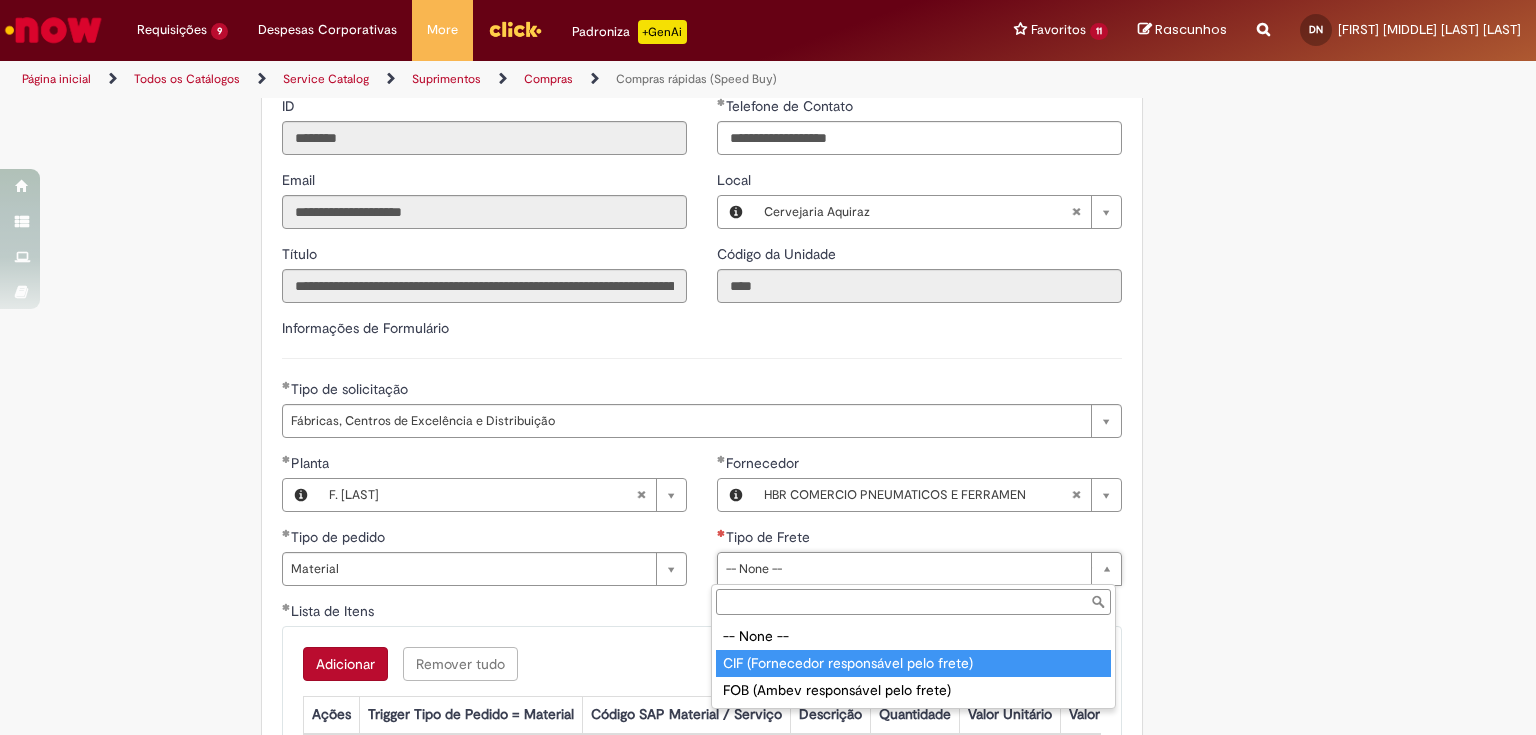 type on "**********" 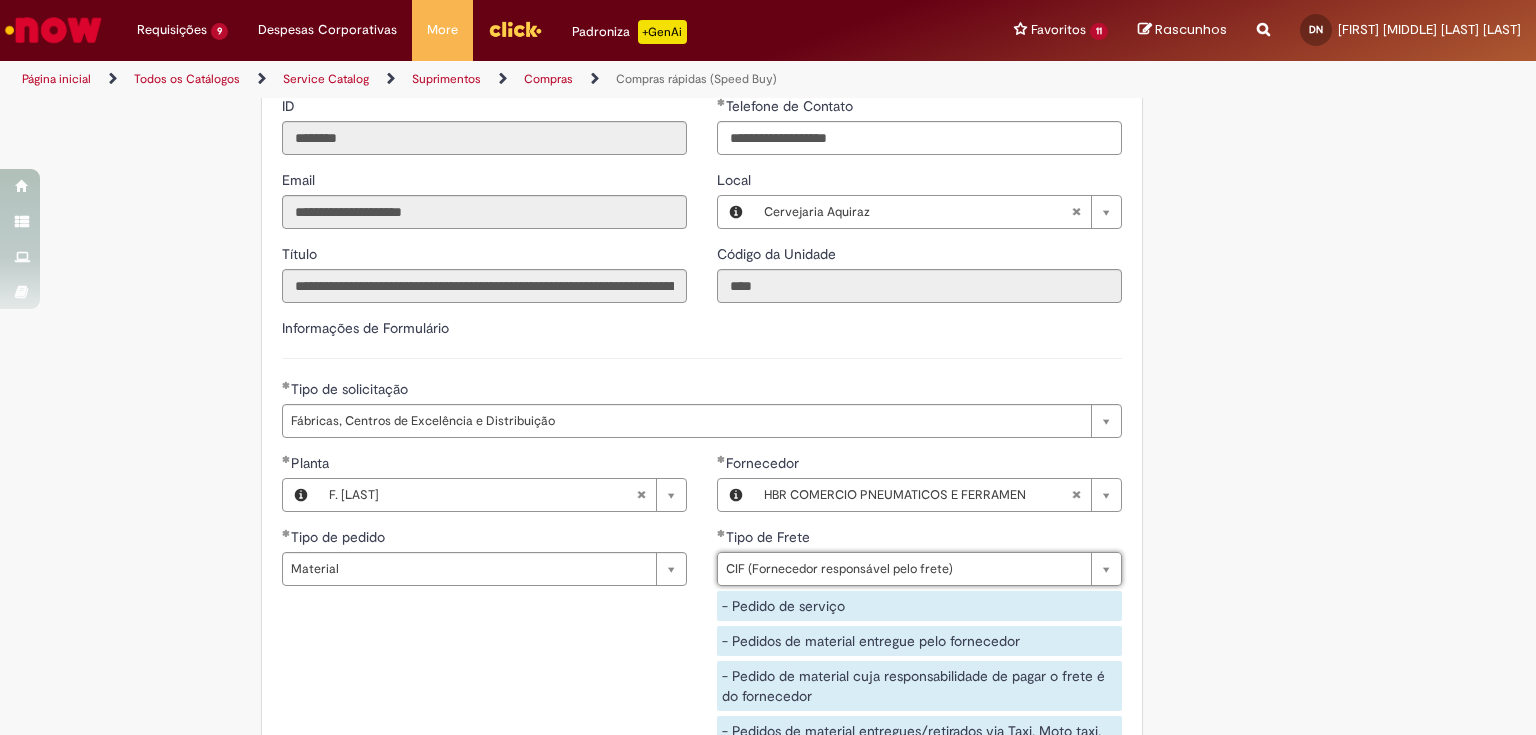 click on "Tire dúvidas com LupiAssist    +GenAI
Oi! Eu sou LupiAssist, uma Inteligência Artificial Generativa em constante aprendizado   Meu conteúdo é monitorado para trazer uma melhor experiência
Dúvidas comuns:
Só mais um instante, estou consultando nossas bases de conhecimento  e escrevendo a melhor resposta pra você!
Title
Lorem ipsum dolor sit amet    Fazer uma nova pergunta
Gerei esta resposta utilizando IA Generativa em conjunto com os nossos padrões. Em caso de divergência, os documentos oficiais prevalecerão.
Saiba mais em:
Ou ligue para:
E aí, te ajudei?
Sim, obrigado!" at bounding box center (768, -518) 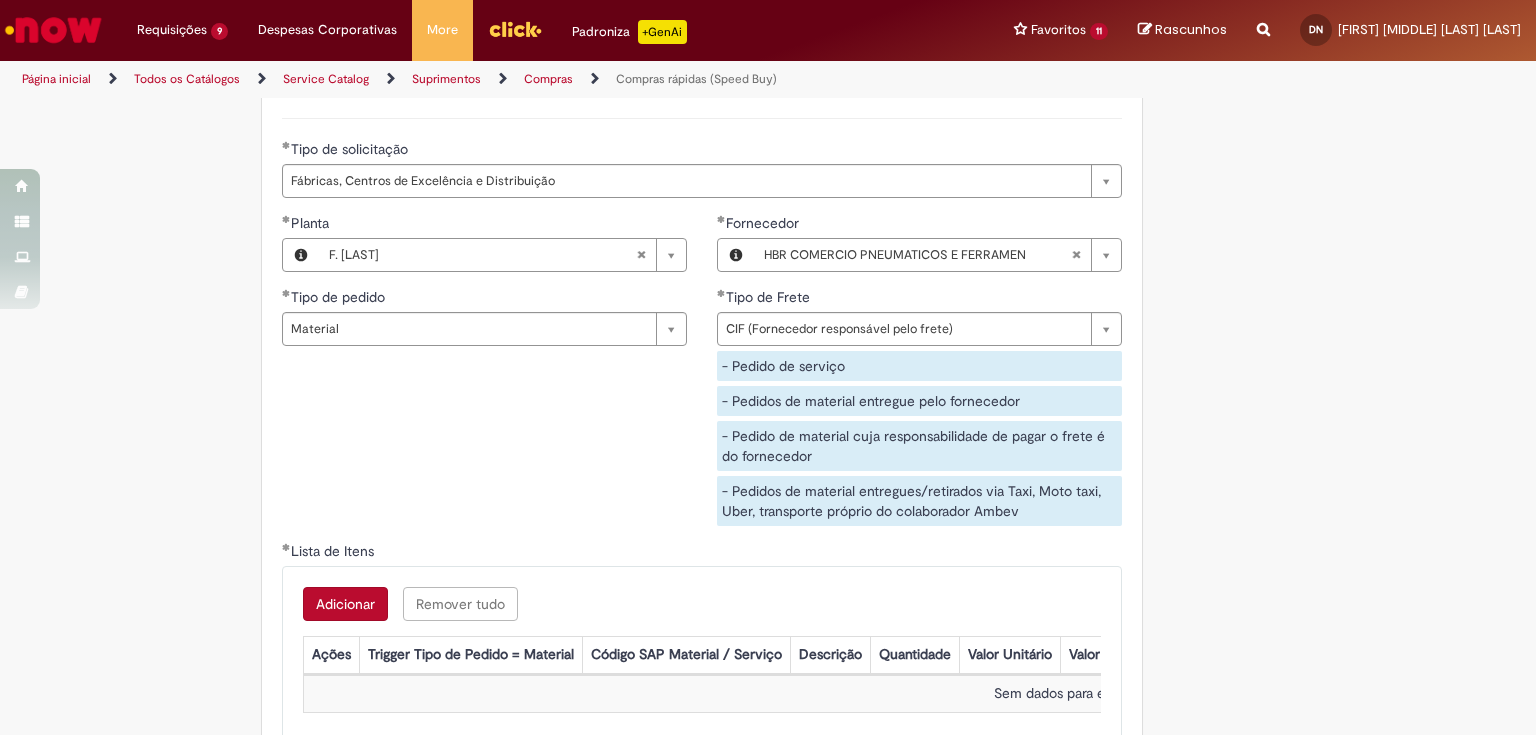 scroll, scrollTop: 3144, scrollLeft: 0, axis: vertical 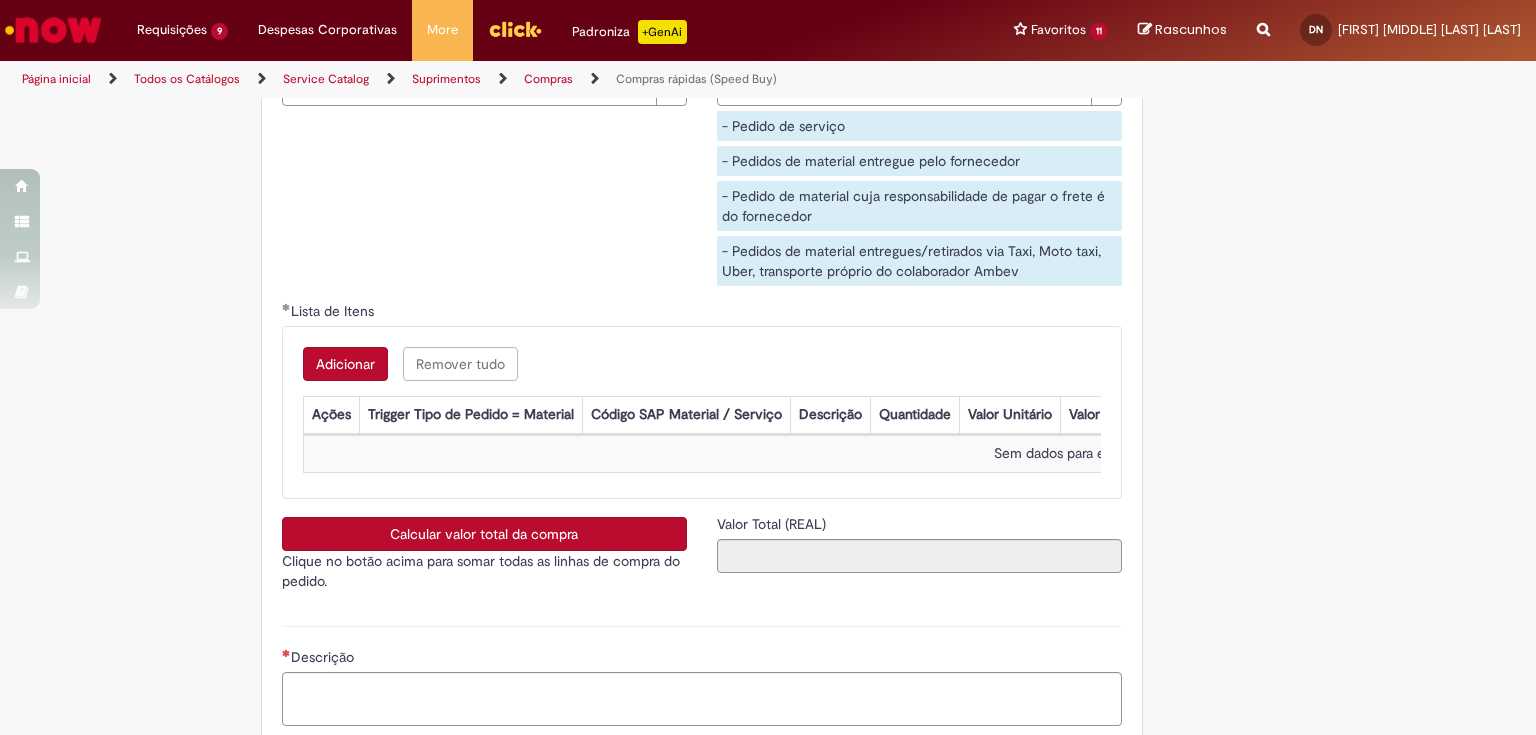 click on "Adicionar" at bounding box center [345, 364] 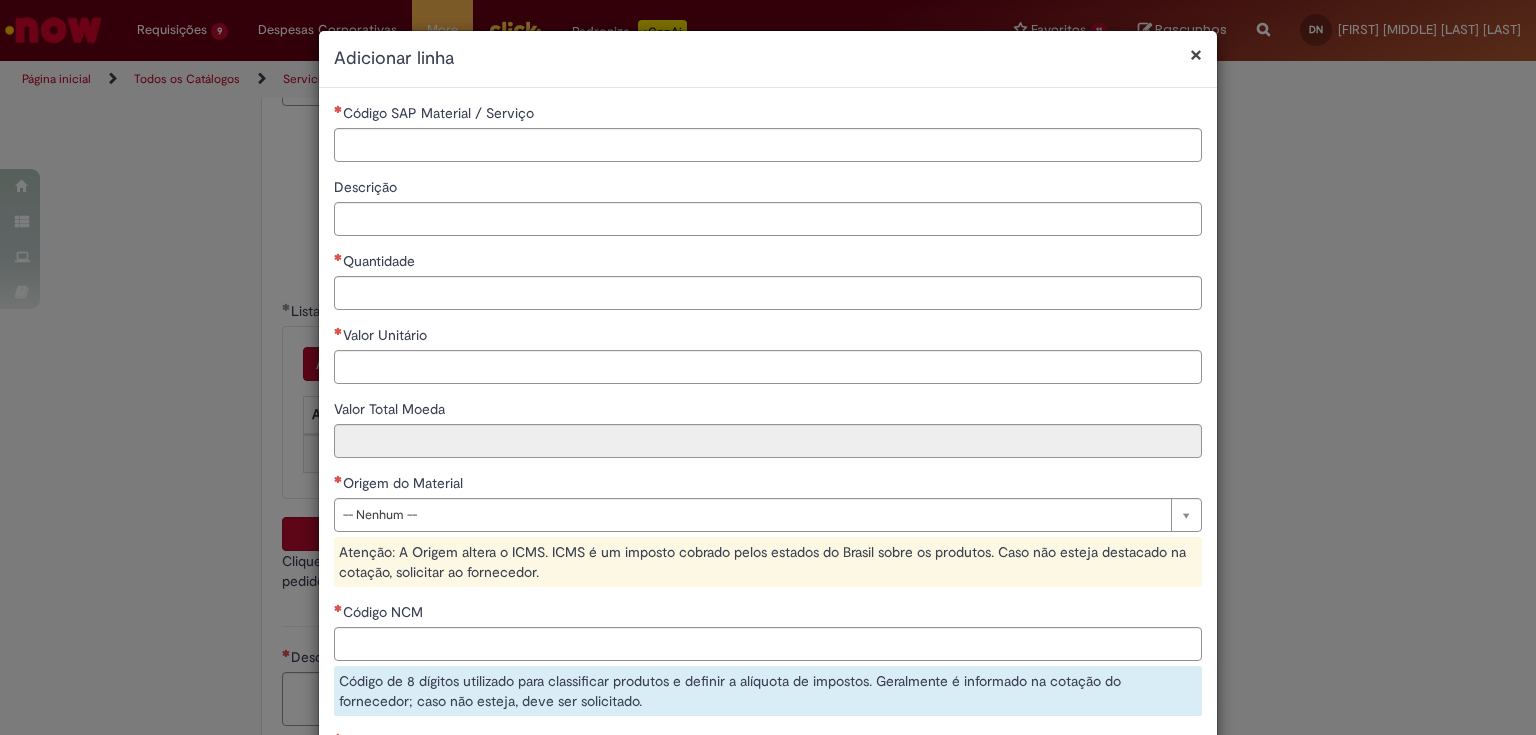 type 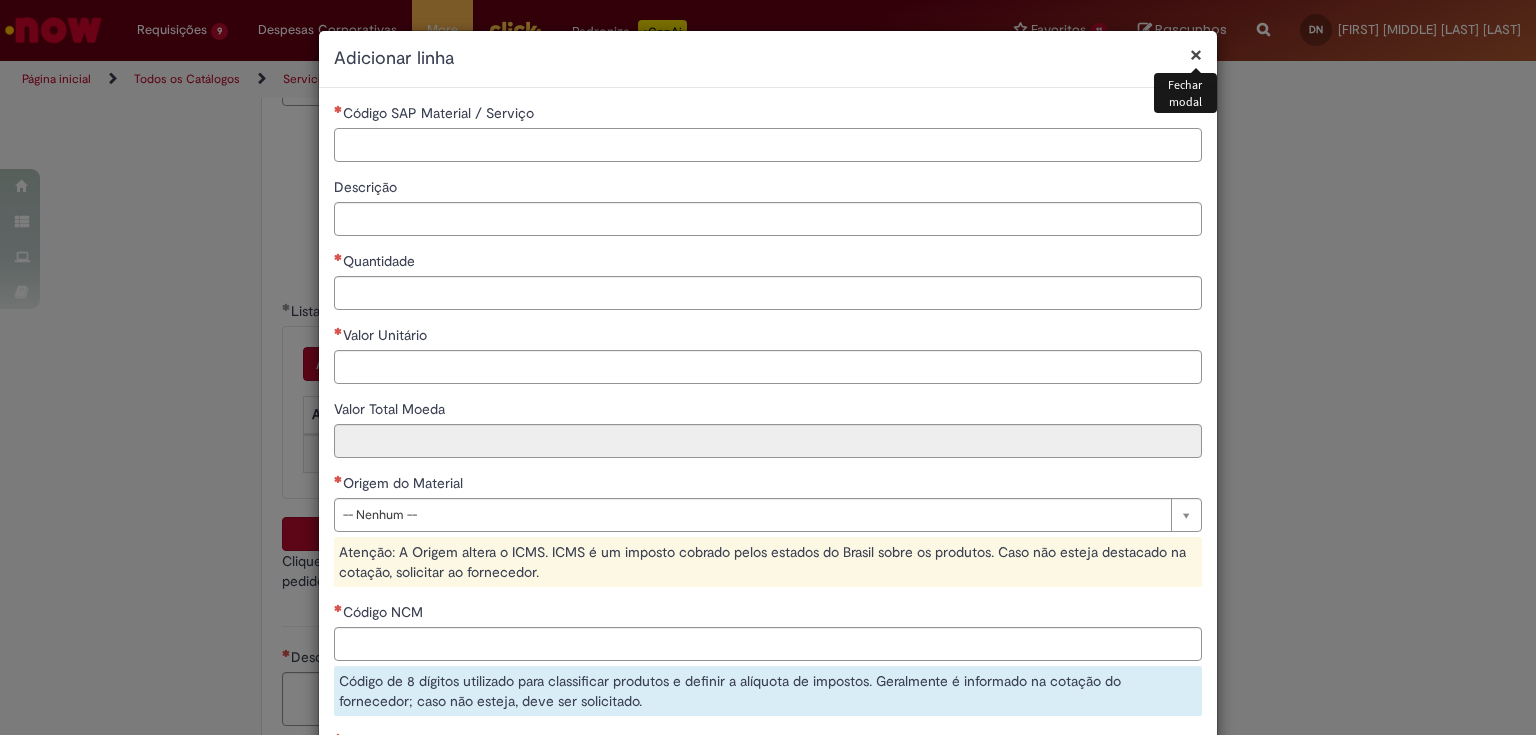click on "Código SAP Material / Serviço" at bounding box center (768, 145) 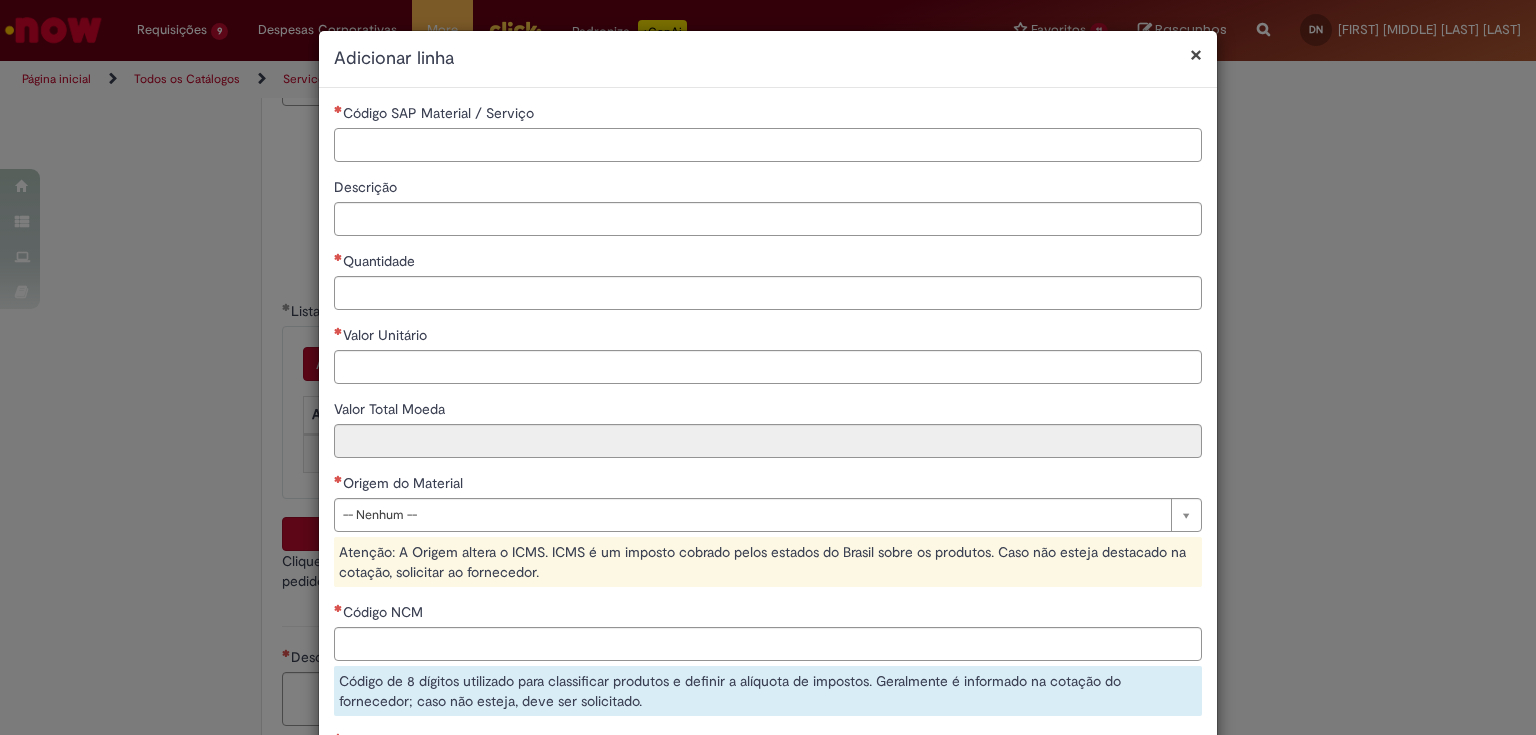 paste on "********" 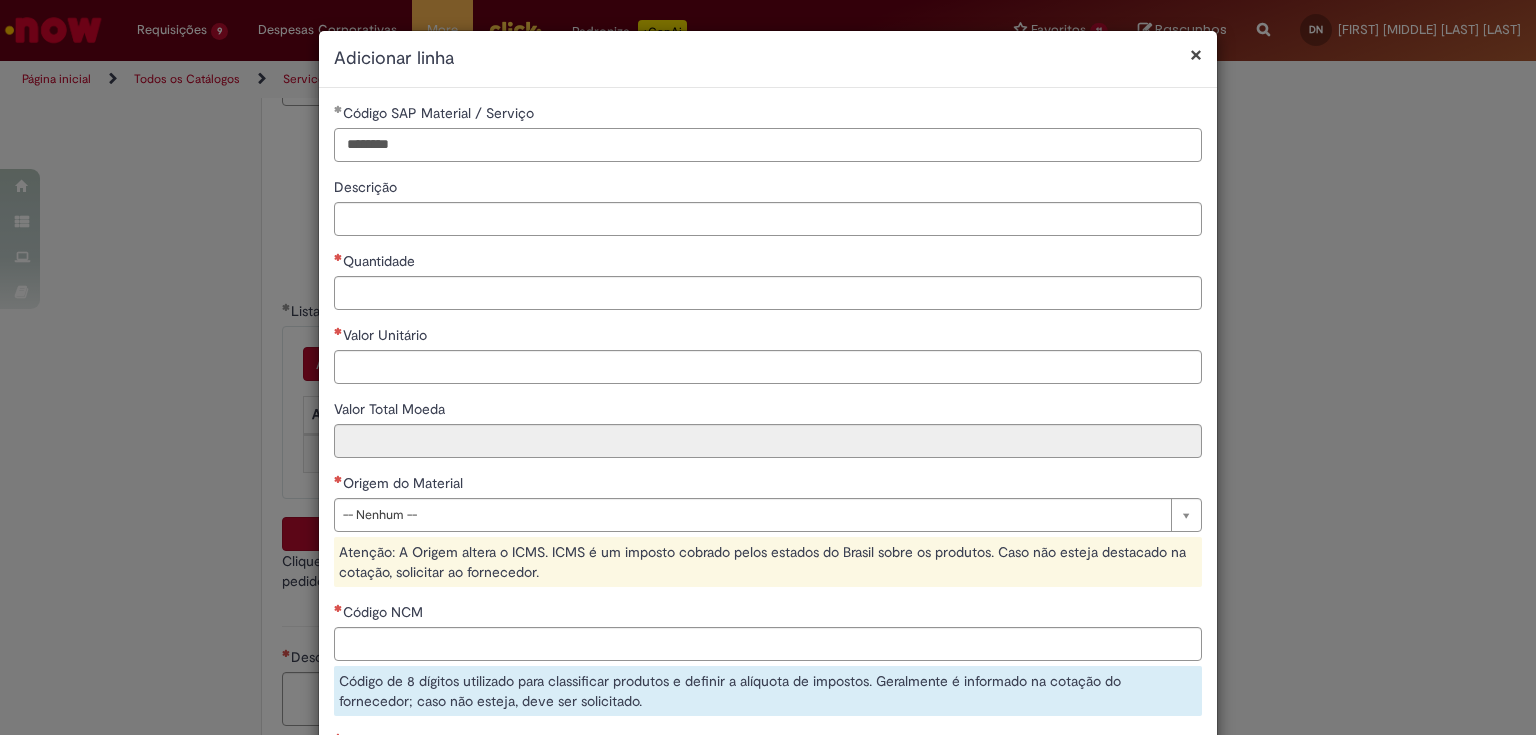 type on "********" 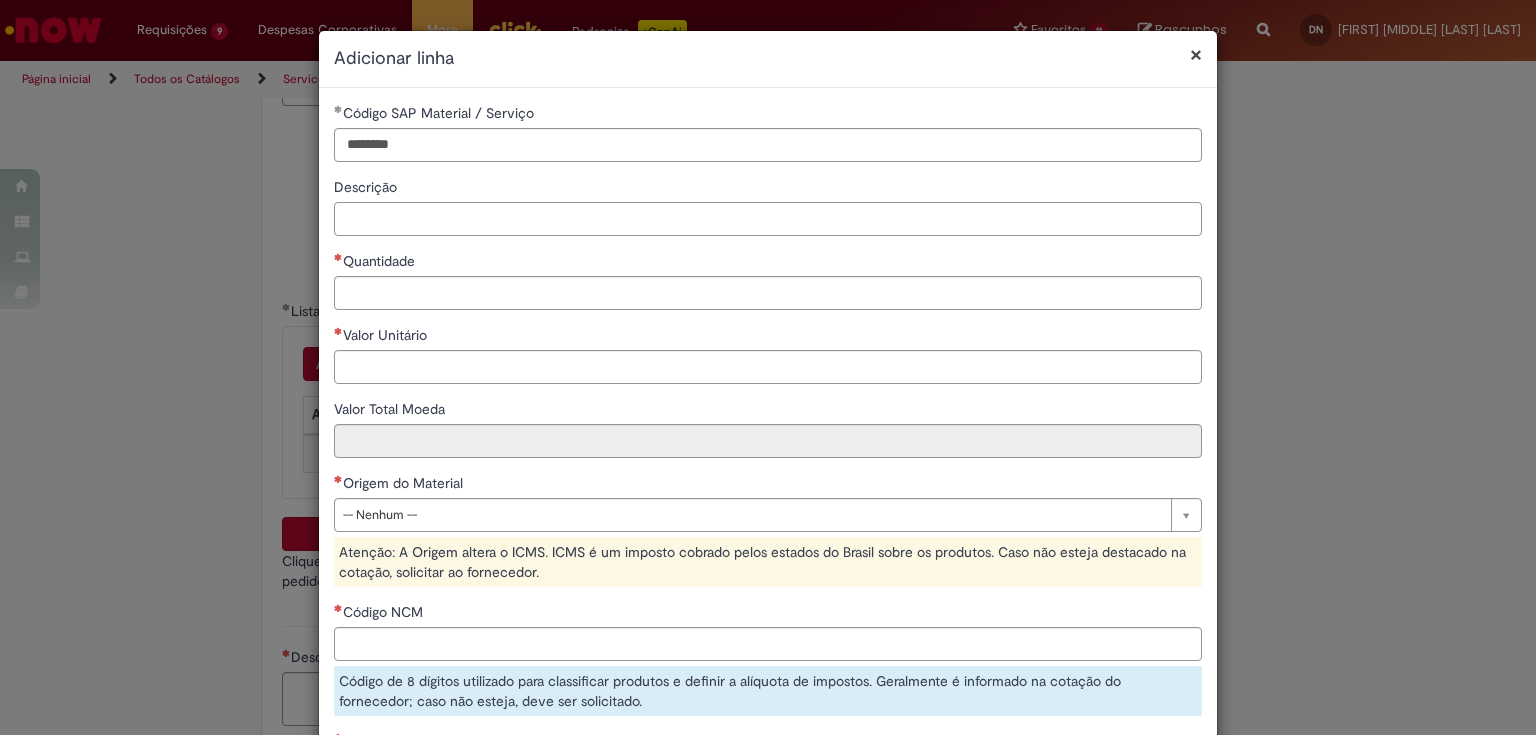 click on "Descrição" at bounding box center (768, 219) 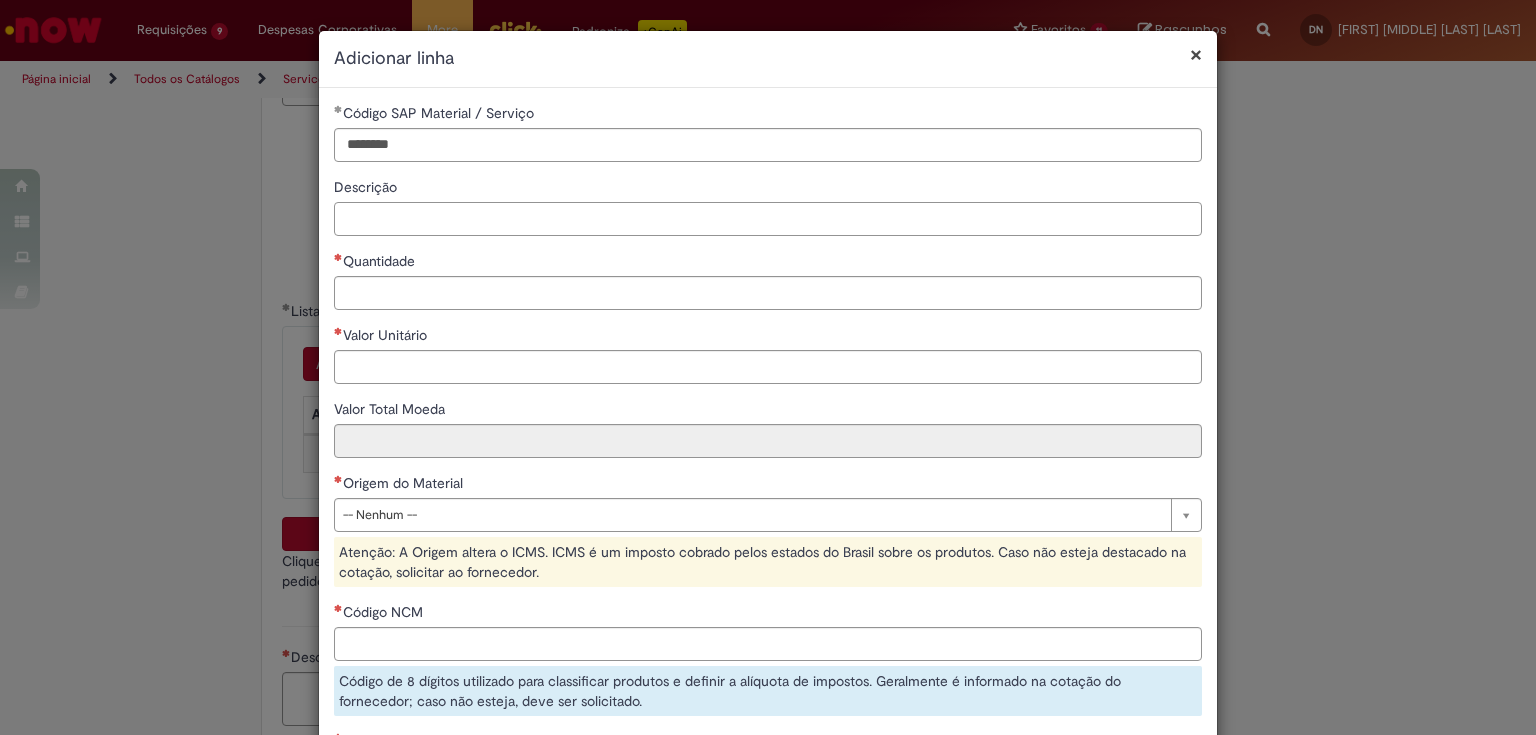 paste on "**********" 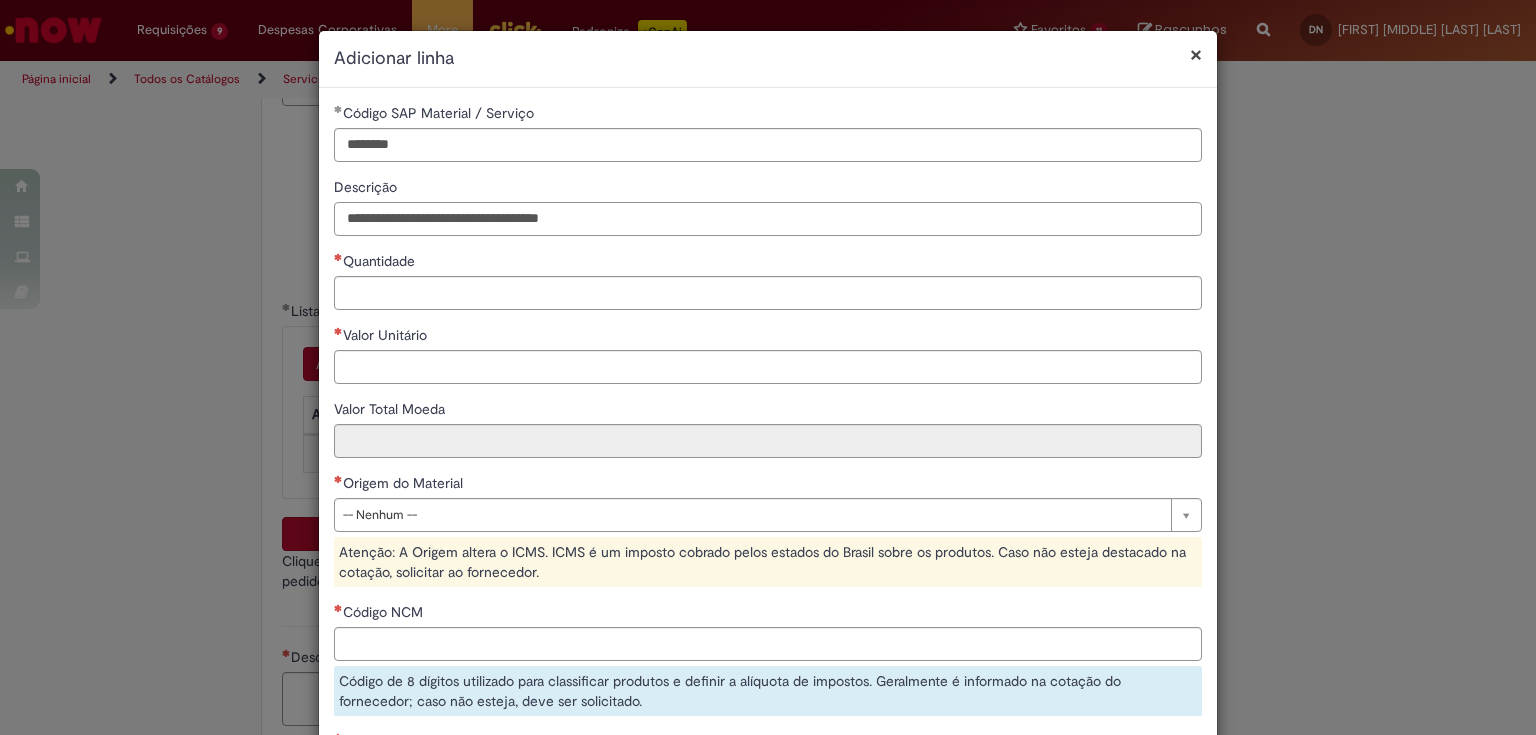 type on "**********" 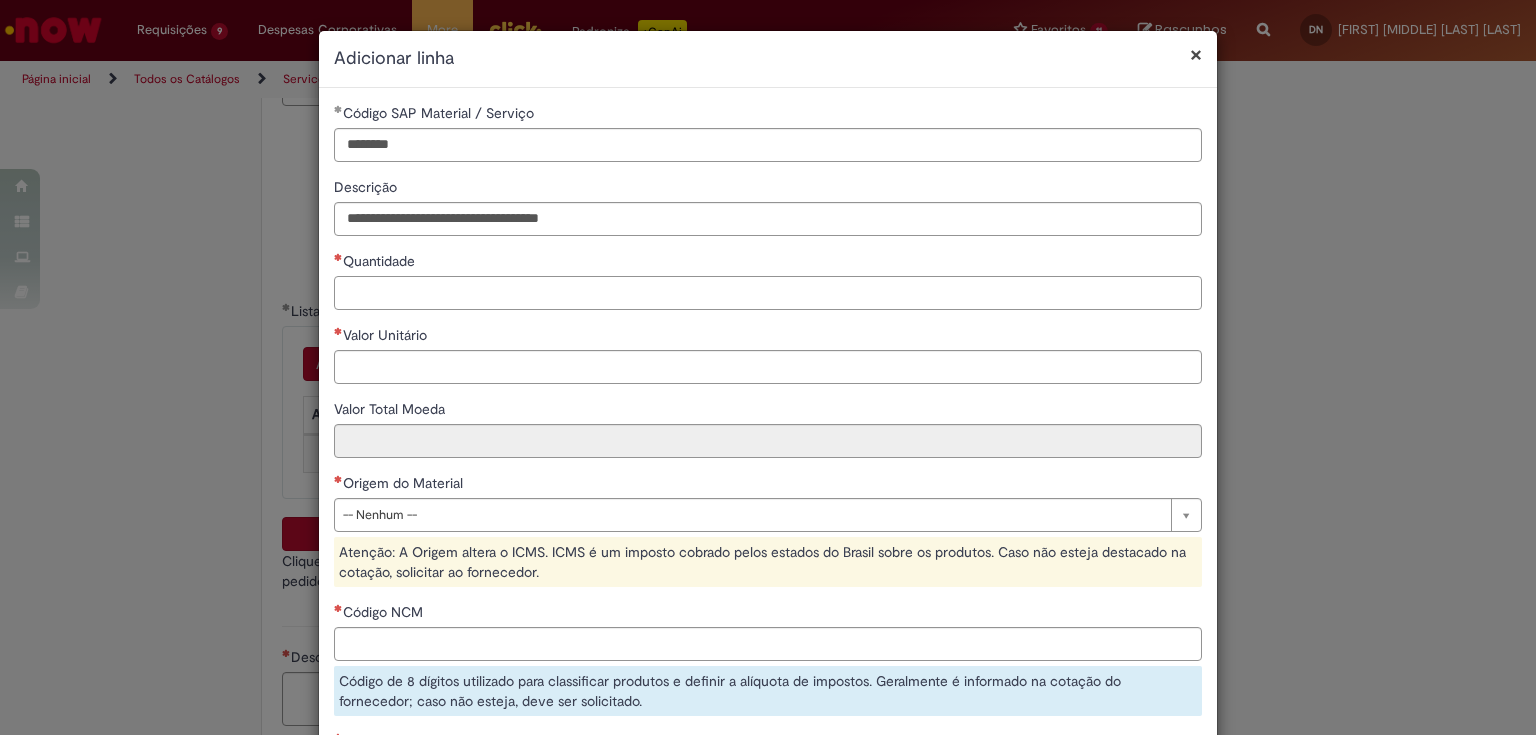 click on "Quantidade" at bounding box center [768, 293] 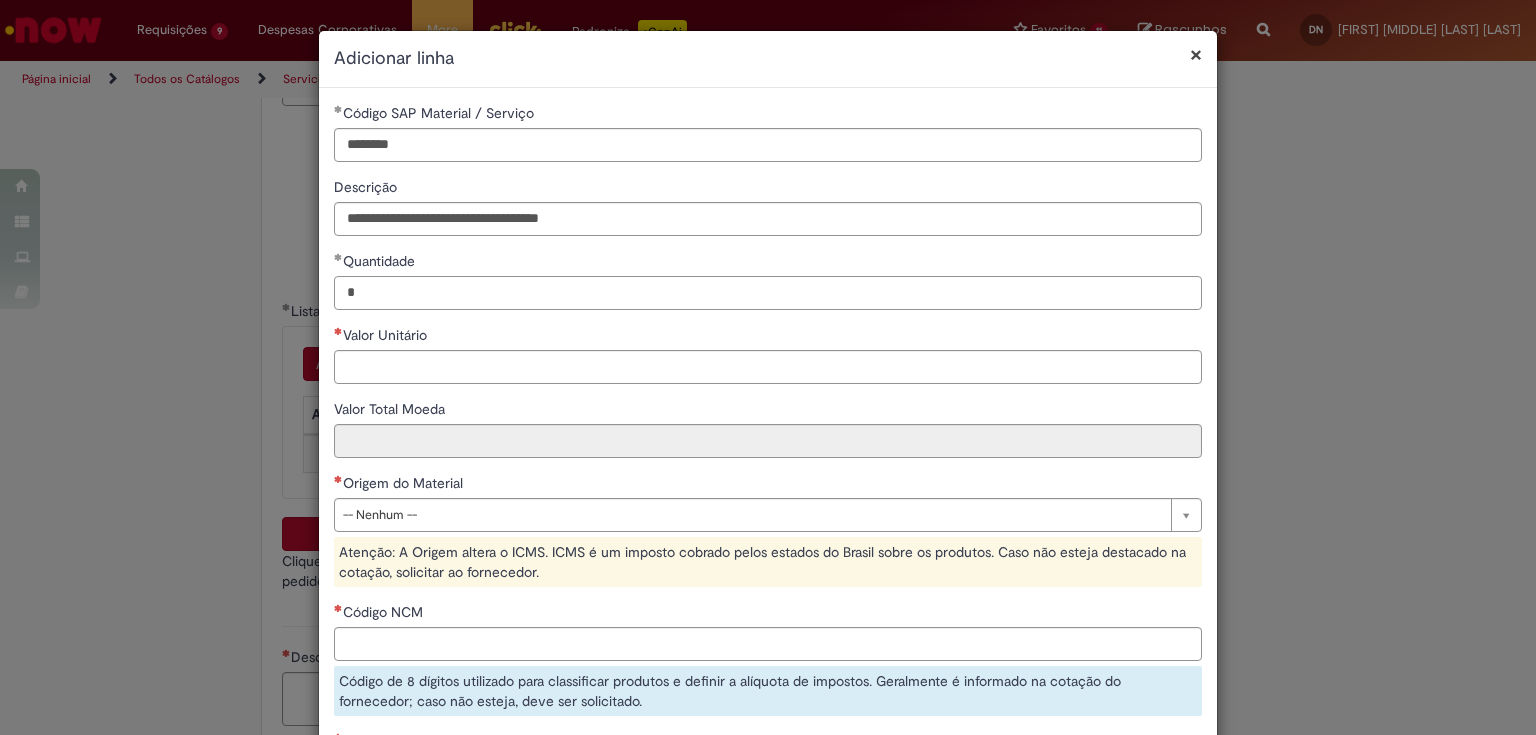 type on "*" 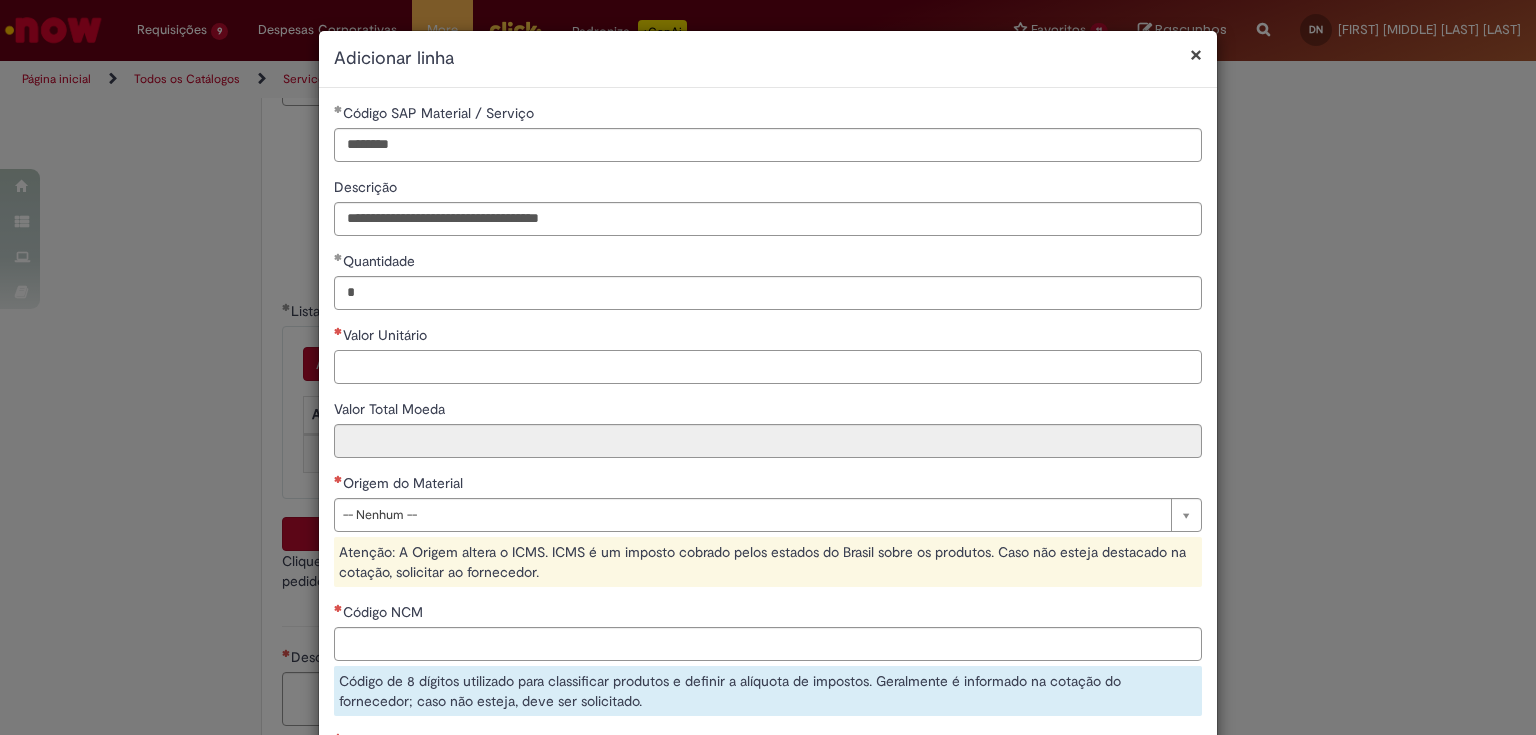 click on "Valor Unitário" at bounding box center (768, 367) 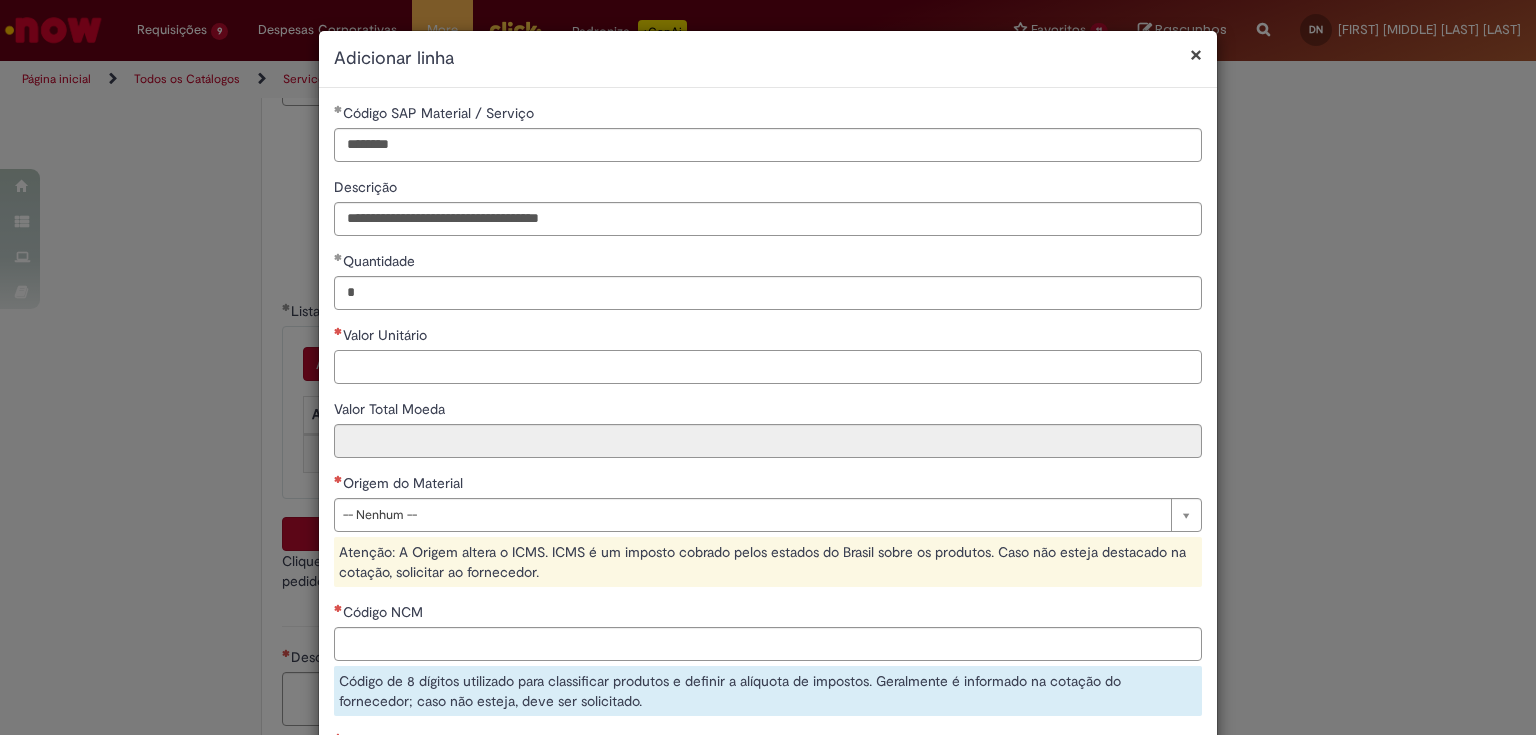 paste on "******" 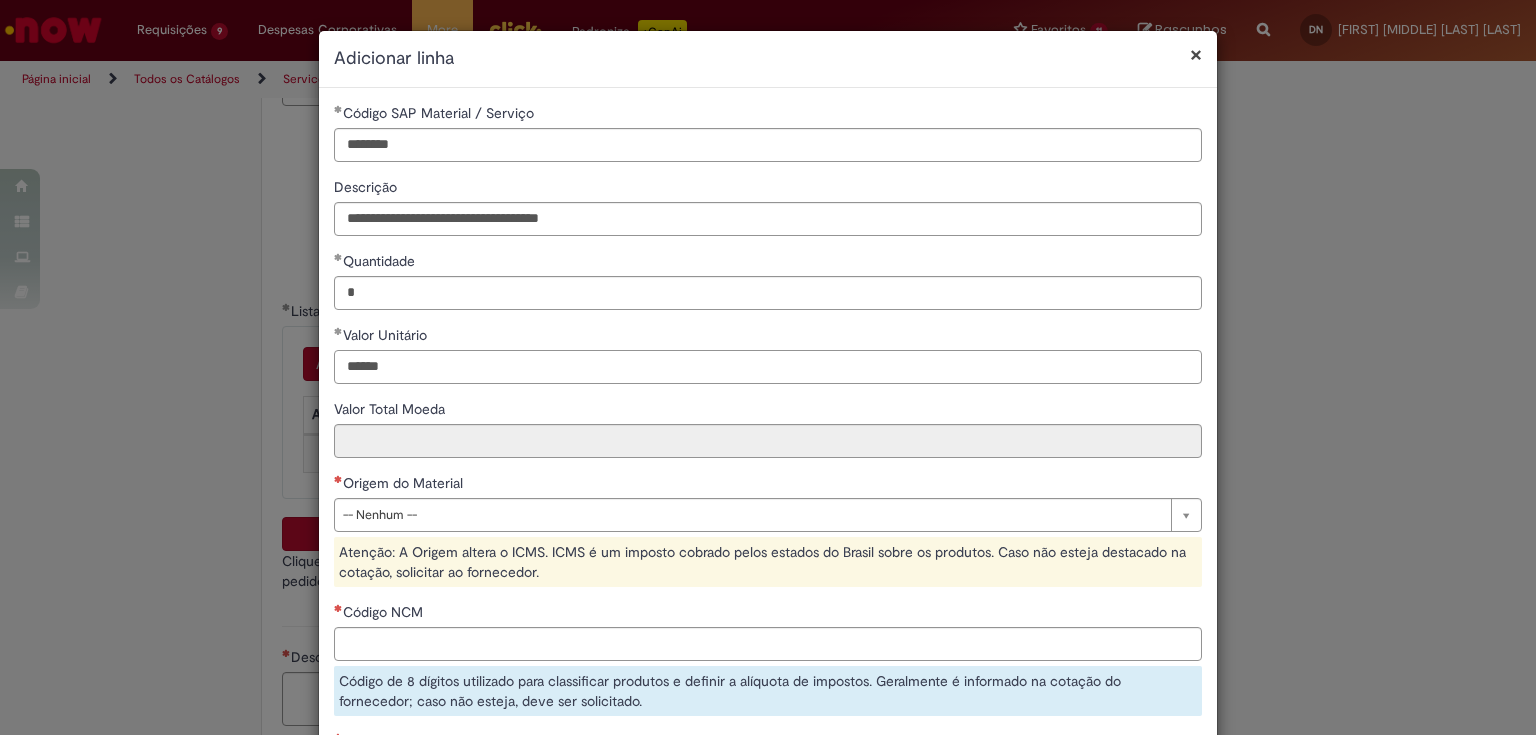 type on "******" 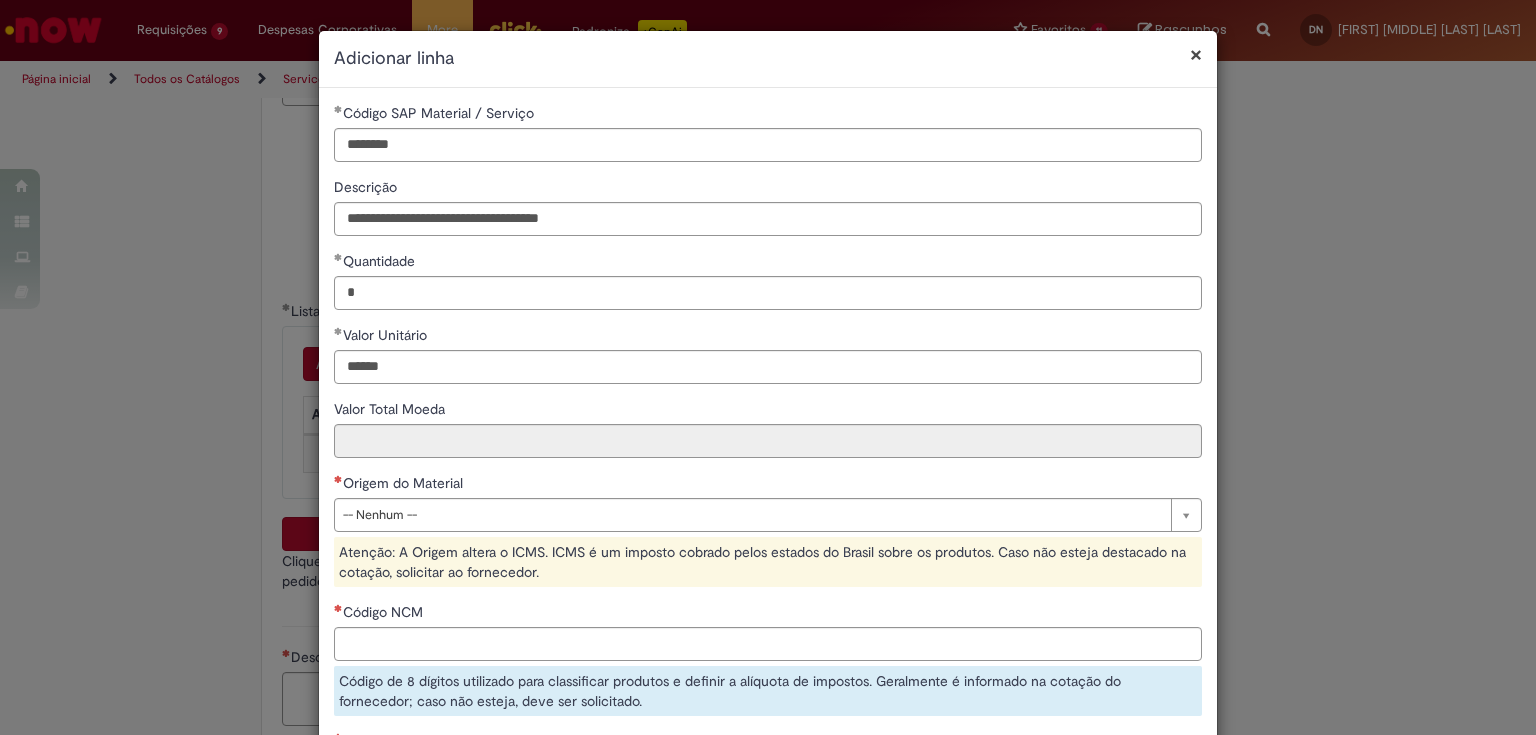 type on "******" 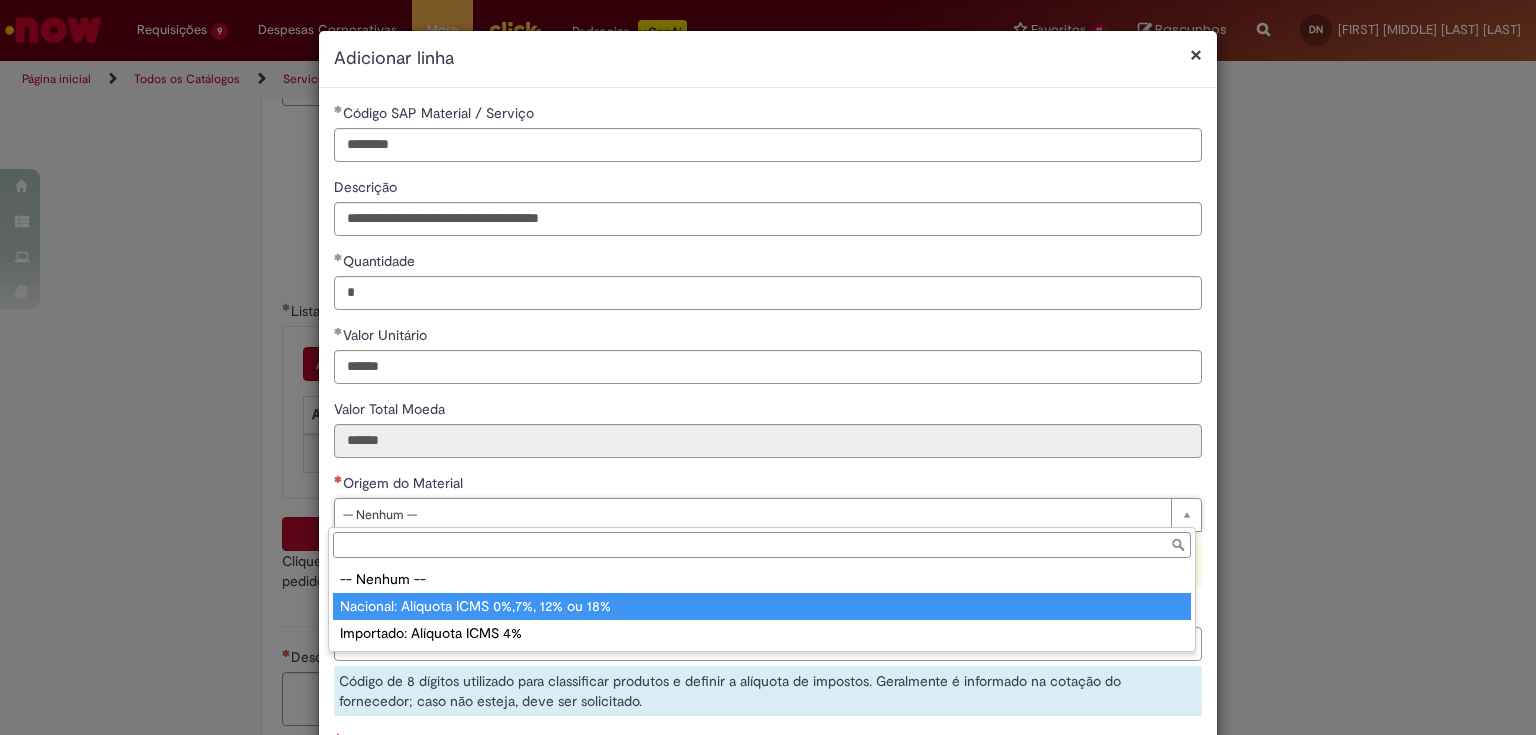 type on "**********" 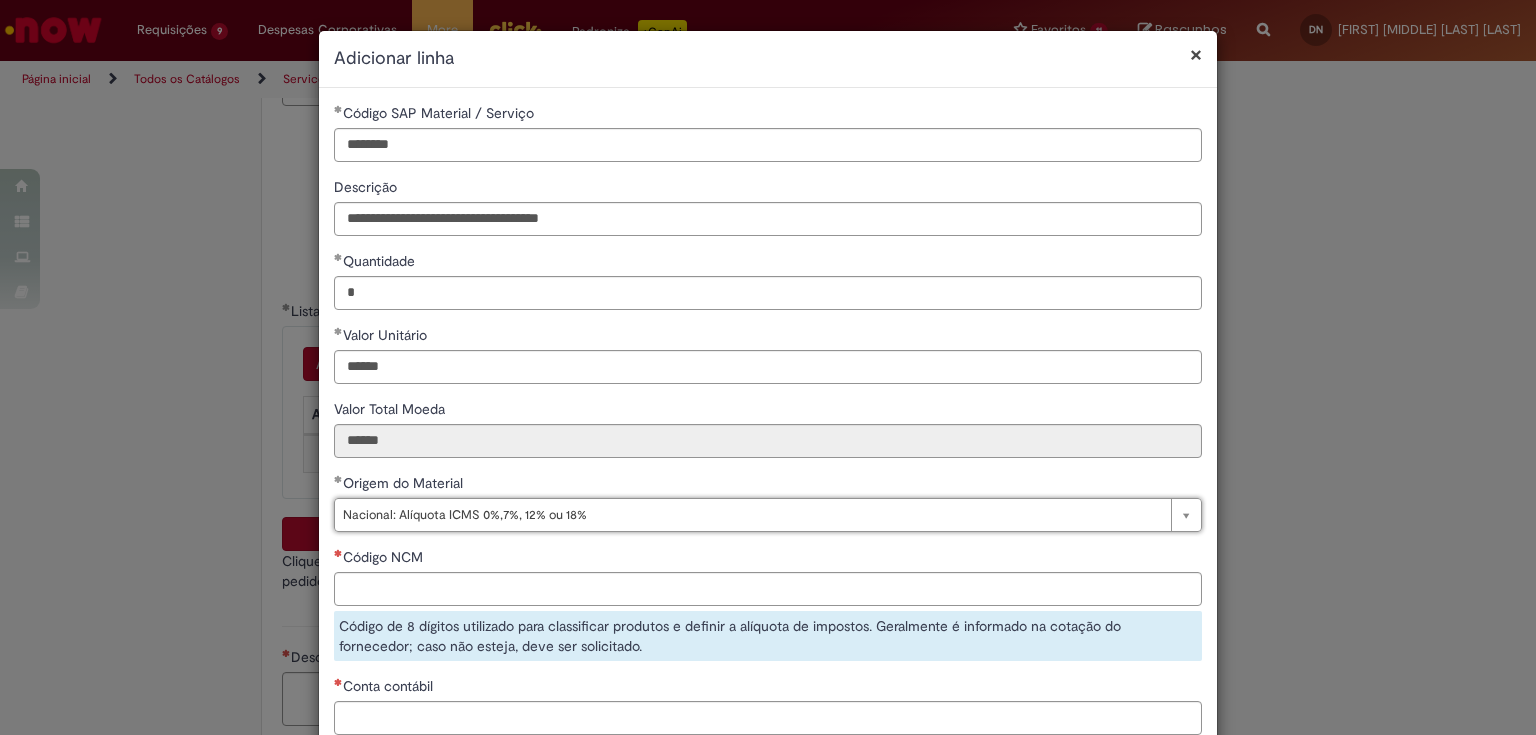 scroll, scrollTop: 80, scrollLeft: 0, axis: vertical 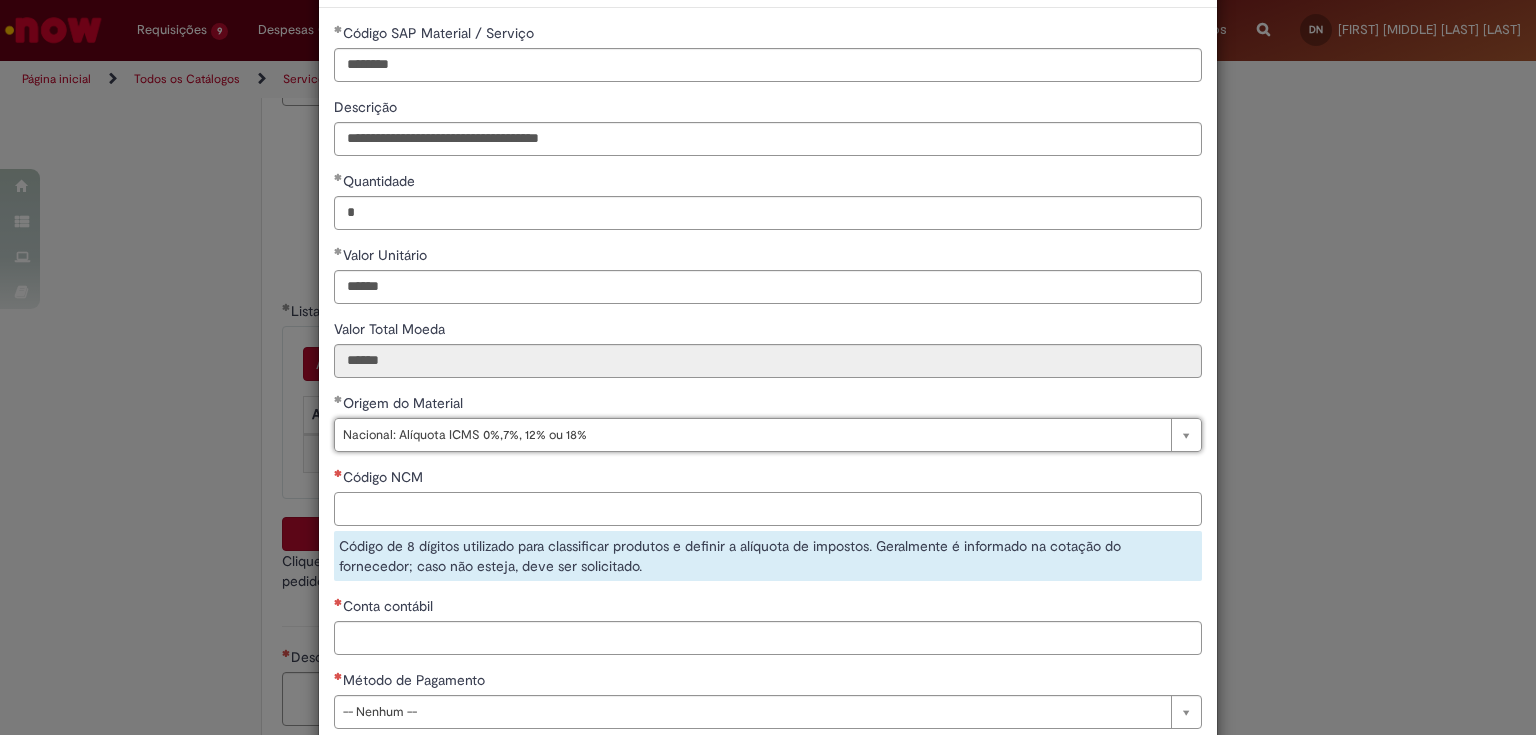click on "Código NCM" at bounding box center [768, 509] 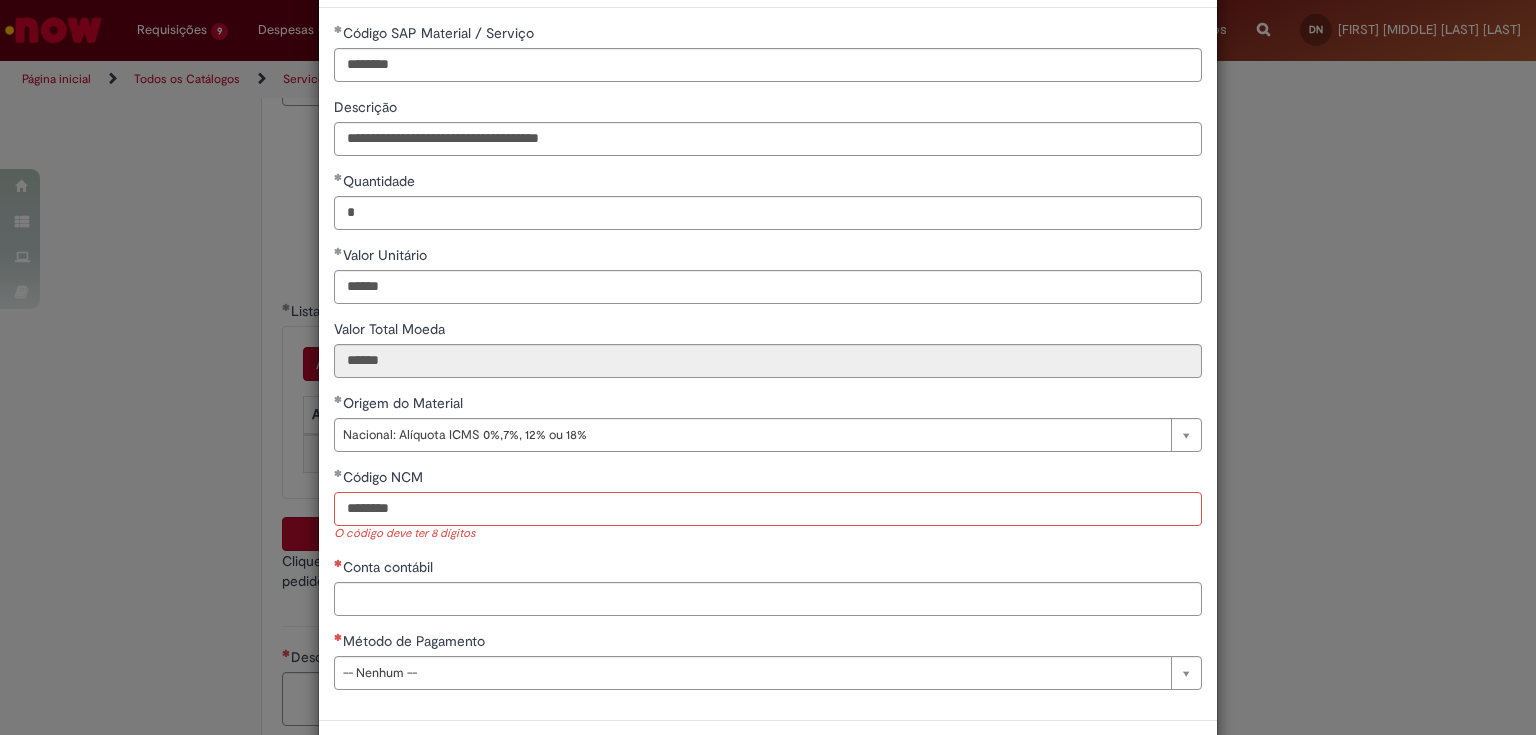 type on "********" 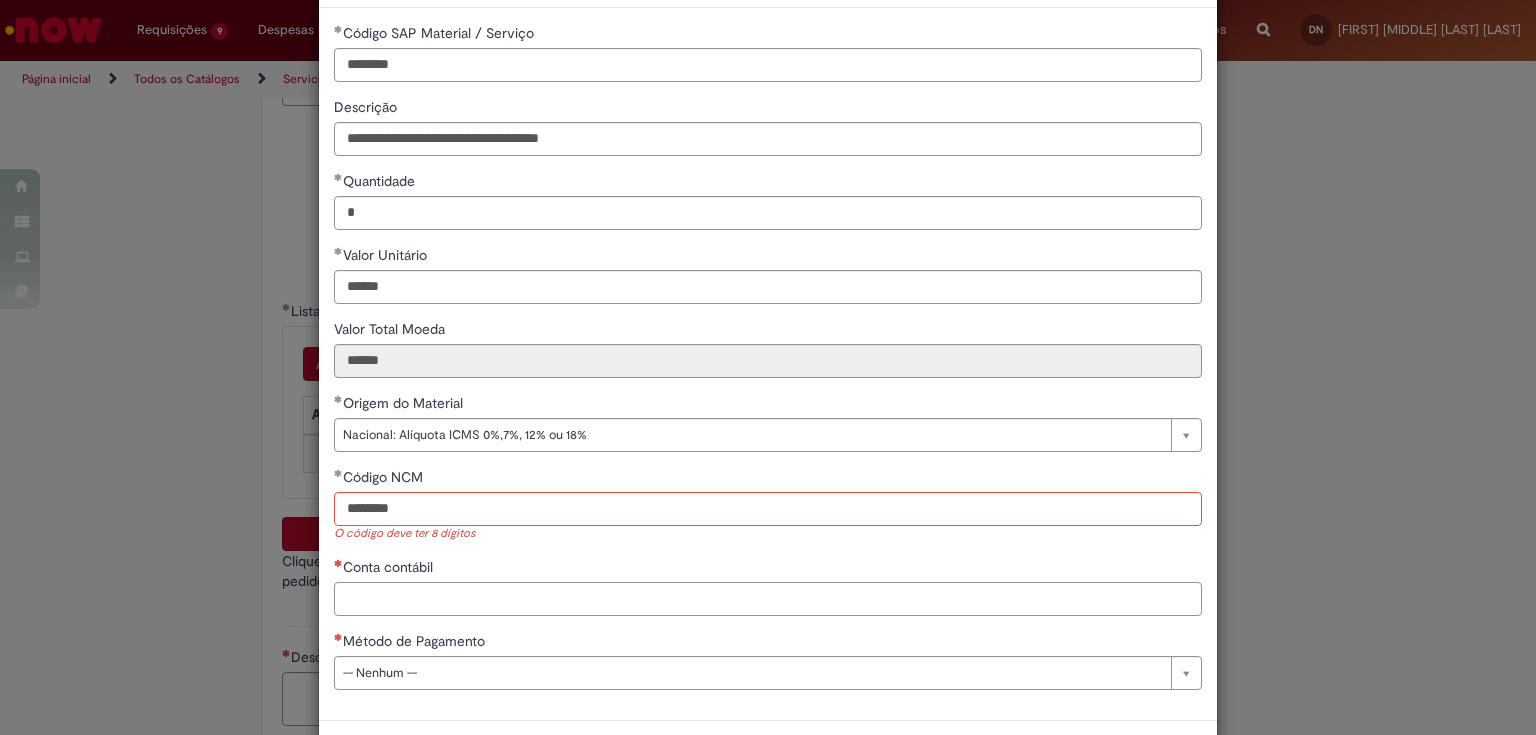 click on "Conta contábil" at bounding box center [768, 599] 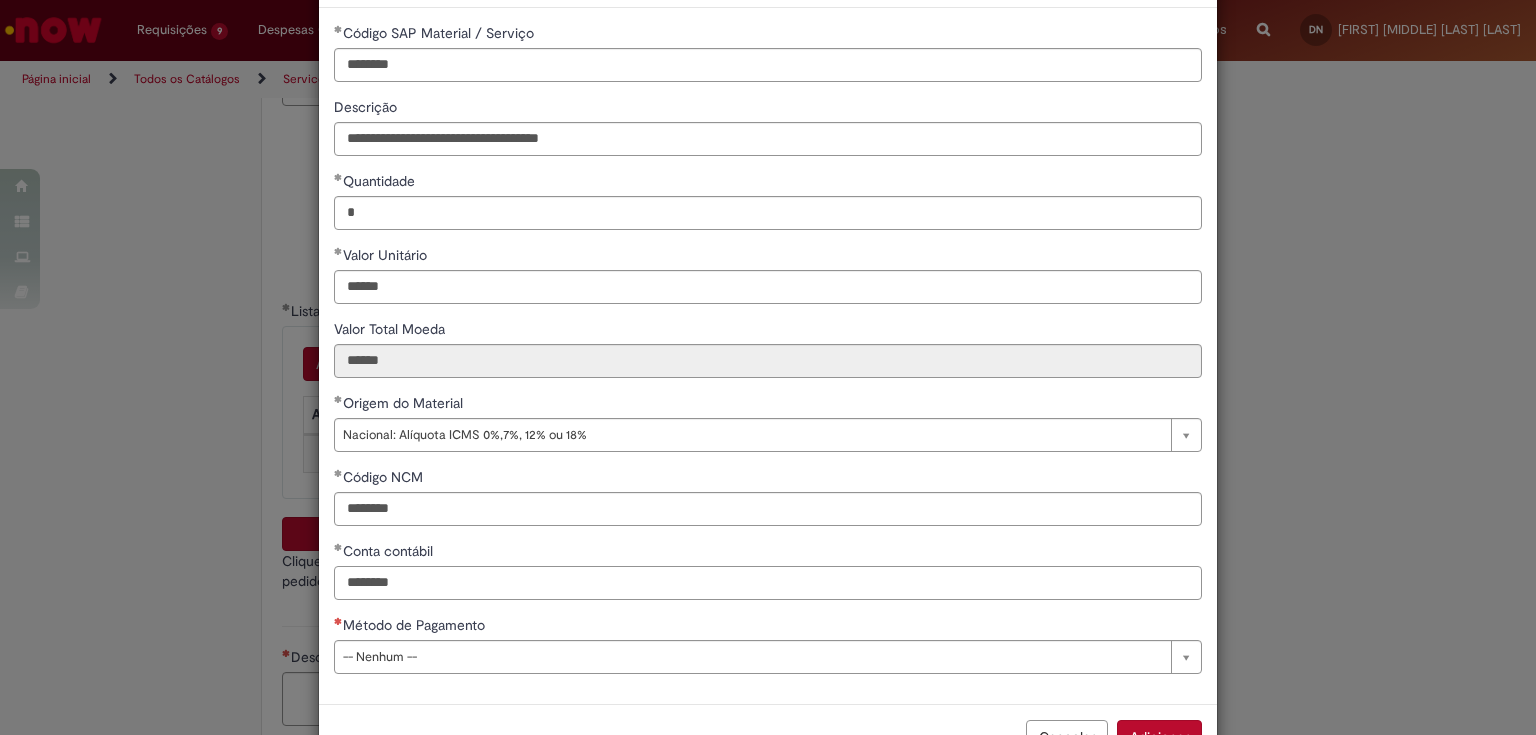type on "********" 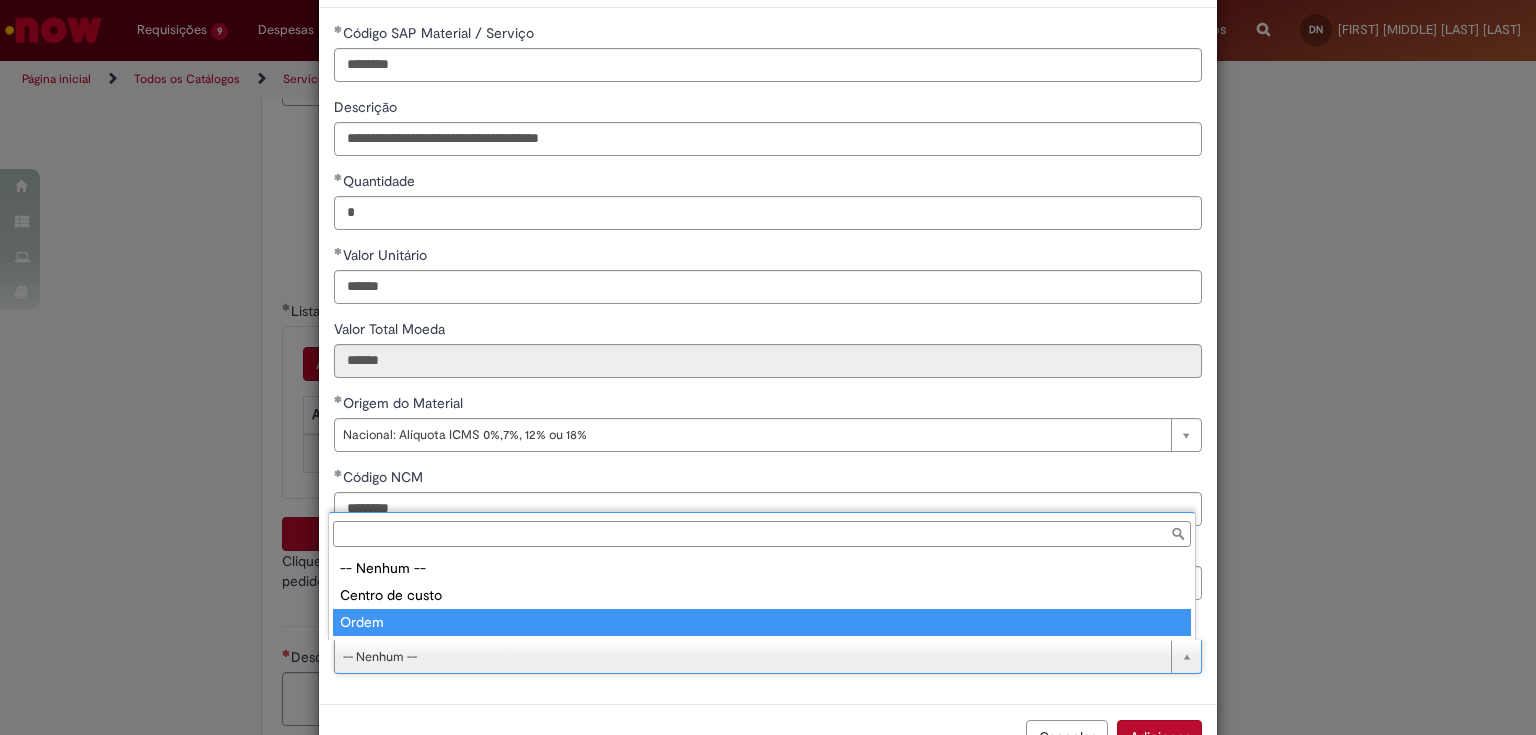 type on "*****" 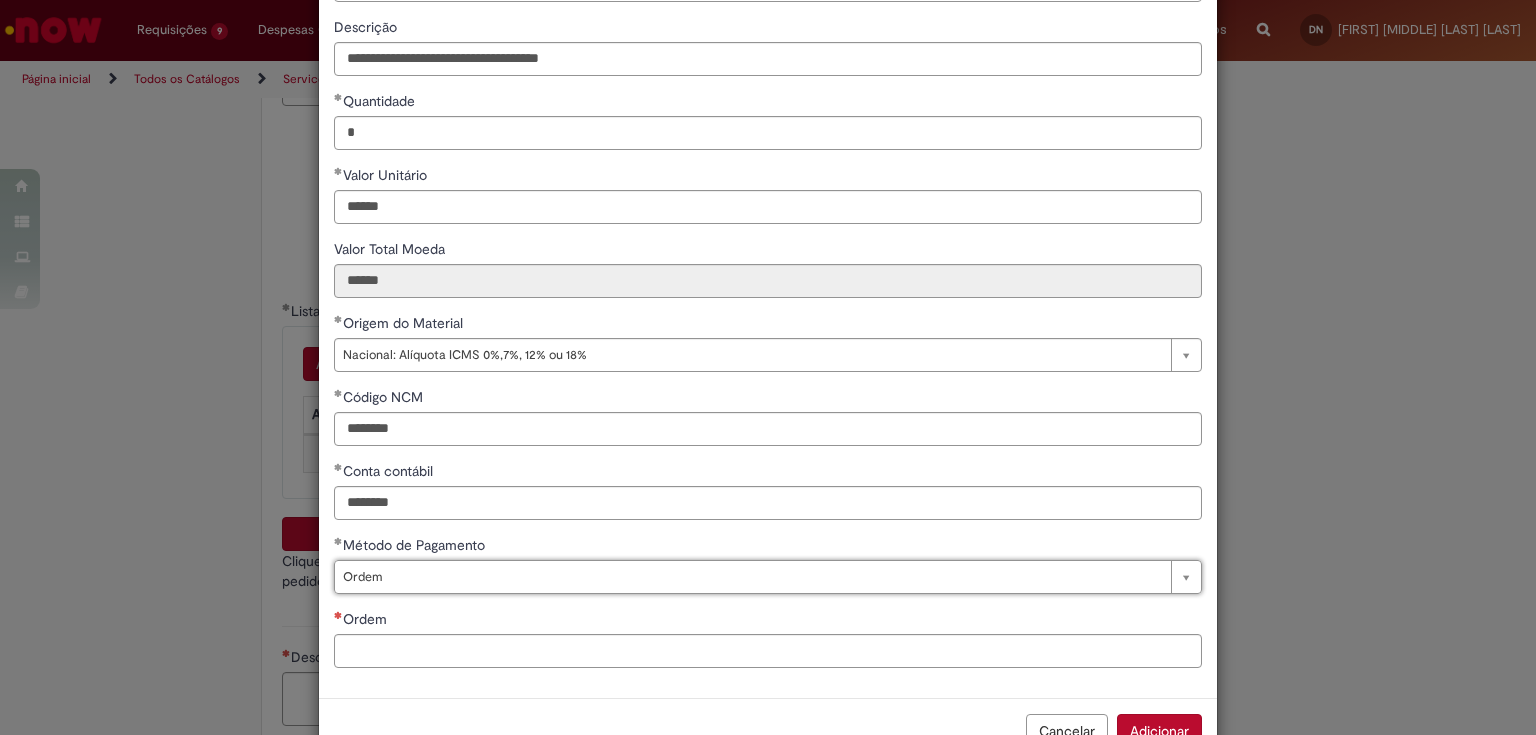 scroll, scrollTop: 217, scrollLeft: 0, axis: vertical 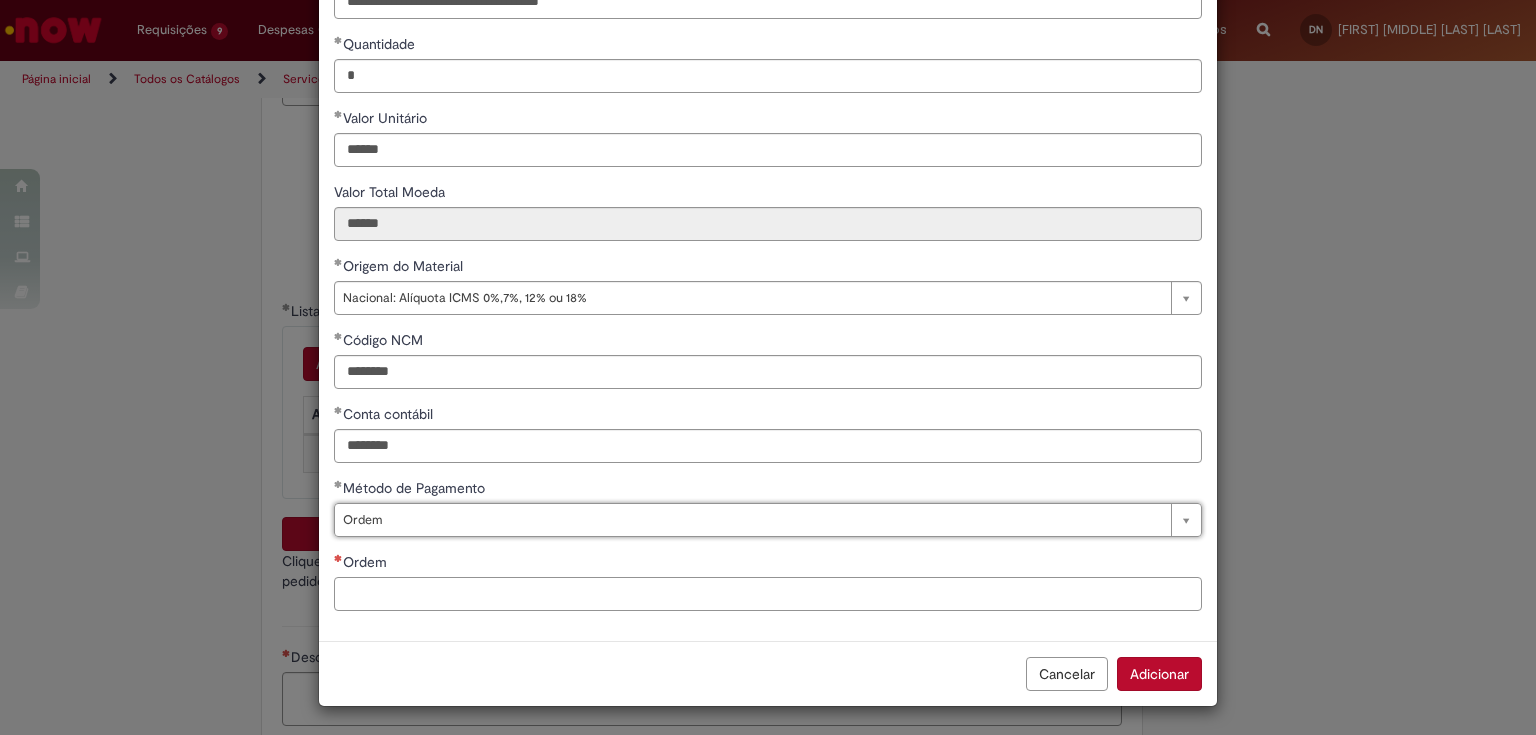 click on "Ordem" at bounding box center (768, 594) 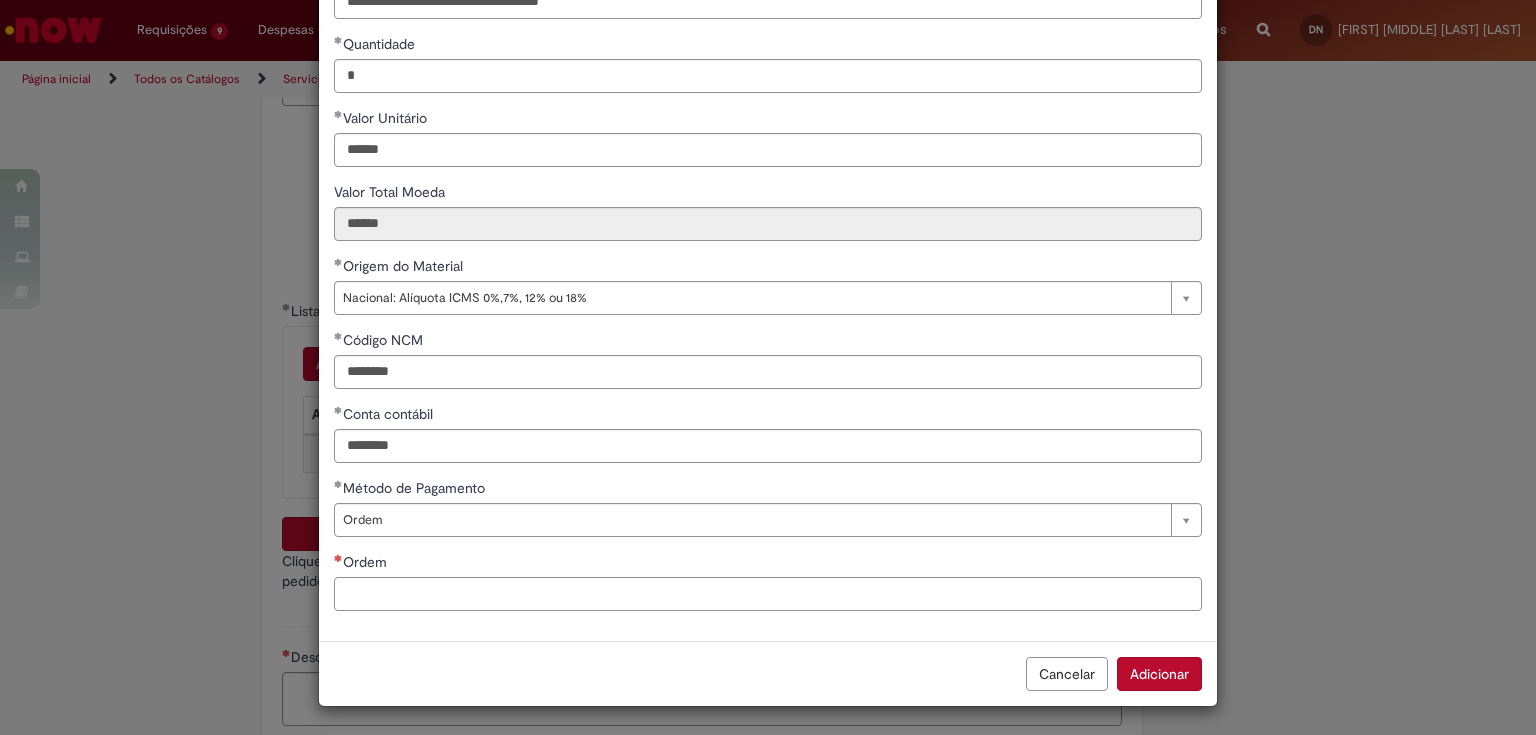 paste on "**********" 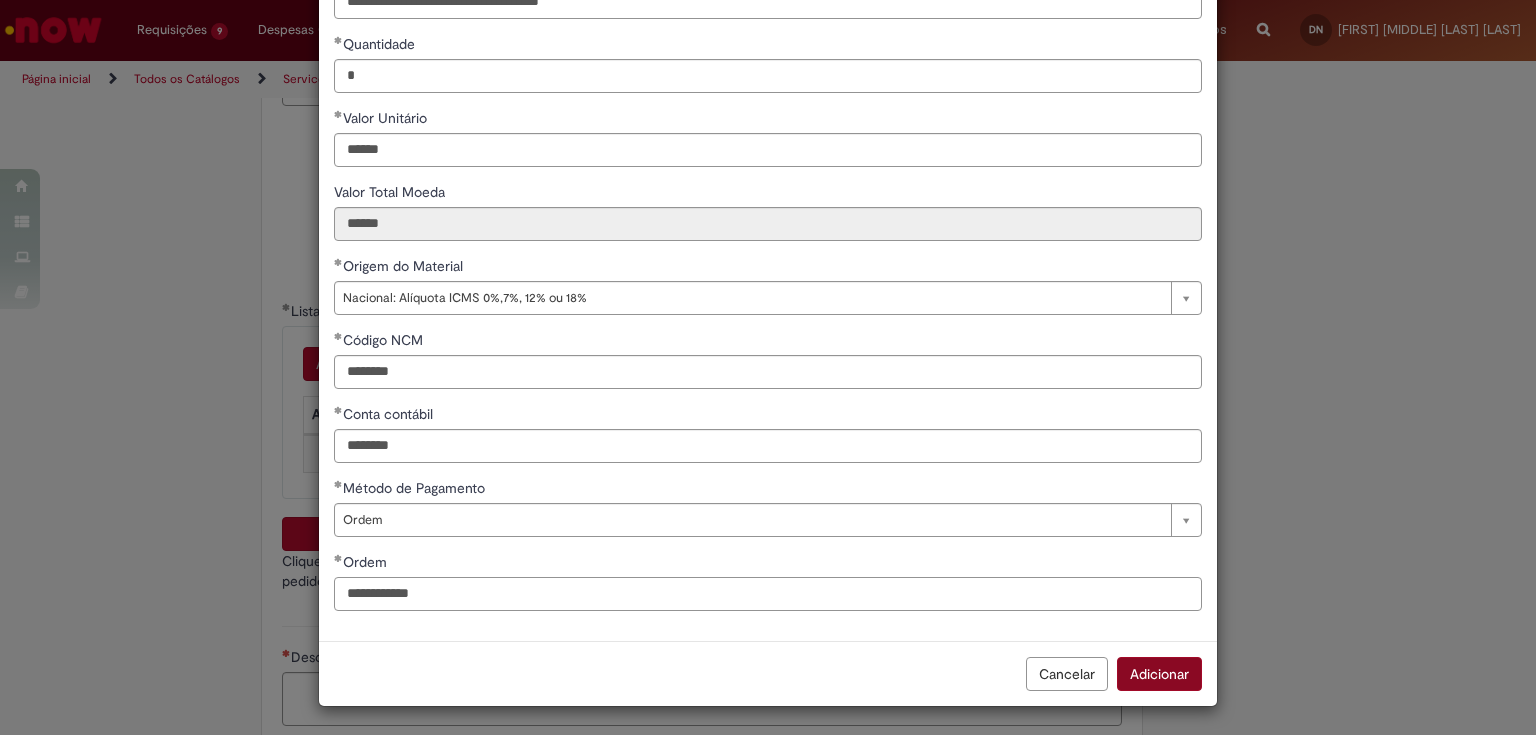 type on "**********" 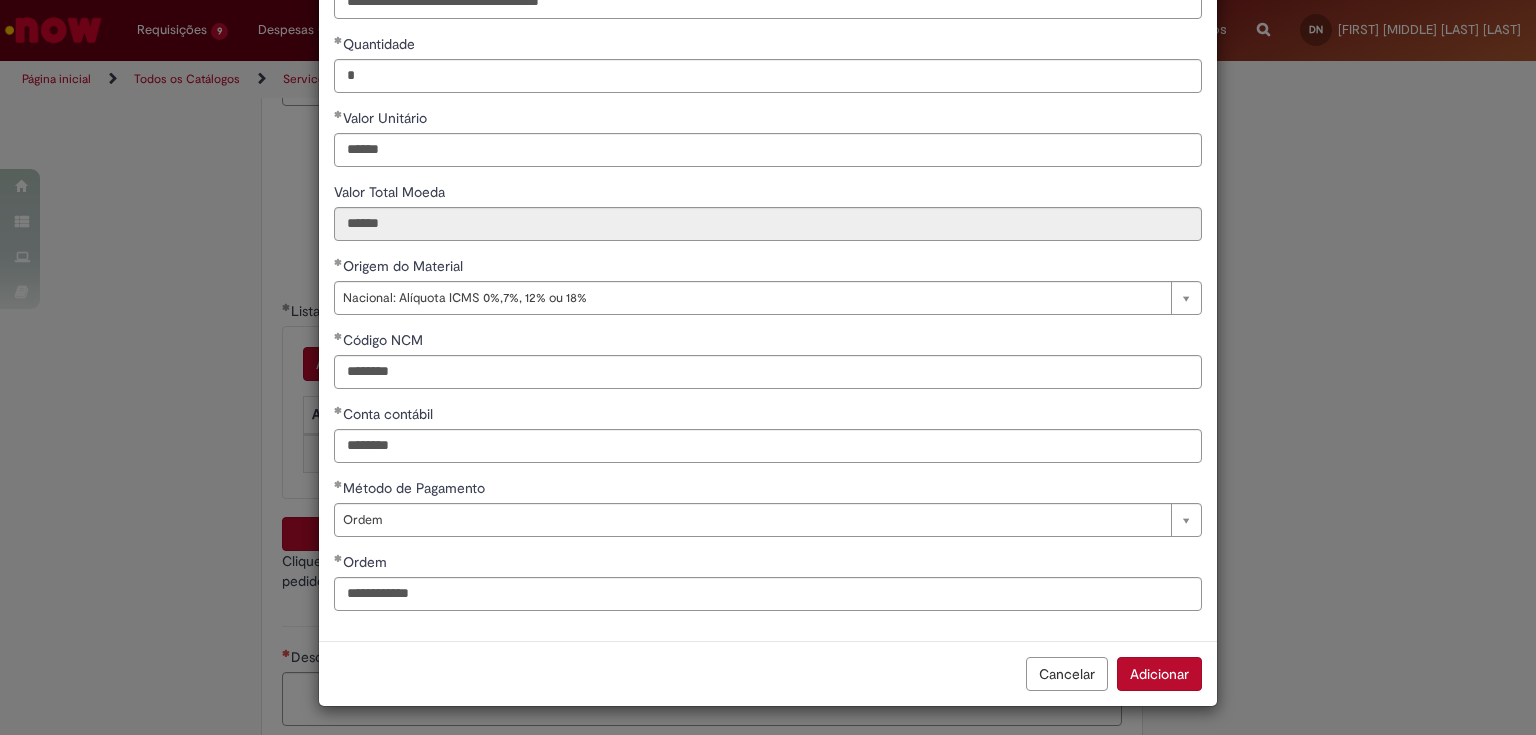drag, startPoint x: 1158, startPoint y: 670, endPoint x: 1174, endPoint y: 667, distance: 16.27882 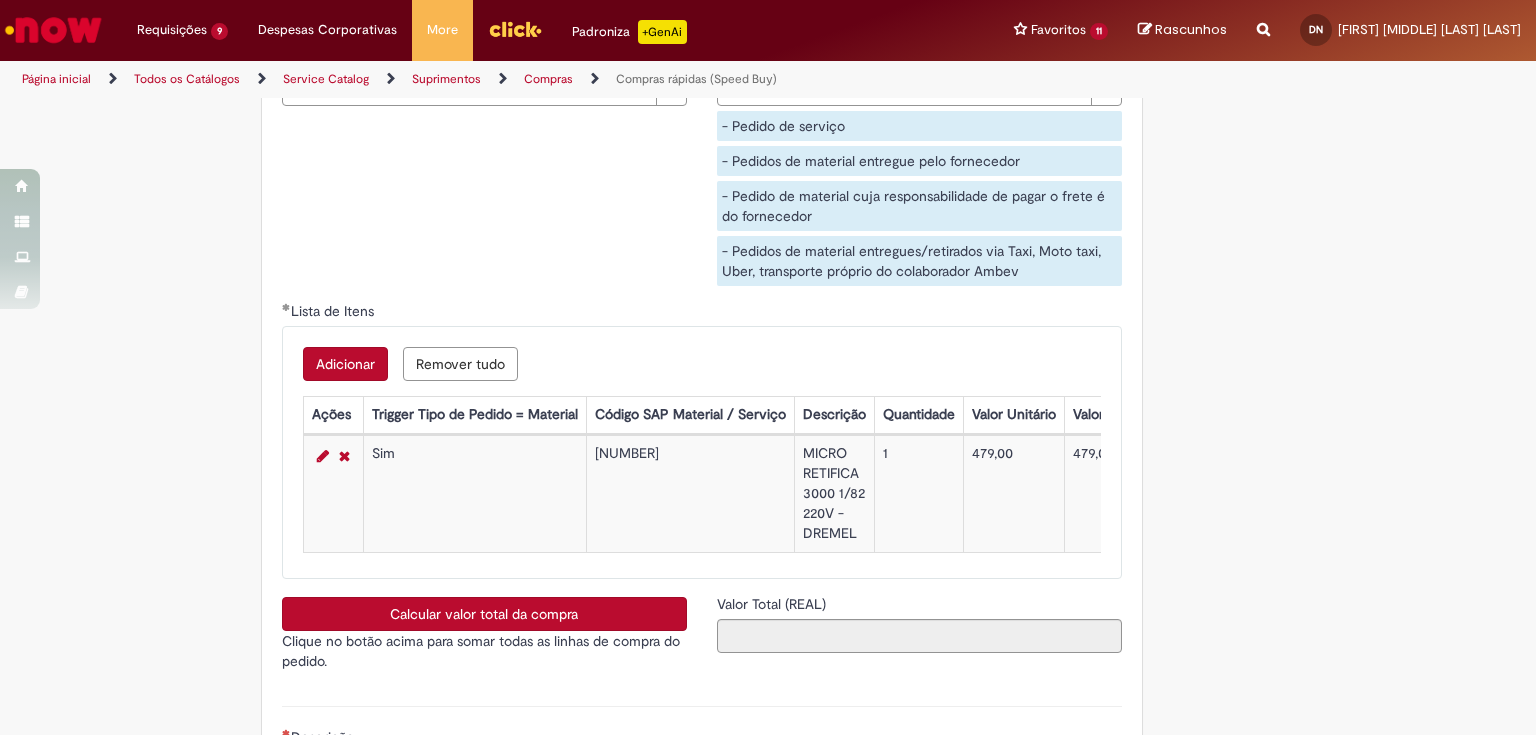 drag, startPoint x: 352, startPoint y: 359, endPoint x: 639, endPoint y: 387, distance: 288.3626 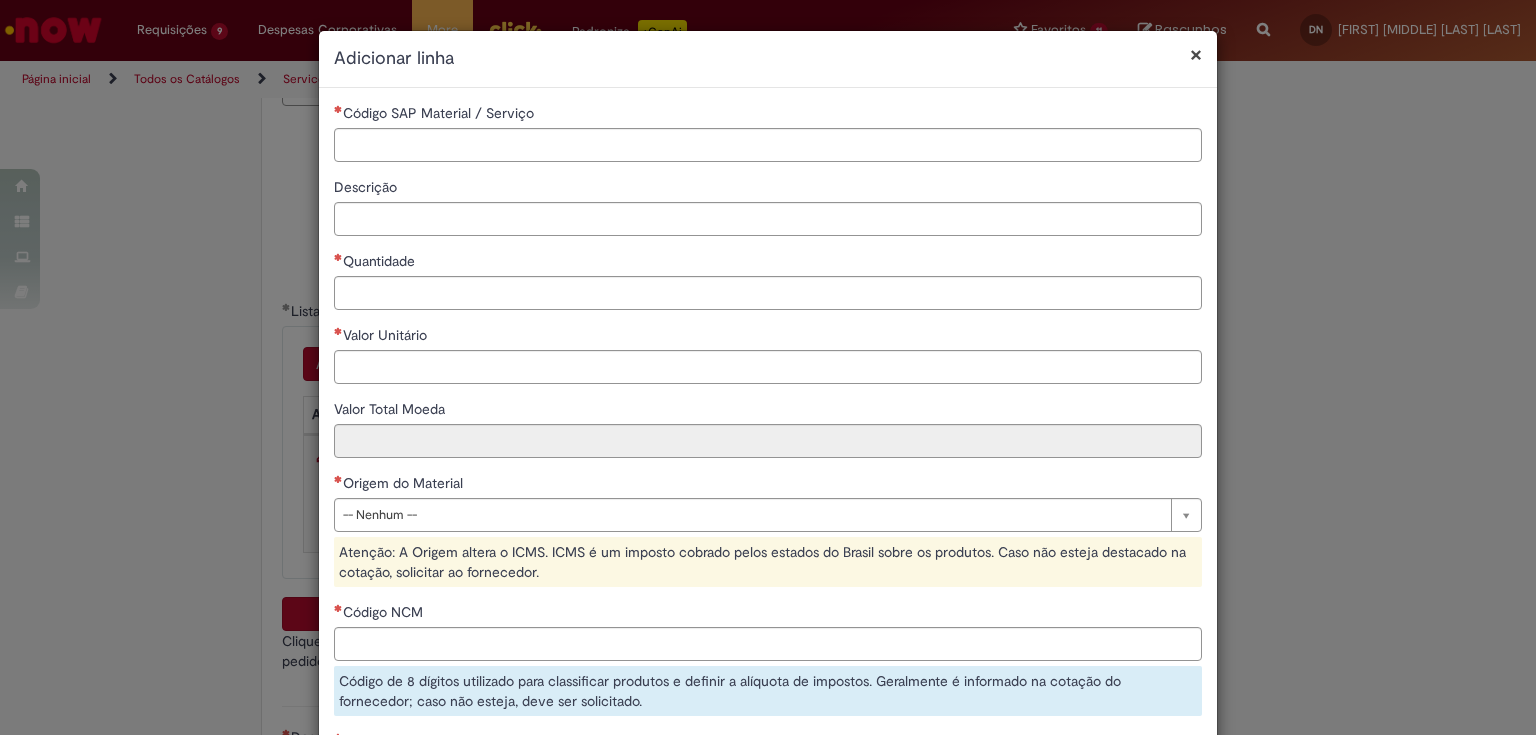 type 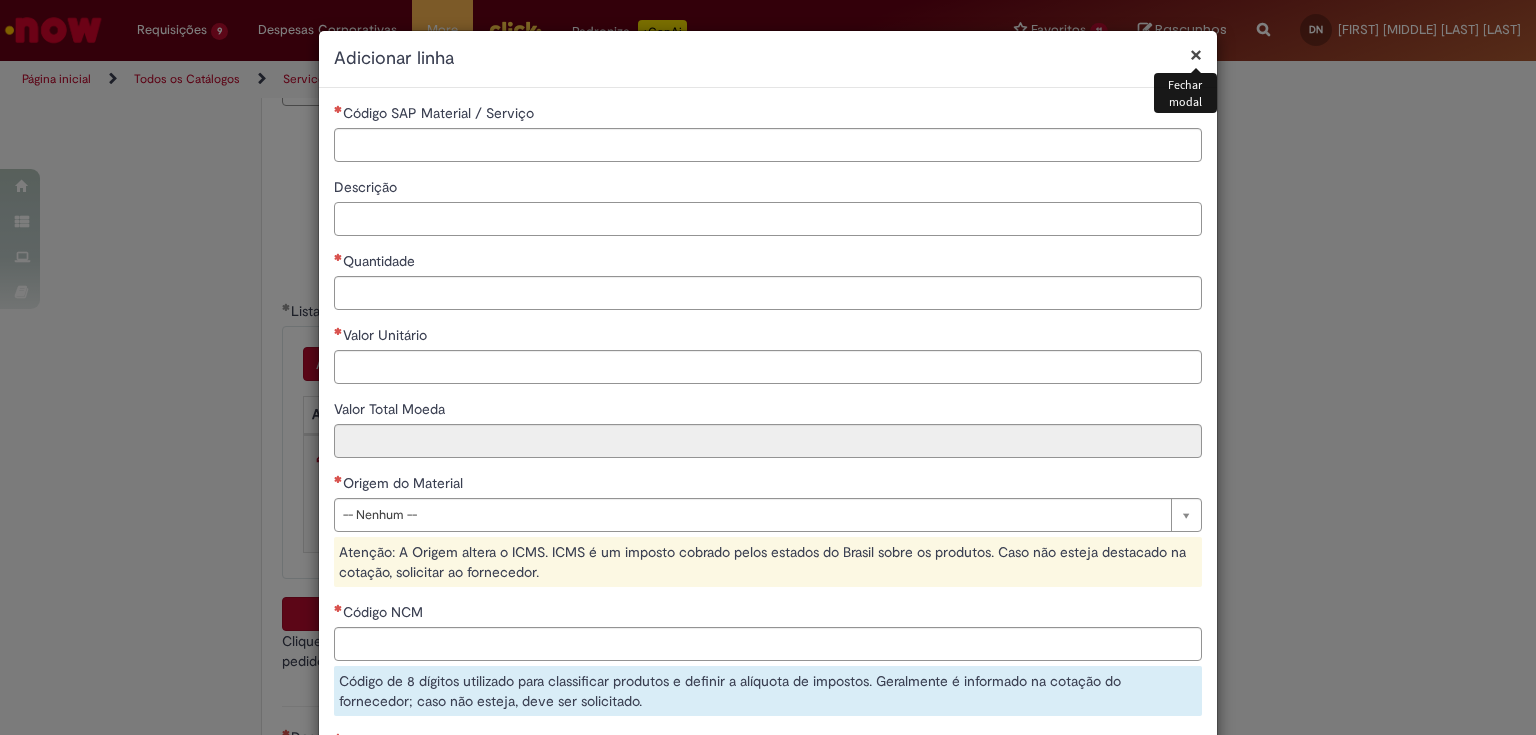 click on "Descrição" at bounding box center [768, 219] 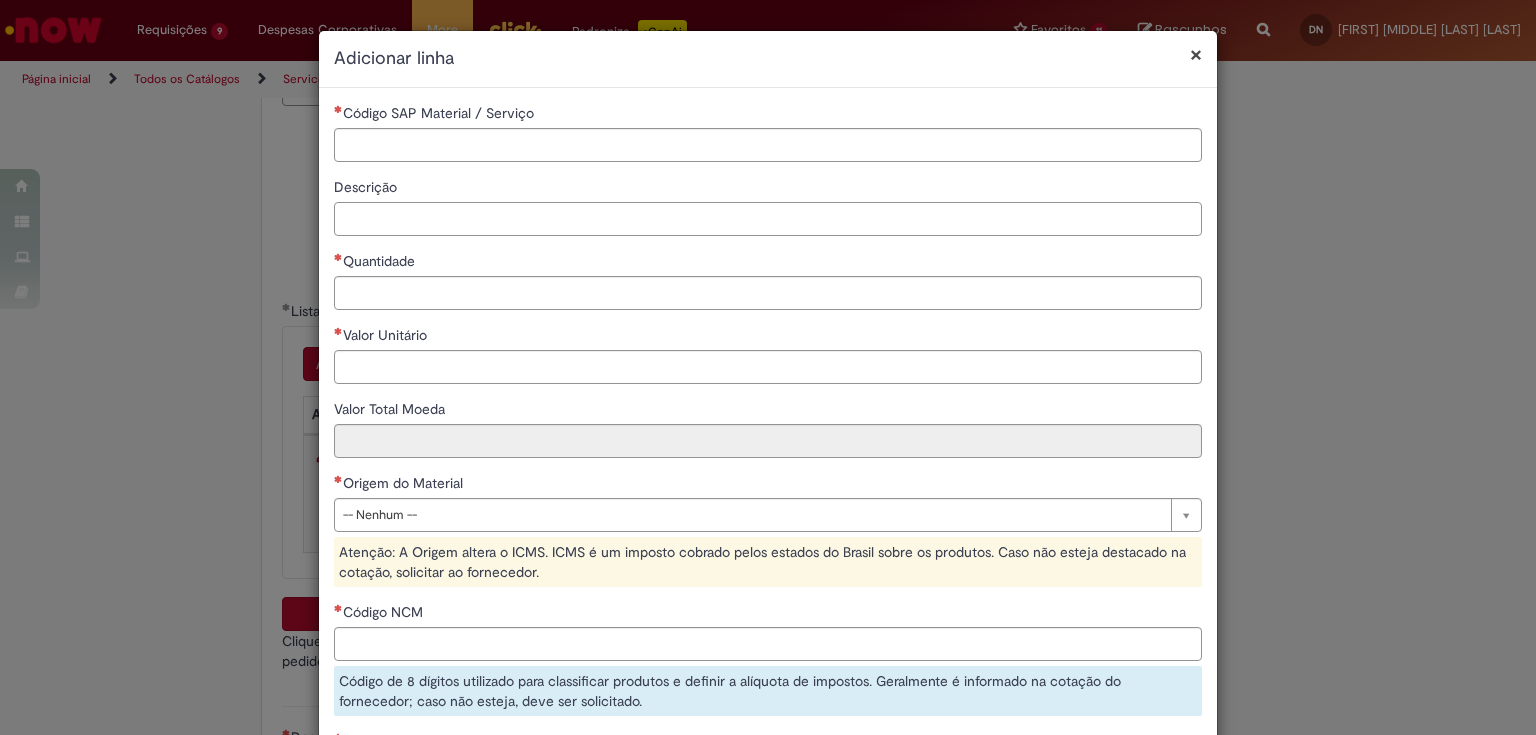 paste on "**********" 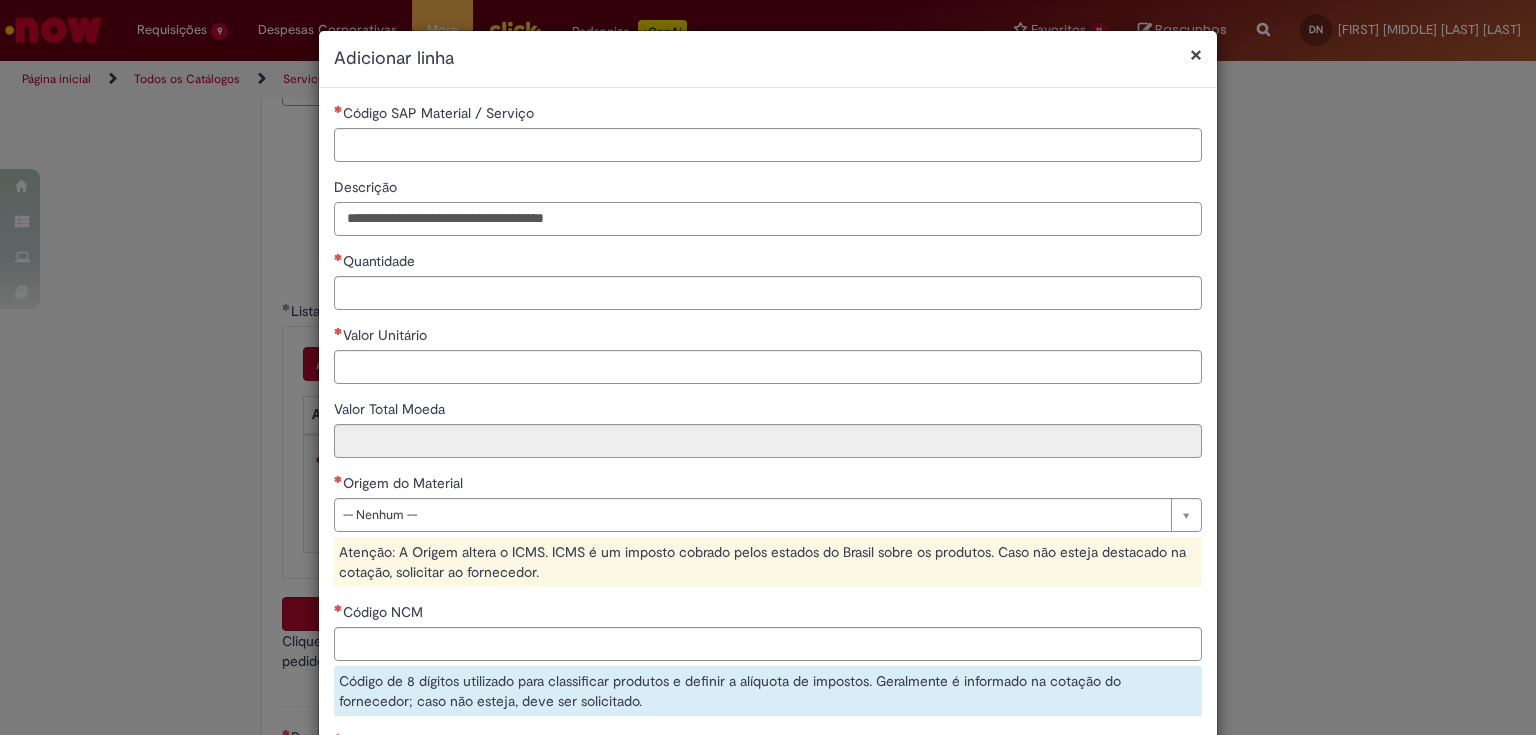 type on "**********" 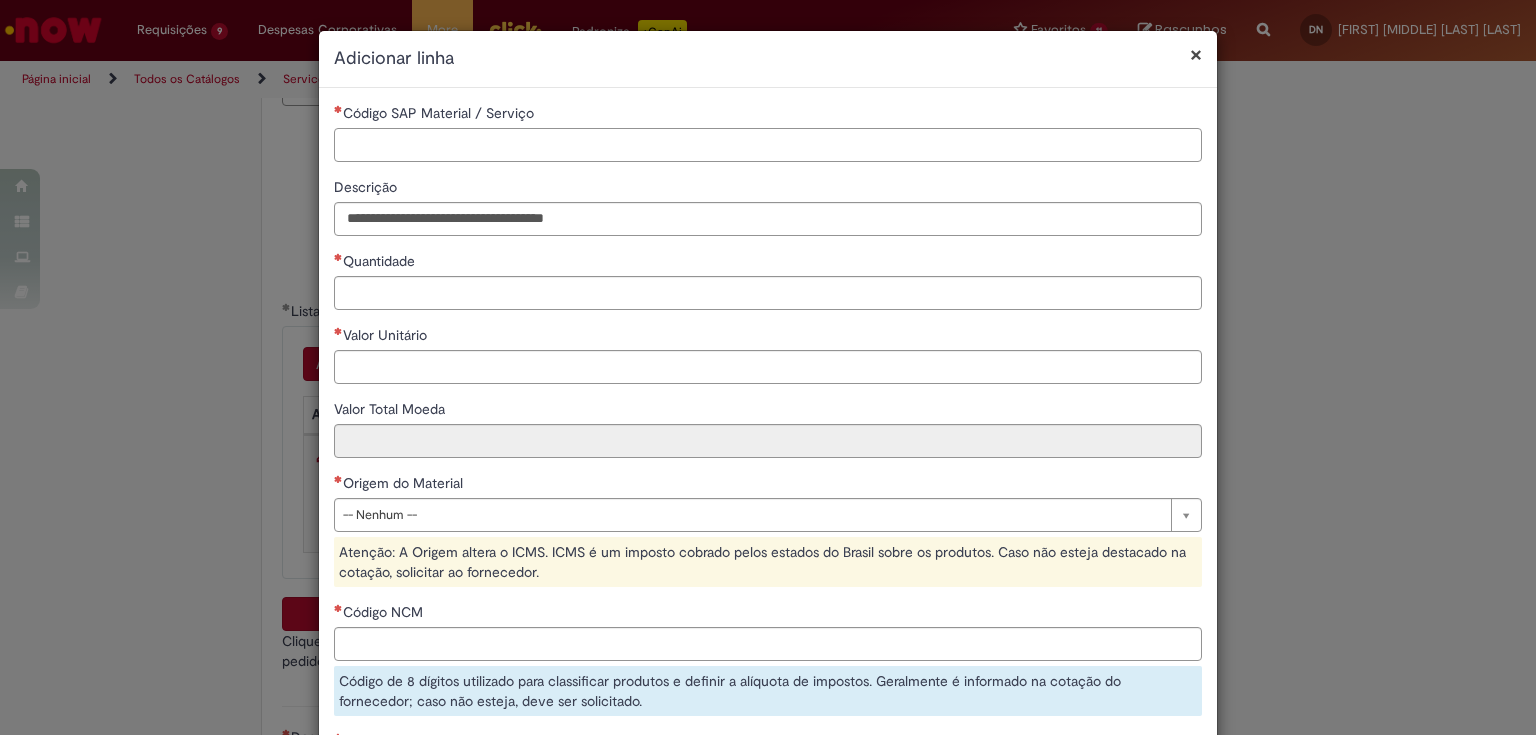 click on "Código SAP Material / Serviço" at bounding box center (768, 145) 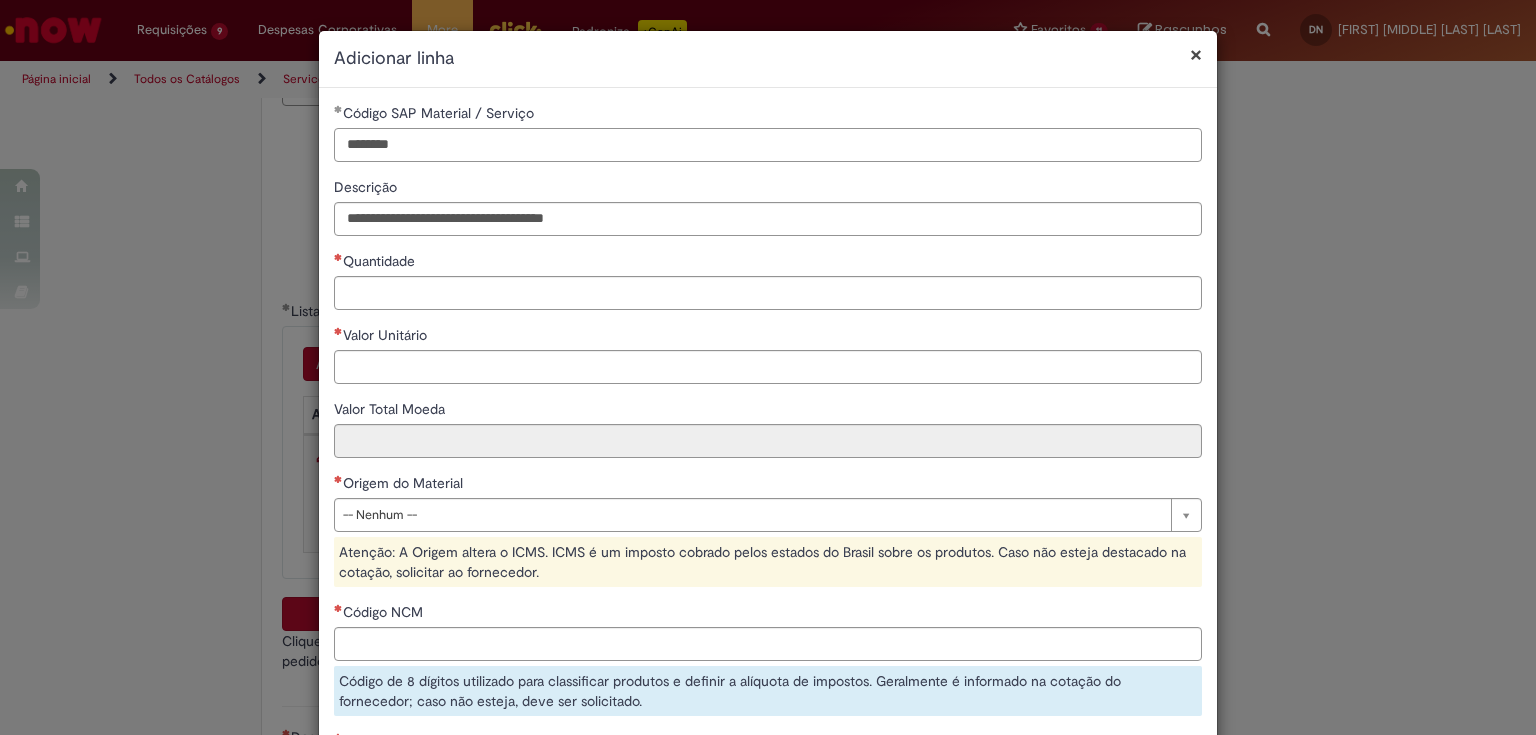 type on "********" 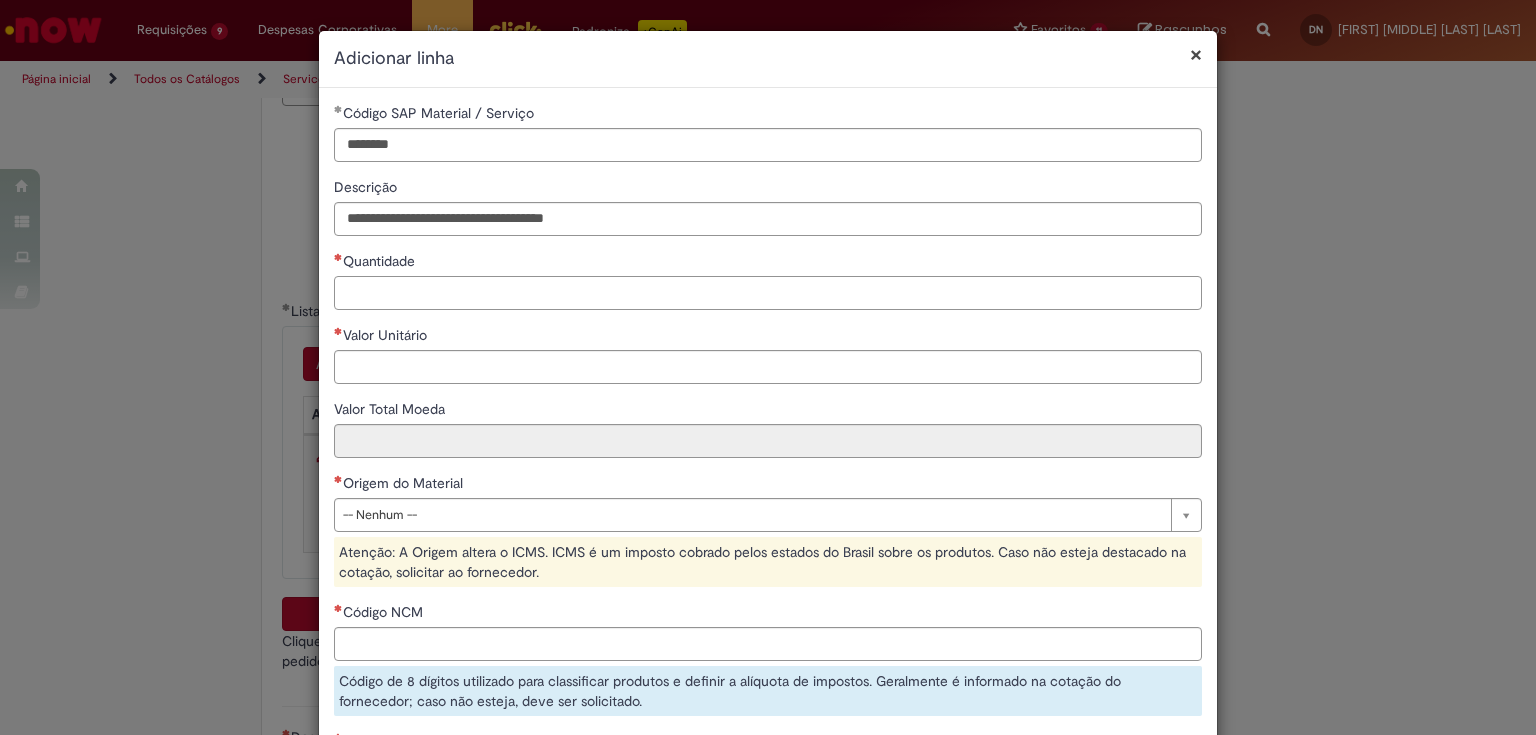 click on "Quantidade" at bounding box center (768, 293) 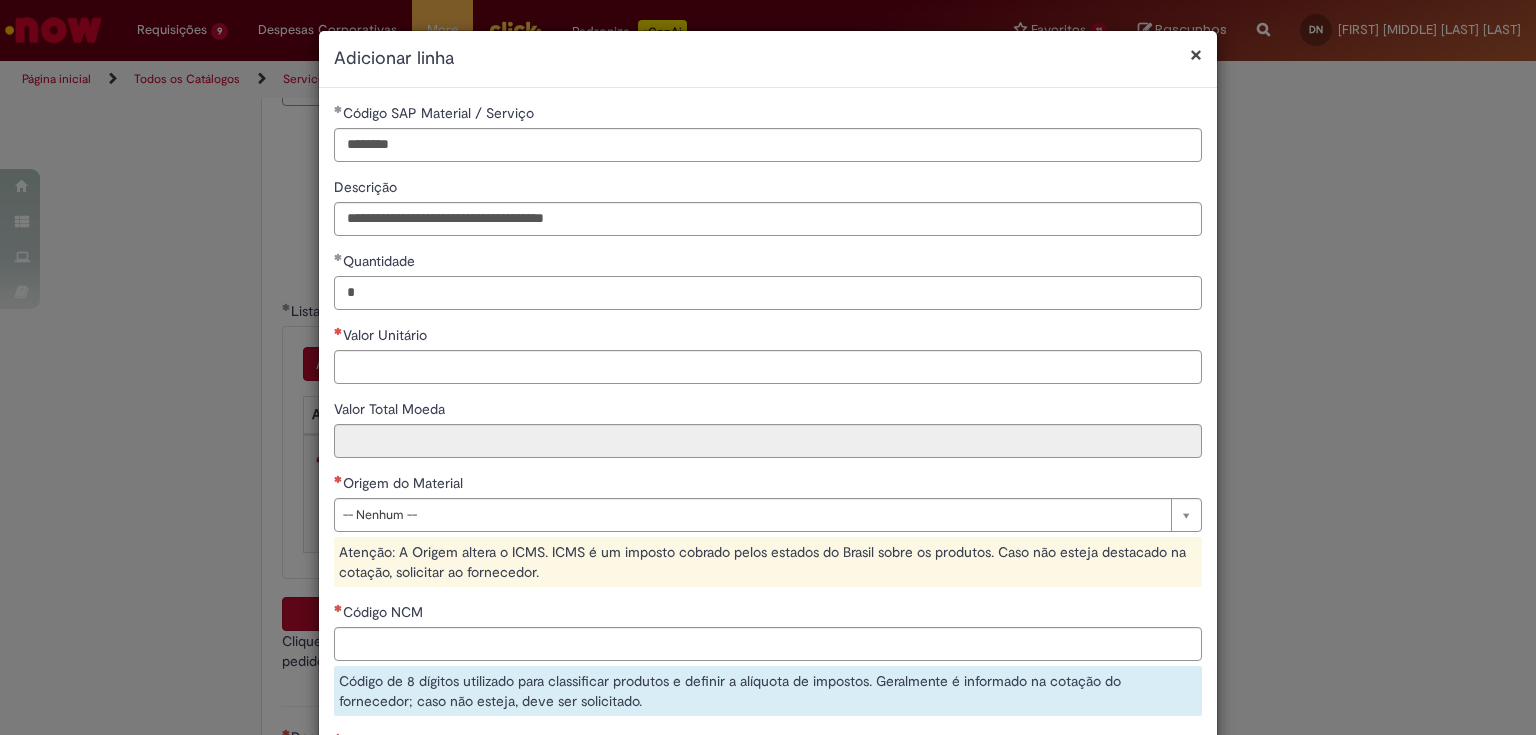 type on "*" 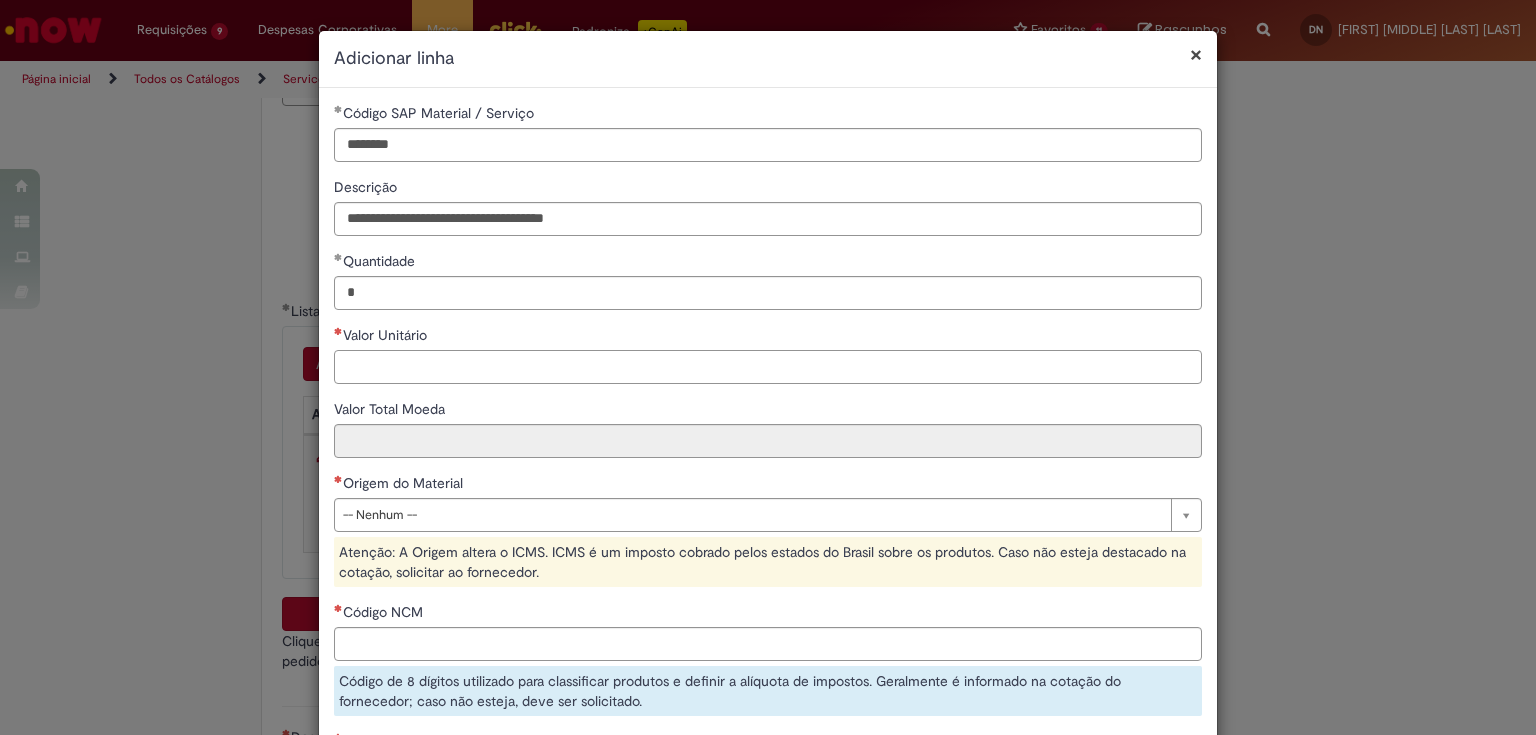 drag, startPoint x: 648, startPoint y: 376, endPoint x: 642, endPoint y: 275, distance: 101.17806 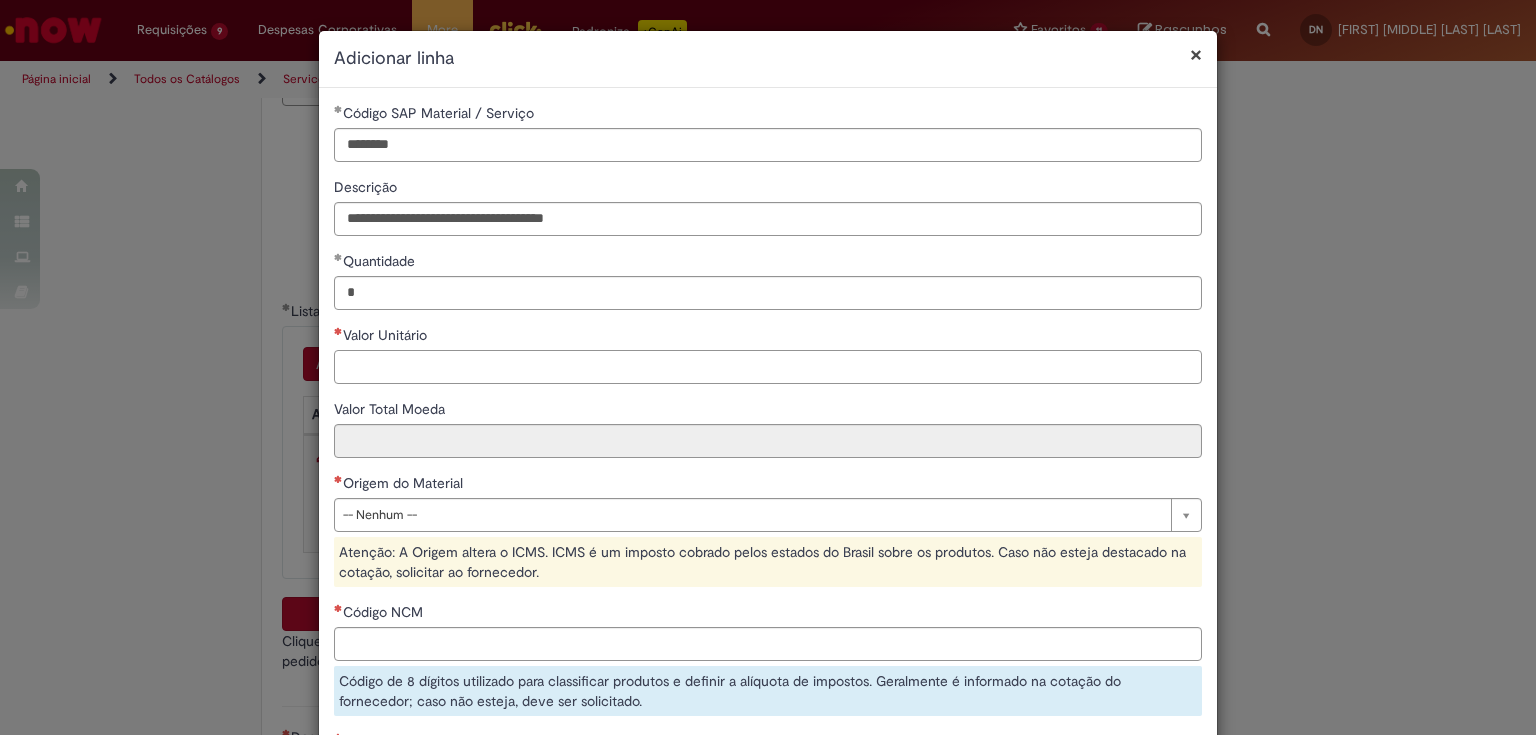 paste on "*********" 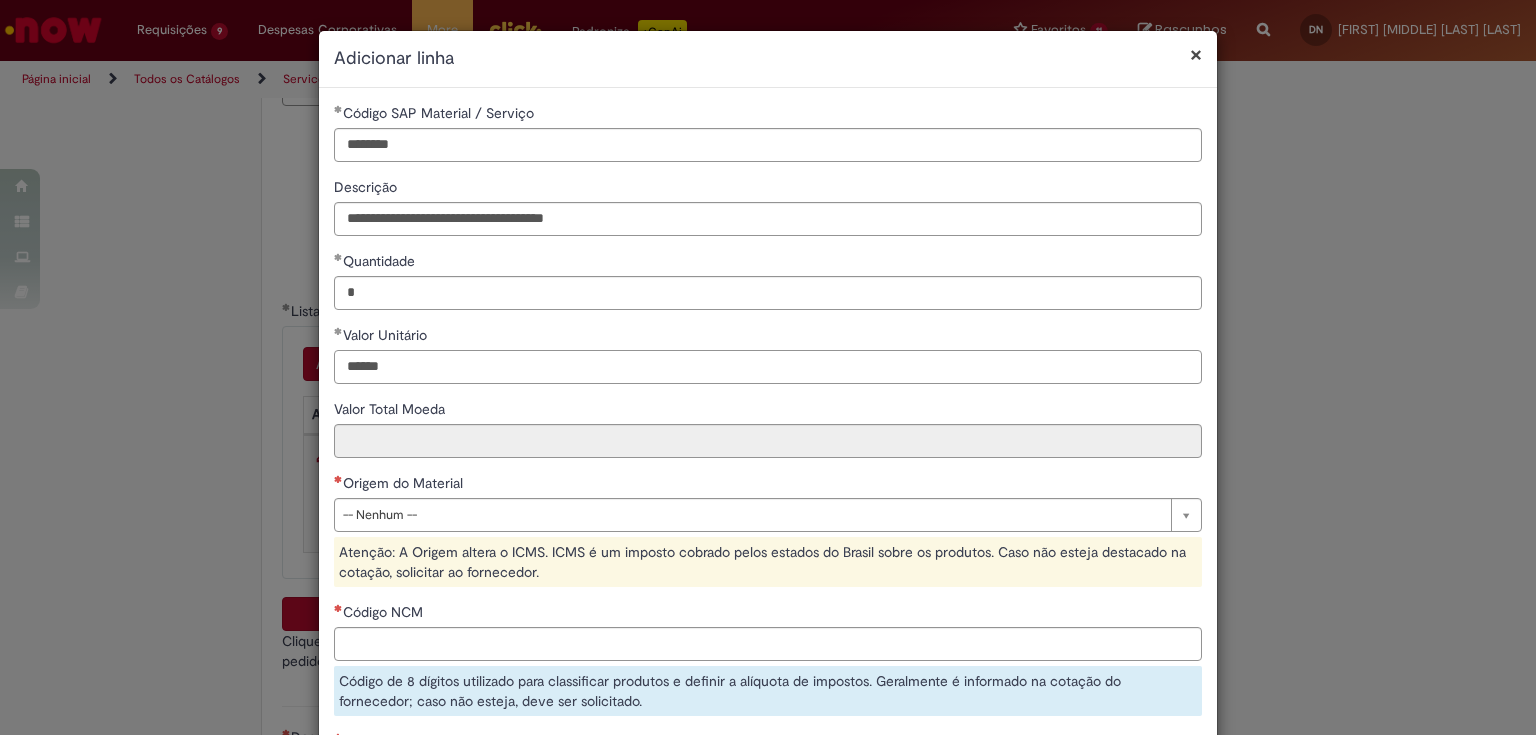 type on "******" 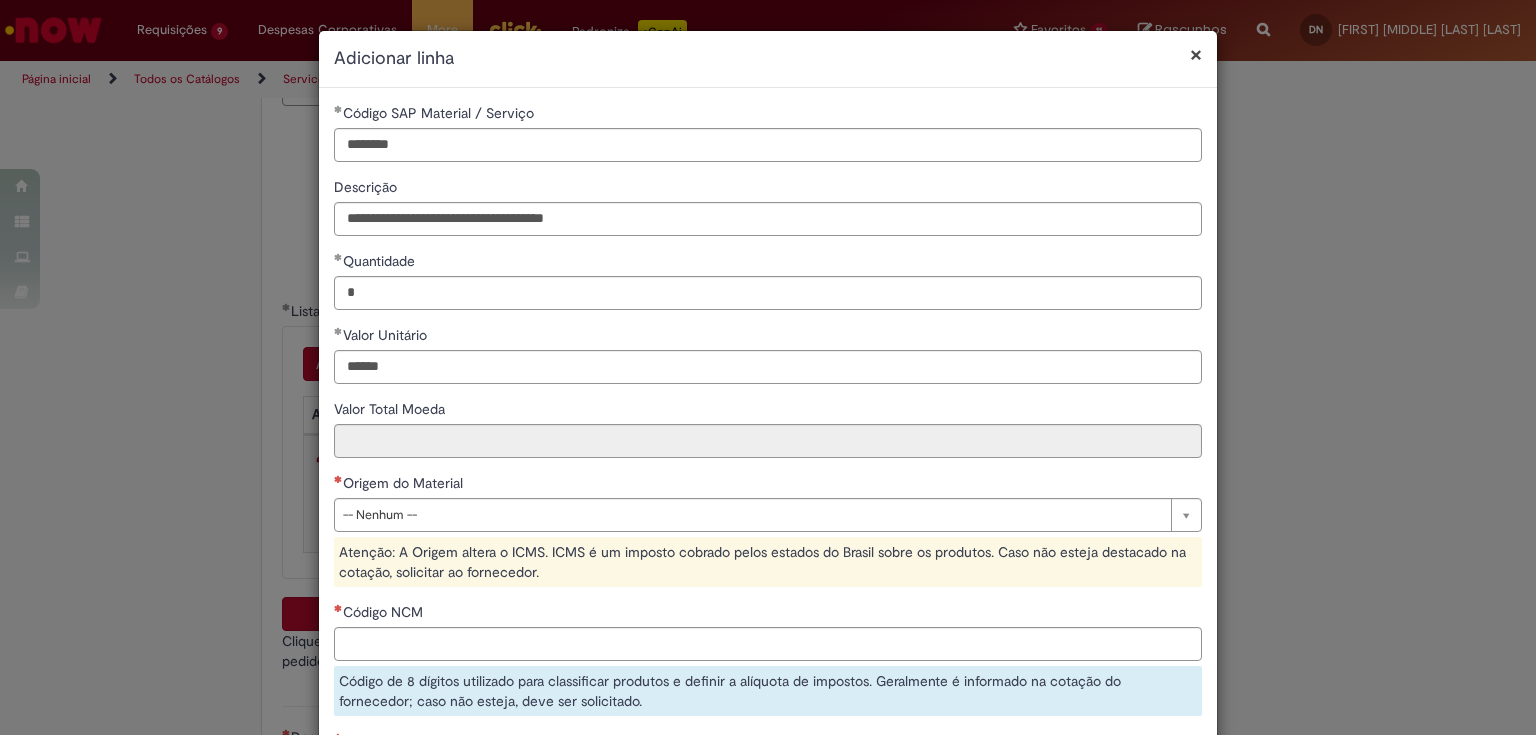 type on "******" 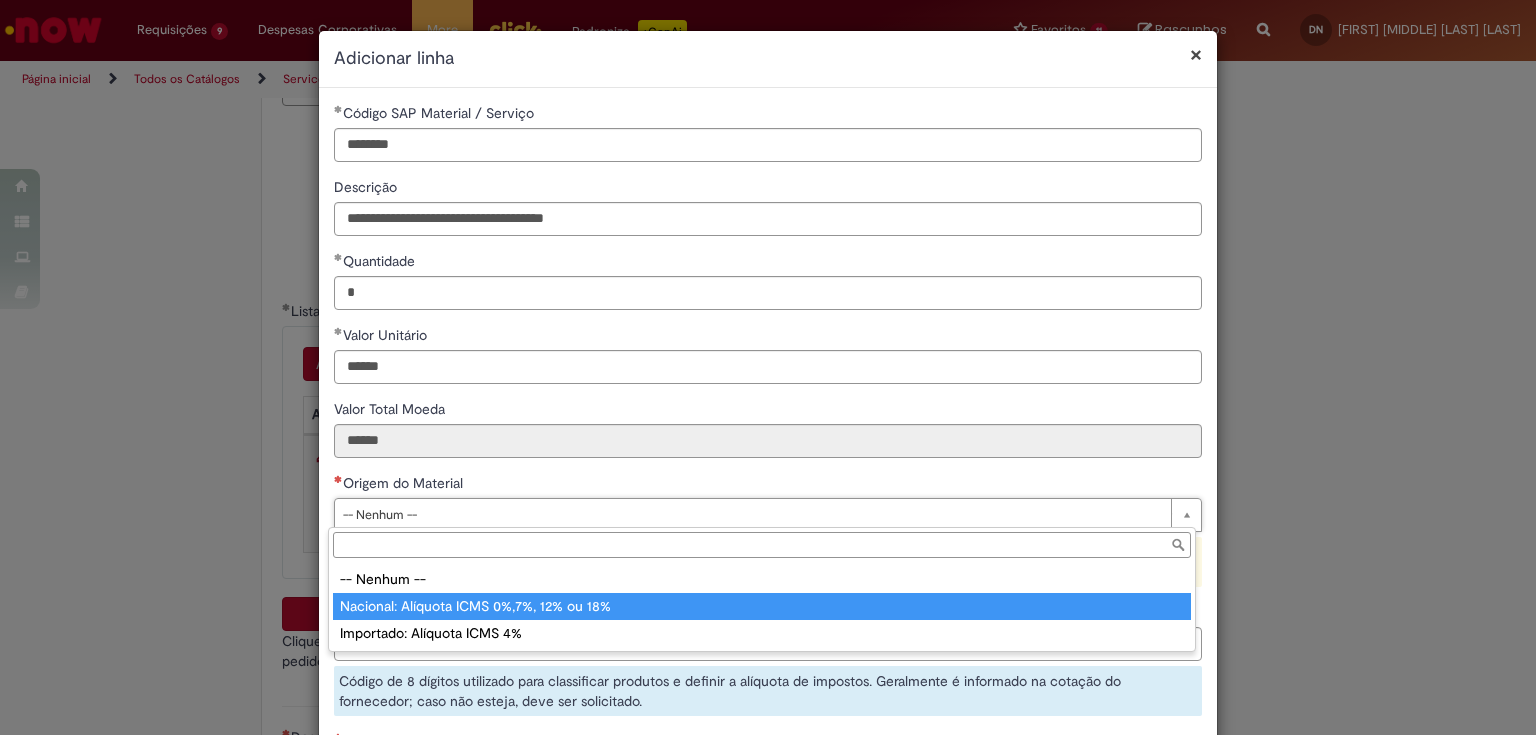 type on "**********" 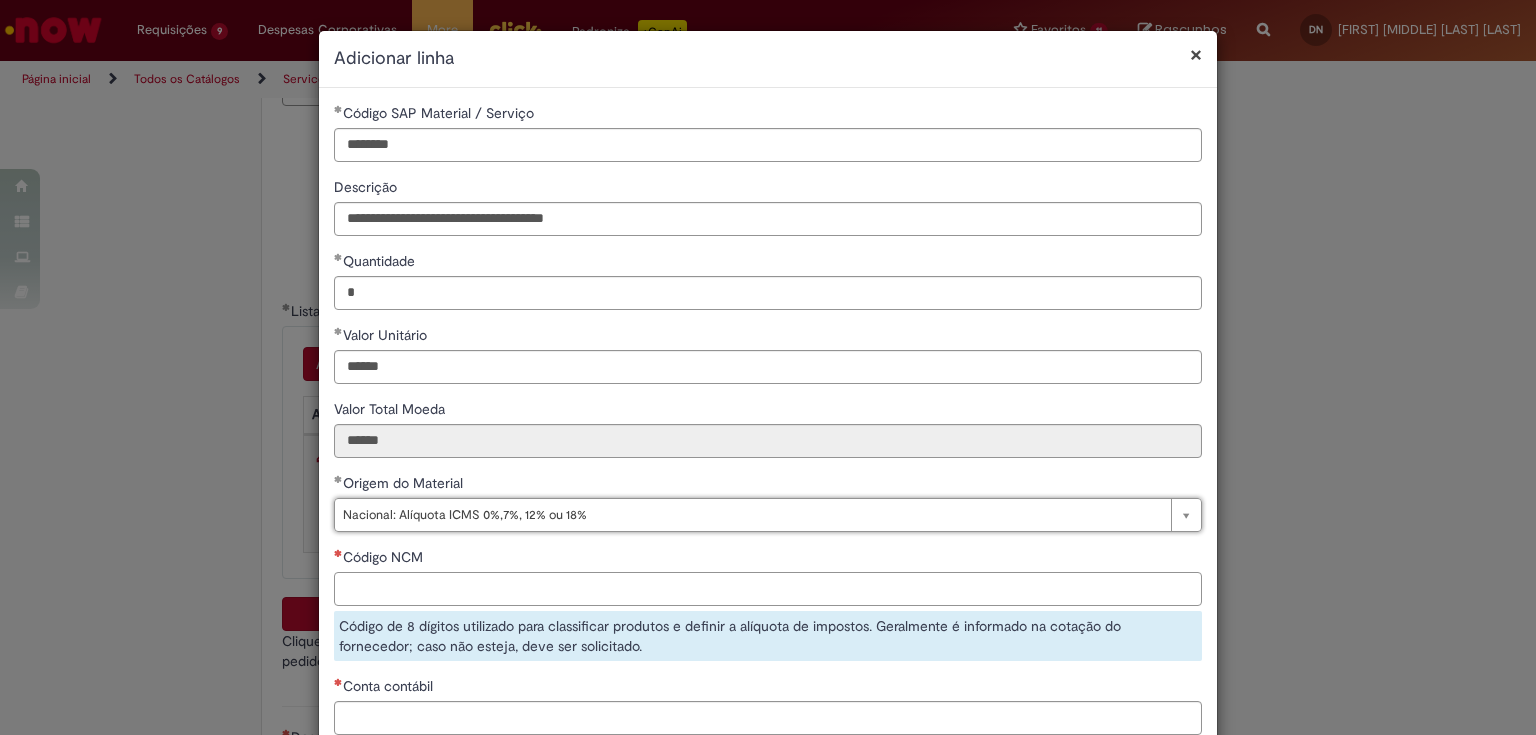 click on "Código NCM" at bounding box center [768, 589] 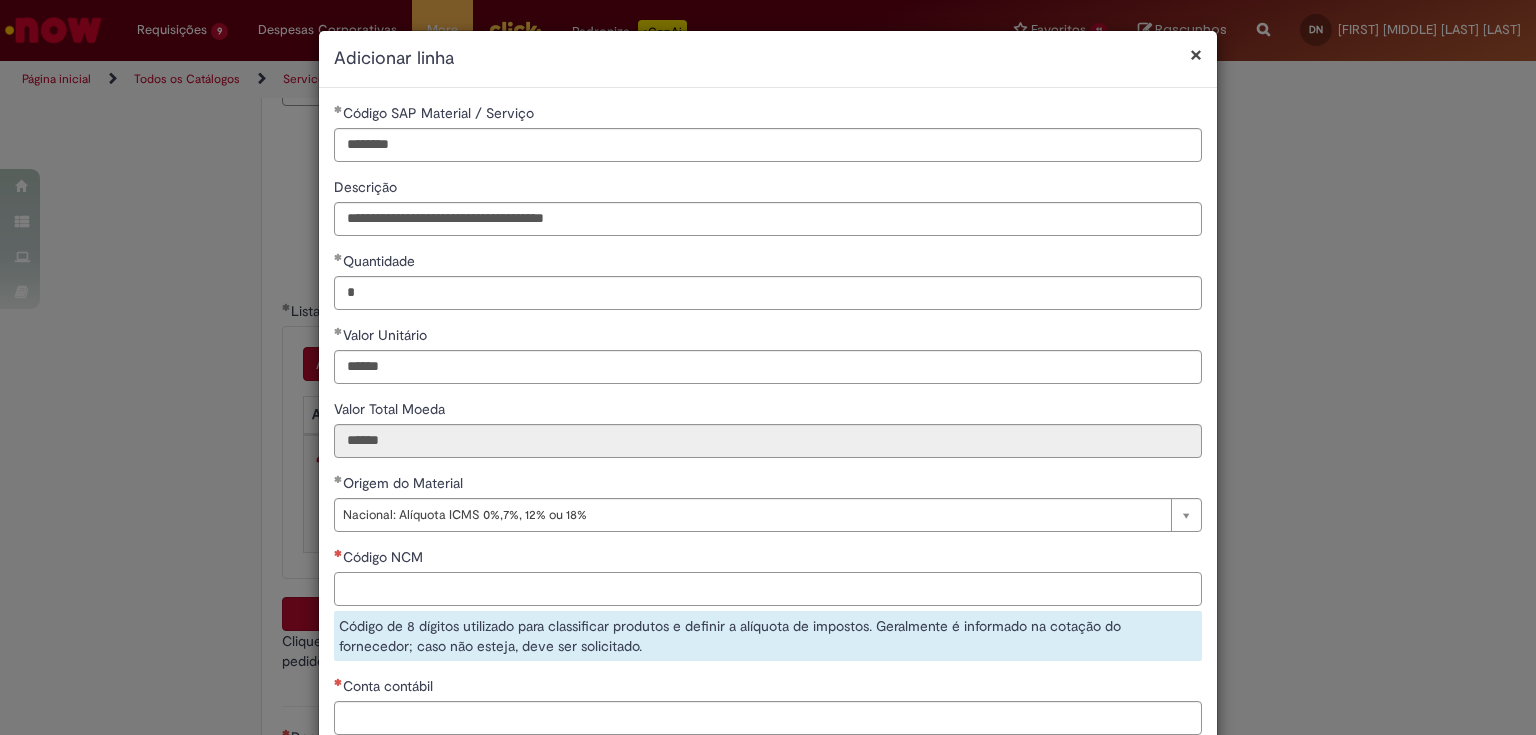 paste on "********" 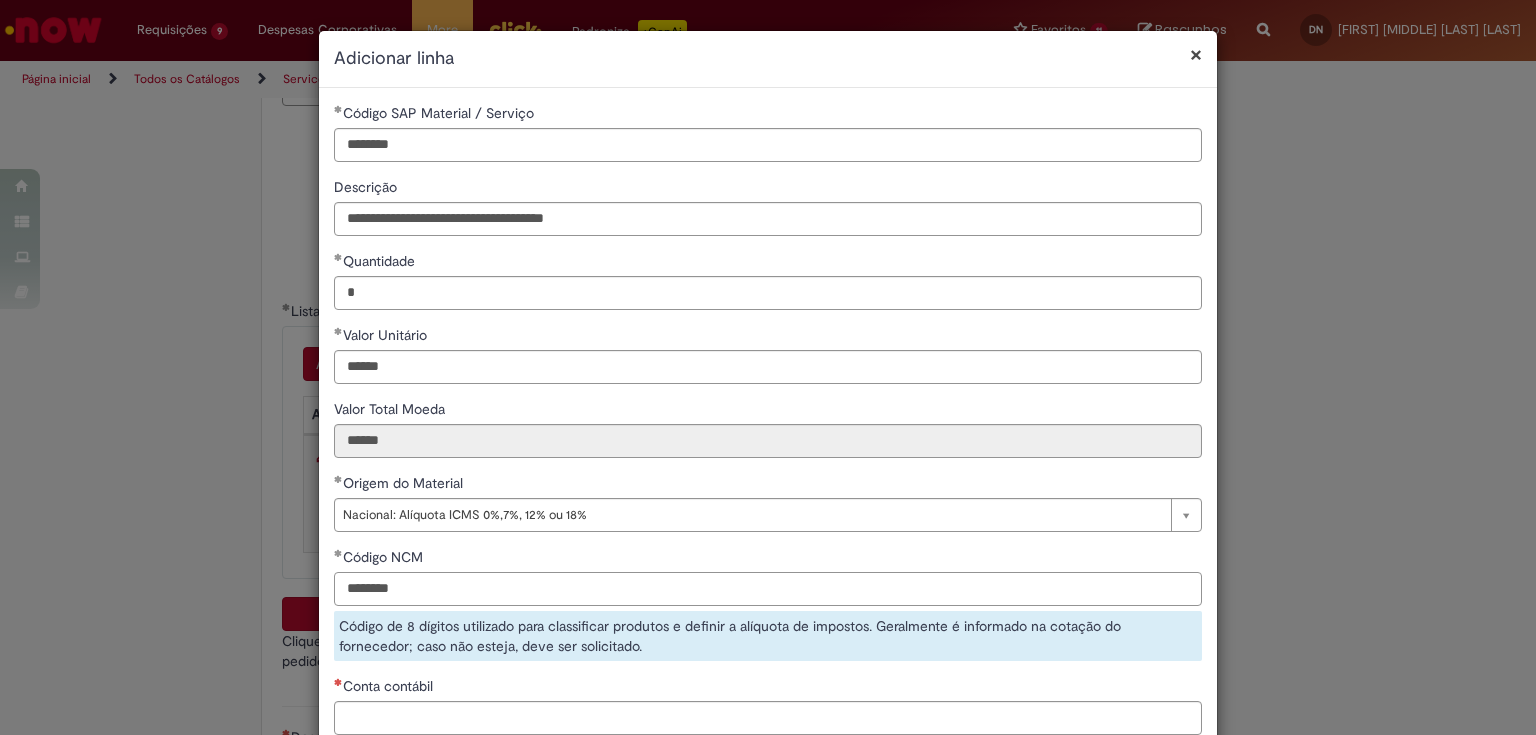 scroll, scrollTop: 80, scrollLeft: 0, axis: vertical 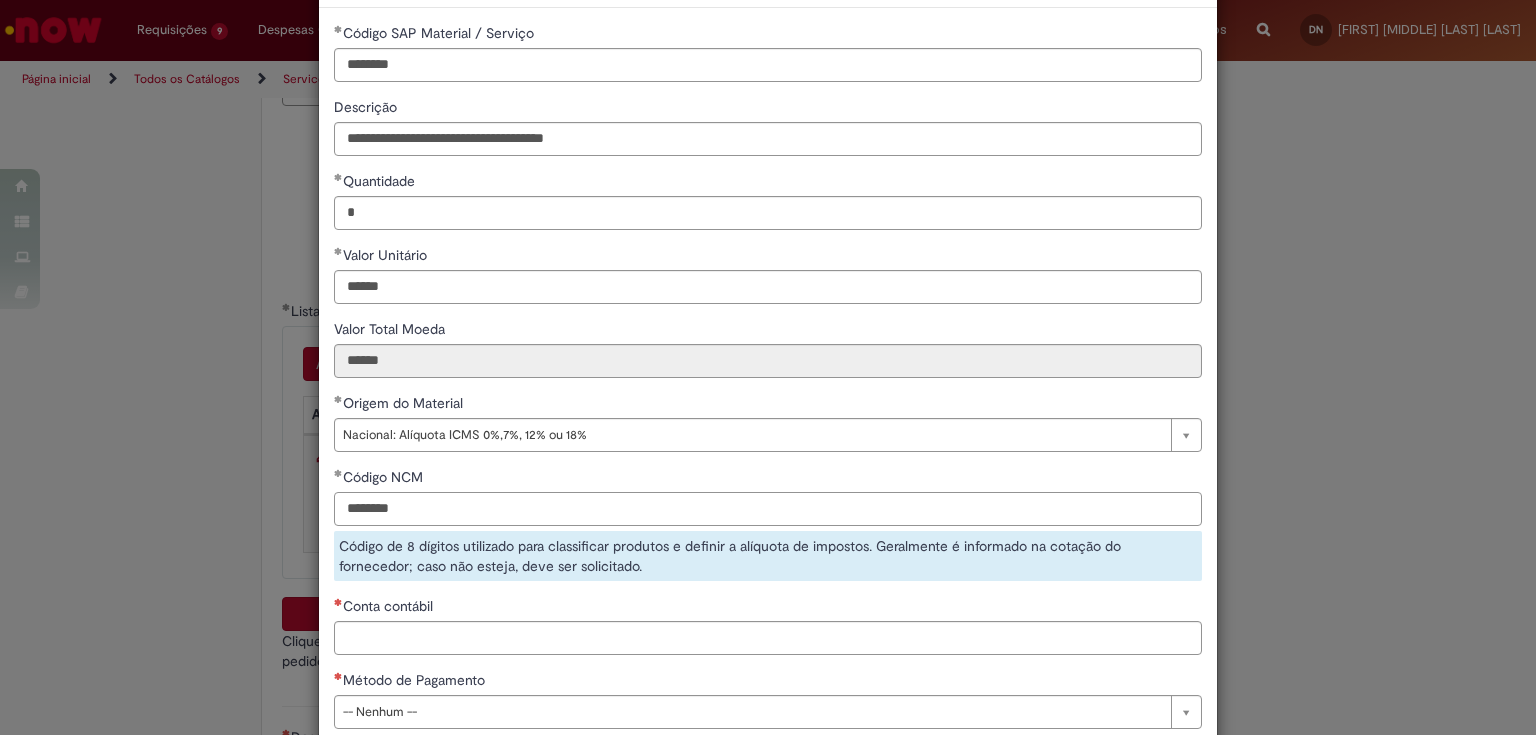 type on "********" 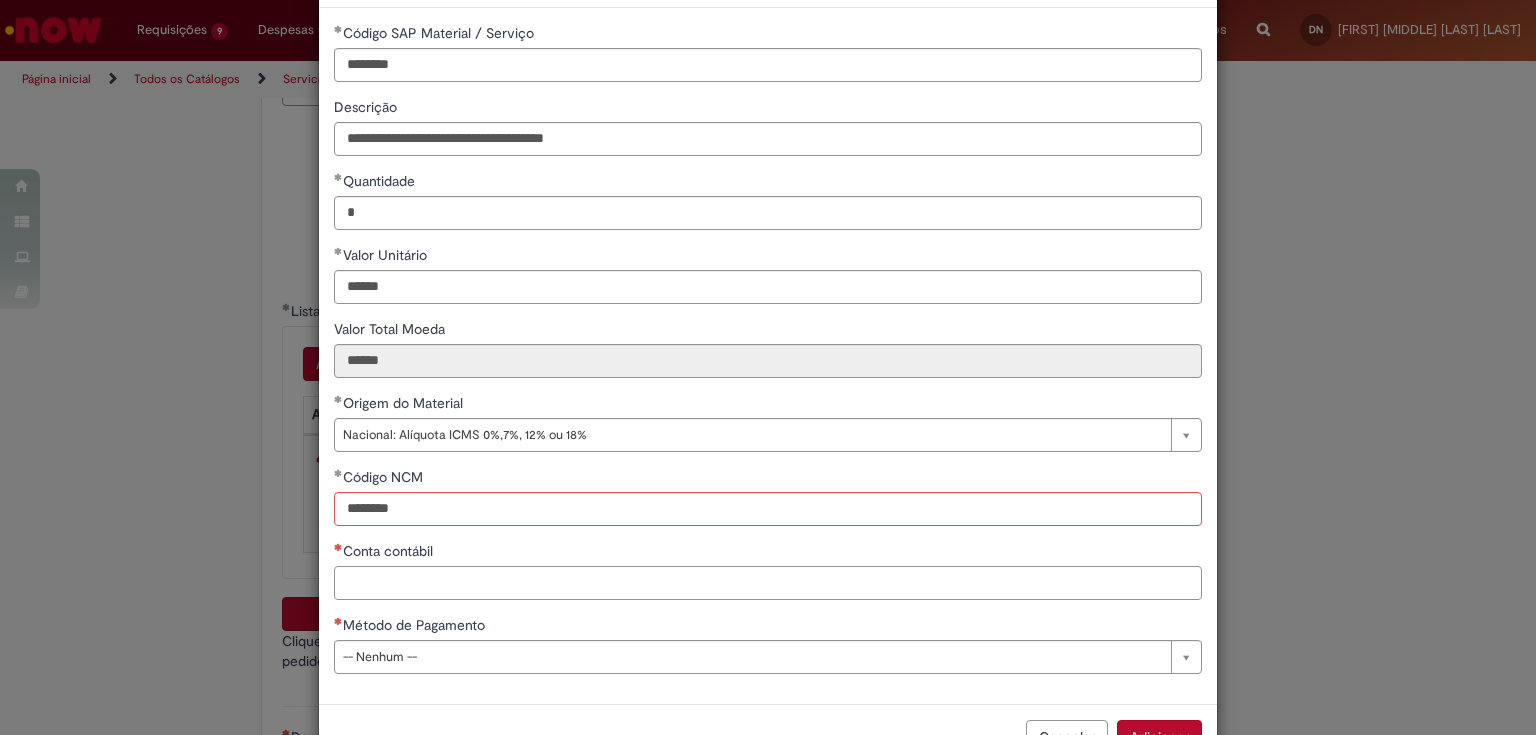 click on "**********" at bounding box center [768, 356] 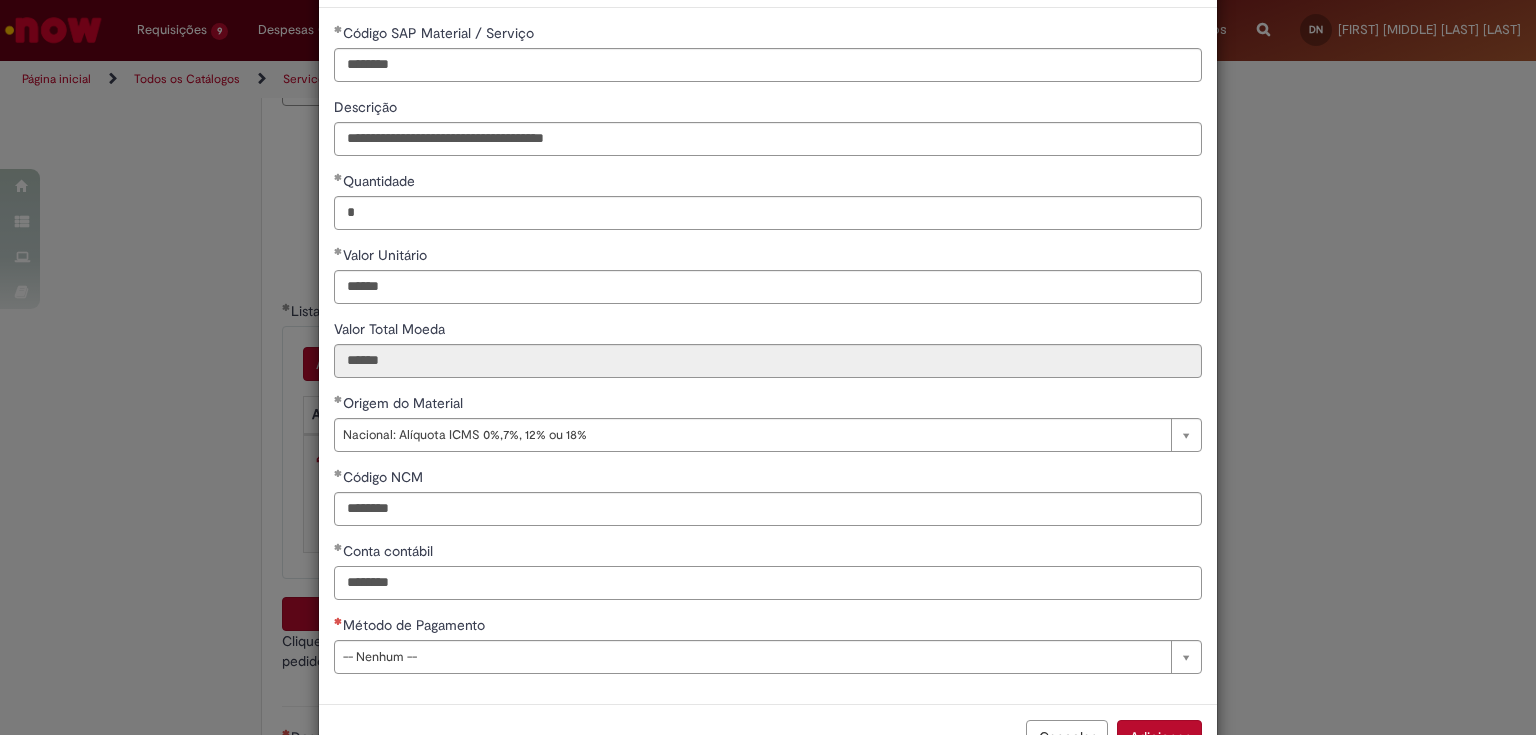 type on "********" 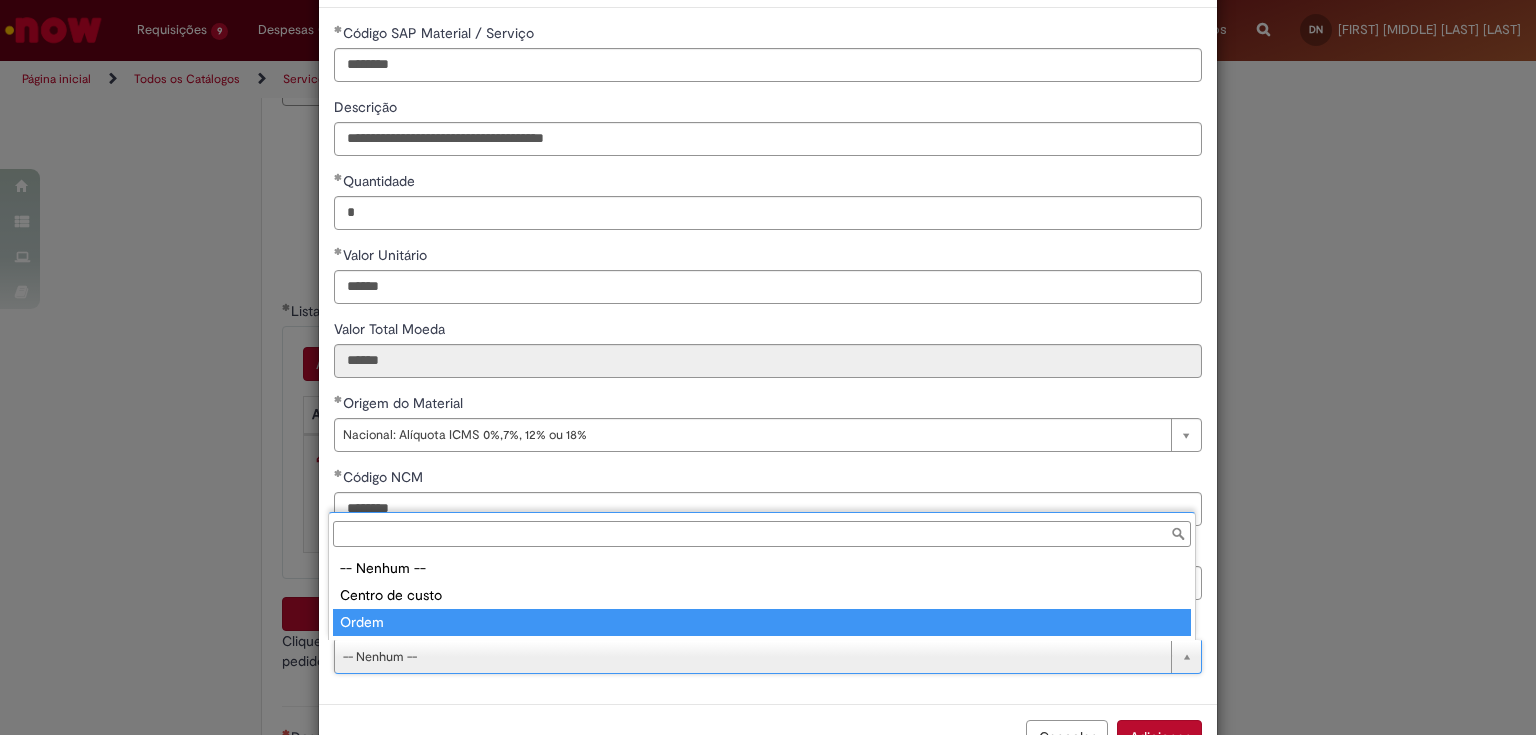 type on "*****" 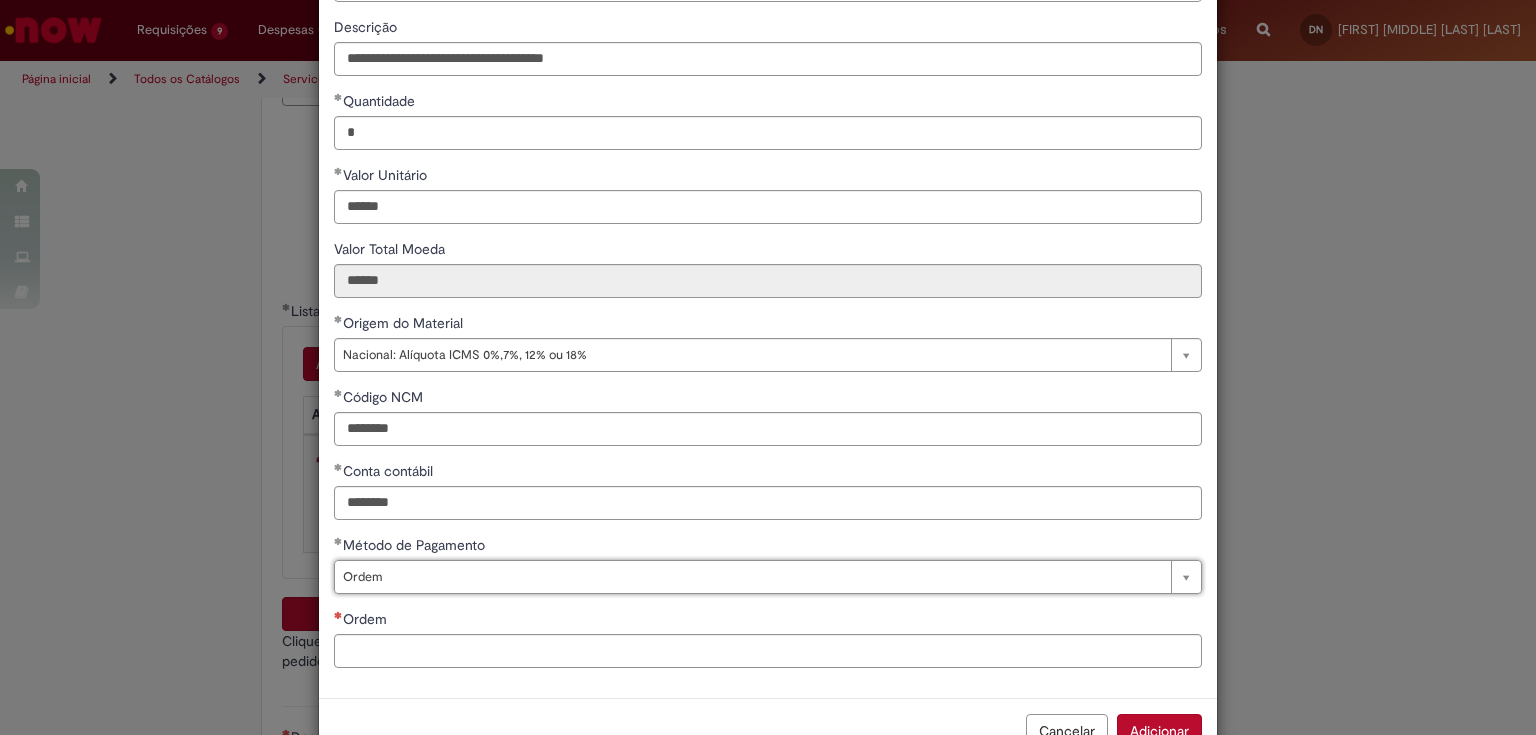 scroll, scrollTop: 217, scrollLeft: 0, axis: vertical 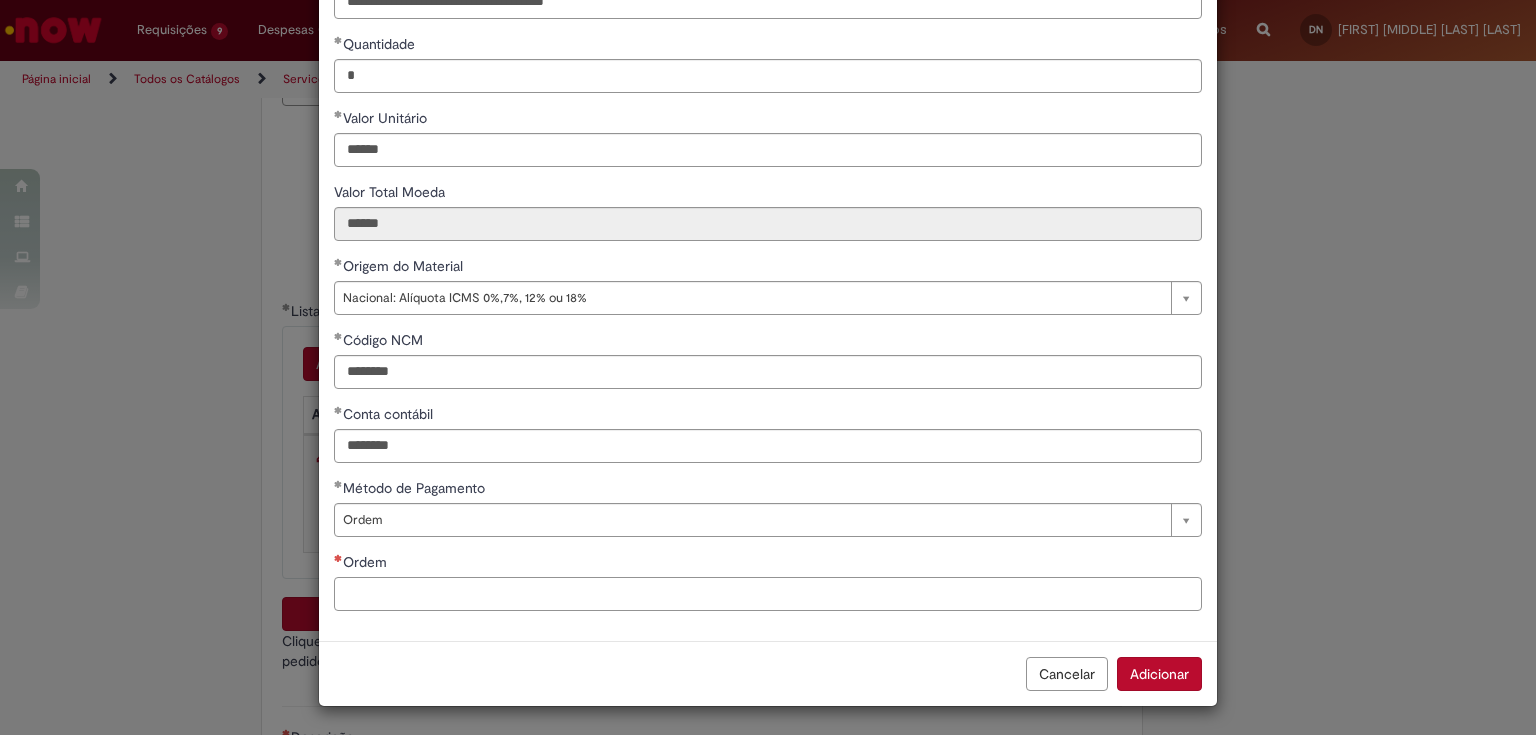 click on "Ordem" at bounding box center (768, 594) 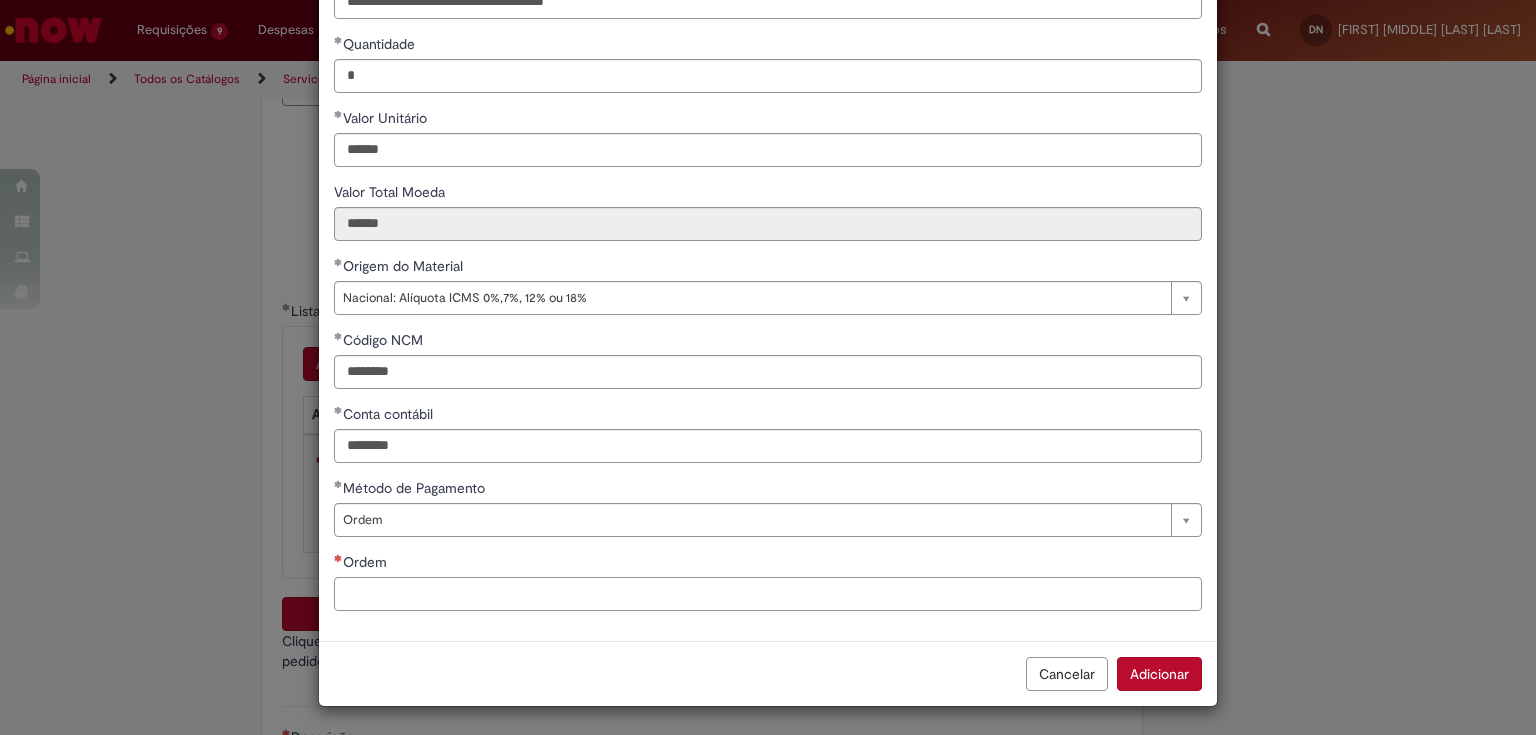 paste on "**********" 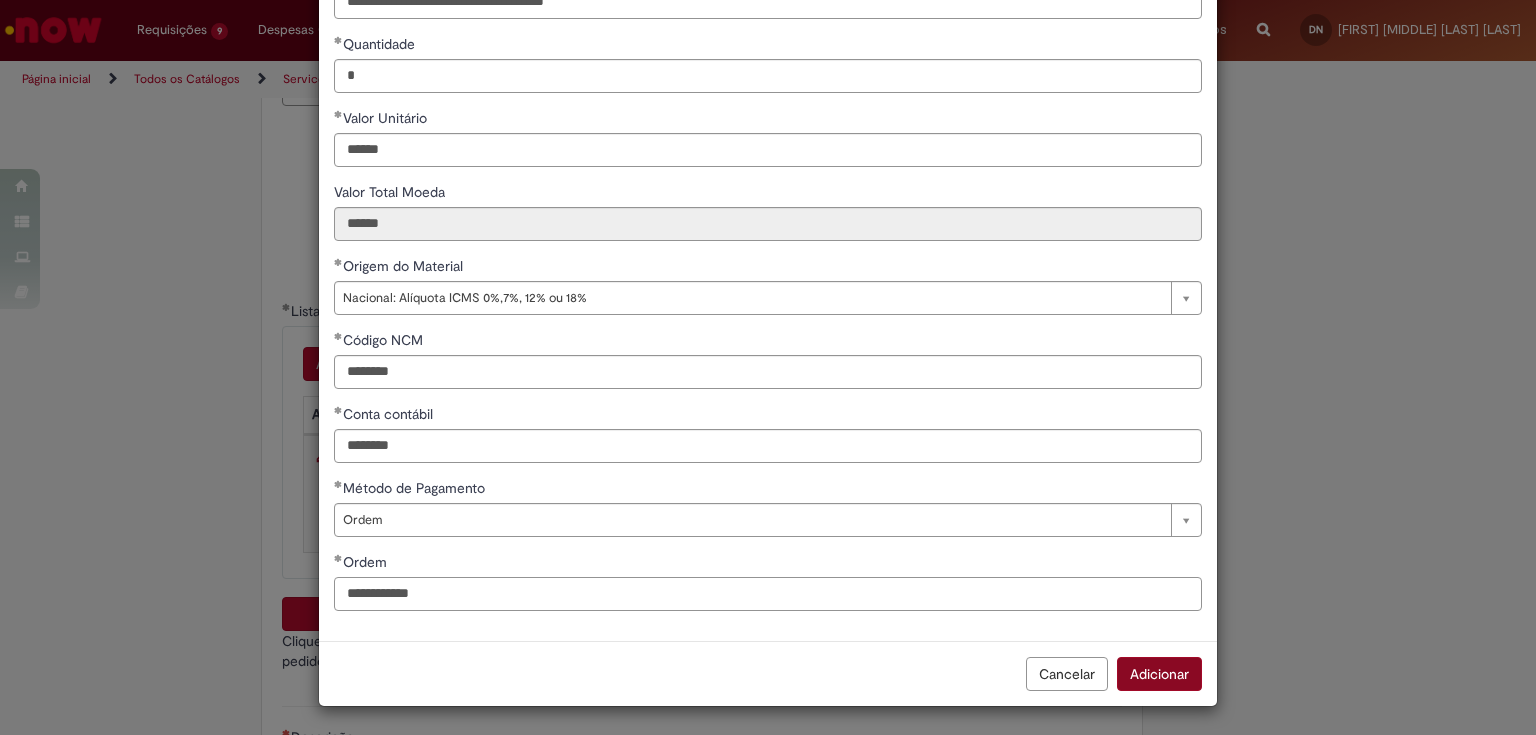 type on "**********" 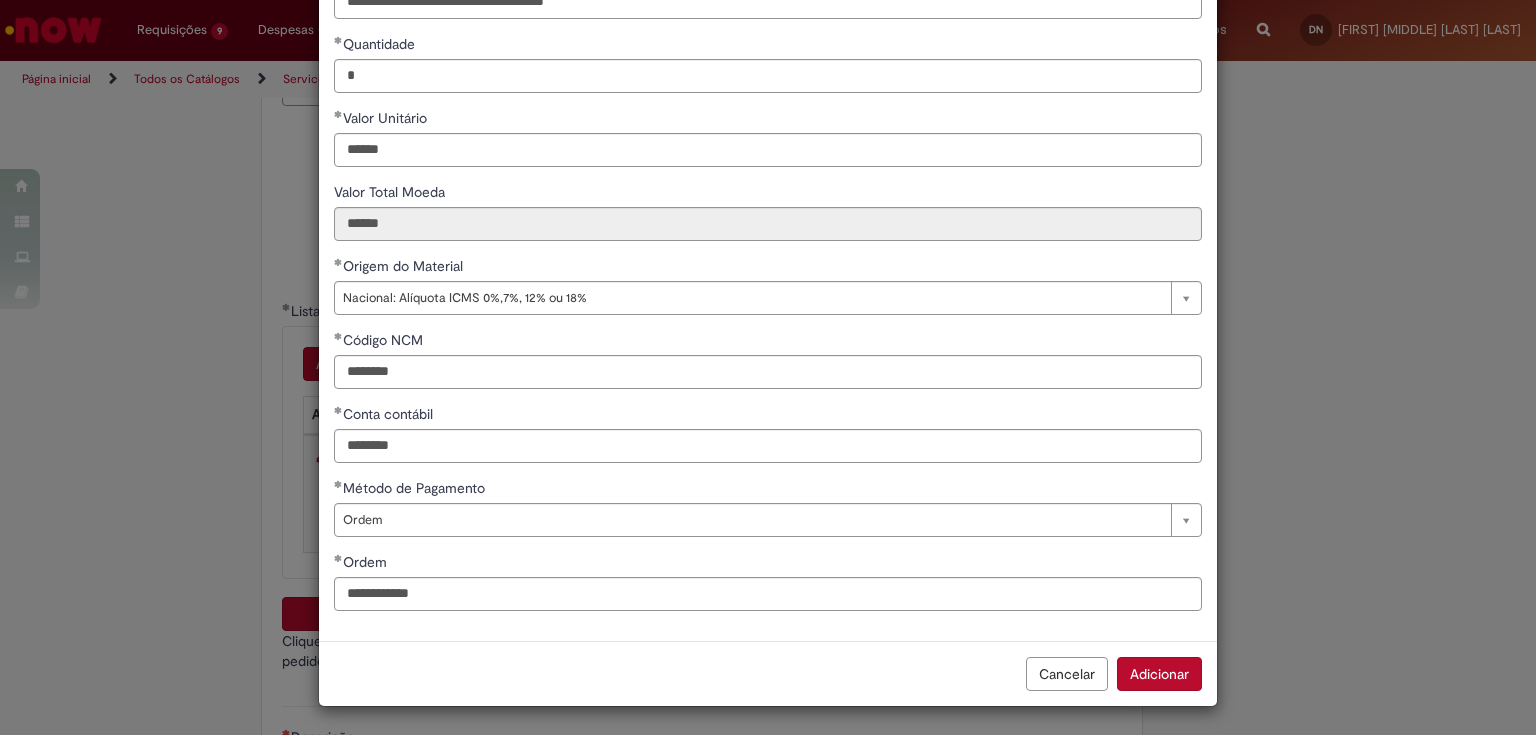 click on "Adicionar" at bounding box center (1159, 674) 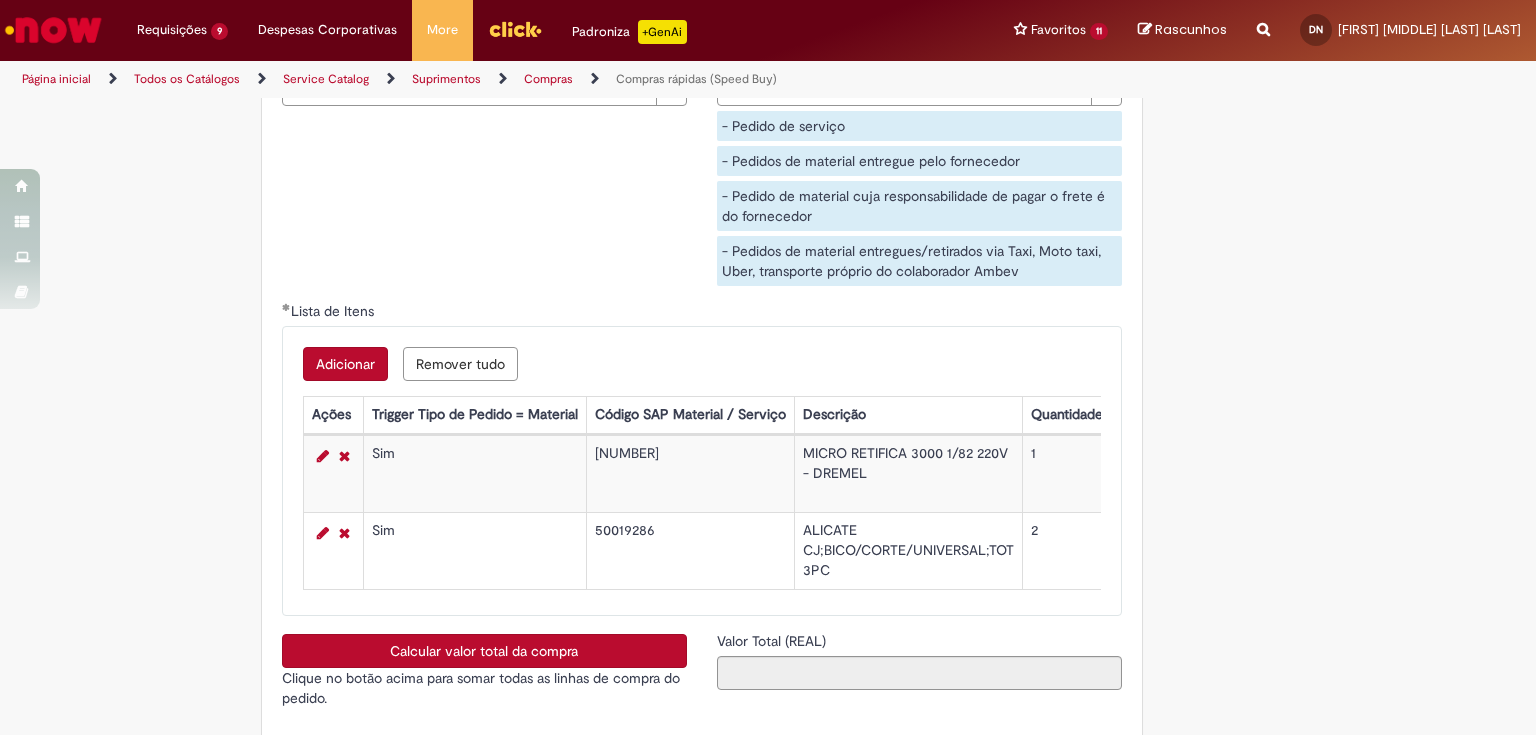 click on "Adicionar" at bounding box center (345, 364) 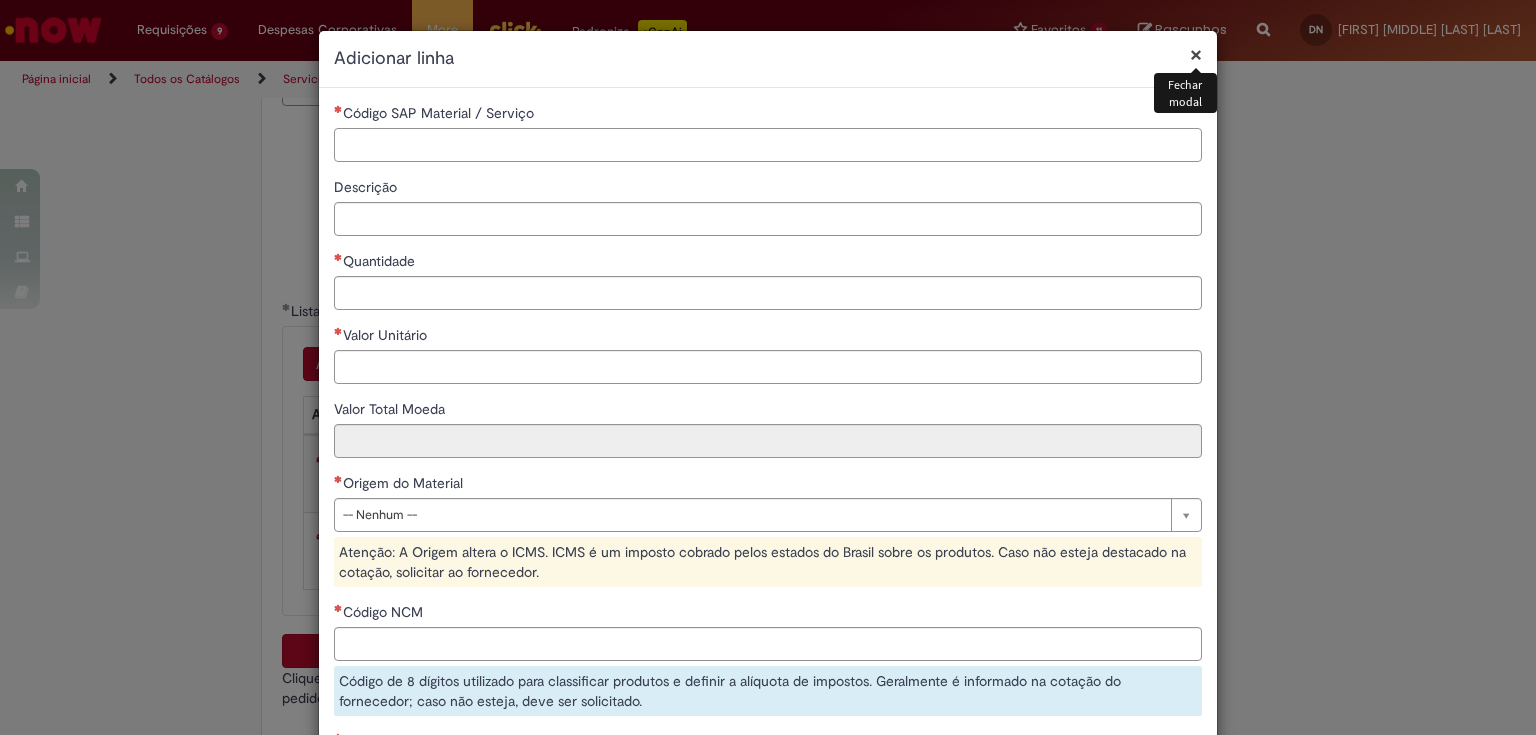 click on "Código SAP Material / Serviço" at bounding box center [768, 145] 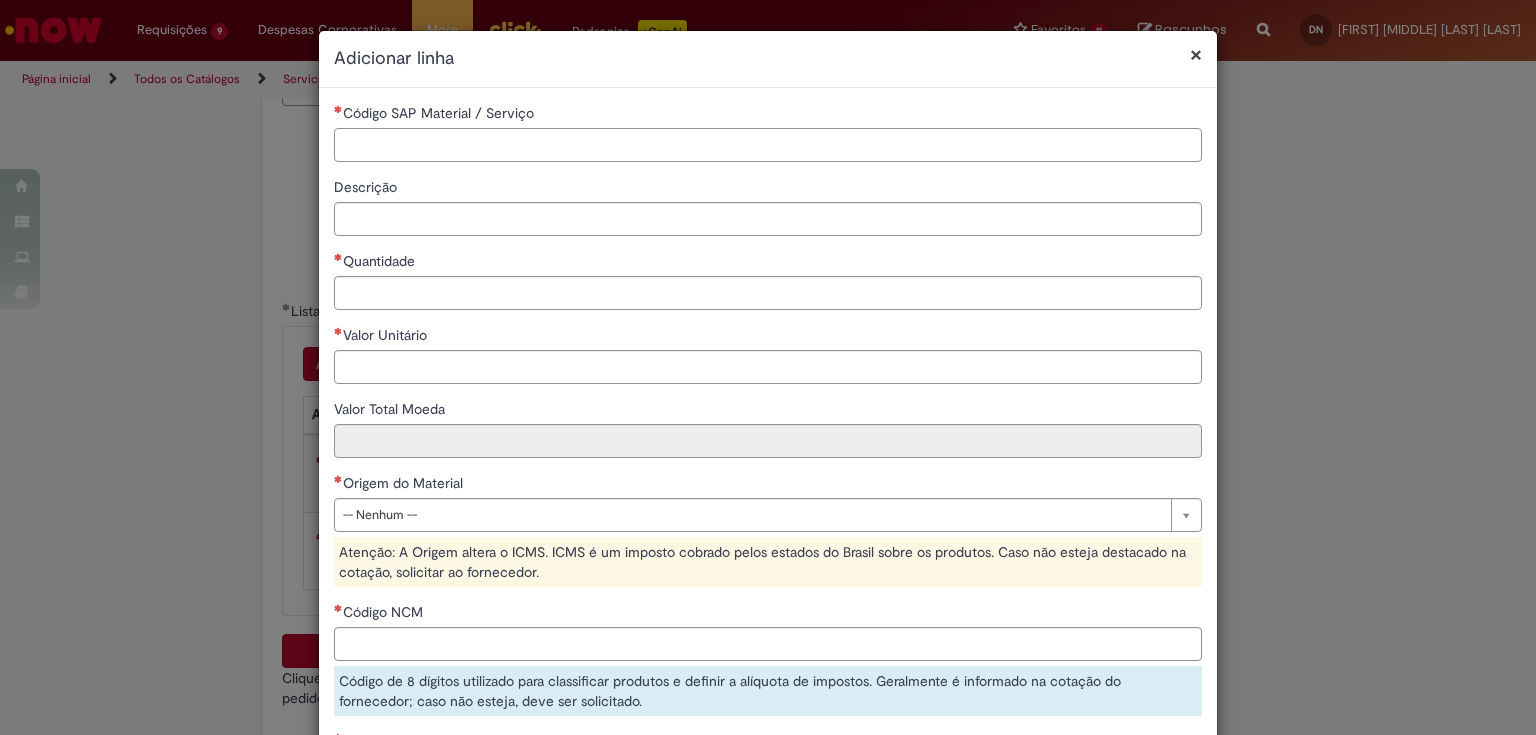 paste on "**********" 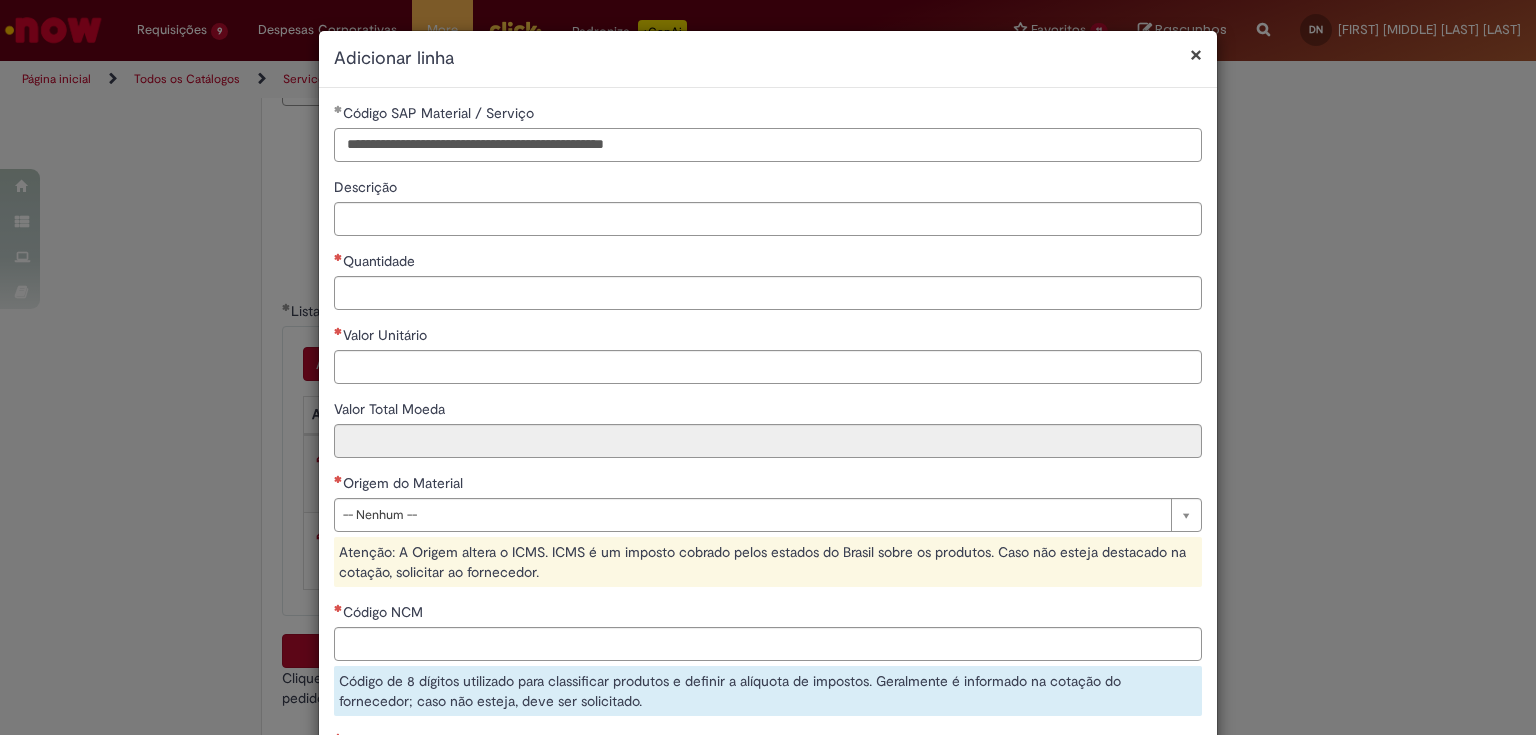 type 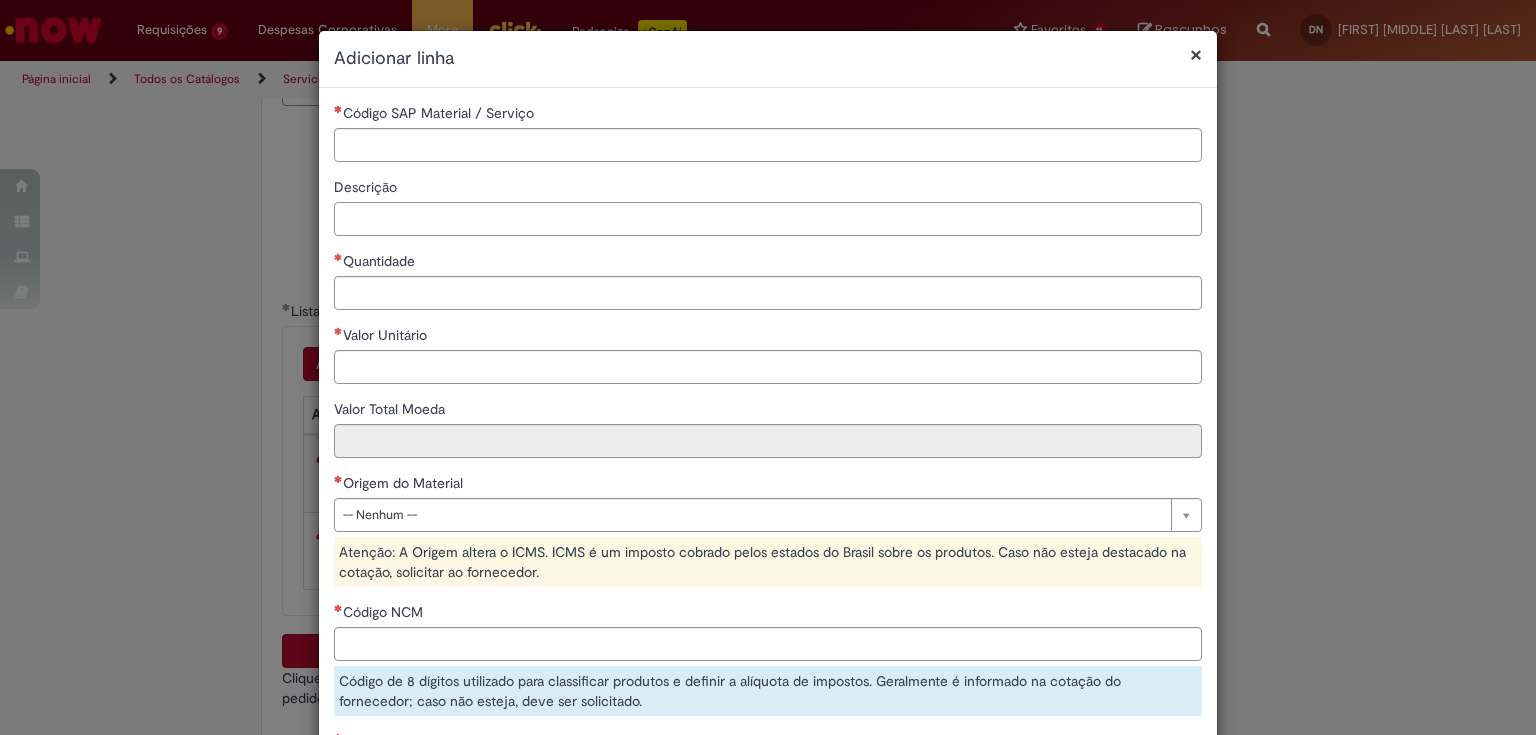 click on "Descrição" at bounding box center (768, 219) 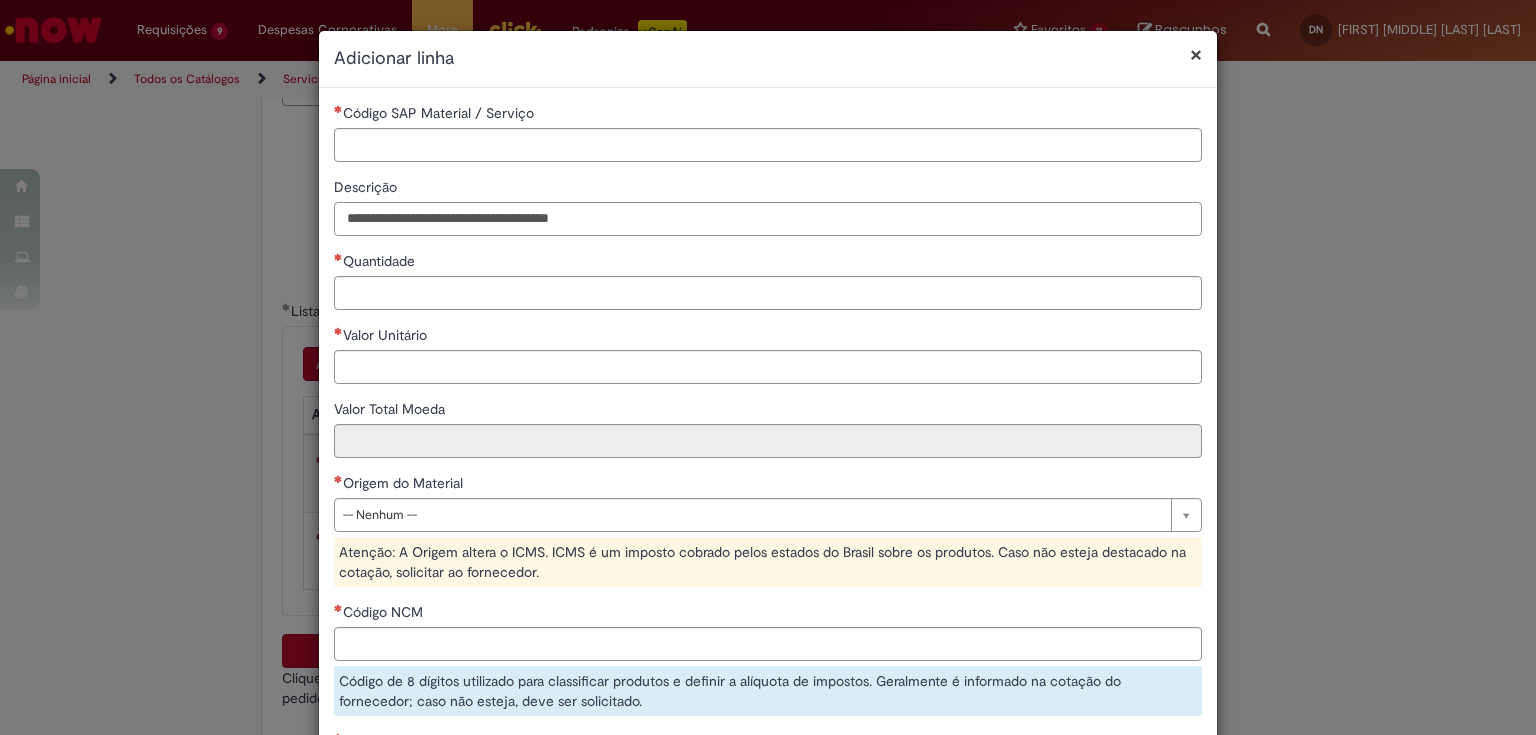 type on "**********" 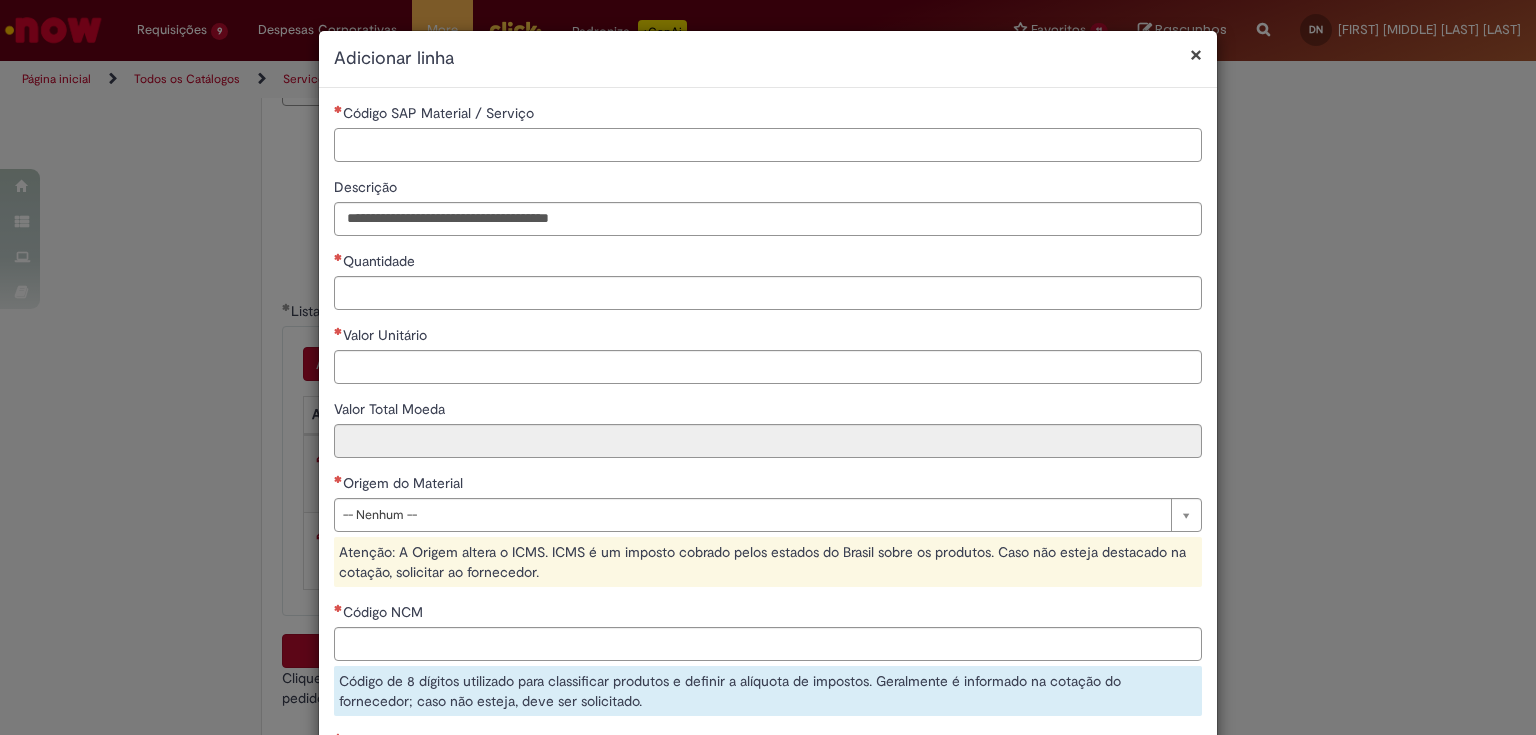 click on "Código SAP Material / Serviço" at bounding box center [768, 145] 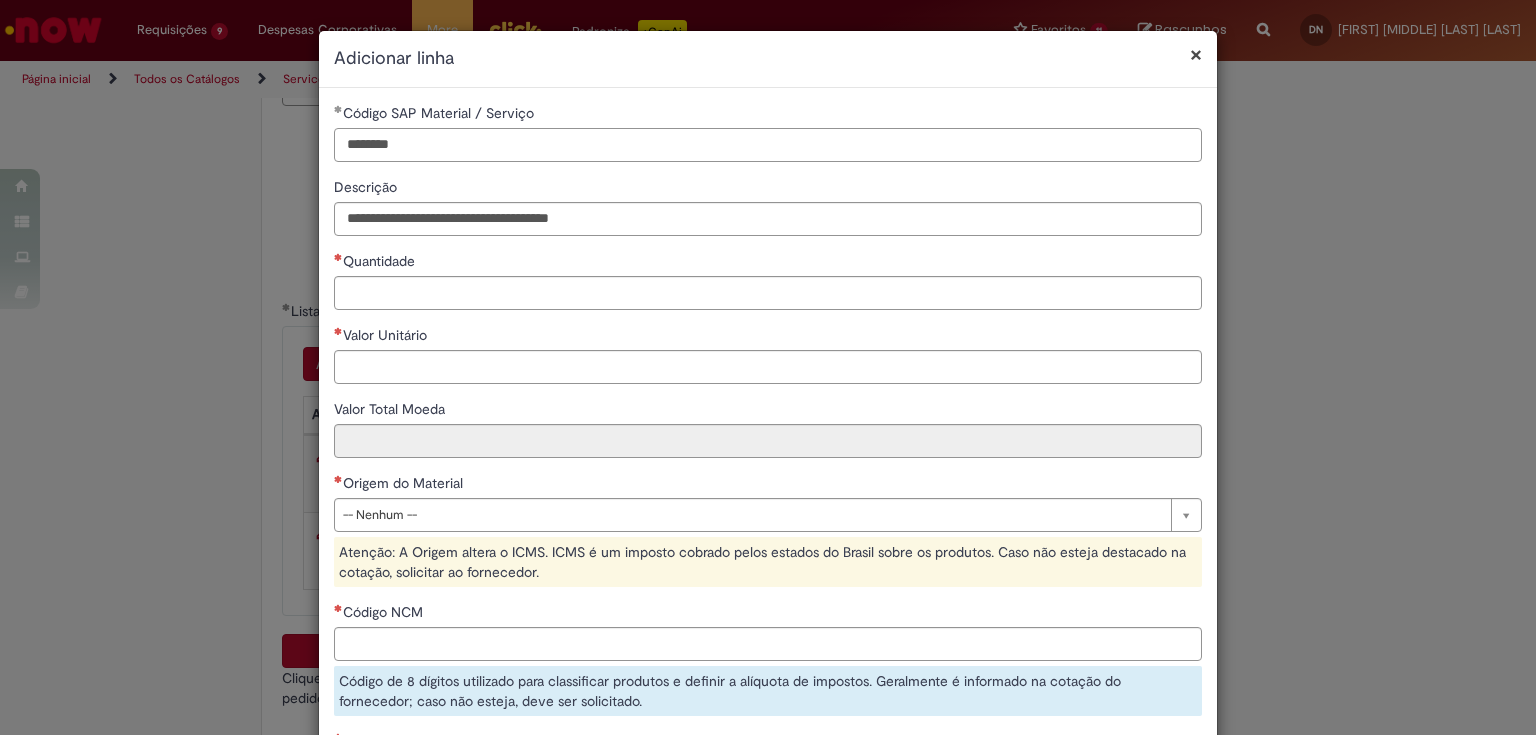 type on "********" 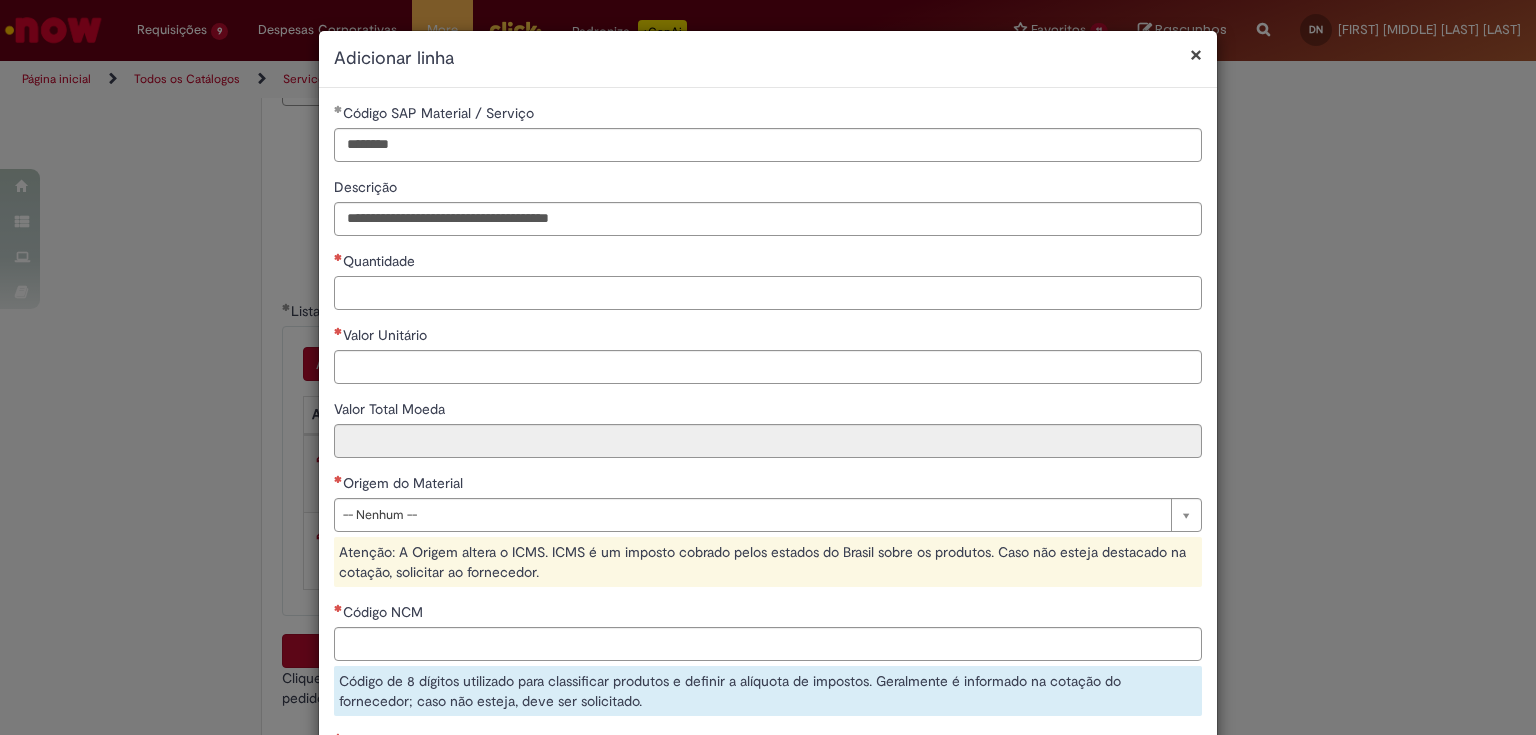 click on "Quantidade" at bounding box center [768, 293] 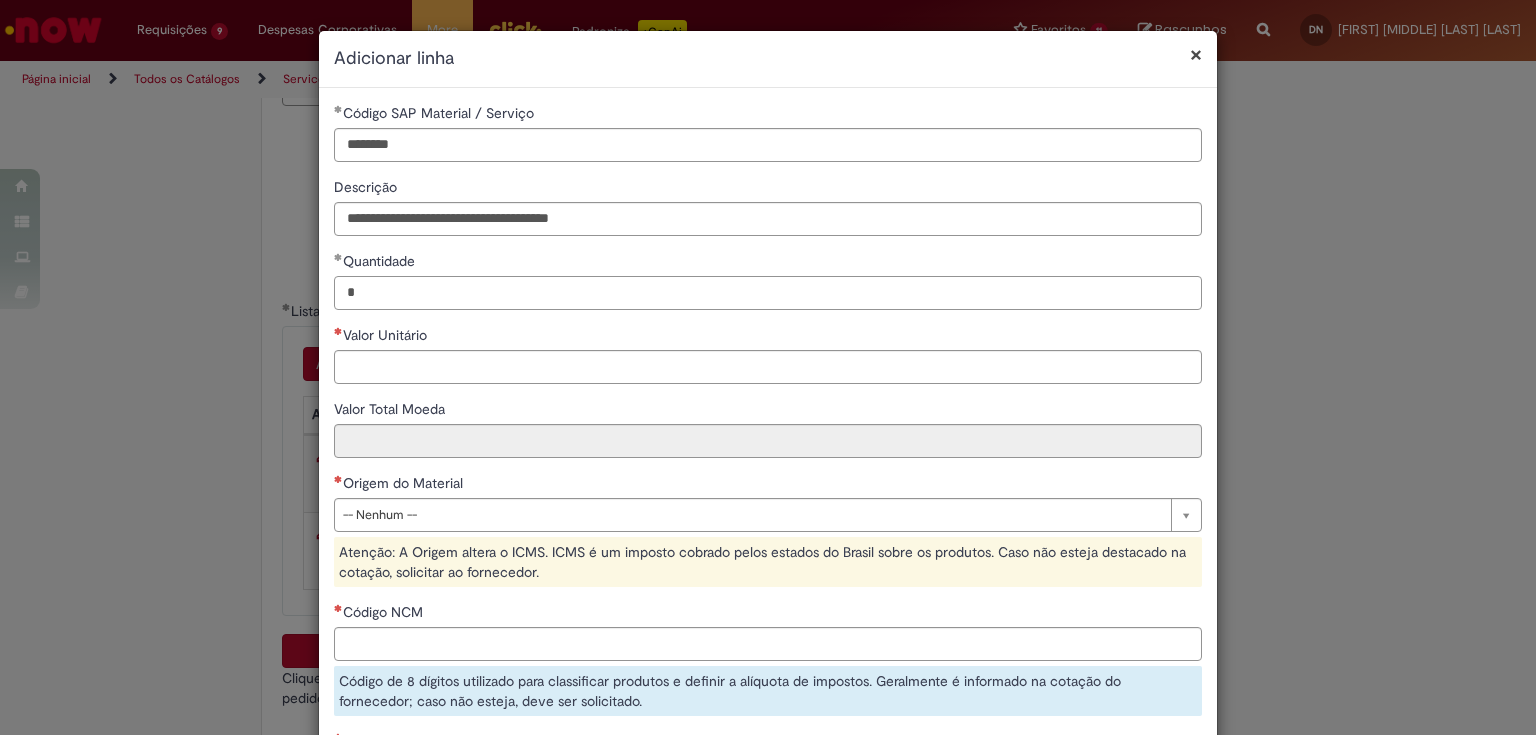 type on "*" 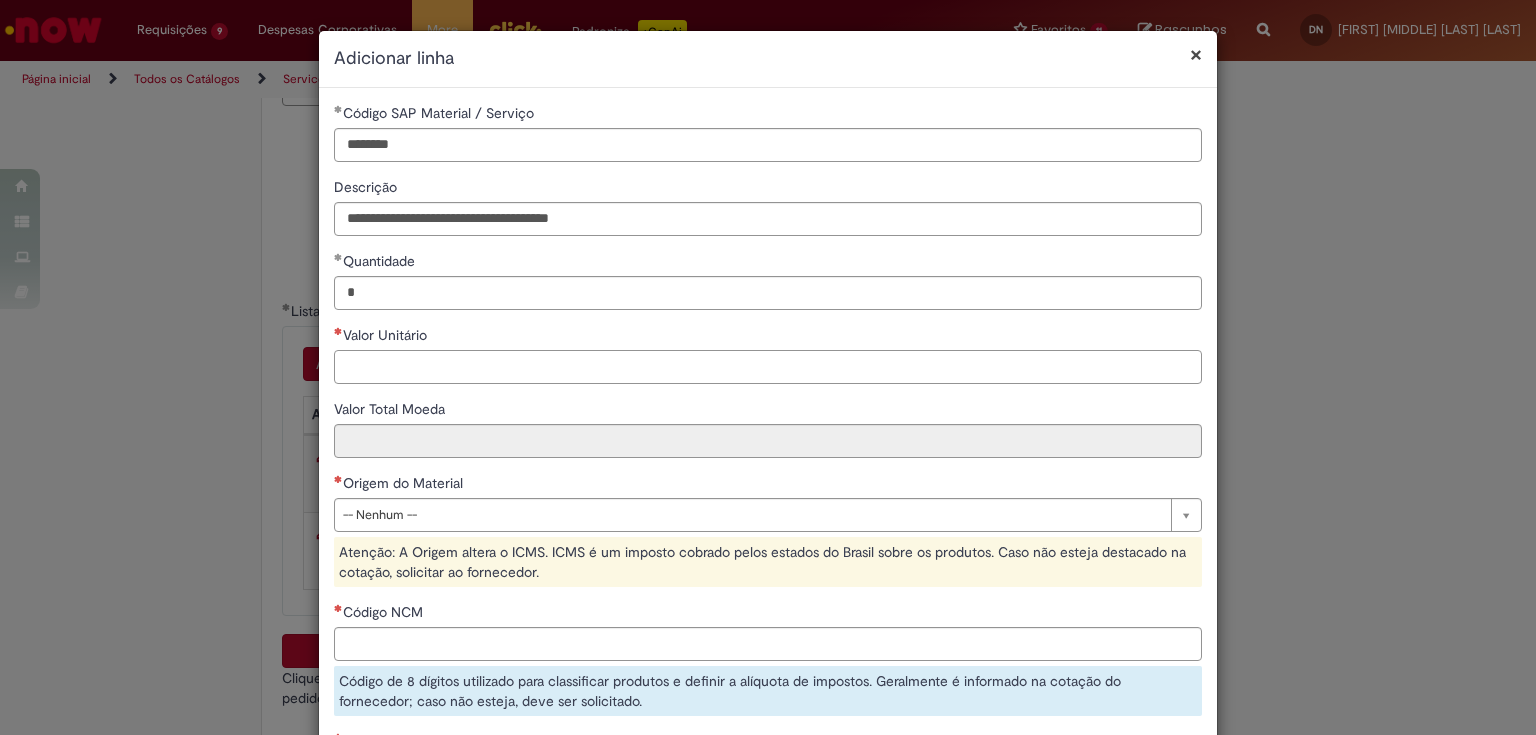 click on "Valor Unitário" at bounding box center (768, 367) 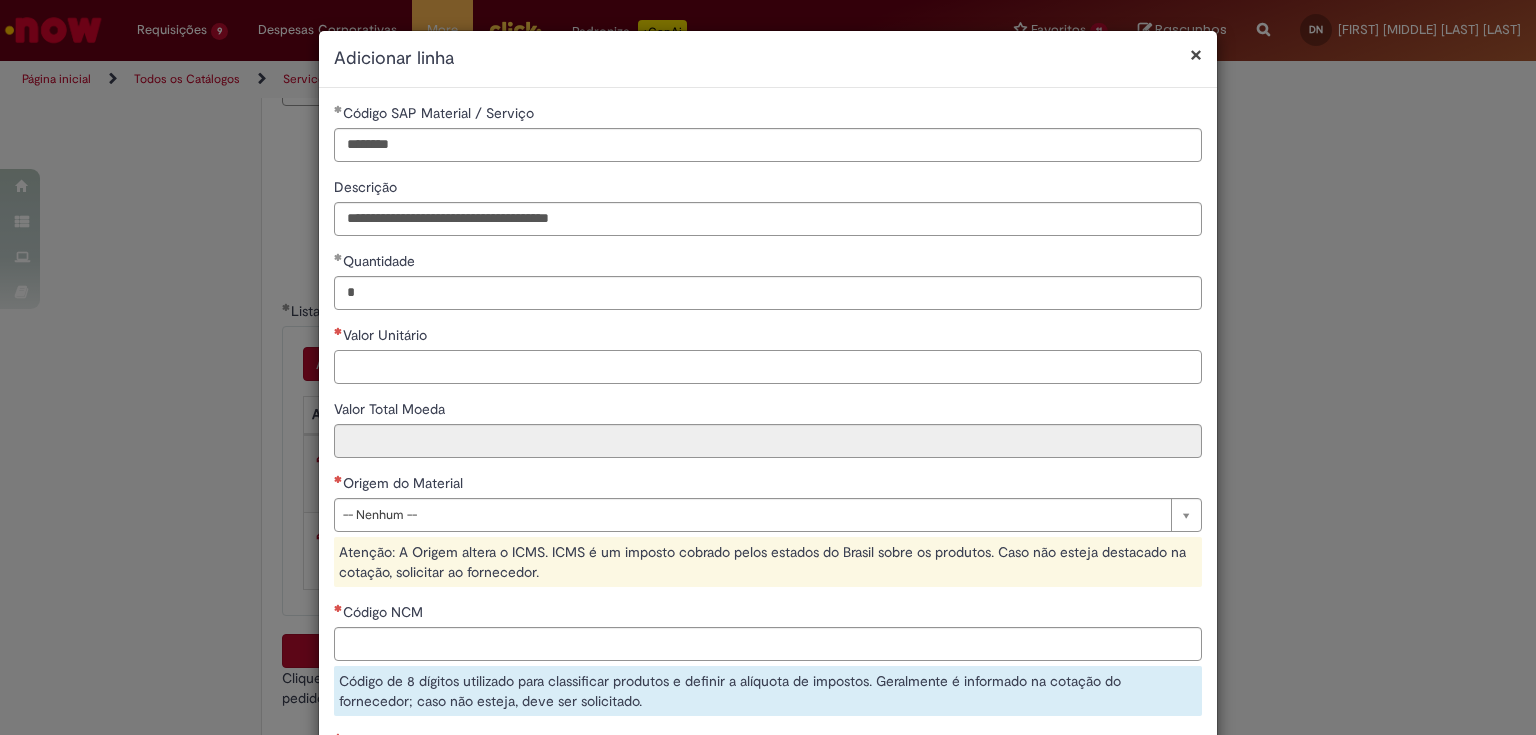 paste on "*********" 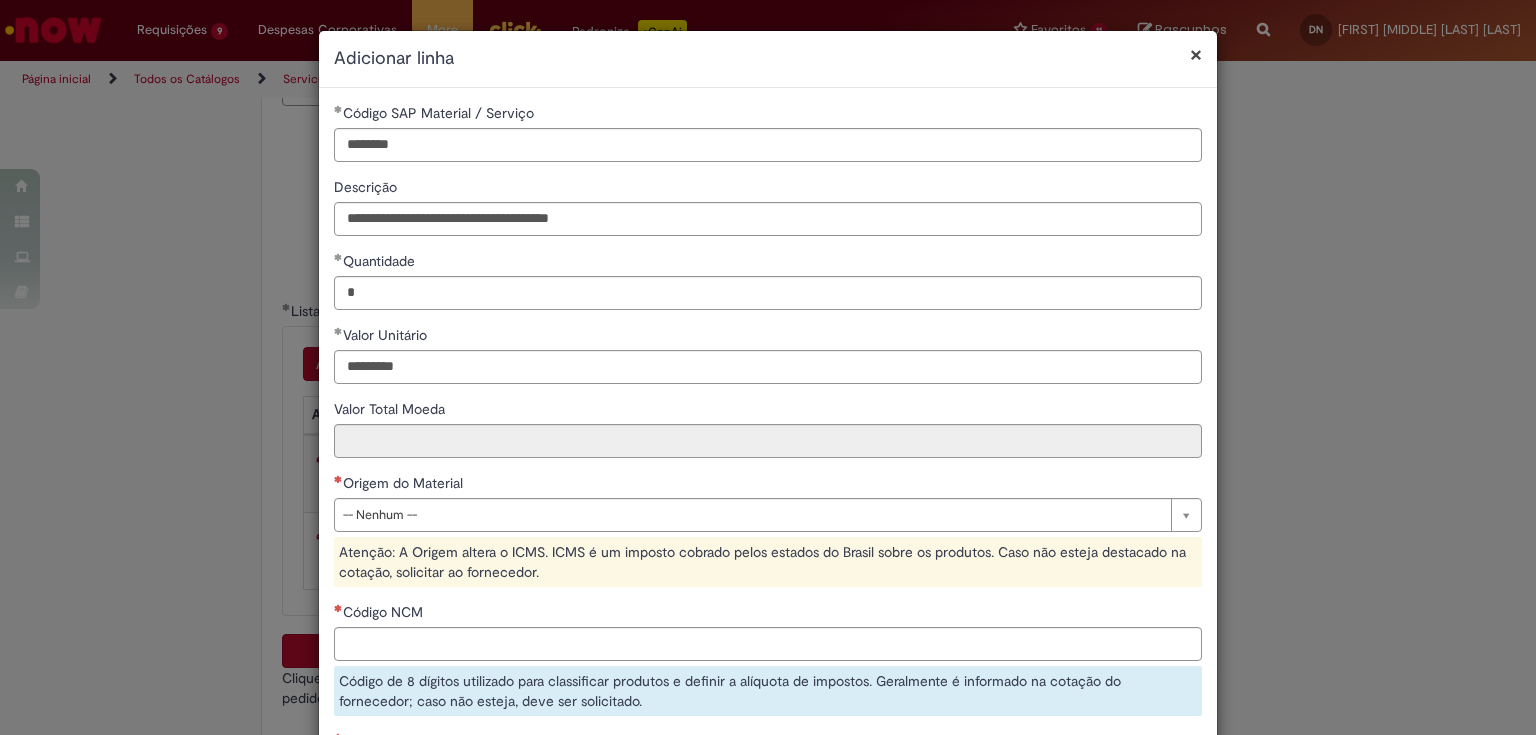 type on "******" 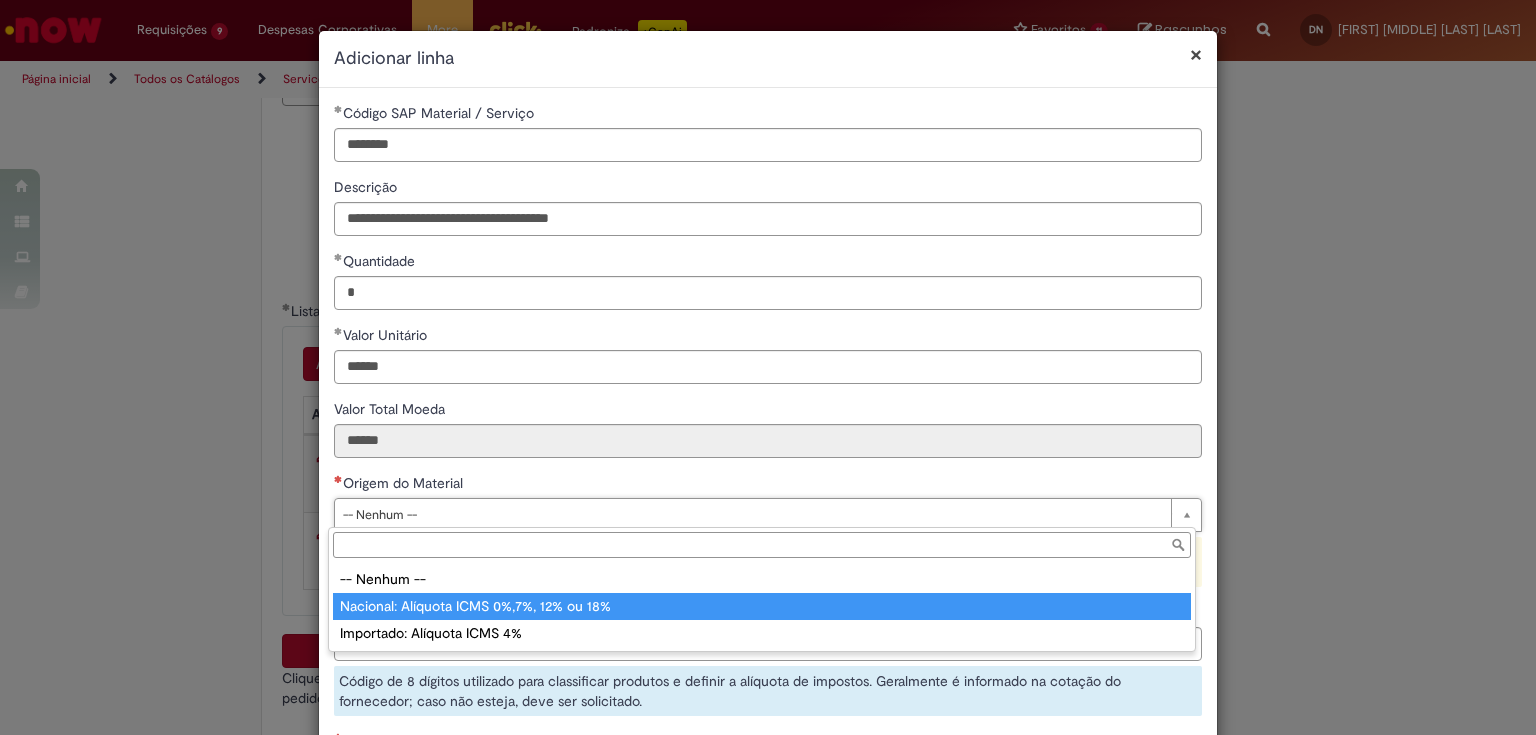 type on "**********" 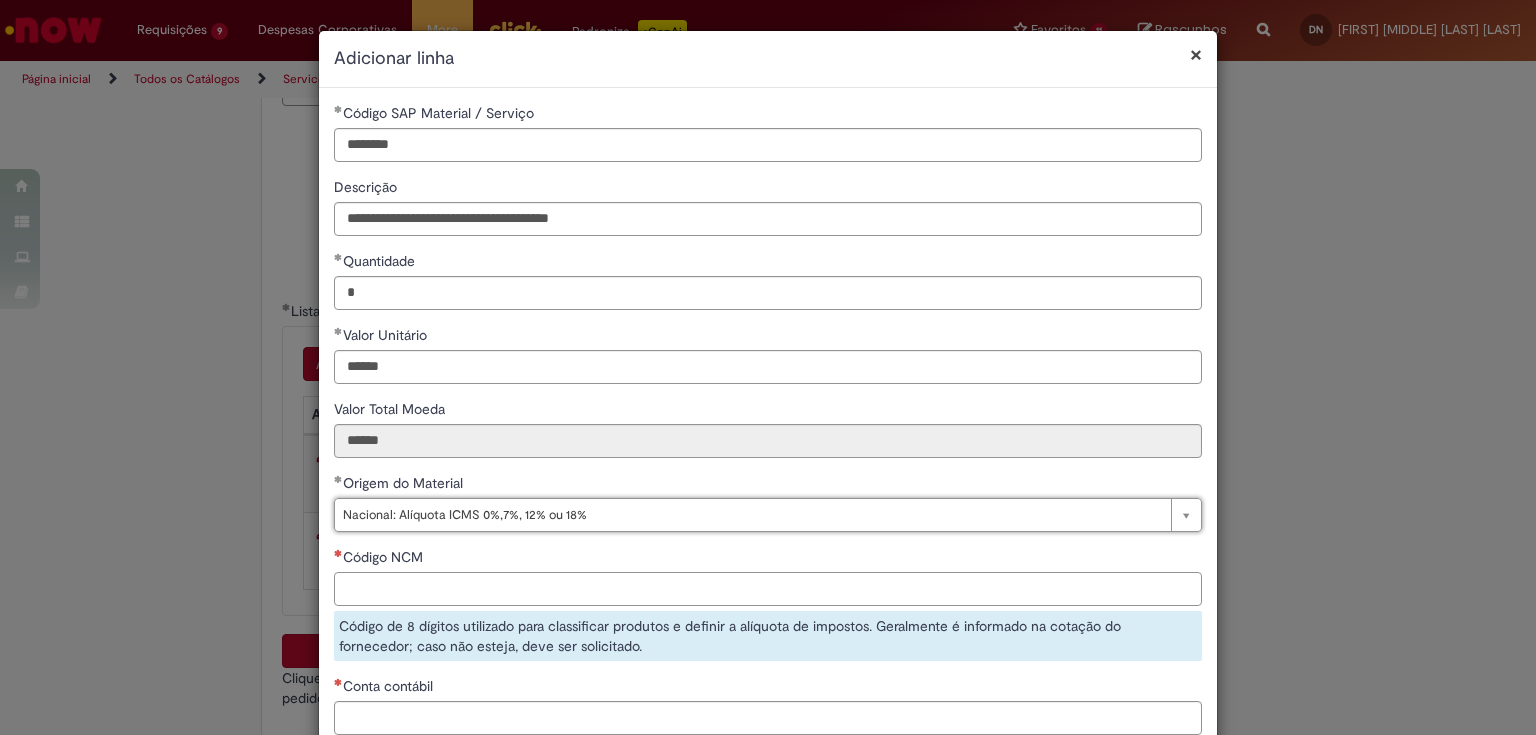 click on "Código NCM" at bounding box center [768, 589] 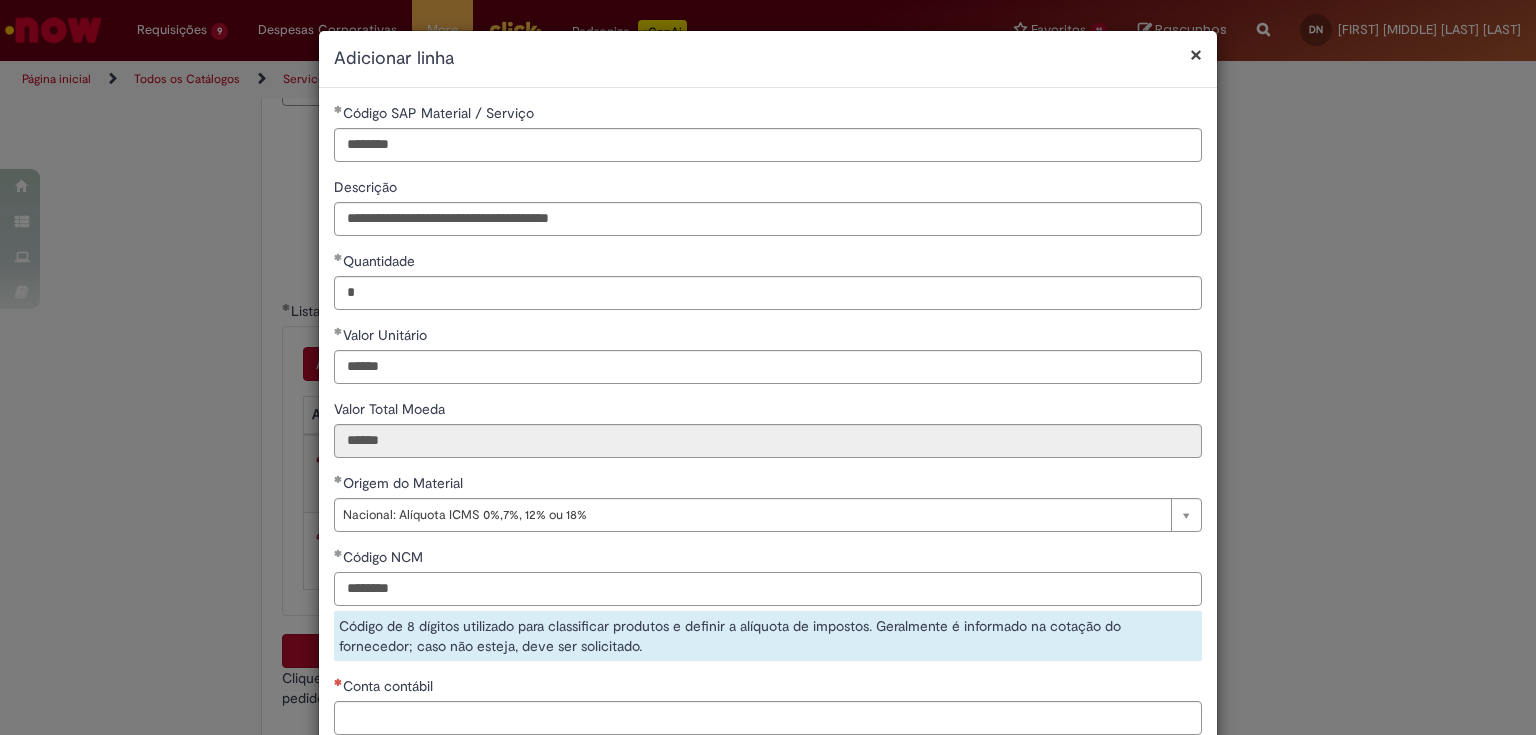 scroll, scrollTop: 80, scrollLeft: 0, axis: vertical 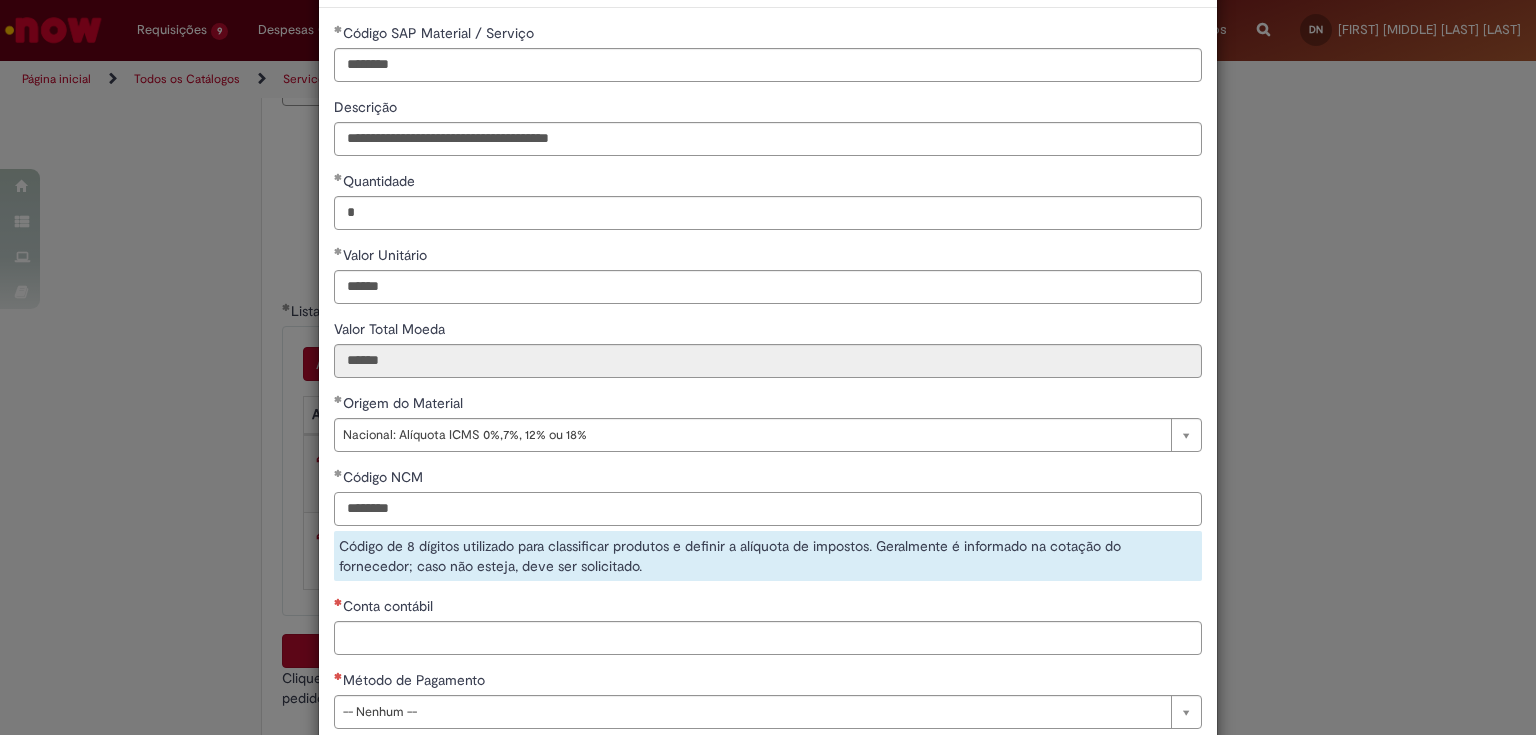 type on "********" 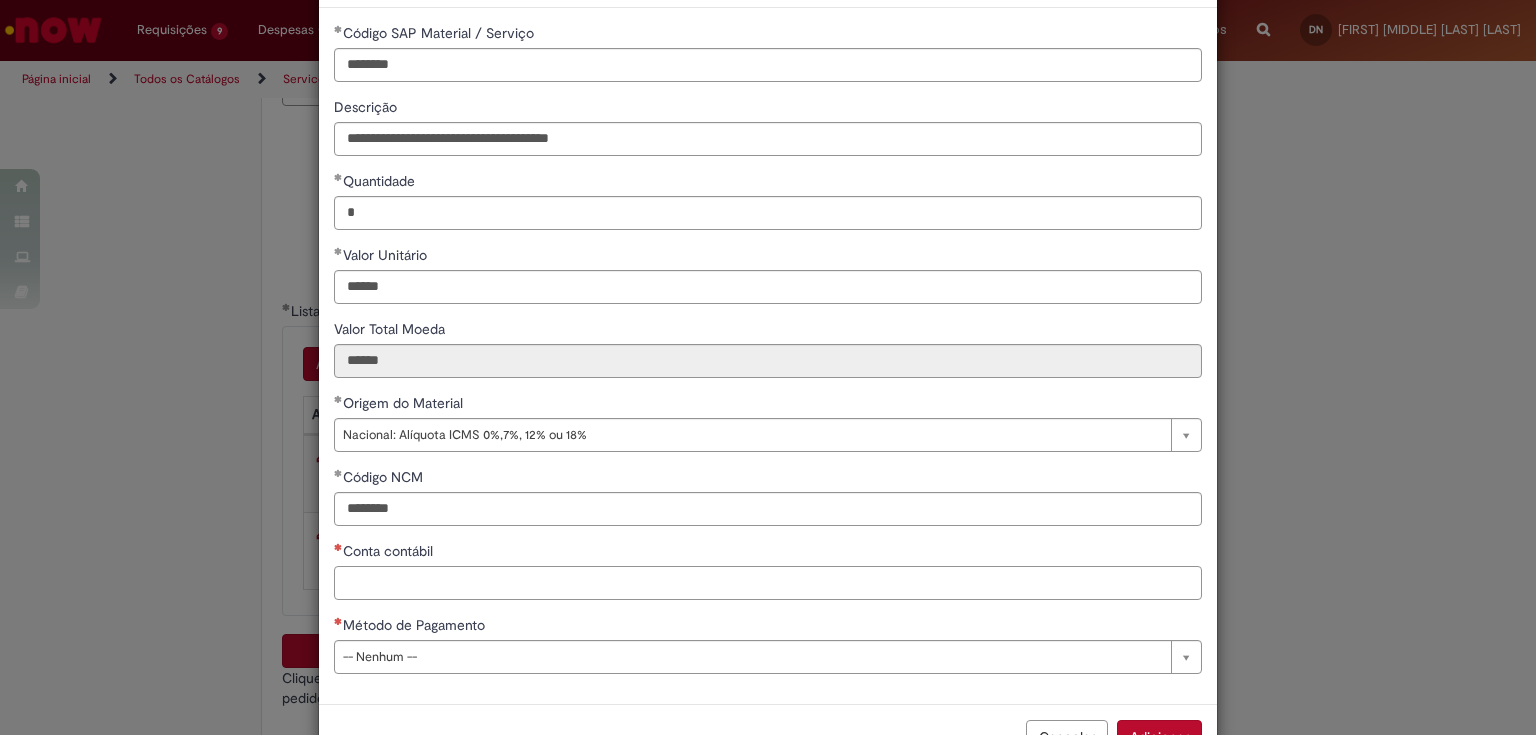 click on "**********" at bounding box center [768, 356] 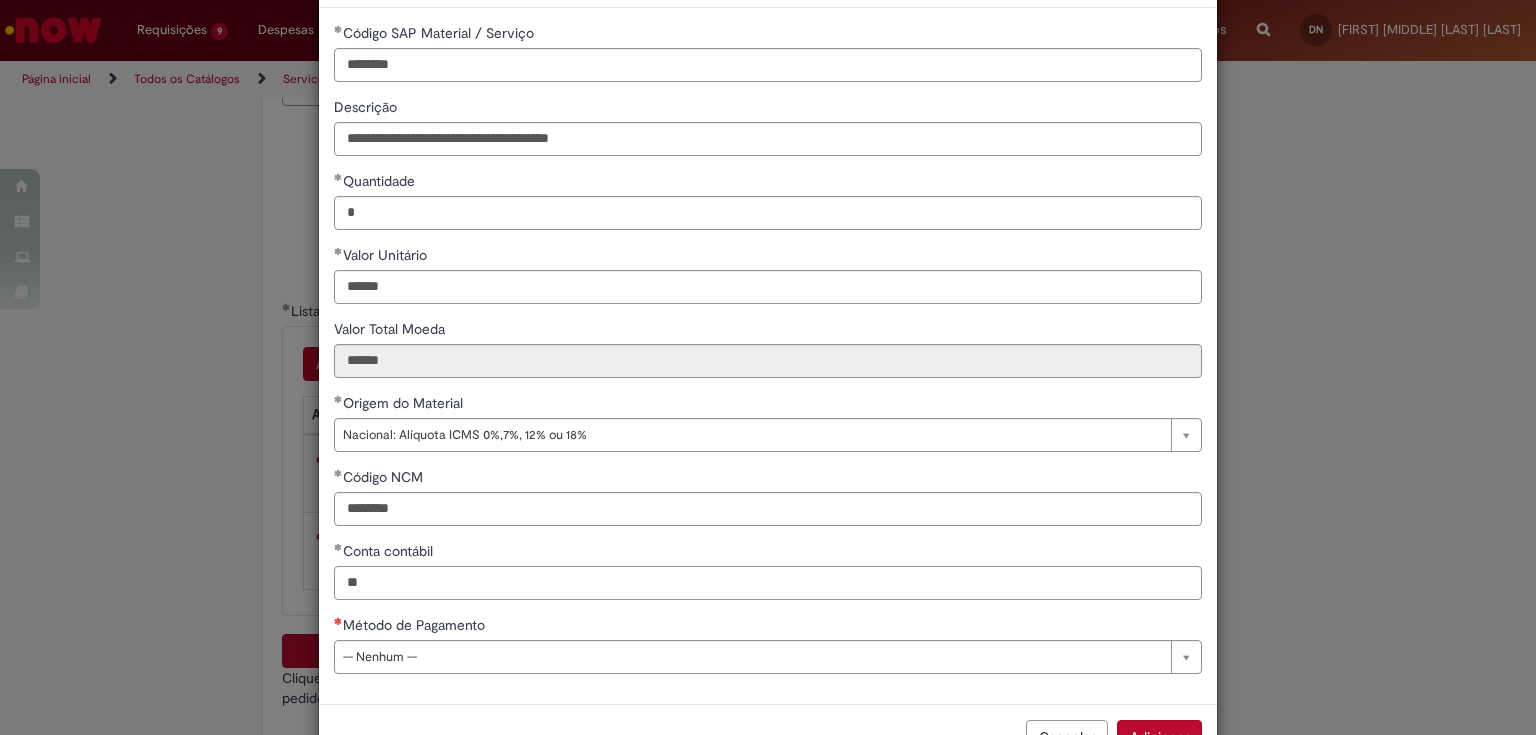 type on "*" 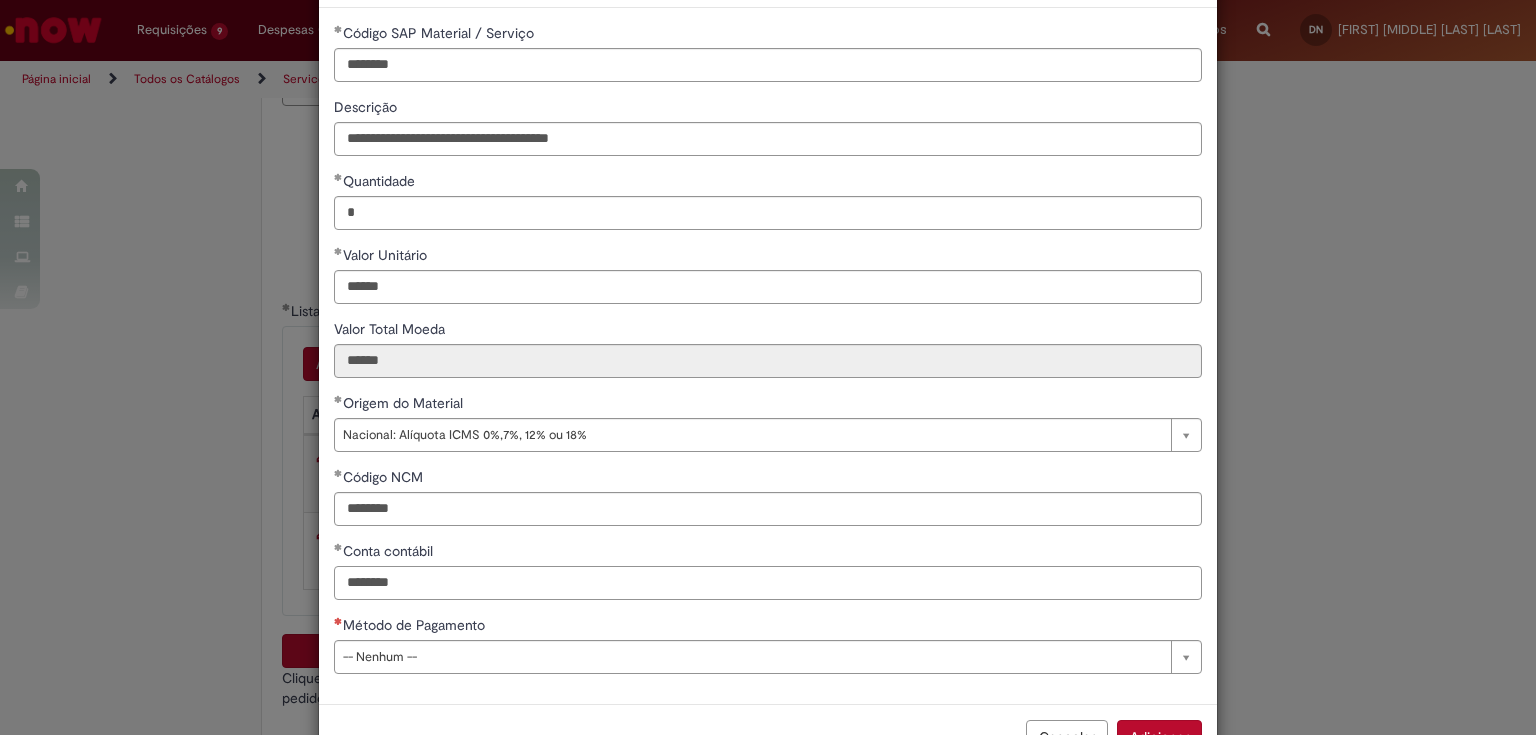 type on "********" 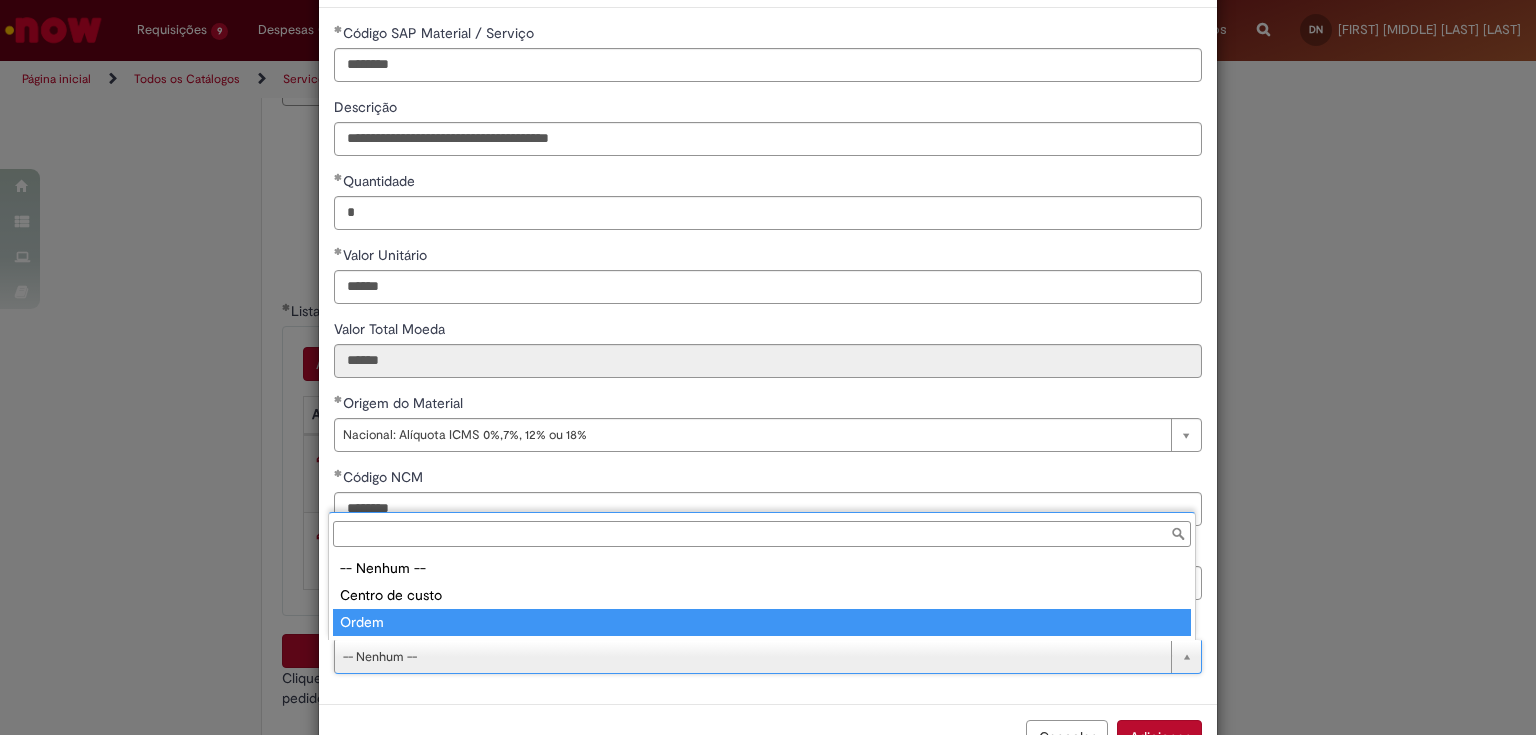 type on "*****" 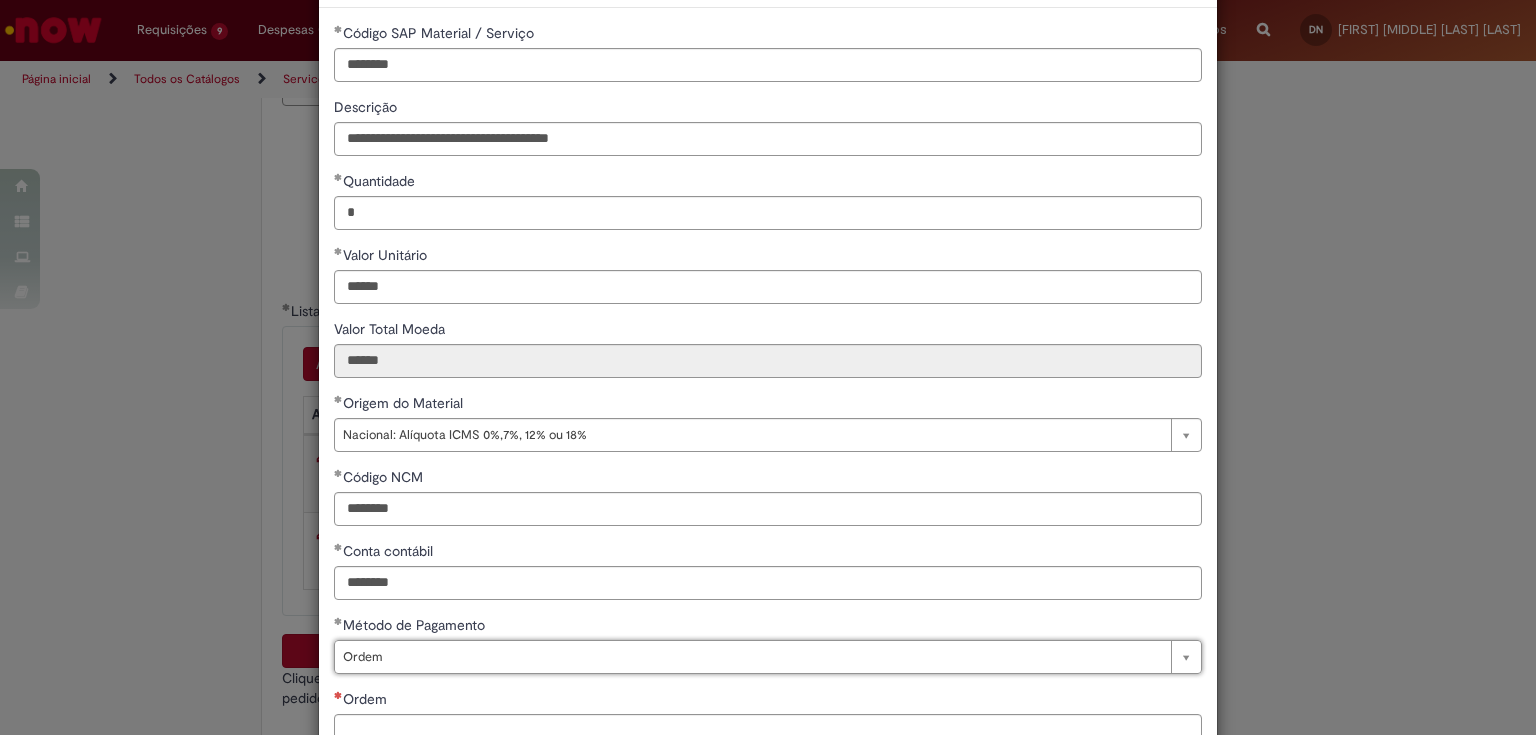 scroll, scrollTop: 217, scrollLeft: 0, axis: vertical 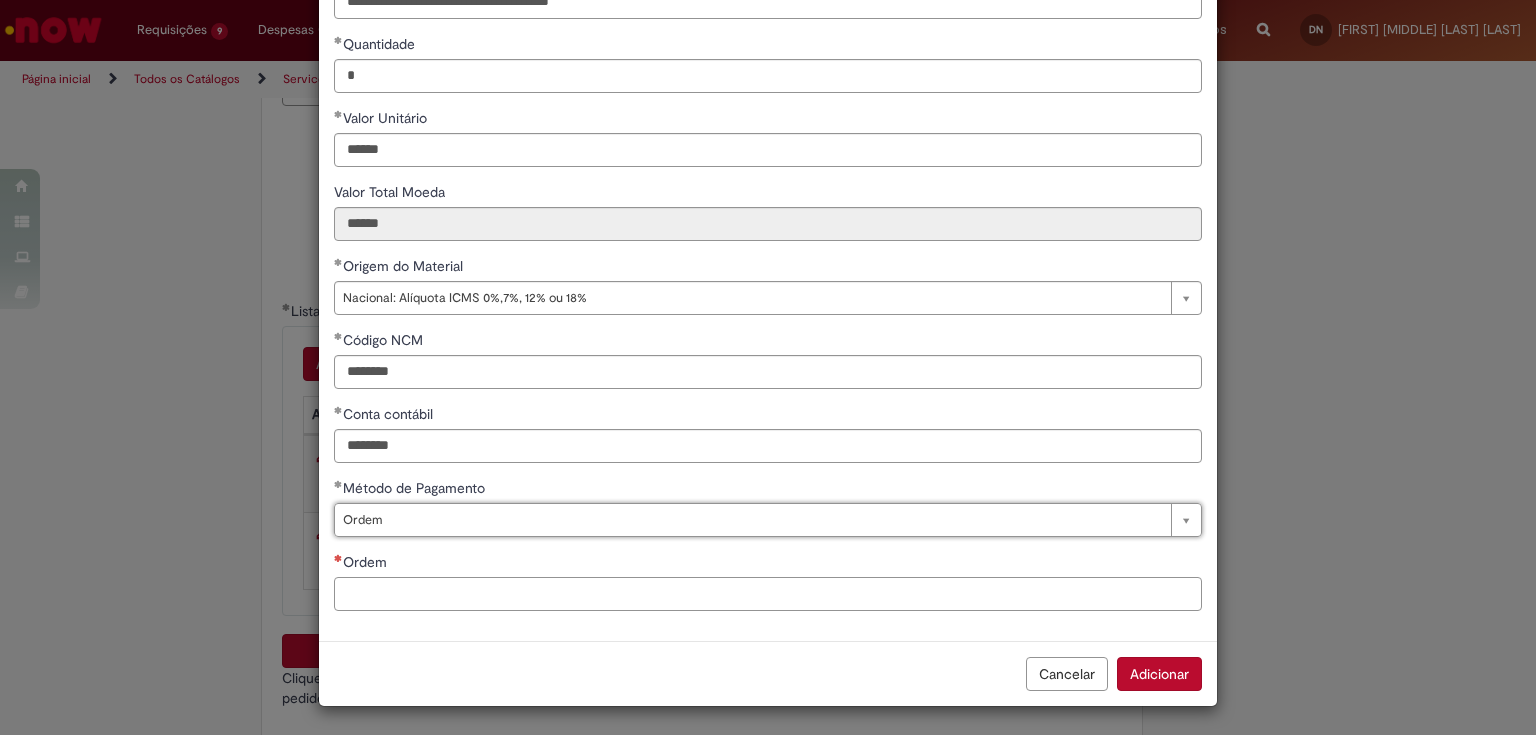 click on "Ordem" at bounding box center [768, 594] 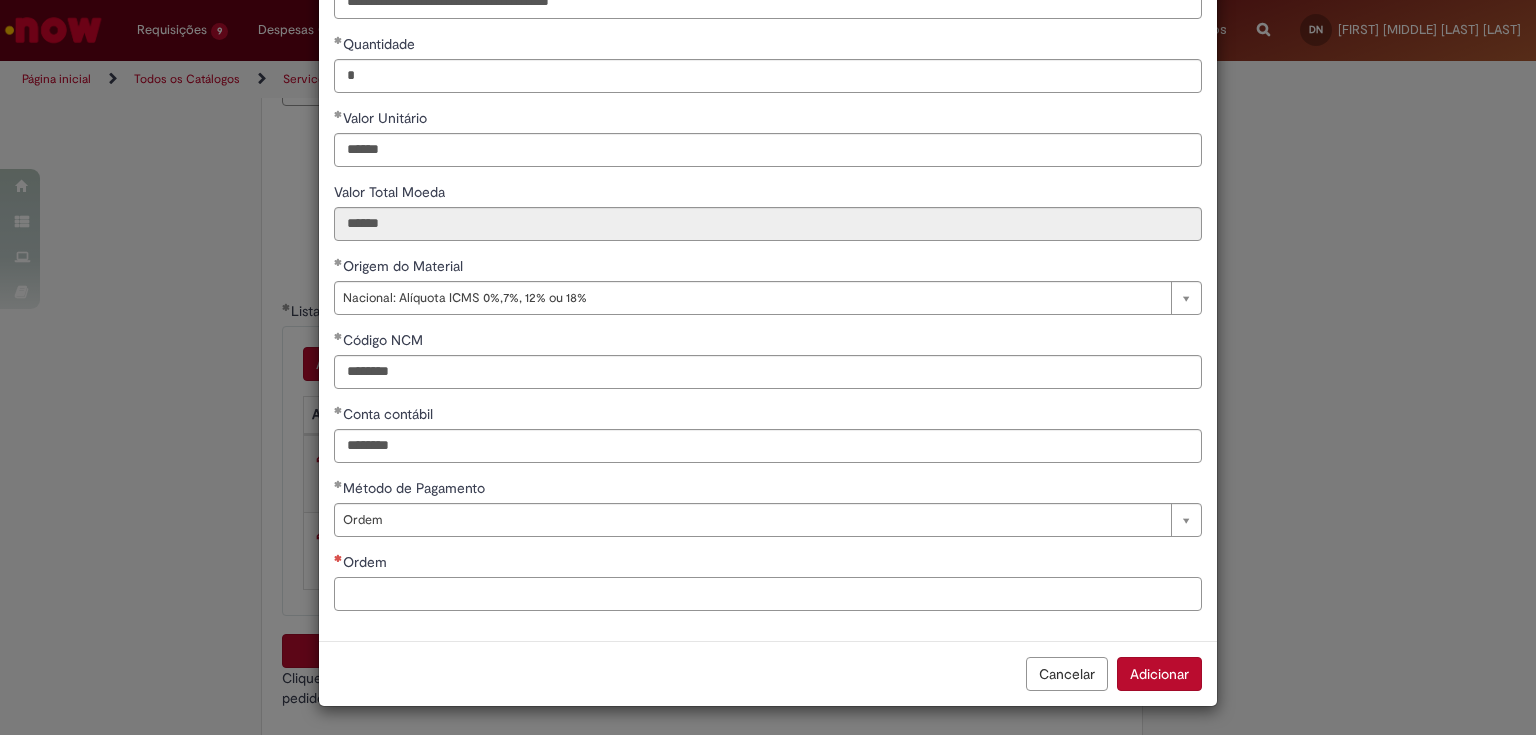 paste on "**********" 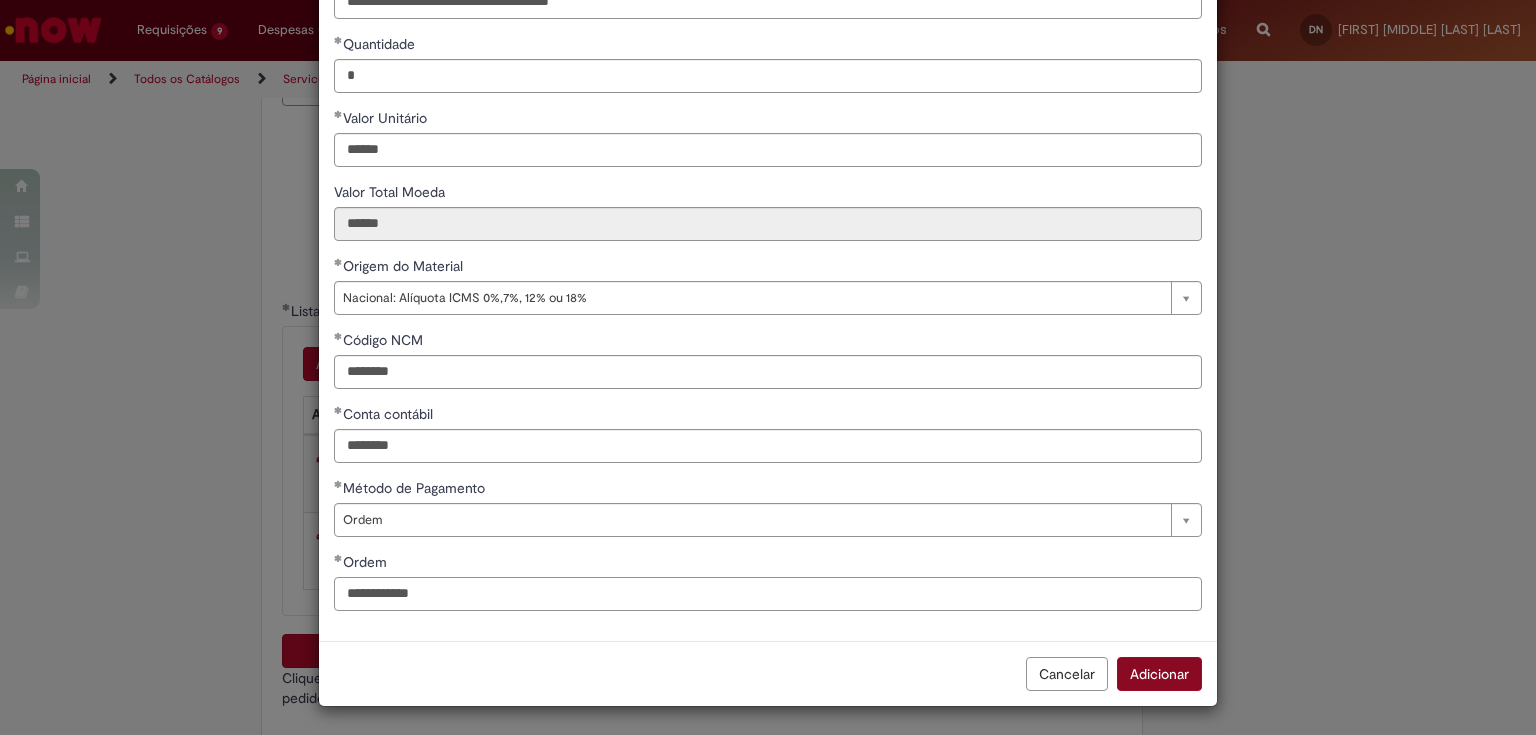 type on "**********" 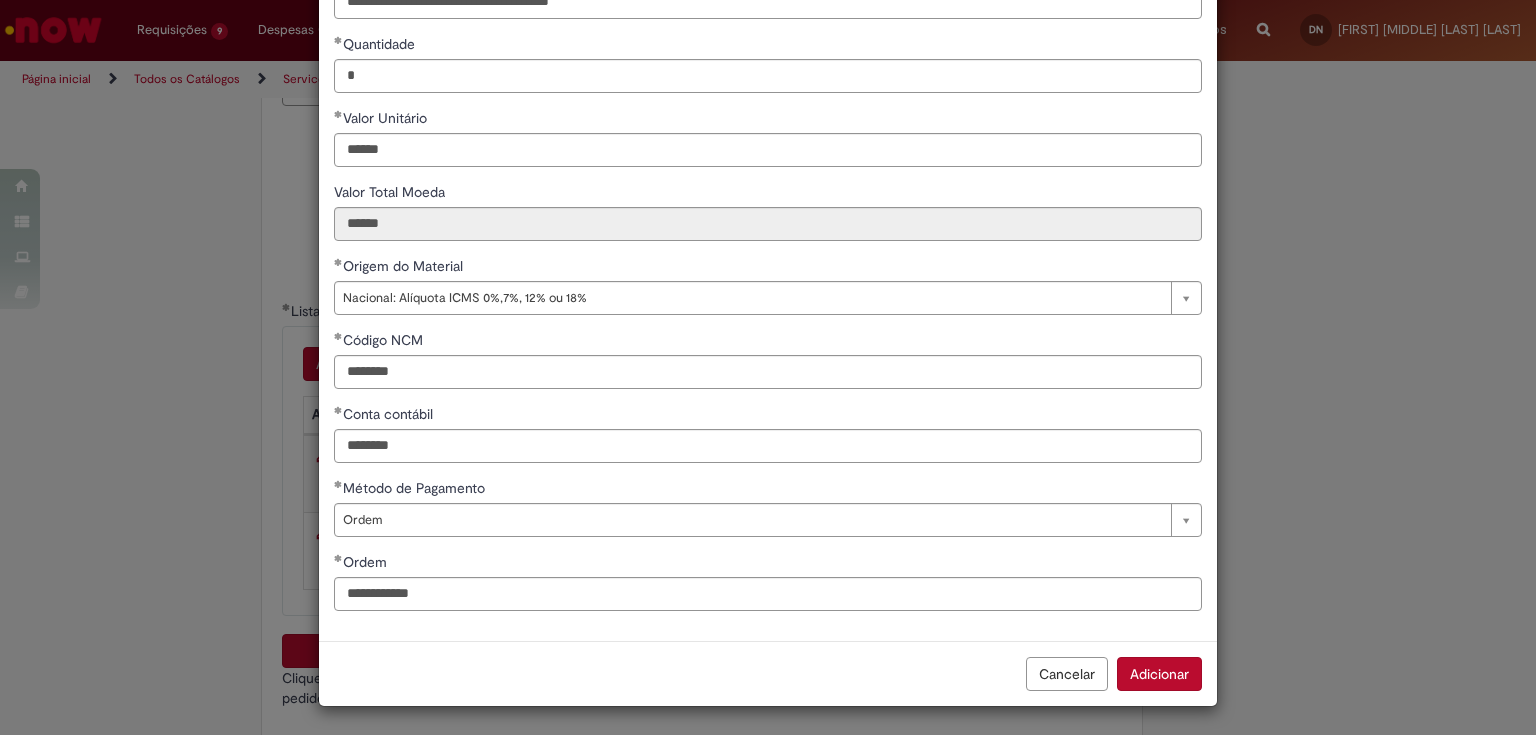 drag, startPoint x: 1150, startPoint y: 676, endPoint x: 1096, endPoint y: 688, distance: 55.31727 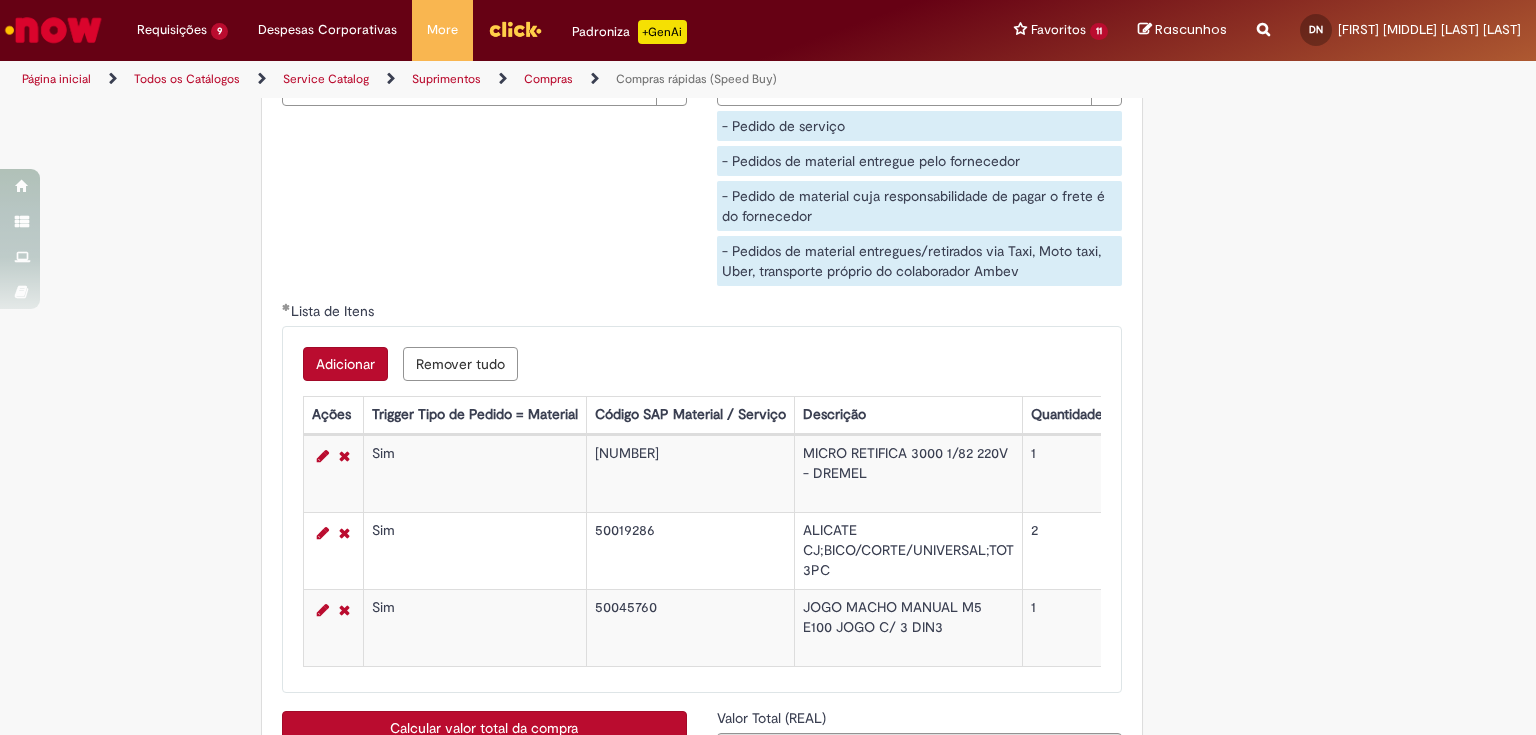 scroll, scrollTop: 3304, scrollLeft: 0, axis: vertical 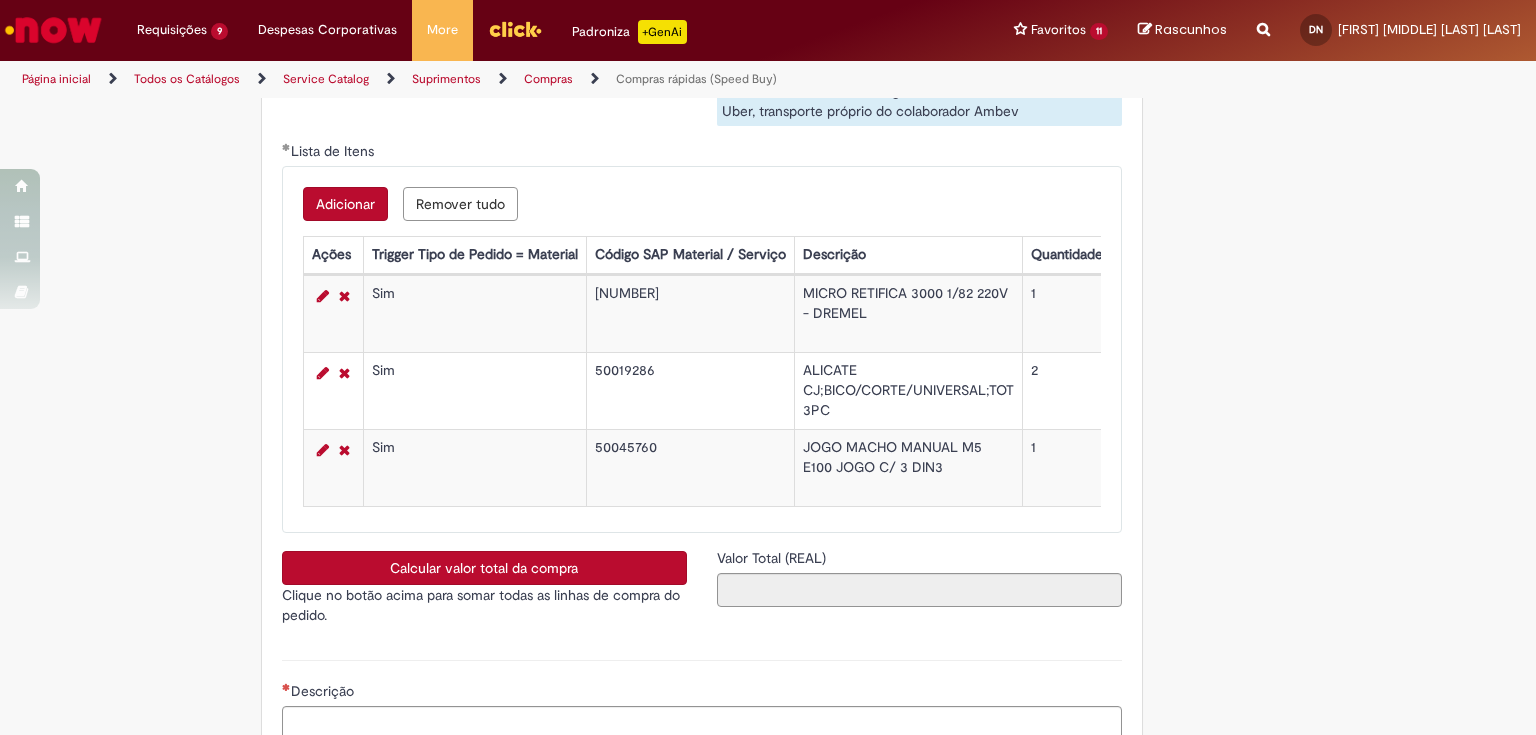 click on "Calcular valor total da compra" at bounding box center (484, 568) 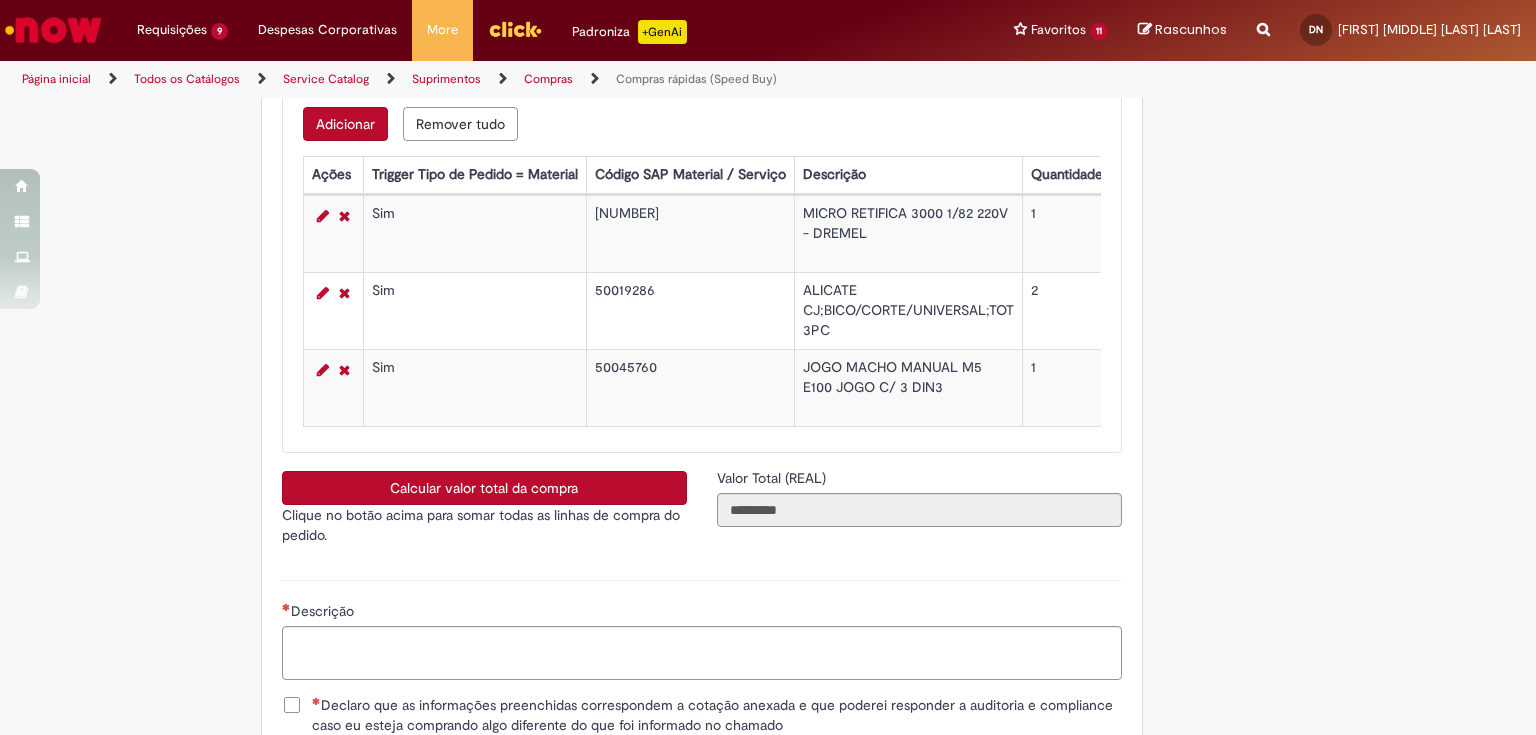 scroll, scrollTop: 3464, scrollLeft: 0, axis: vertical 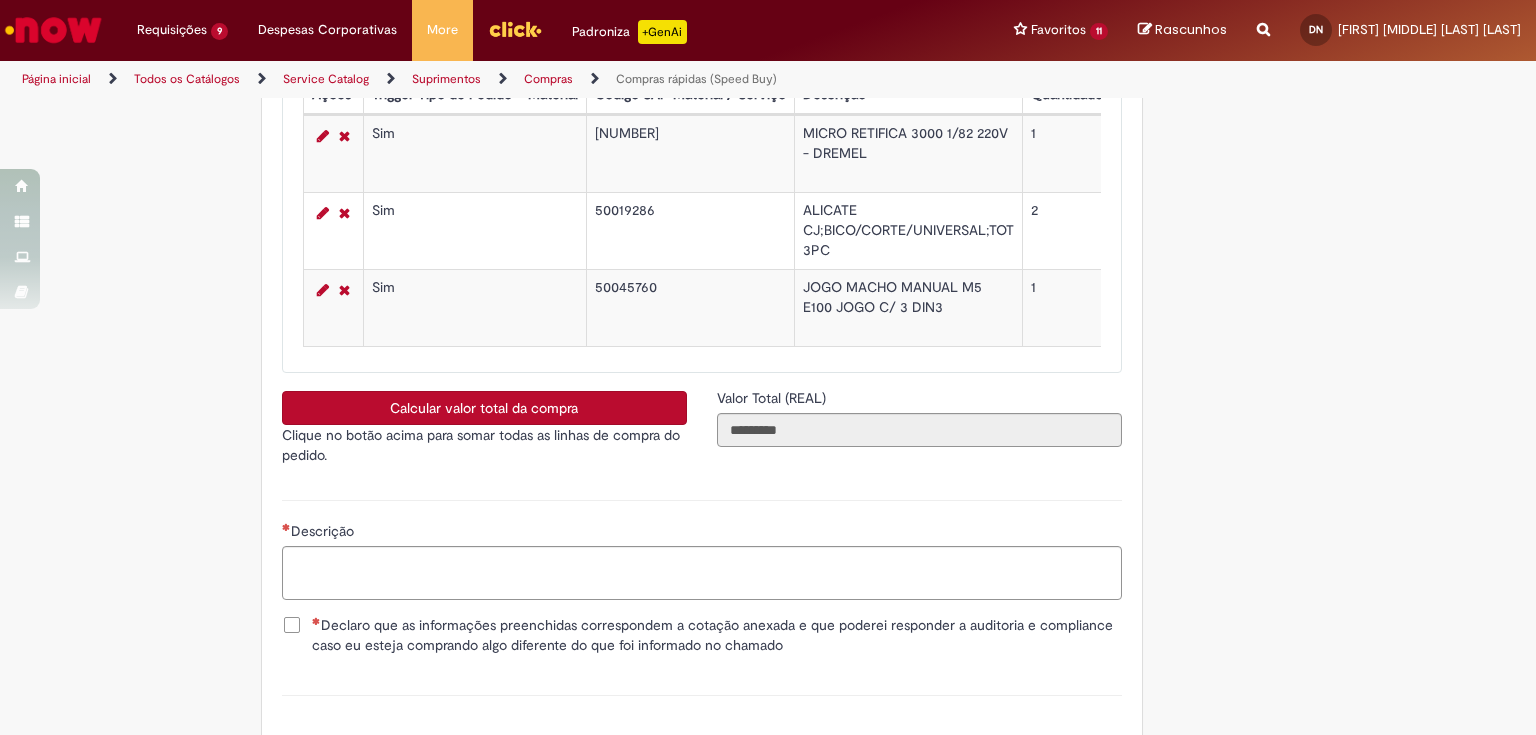 click on "Declaro que as informações preenchidas correspondem a cotação anexada e que poderei responder a auditoria e compliance caso eu esteja comprando algo diferente do que foi informado no chamado" at bounding box center [717, 635] 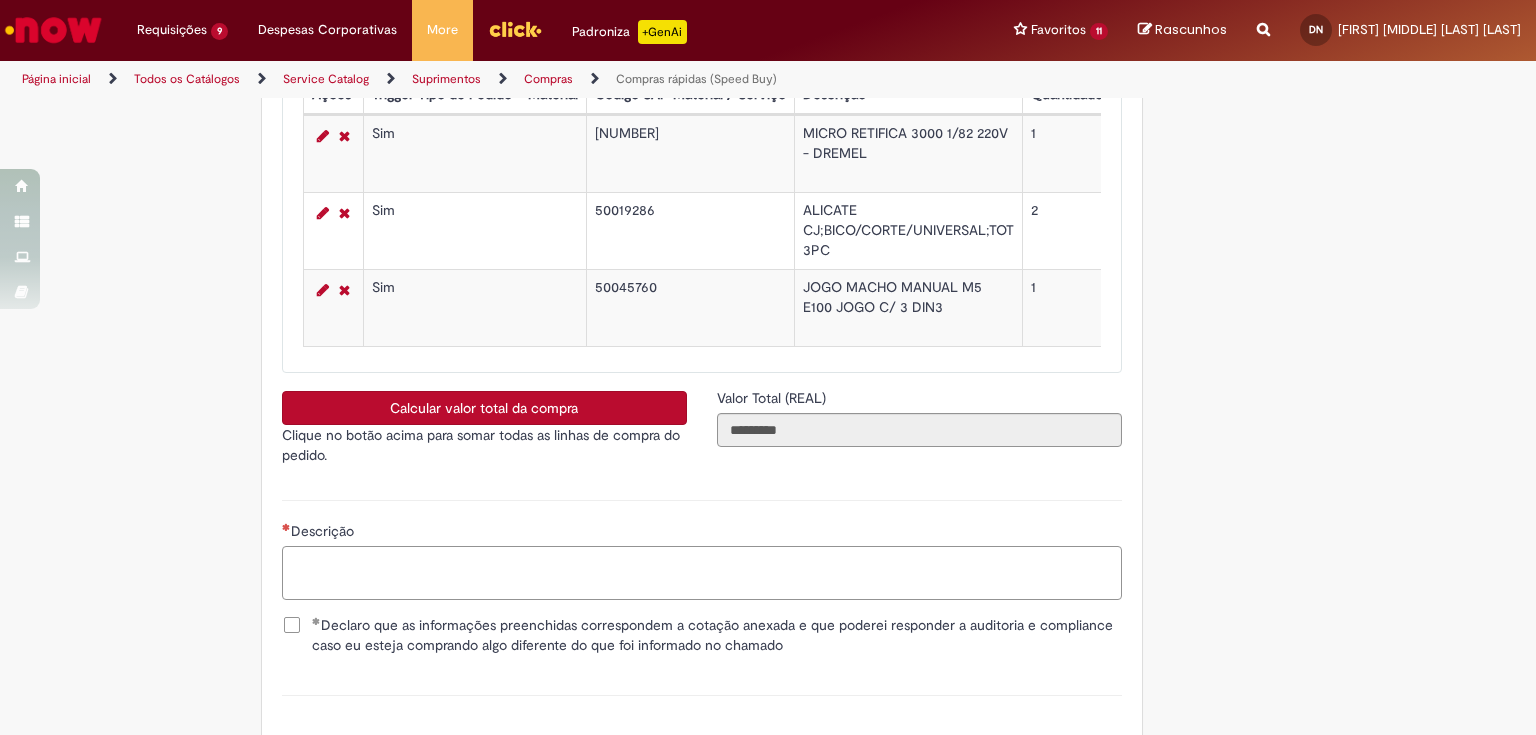 click on "Descrição" at bounding box center [702, 573] 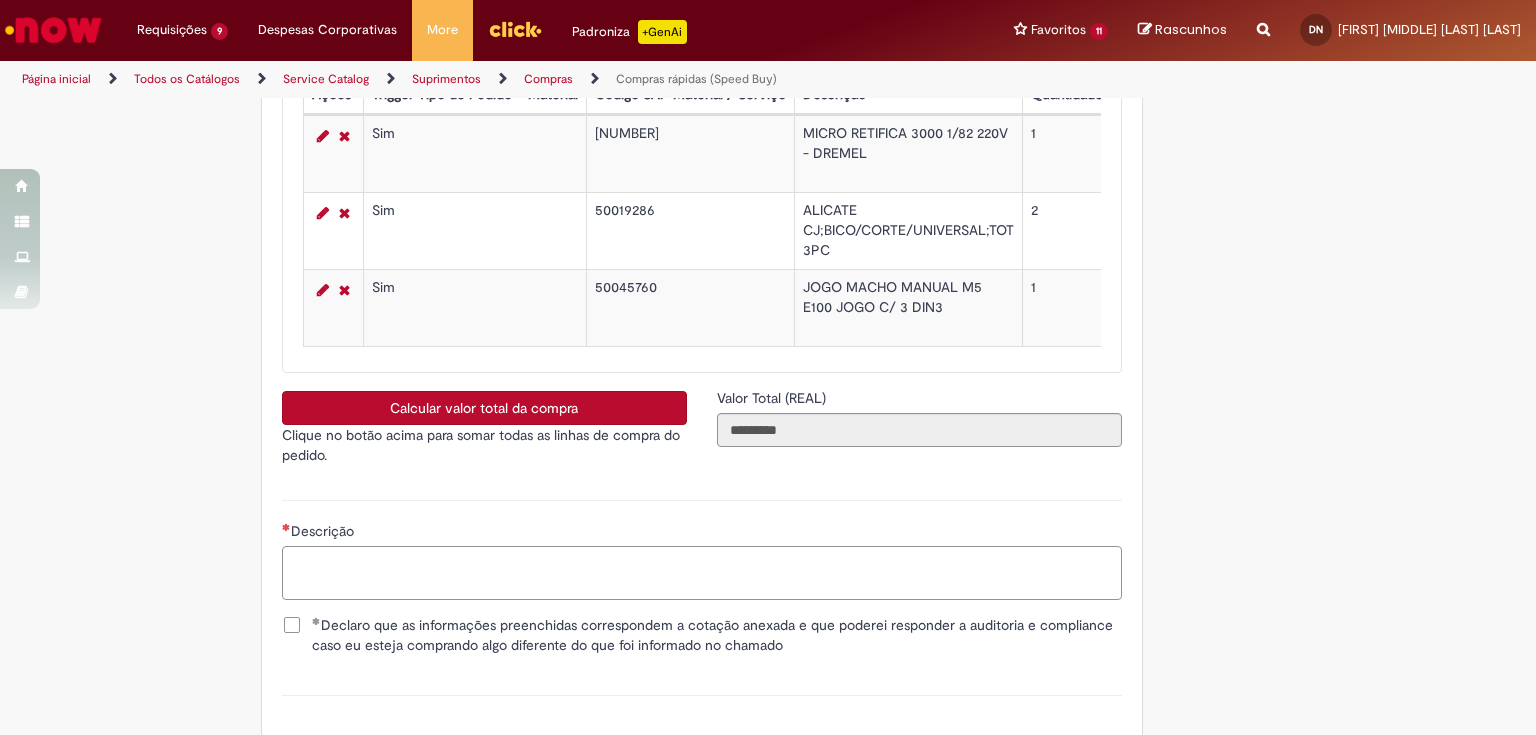 paste on "**********" 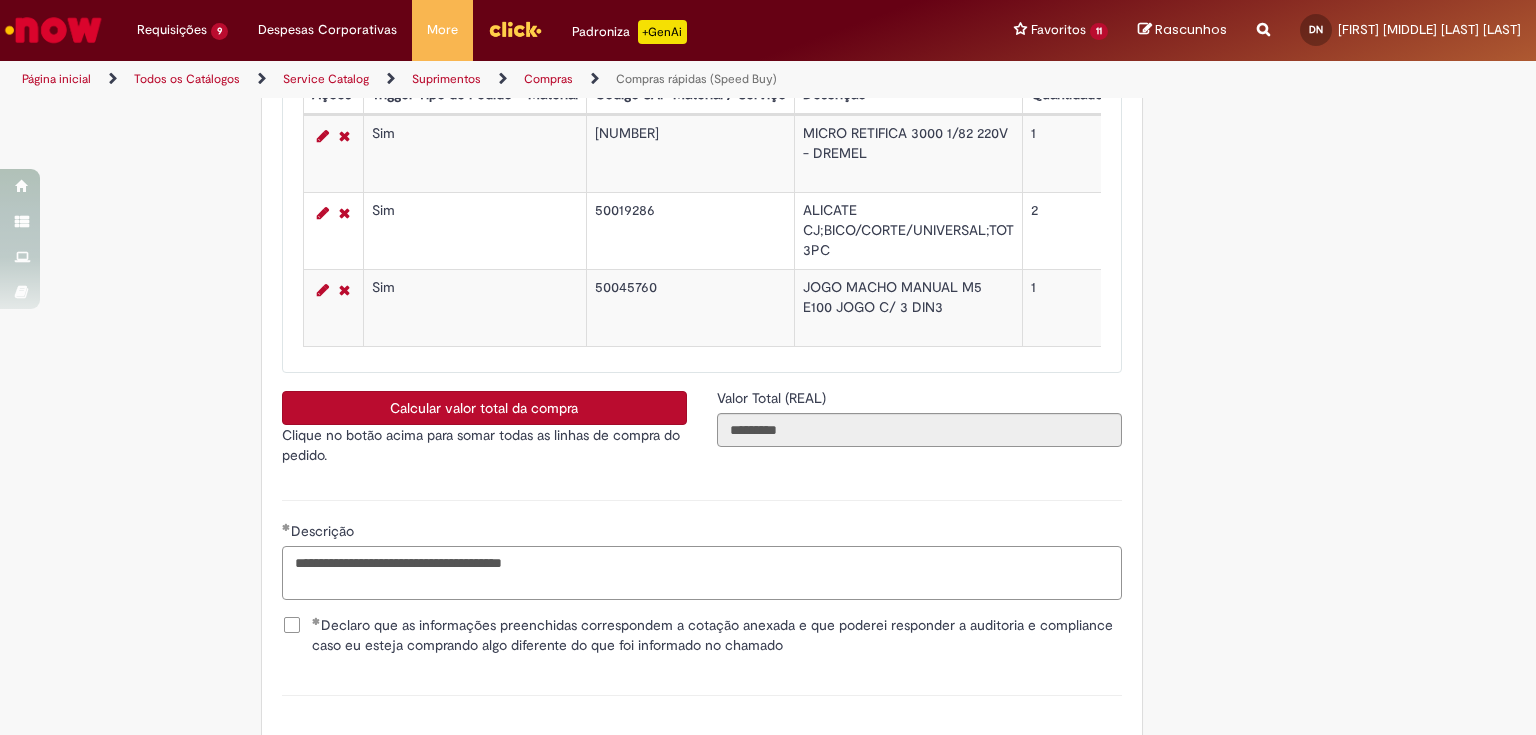 scroll, scrollTop: 3660, scrollLeft: 0, axis: vertical 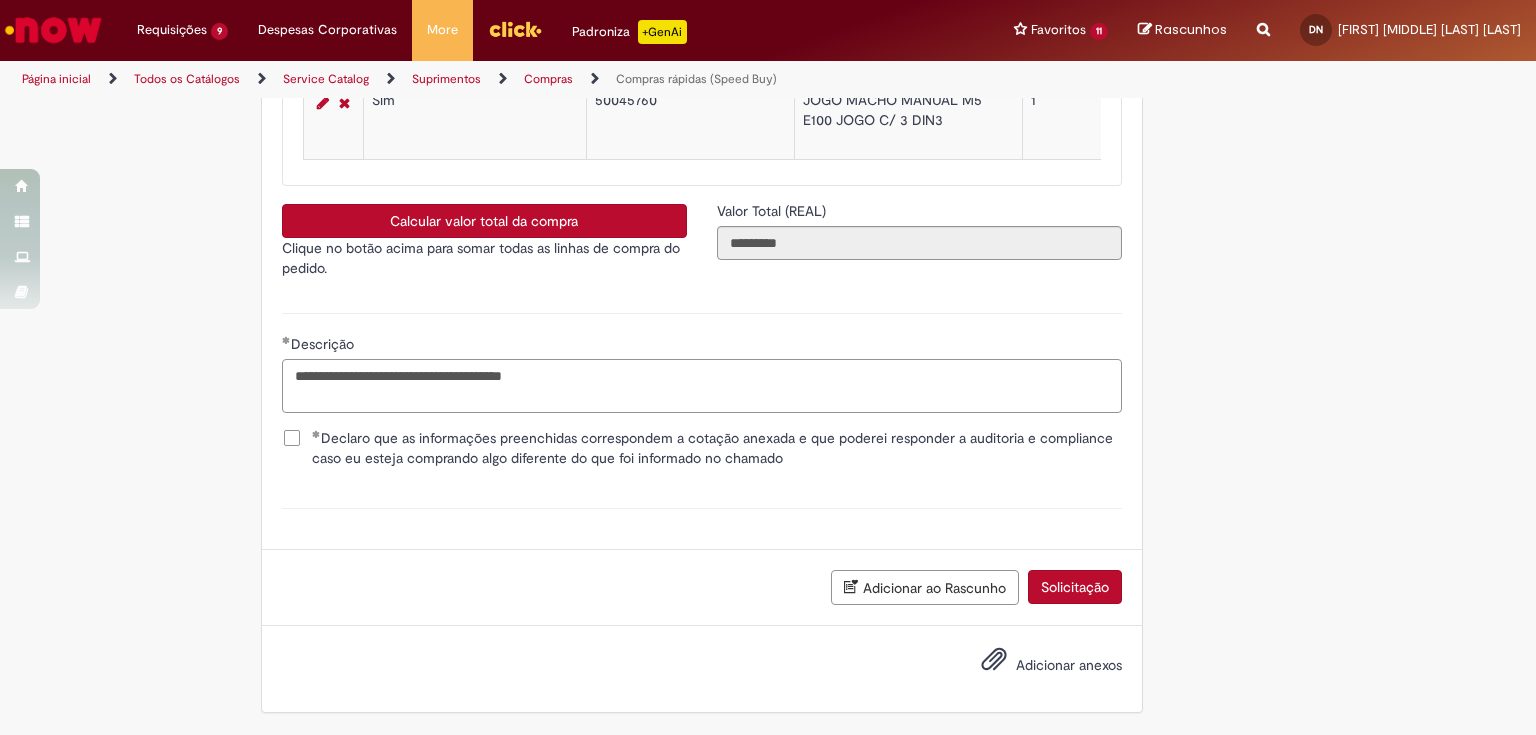 type on "**********" 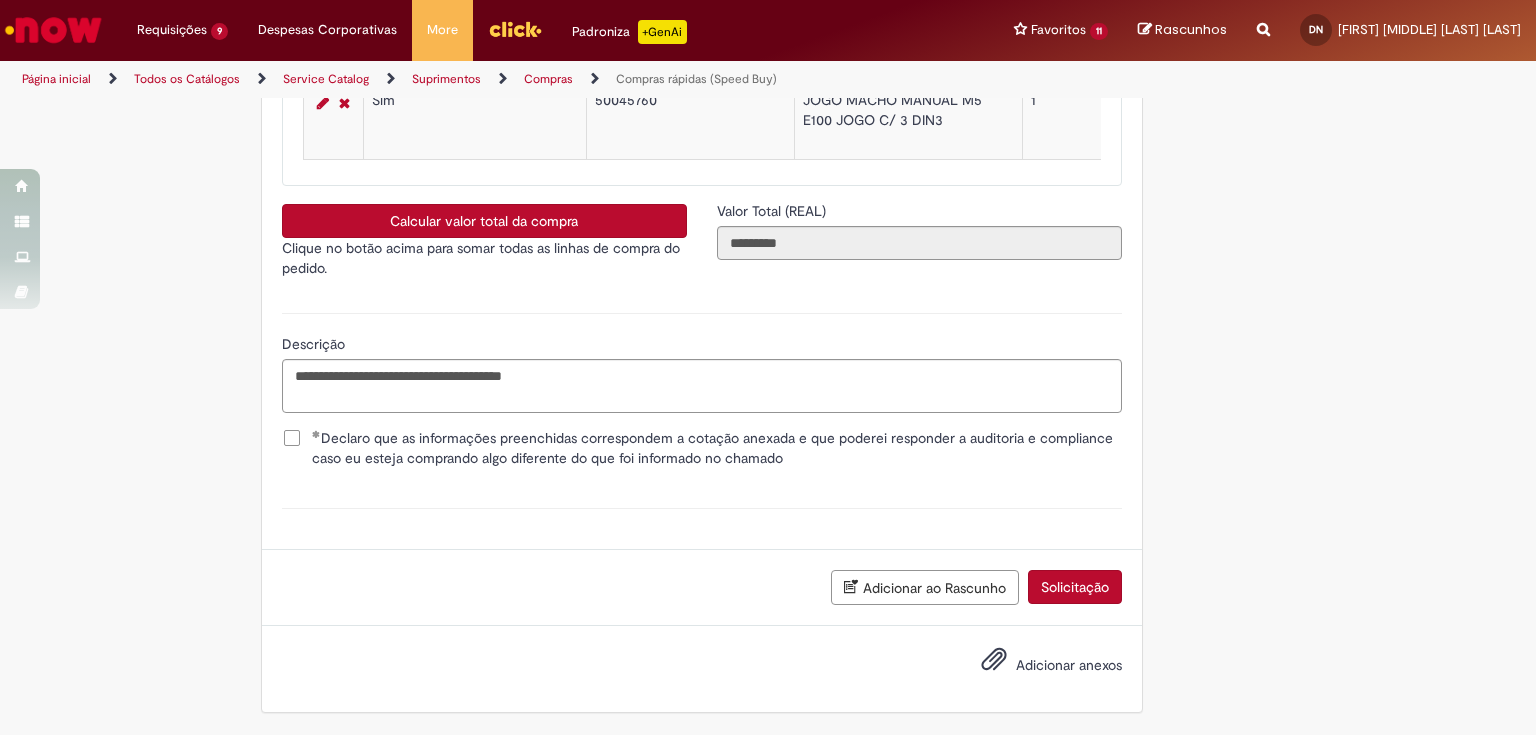 click on "Adicionar anexos" at bounding box center [1069, 665] 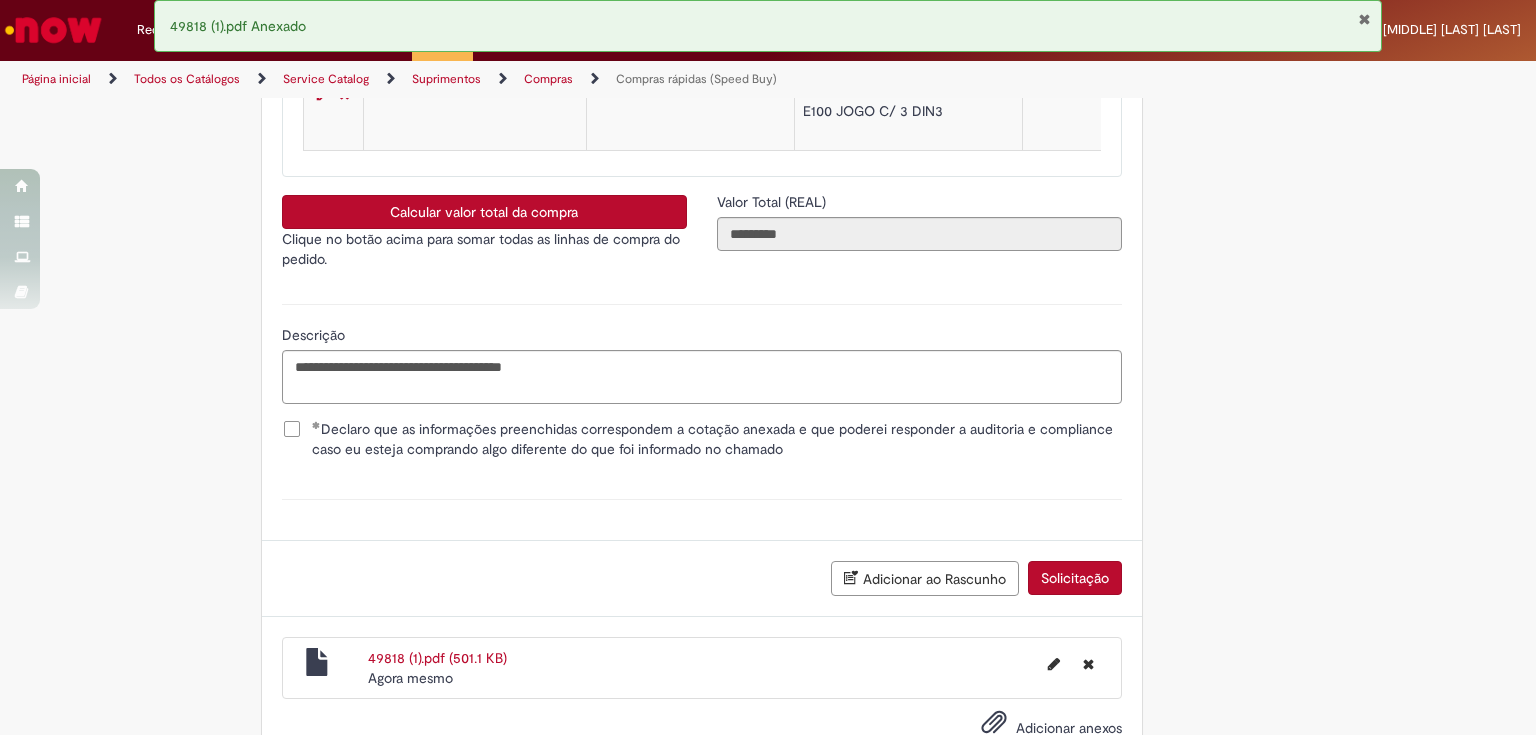scroll, scrollTop: 3731, scrollLeft: 0, axis: vertical 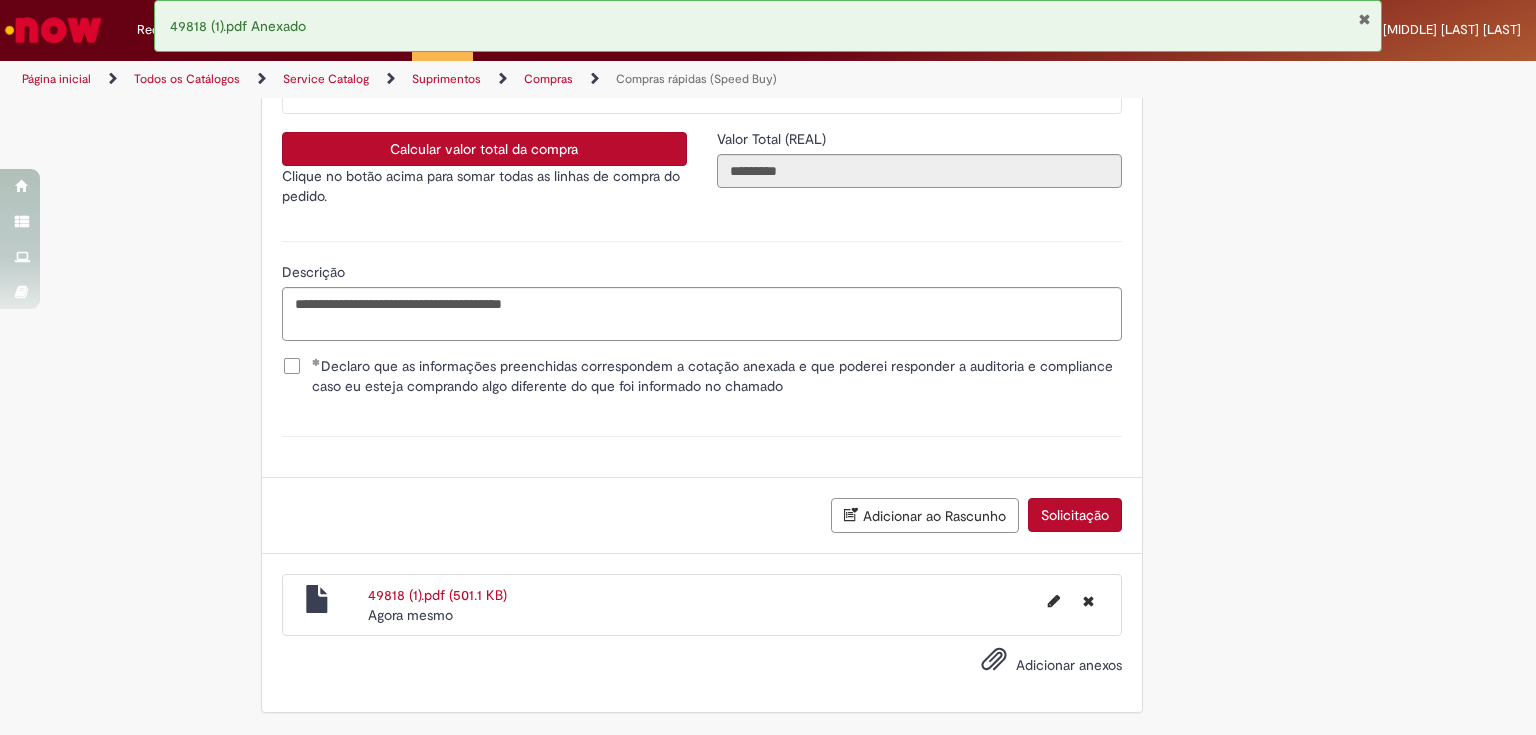 click on "Solicitação" at bounding box center (1075, 515) 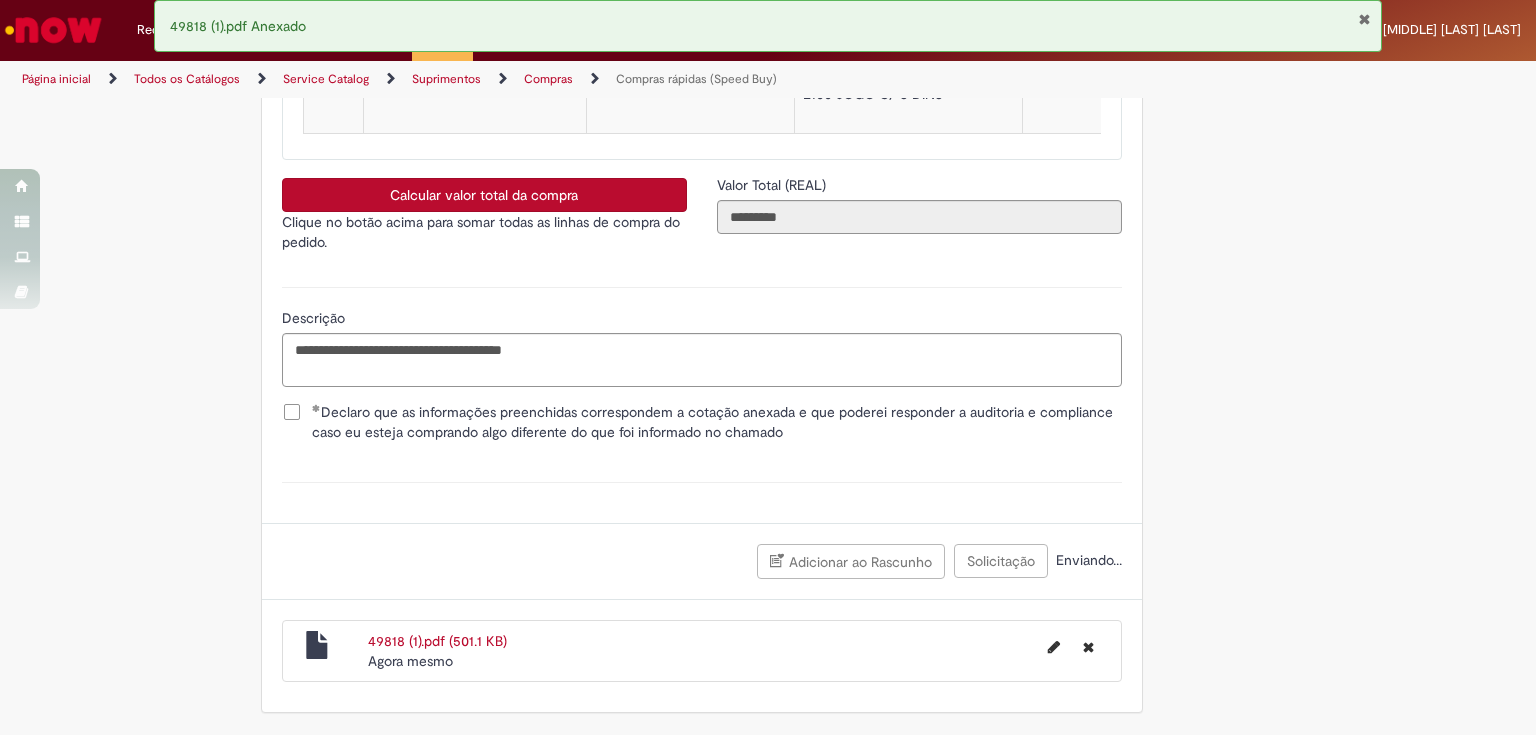 scroll, scrollTop: 3685, scrollLeft: 0, axis: vertical 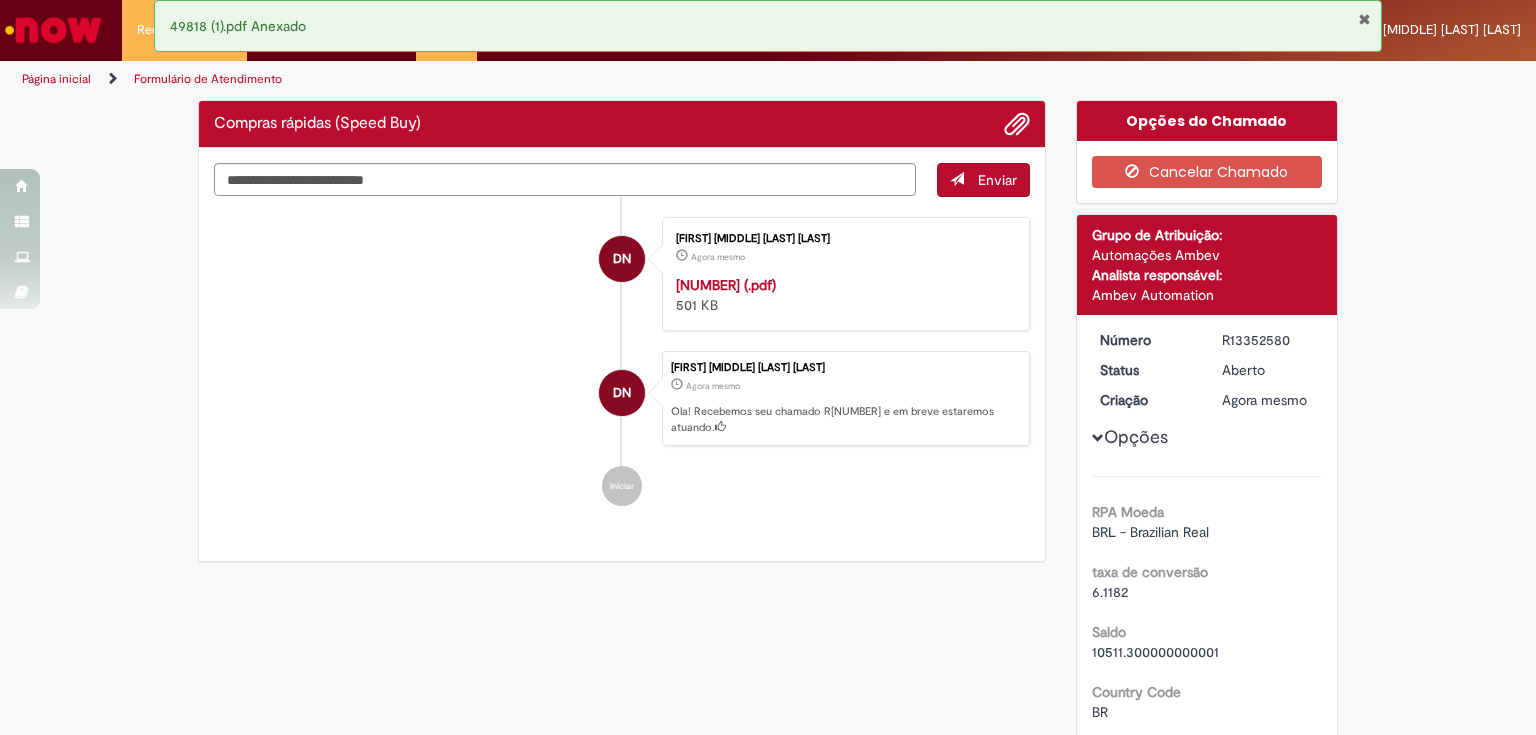 click at bounding box center (1364, 19) 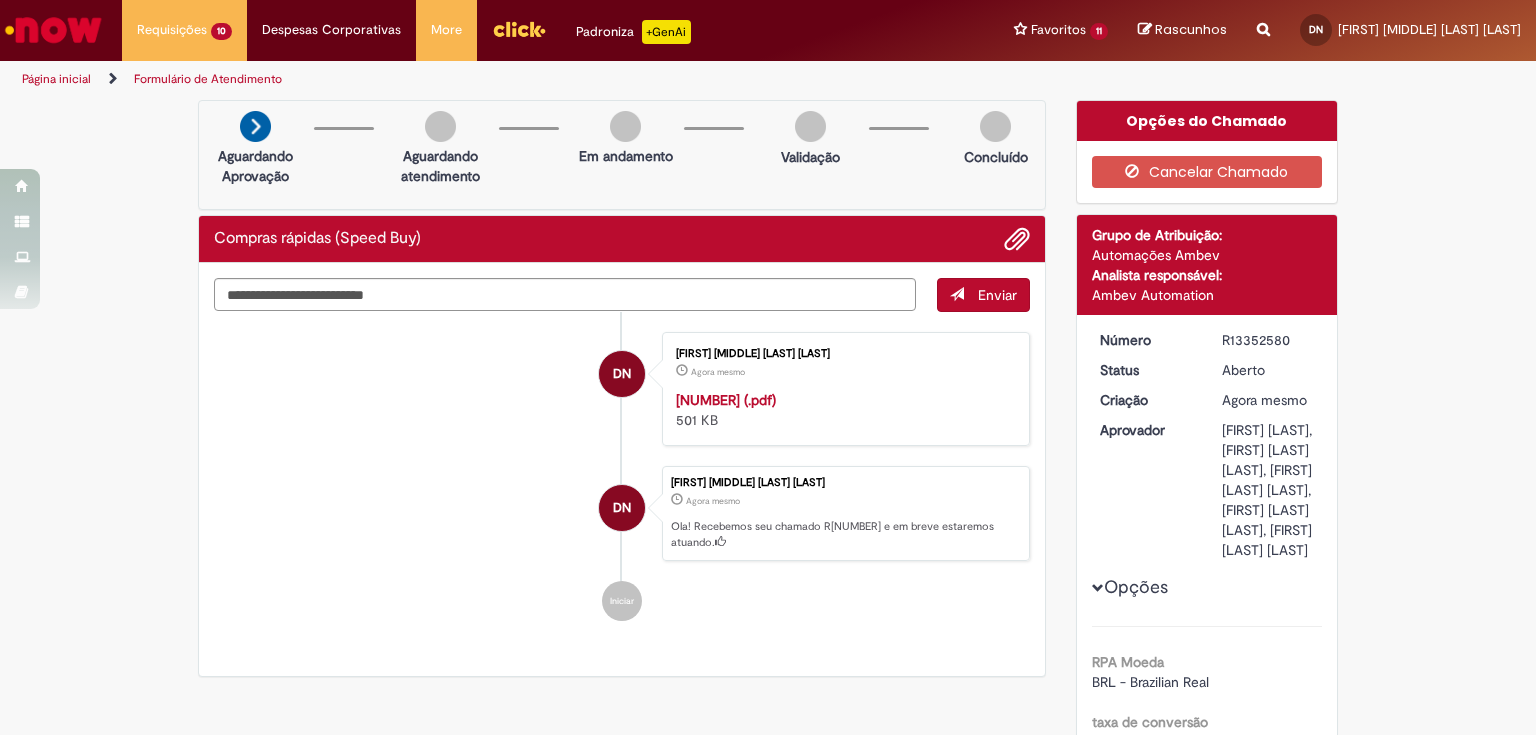 drag, startPoint x: 1210, startPoint y: 342, endPoint x: 1308, endPoint y: 339, distance: 98.045906 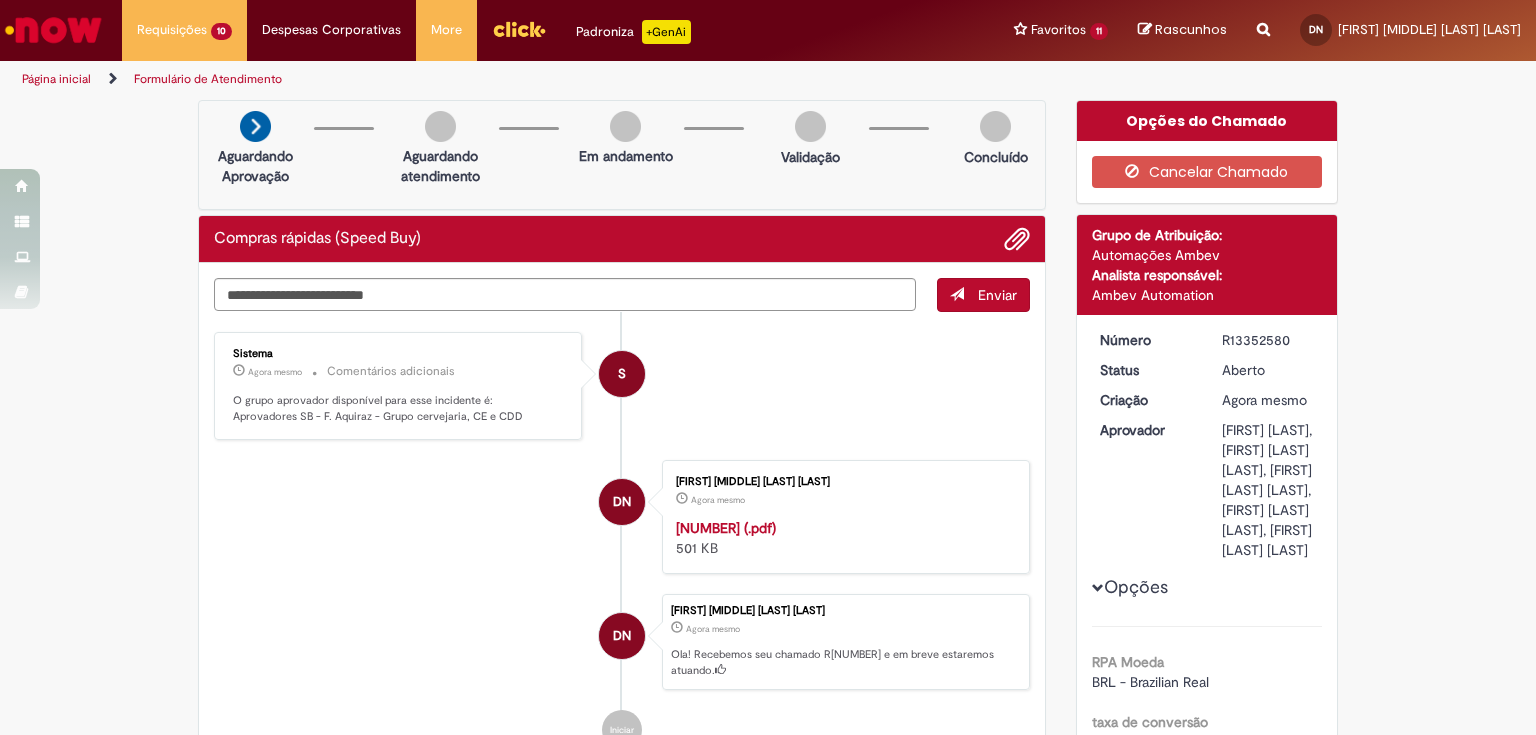 copy on "R13352580" 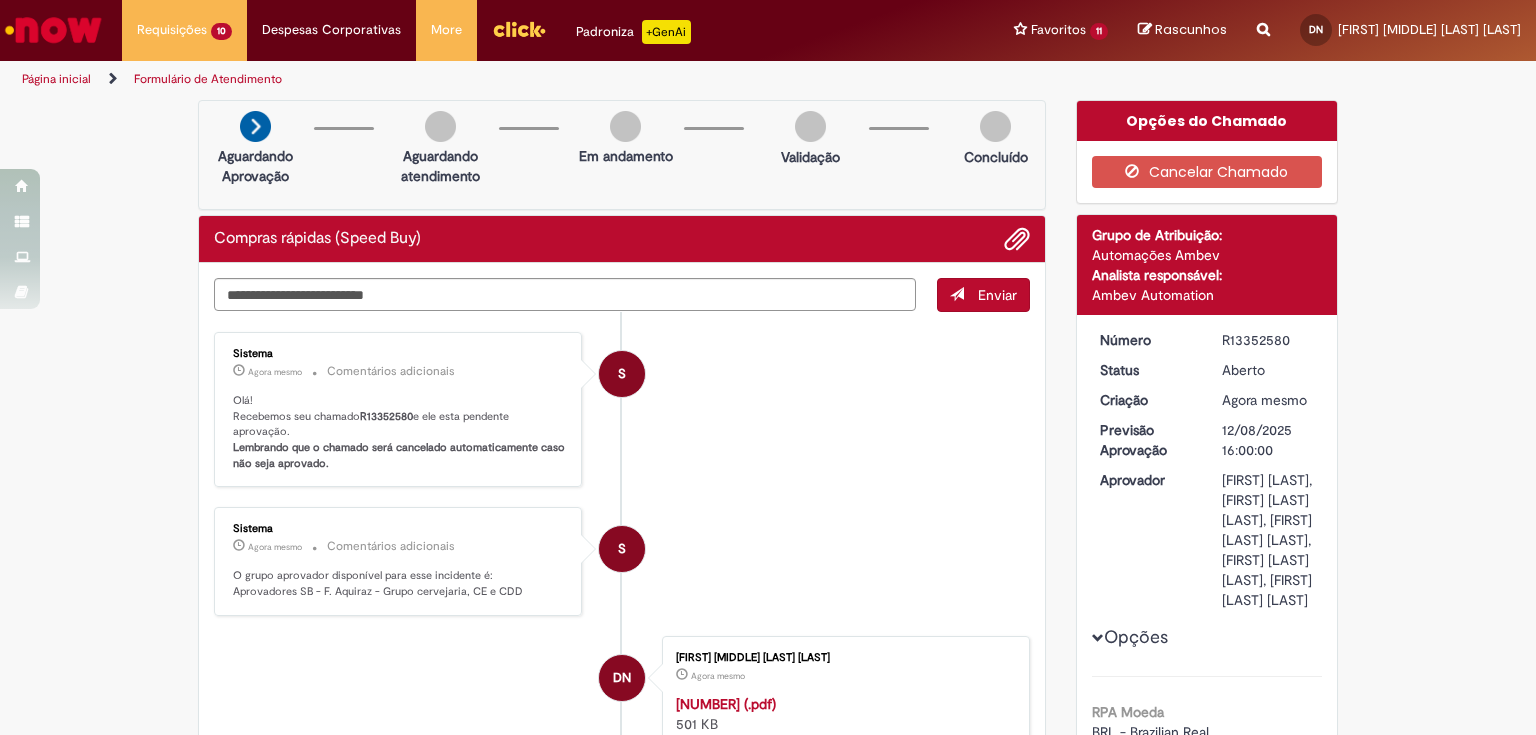 drag, startPoint x: 1214, startPoint y: 330, endPoint x: 1282, endPoint y: 346, distance: 69.856995 